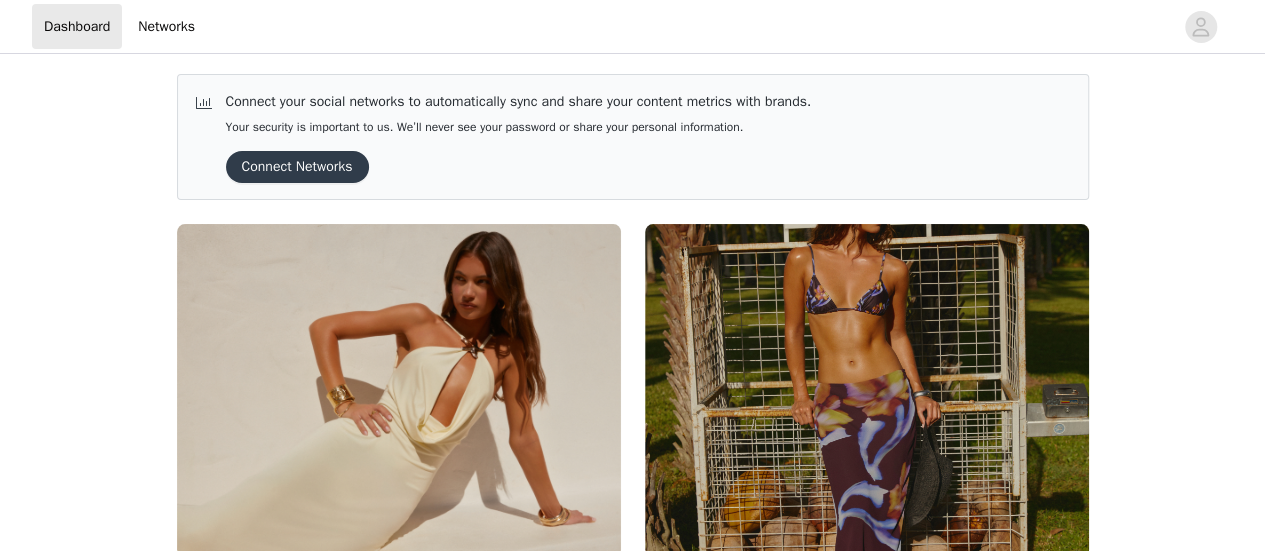 scroll, scrollTop: 294, scrollLeft: 0, axis: vertical 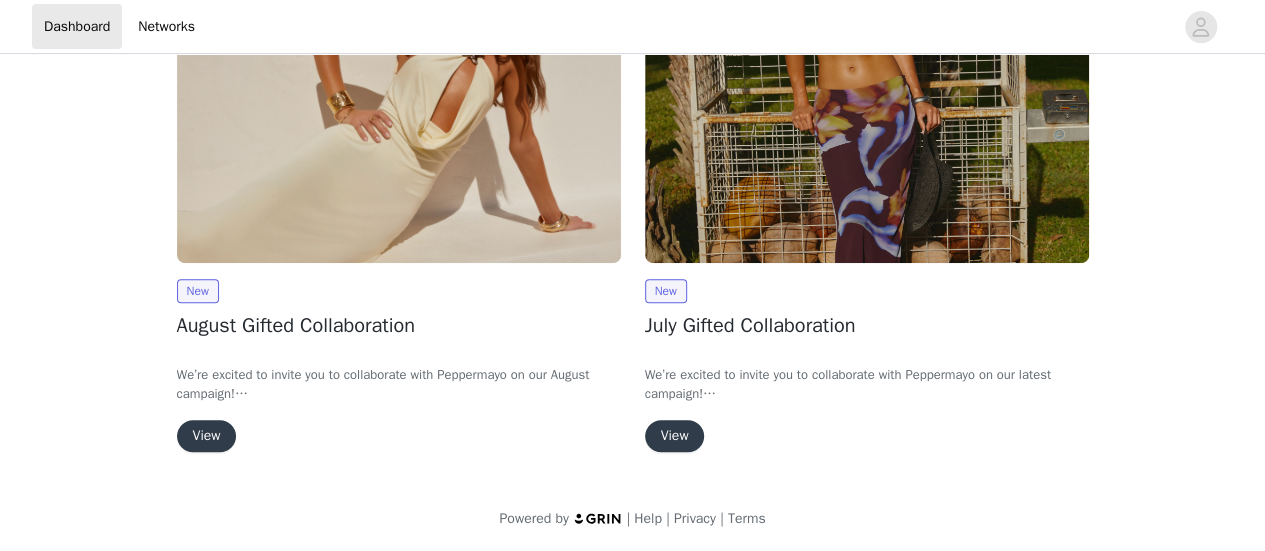 click on "View" at bounding box center (207, 436) 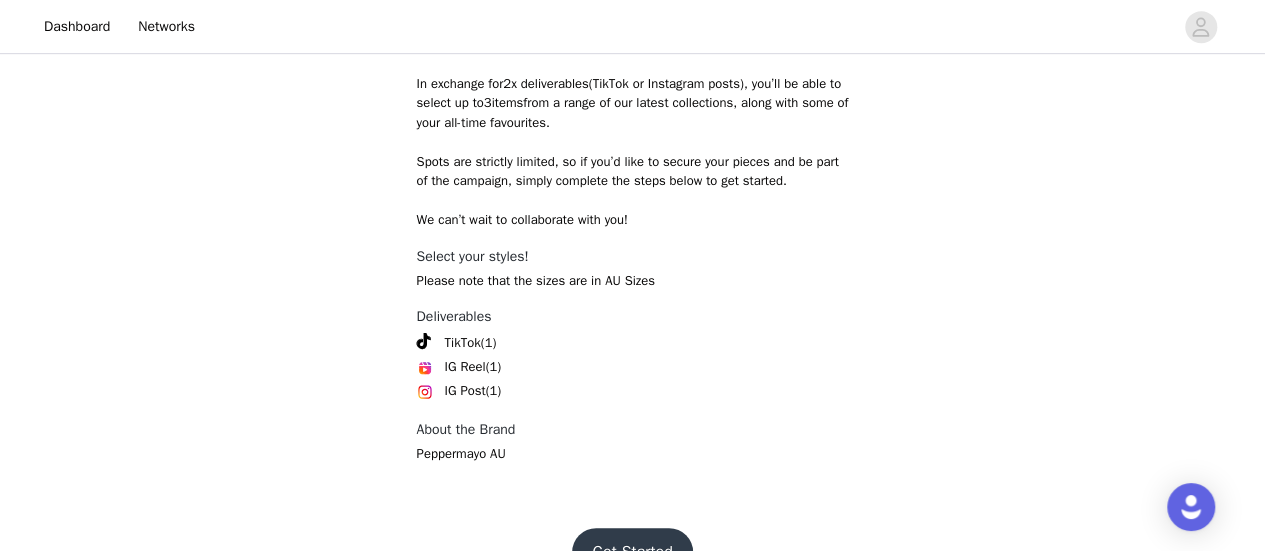 scroll, scrollTop: 604, scrollLeft: 0, axis: vertical 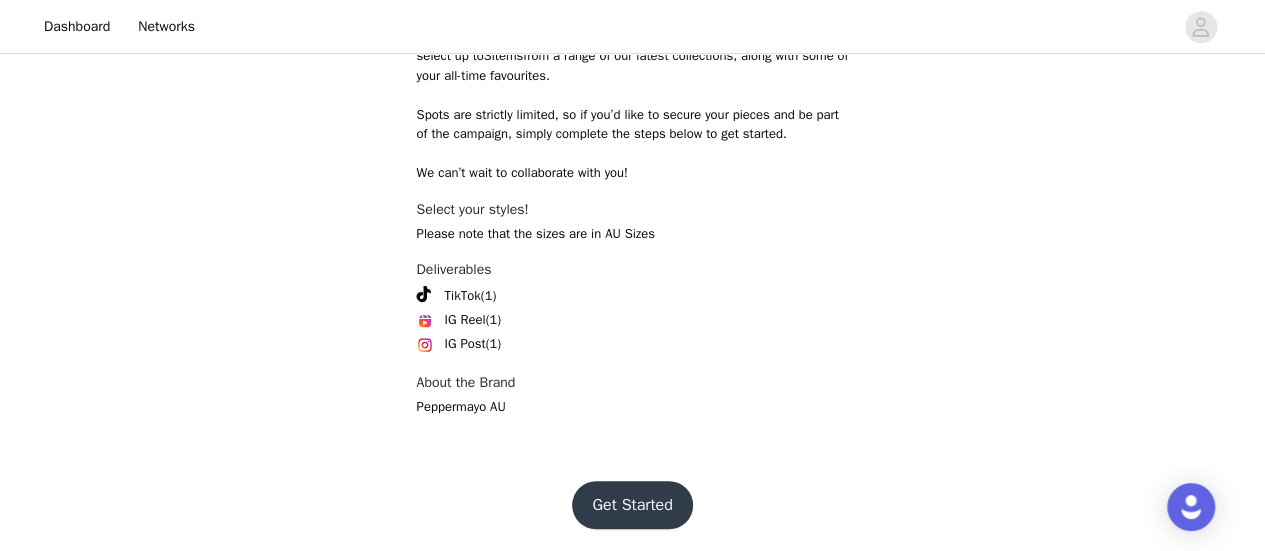 click on "Get Started" at bounding box center [632, 505] 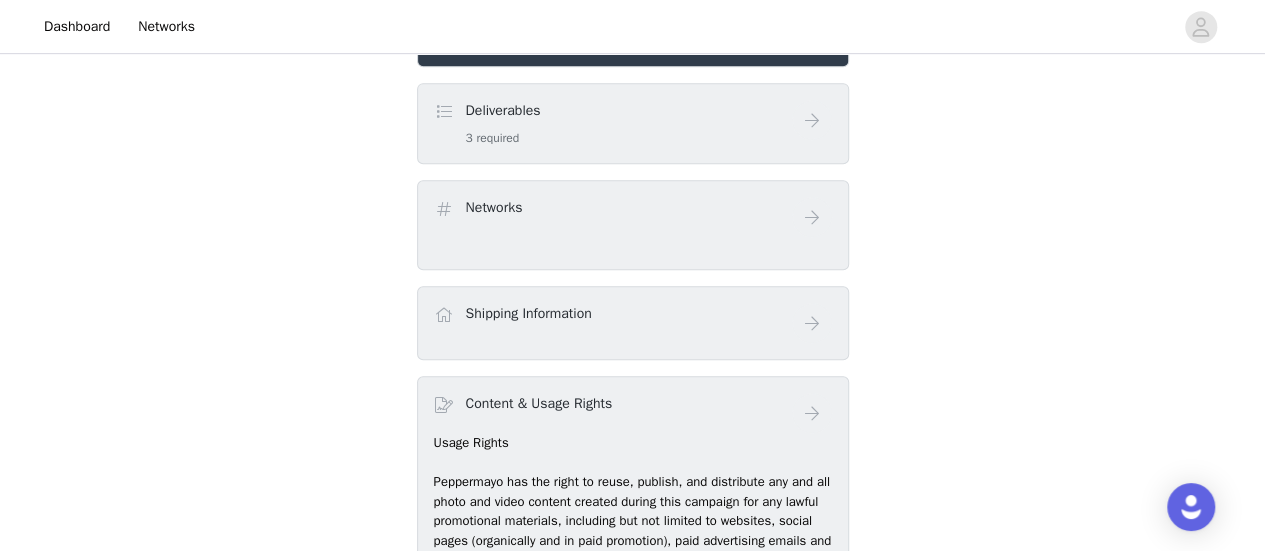 scroll, scrollTop: 300, scrollLeft: 0, axis: vertical 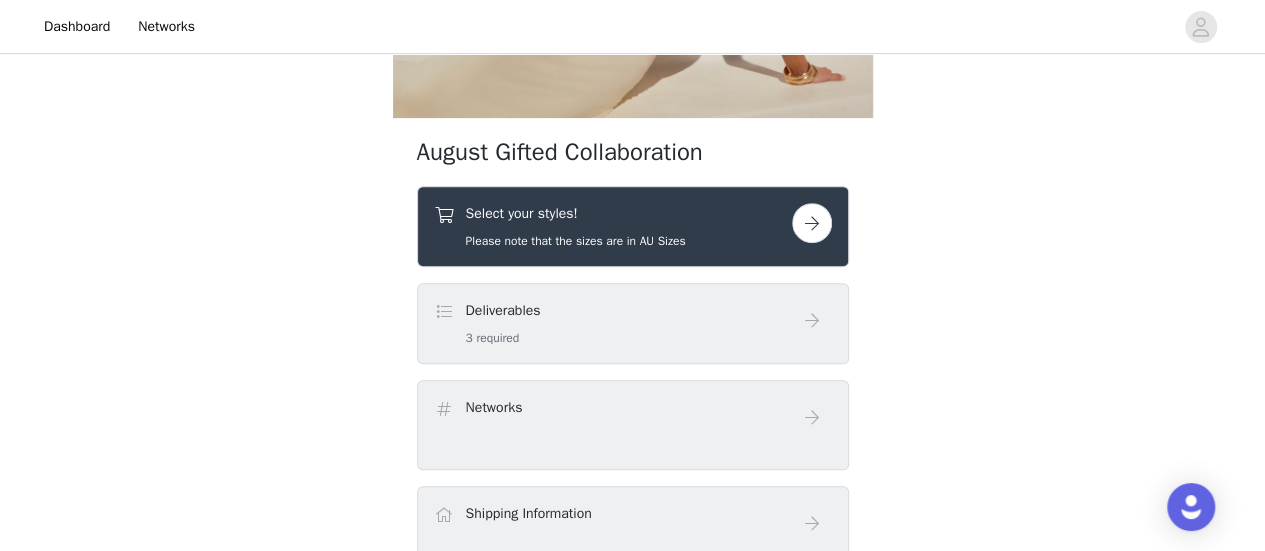 click at bounding box center [812, 223] 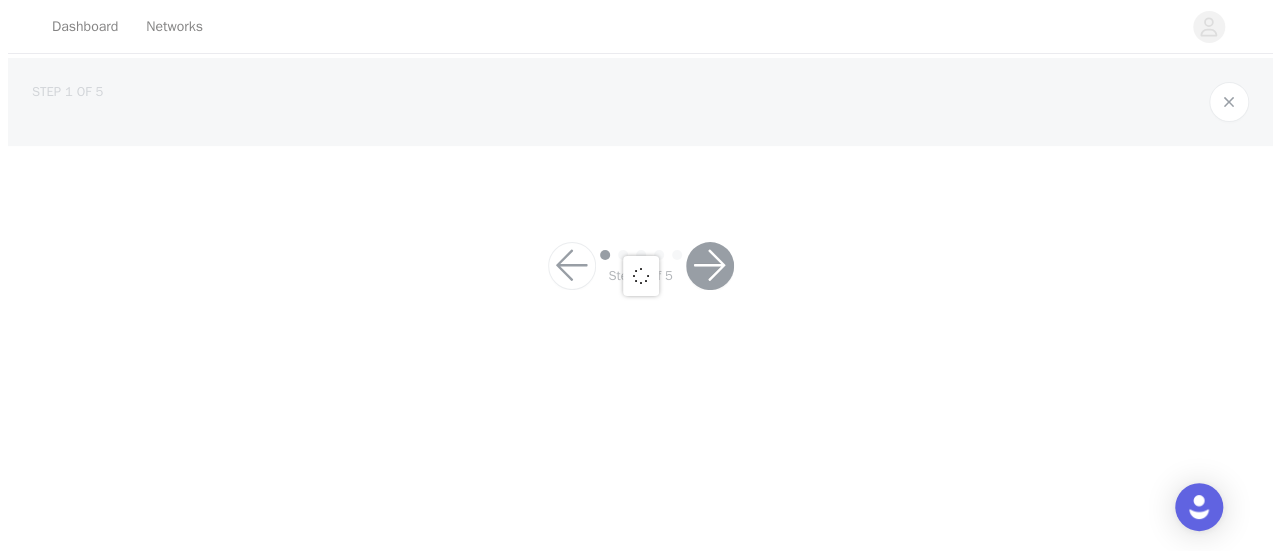 scroll, scrollTop: 0, scrollLeft: 0, axis: both 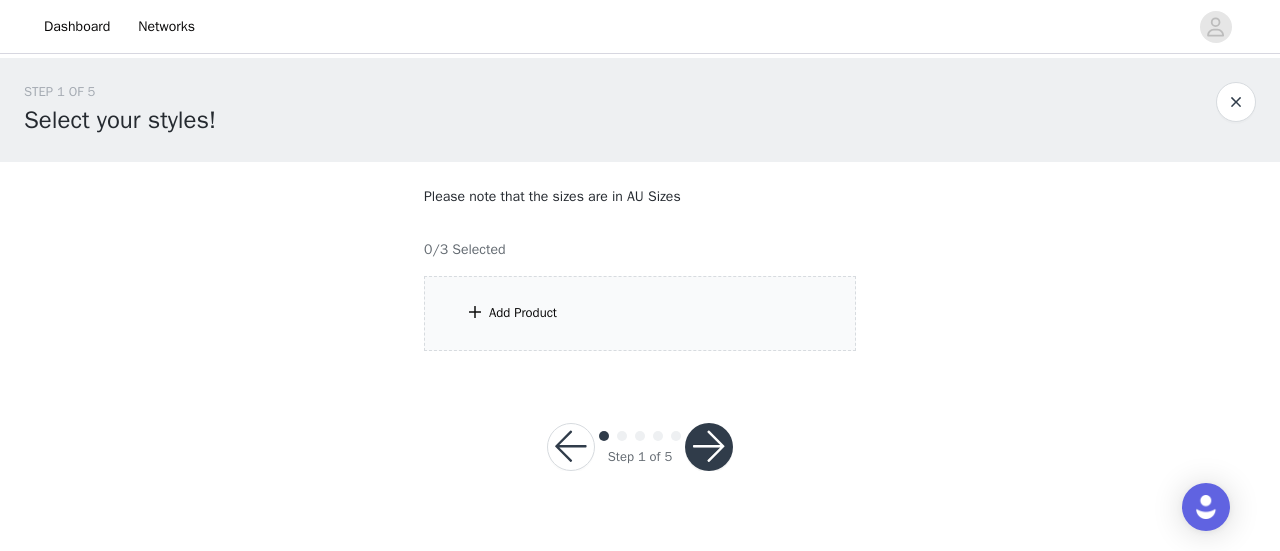 click on "Add Product" at bounding box center (640, 313) 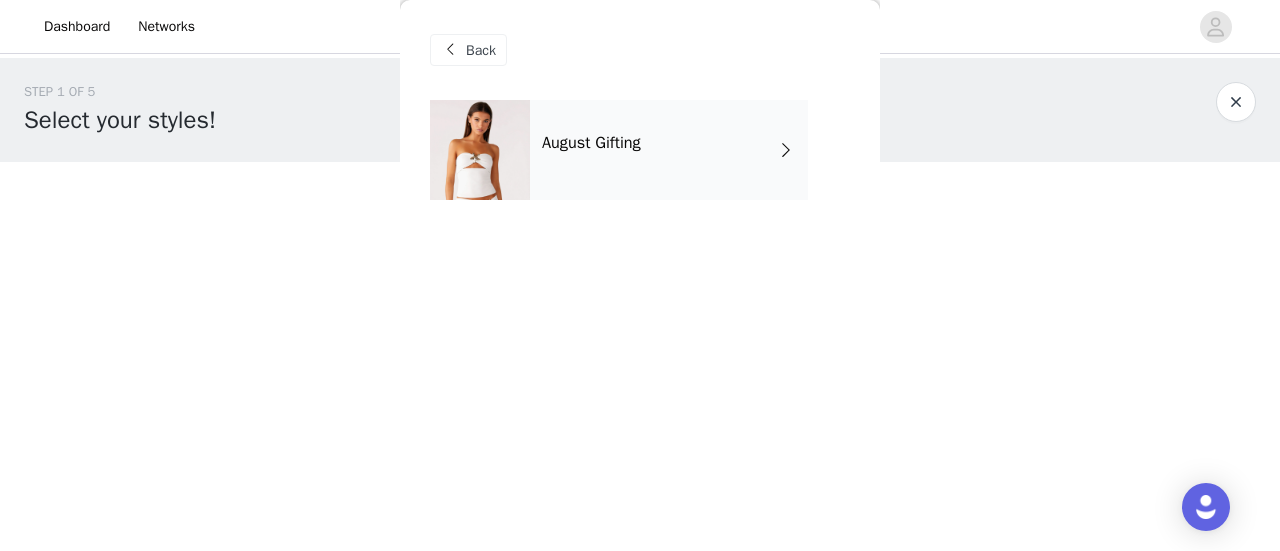click on "August Gifting" at bounding box center (669, 150) 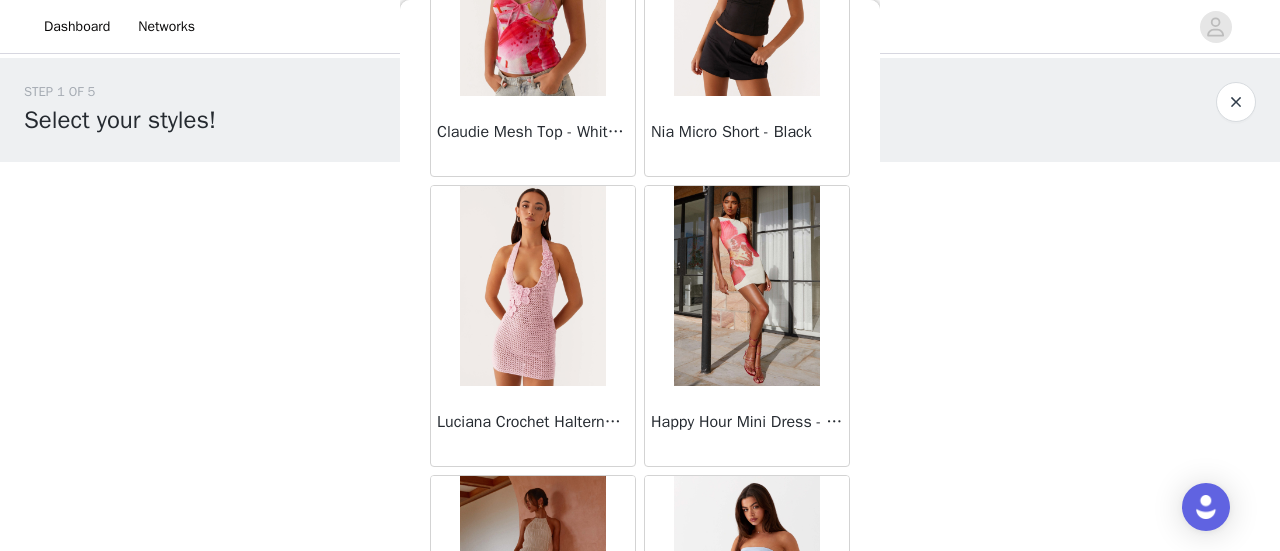 scroll, scrollTop: 2500, scrollLeft: 0, axis: vertical 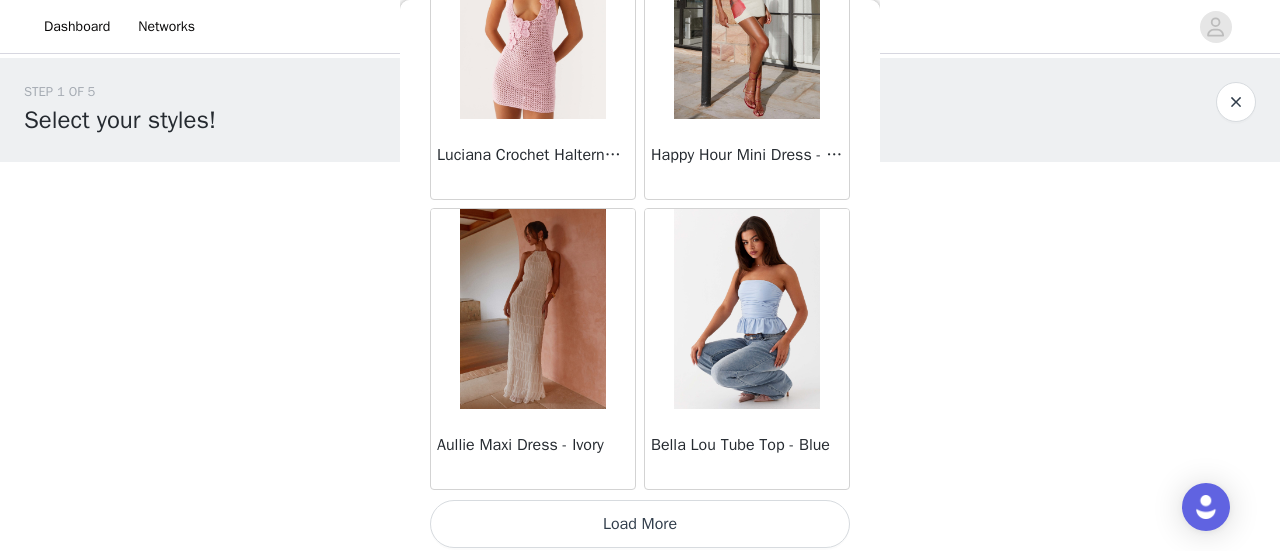 click on "Load More" at bounding box center [640, 524] 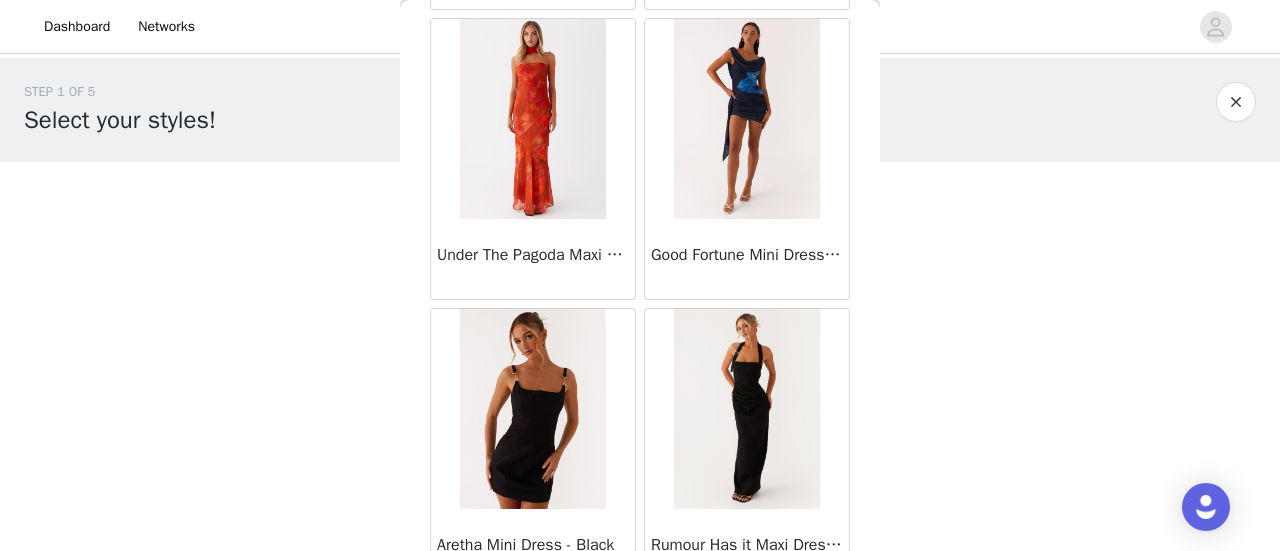scroll, scrollTop: 5395, scrollLeft: 0, axis: vertical 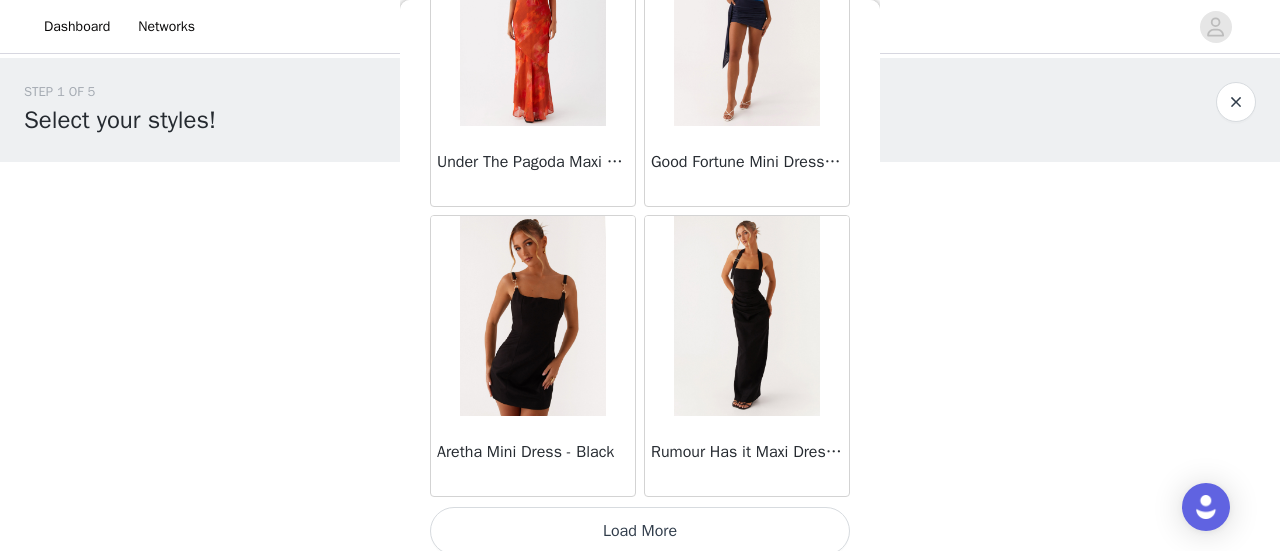 click on "Load More" at bounding box center [640, 531] 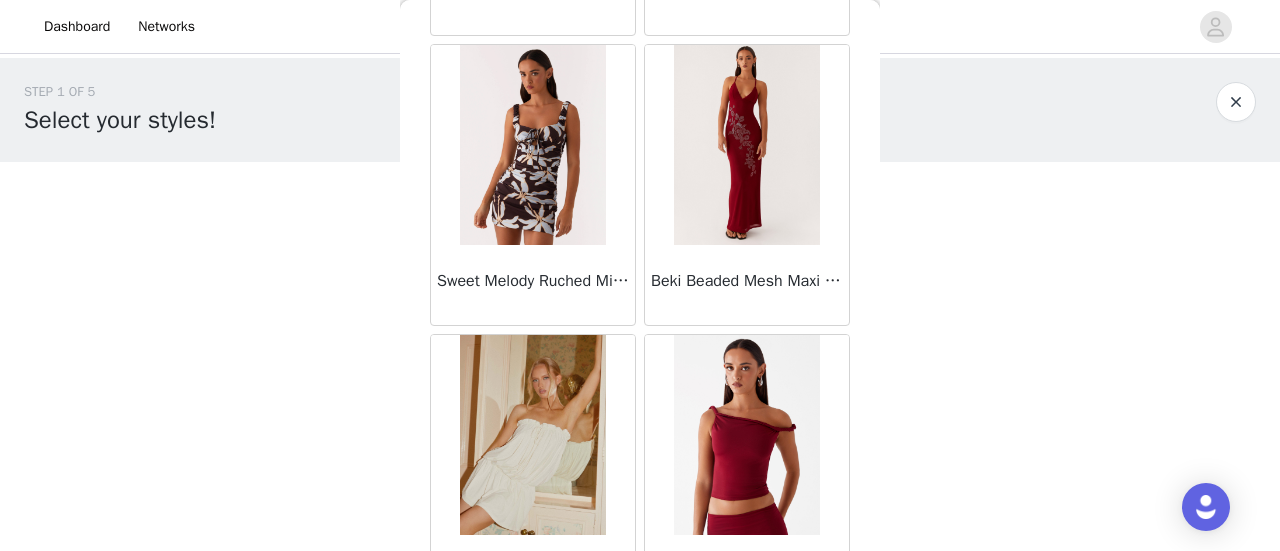 scroll, scrollTop: 8288, scrollLeft: 0, axis: vertical 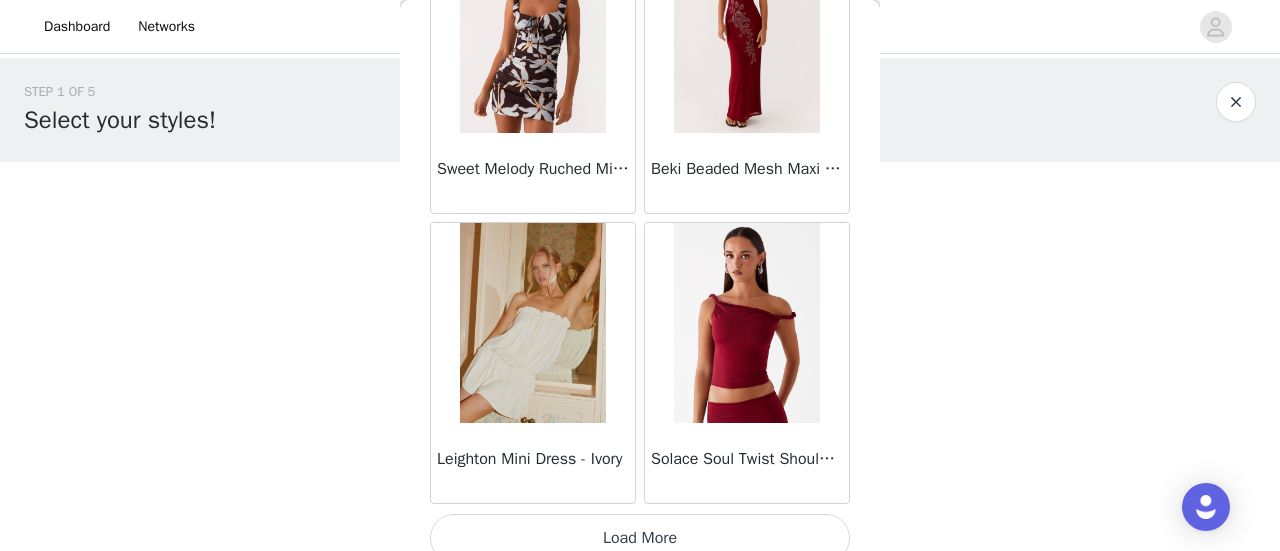 click on "Load More" at bounding box center (640, 538) 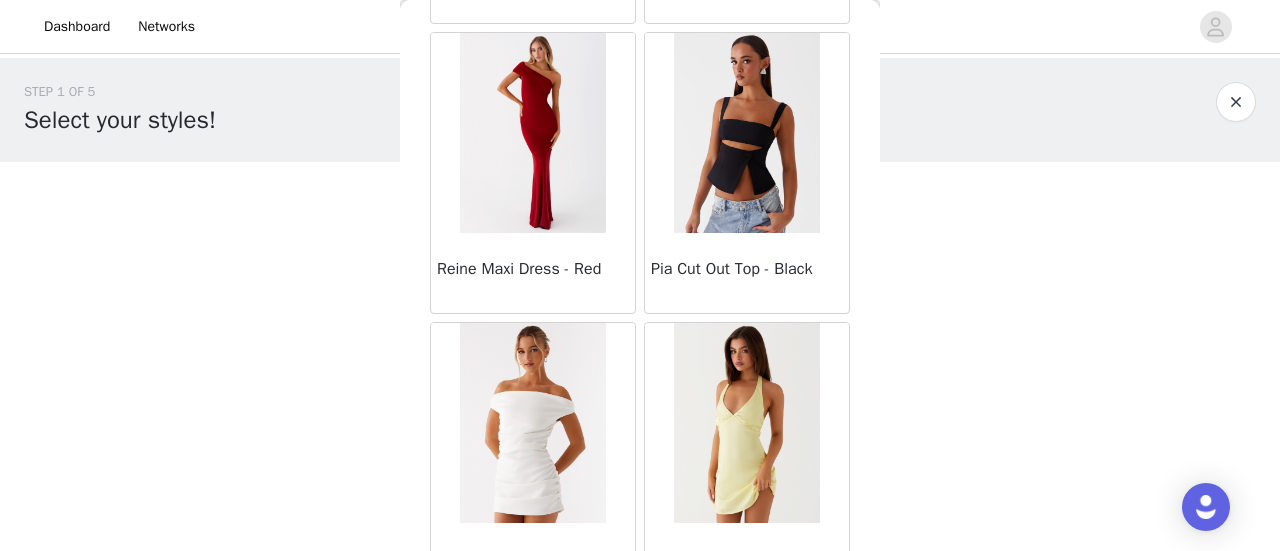 scroll, scrollTop: 11182, scrollLeft: 0, axis: vertical 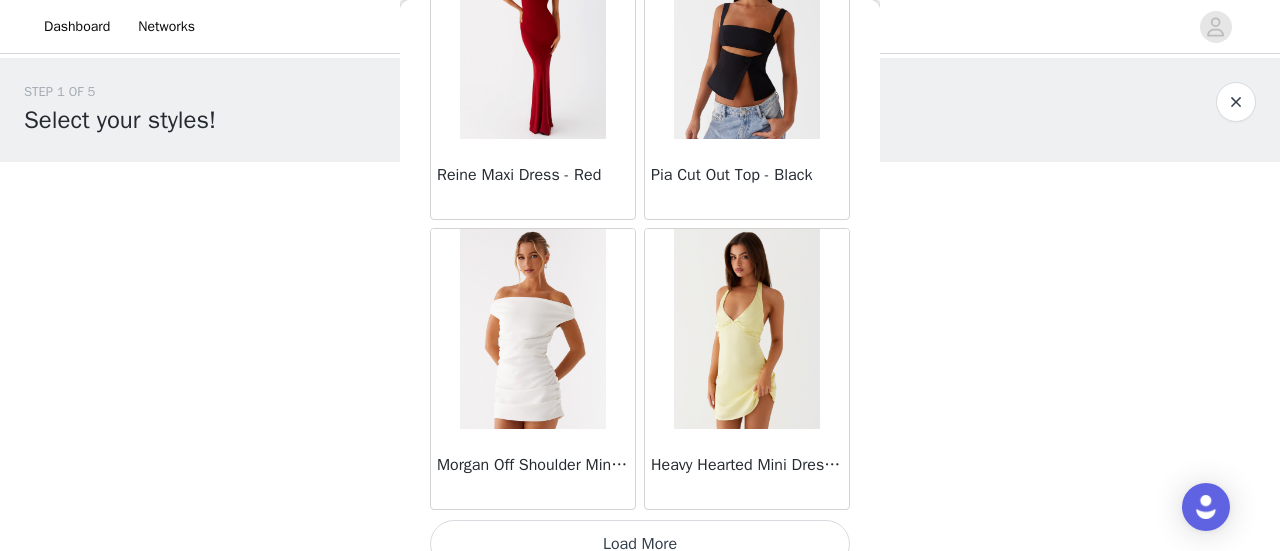 click on "Load More" at bounding box center (640, 544) 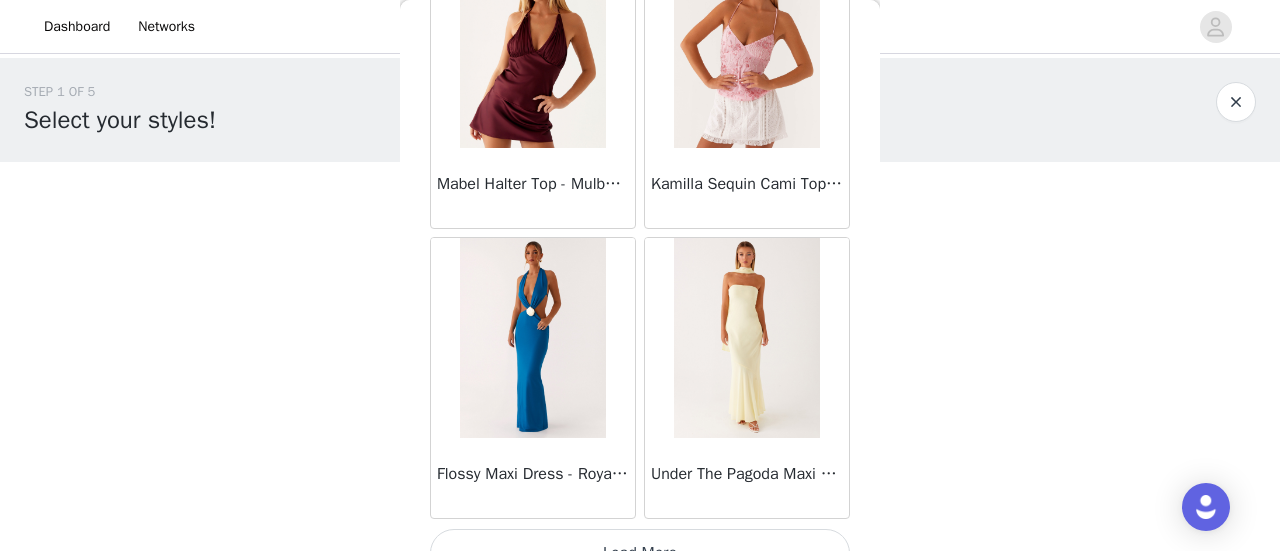 scroll, scrollTop: 14075, scrollLeft: 0, axis: vertical 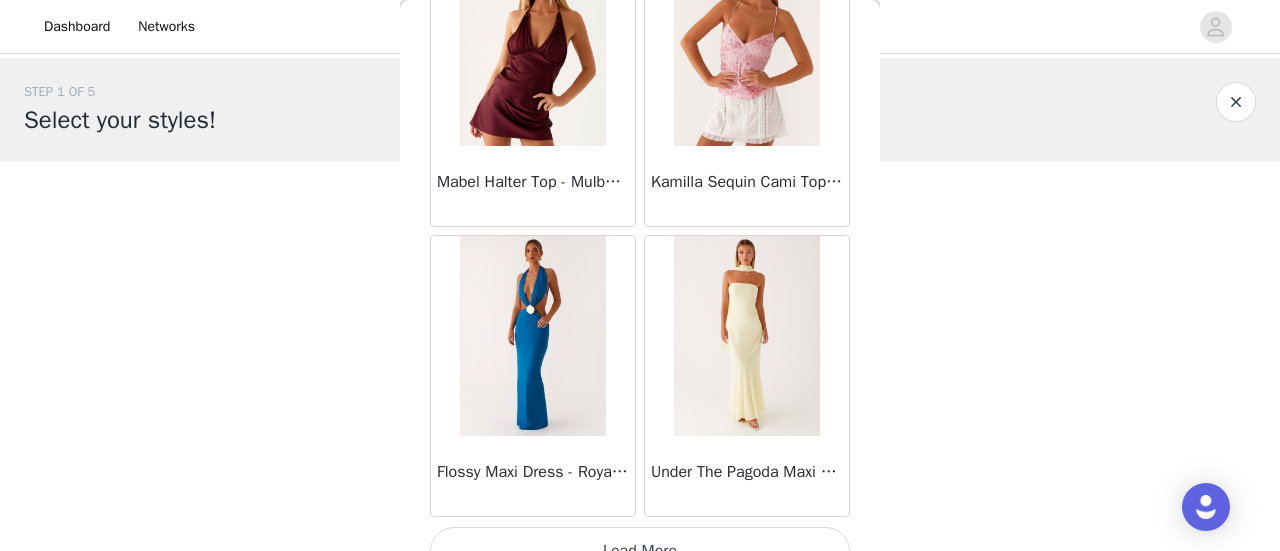 click on "Load More" at bounding box center (640, 551) 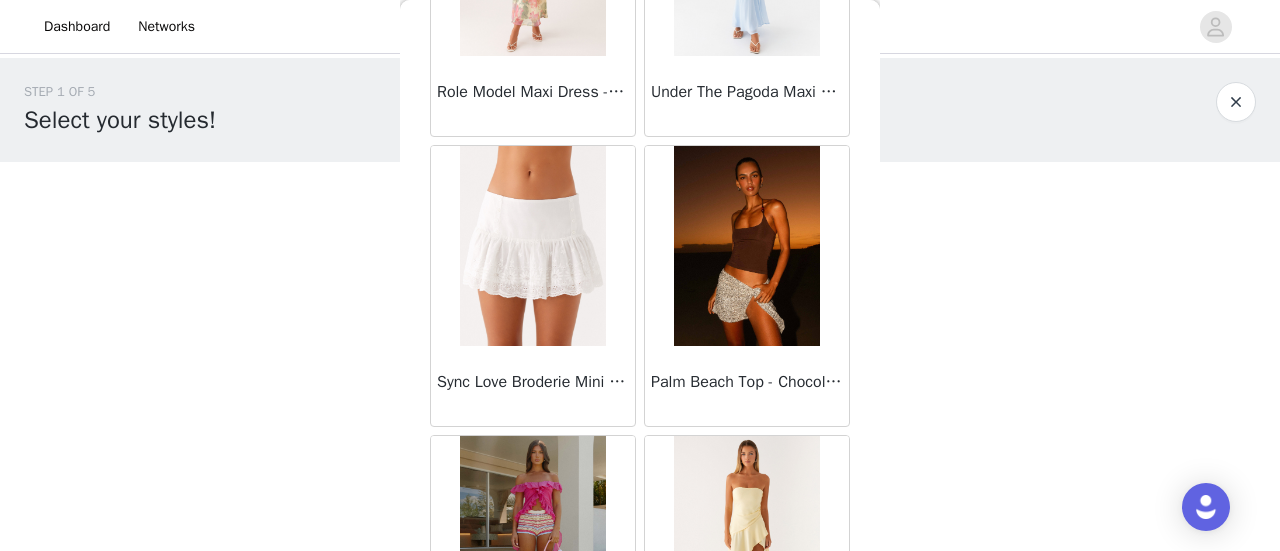 scroll, scrollTop: 16968, scrollLeft: 0, axis: vertical 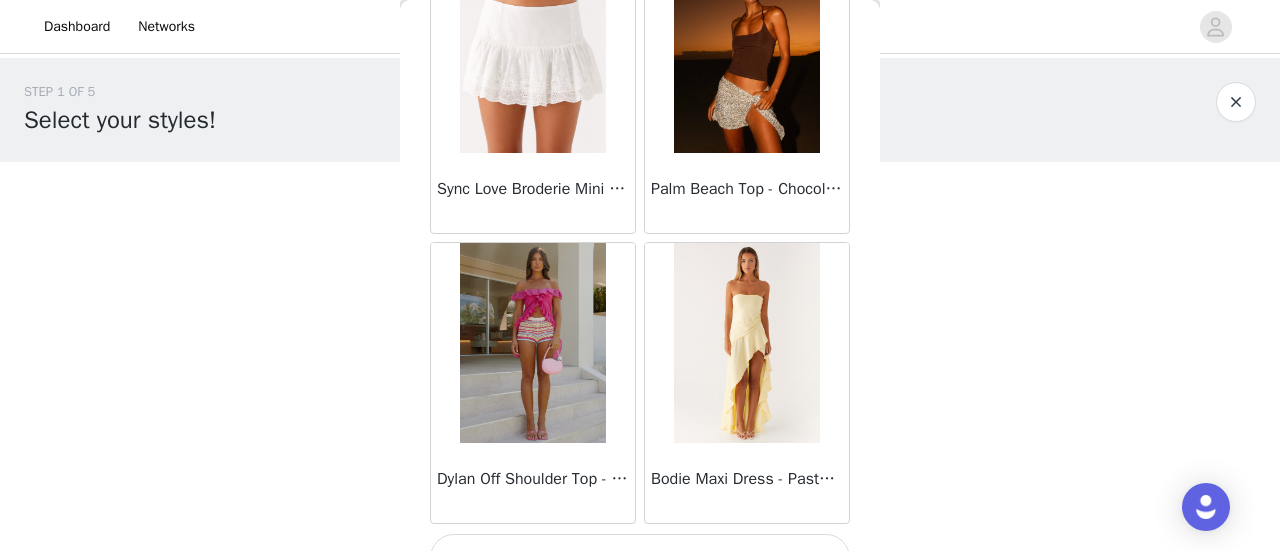 click on "Load More" at bounding box center (640, 558) 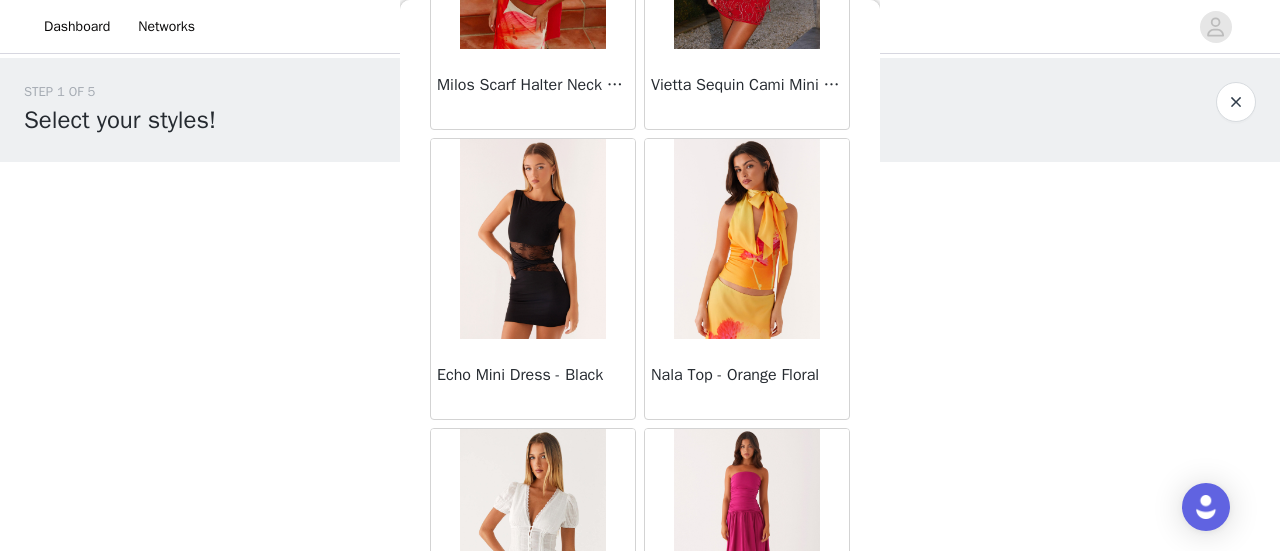 scroll, scrollTop: 19862, scrollLeft: 0, axis: vertical 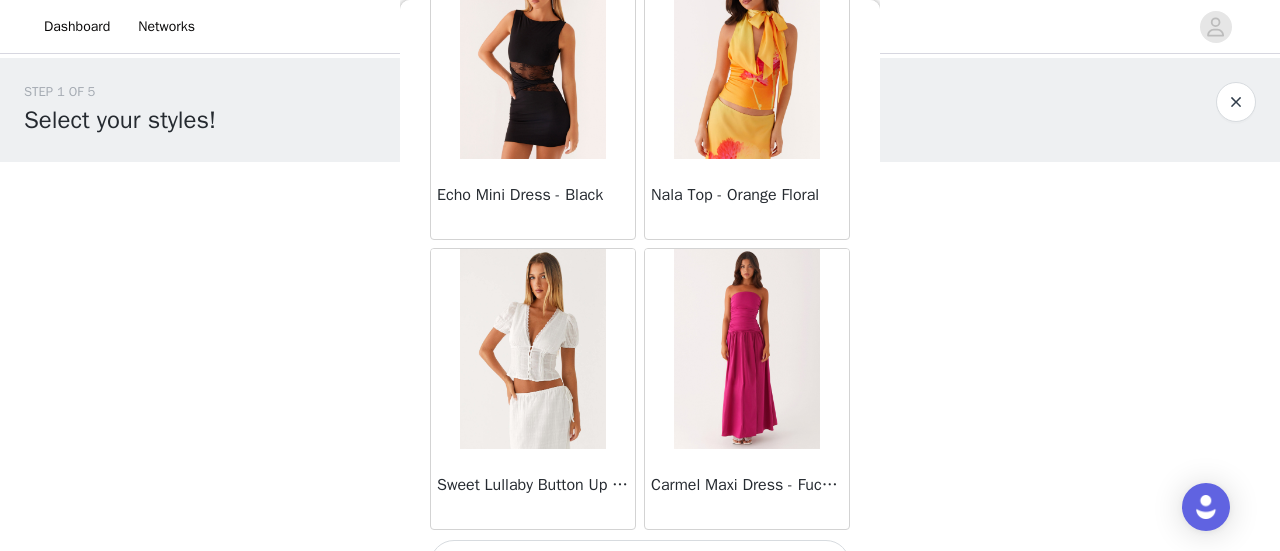 click on "Load More" at bounding box center (640, 564) 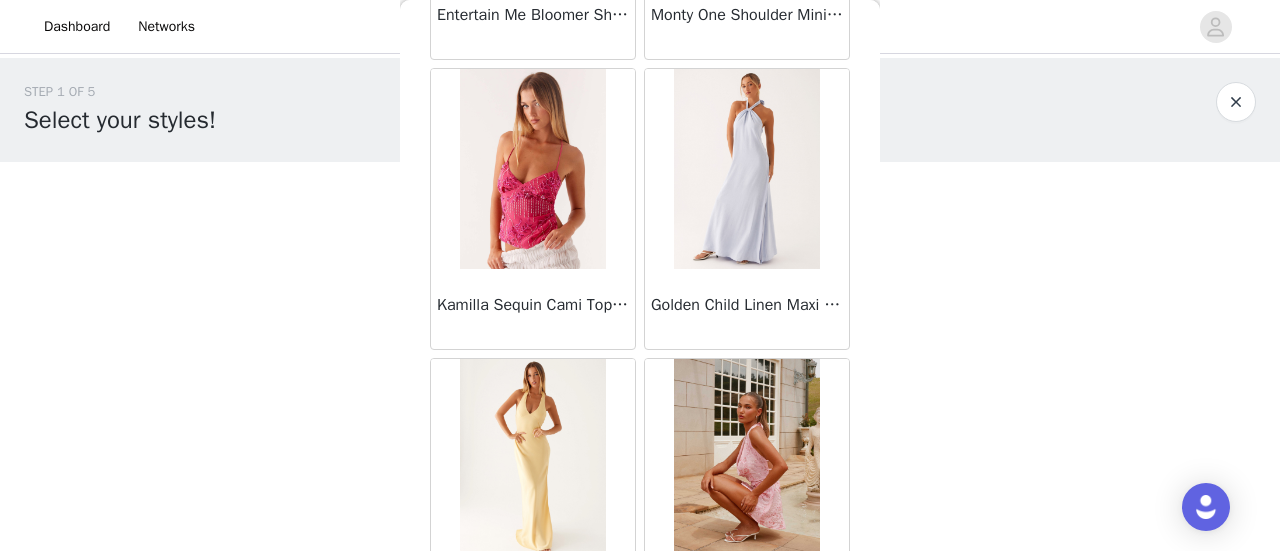 scroll, scrollTop: 22755, scrollLeft: 0, axis: vertical 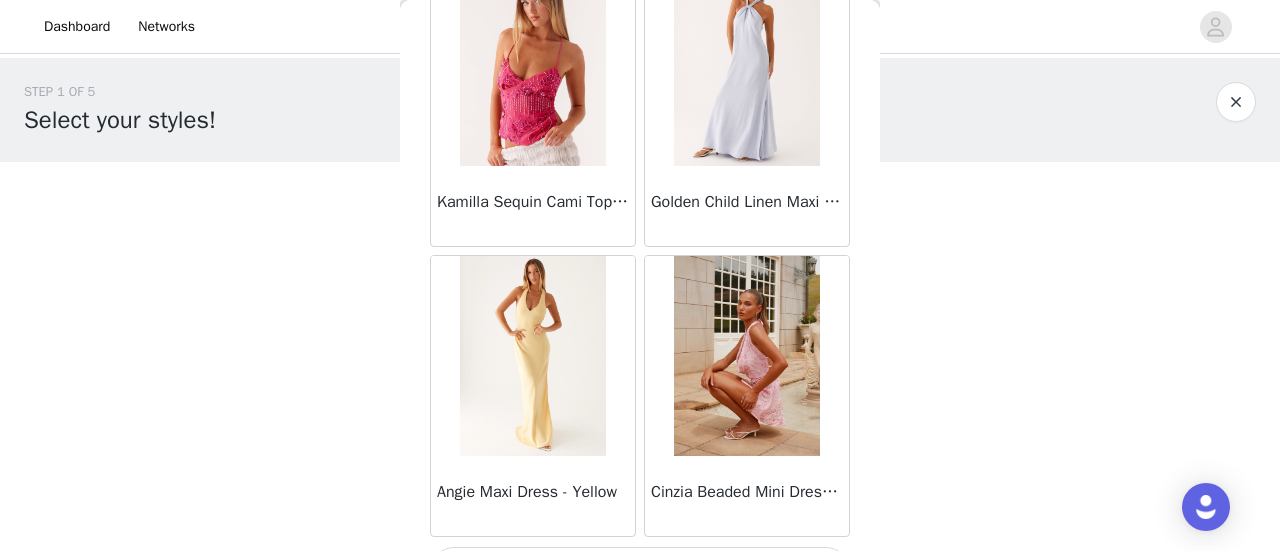 click on "Load More" at bounding box center [640, 571] 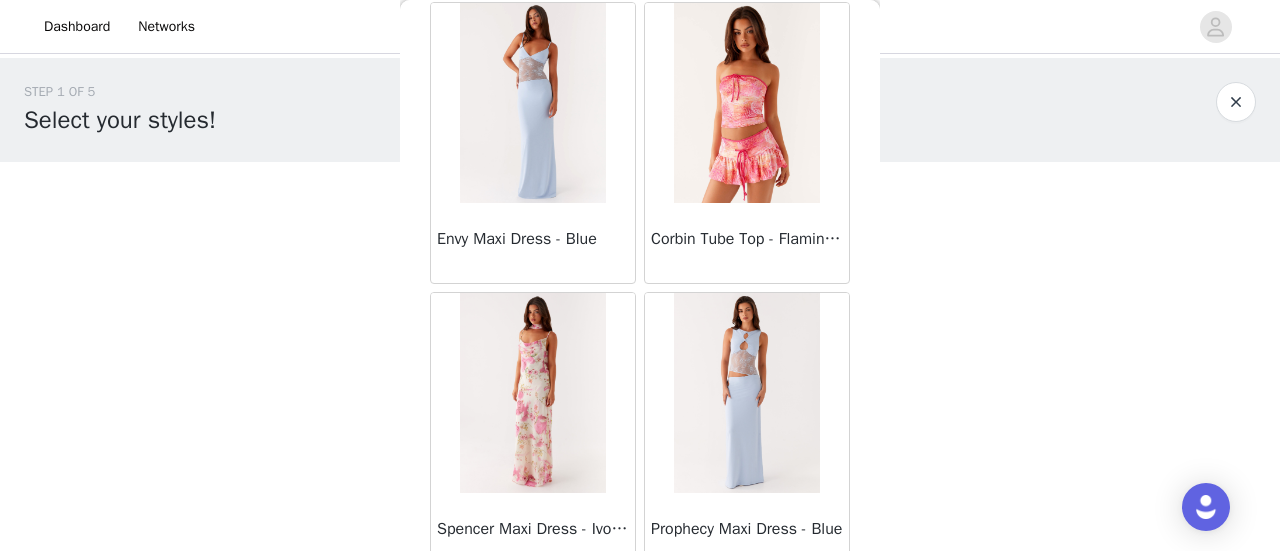scroll, scrollTop: 25648, scrollLeft: 0, axis: vertical 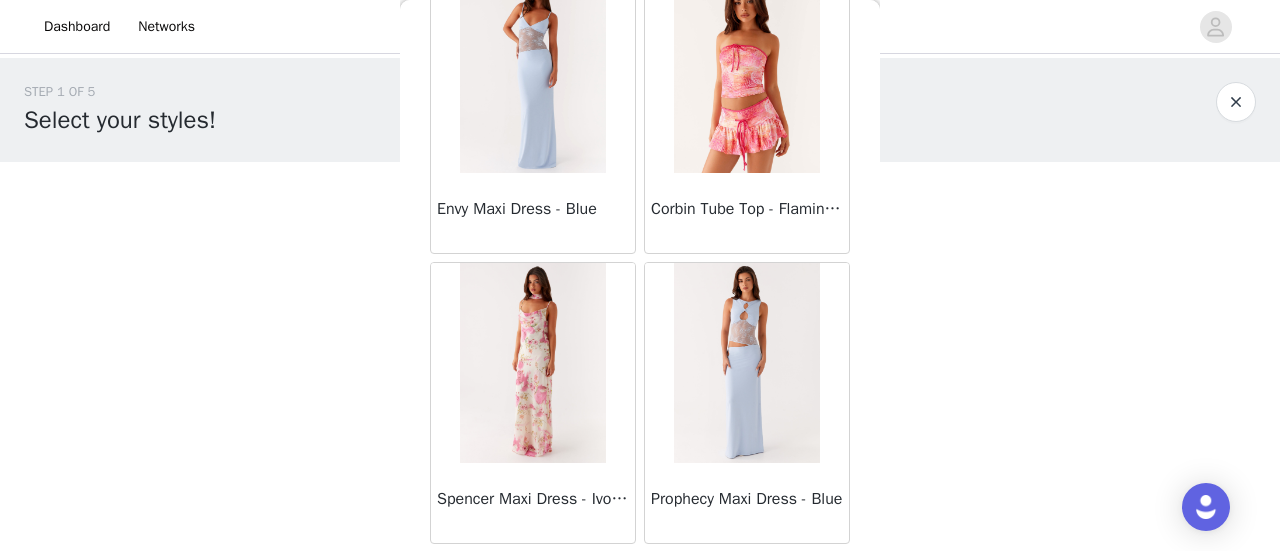 click on "Load More" at bounding box center [640, 578] 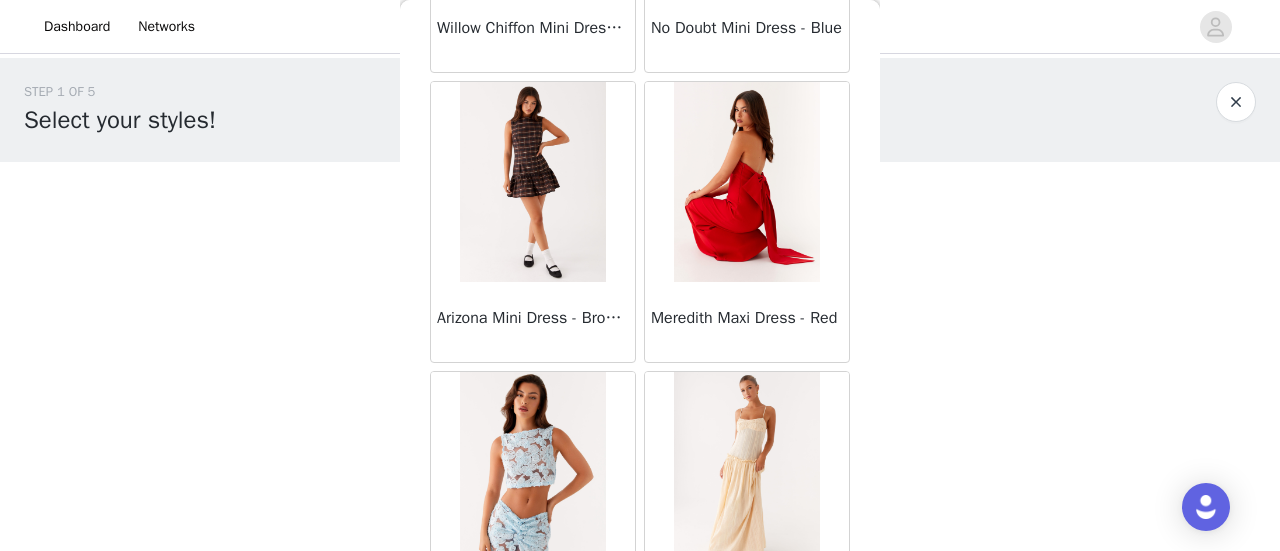 scroll, scrollTop: 28542, scrollLeft: 0, axis: vertical 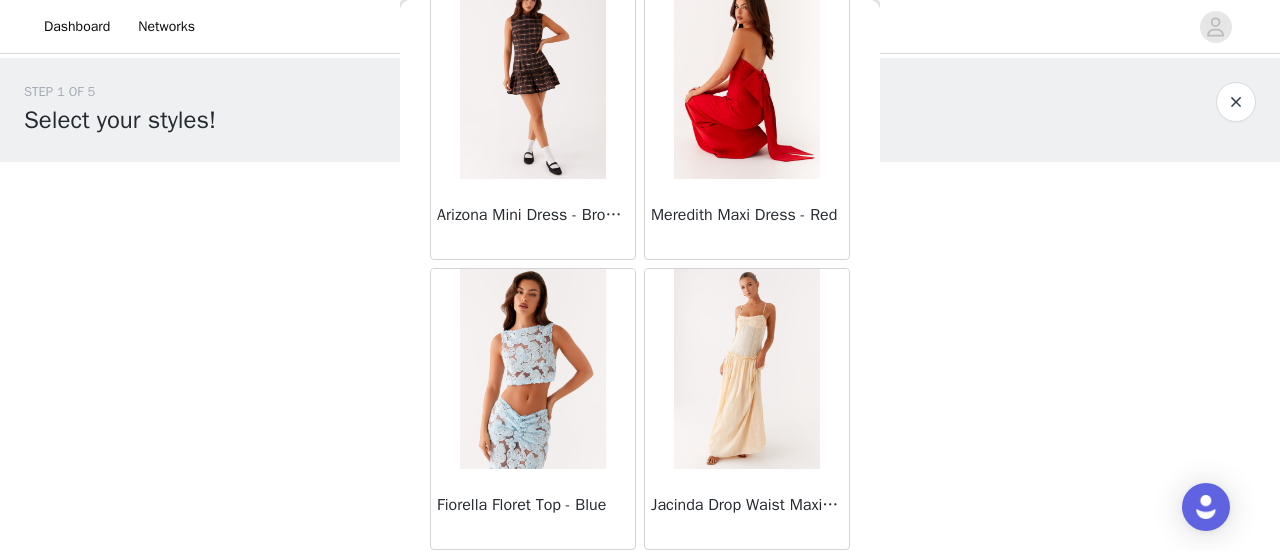click on "Load More" at bounding box center (640, 584) 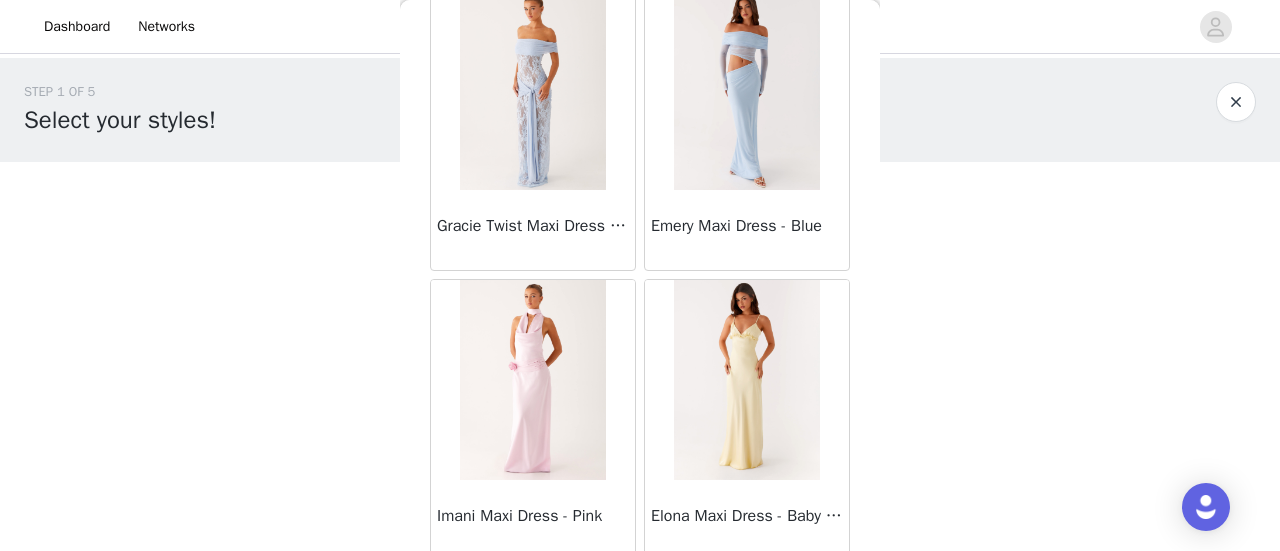 scroll, scrollTop: 31435, scrollLeft: 0, axis: vertical 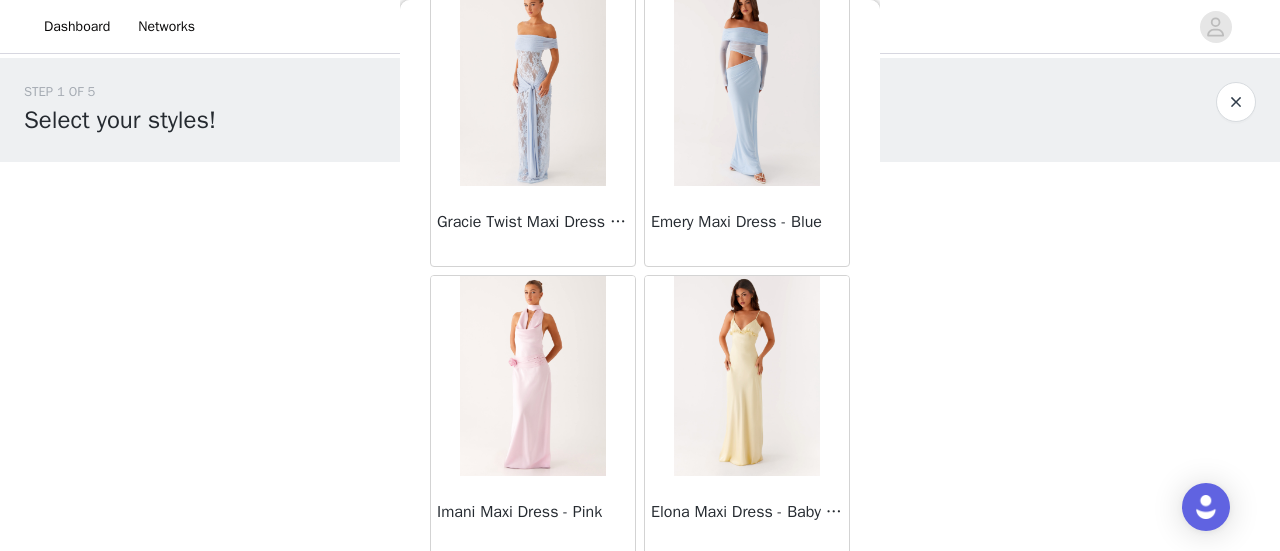 click on "Load More" at bounding box center (640, 591) 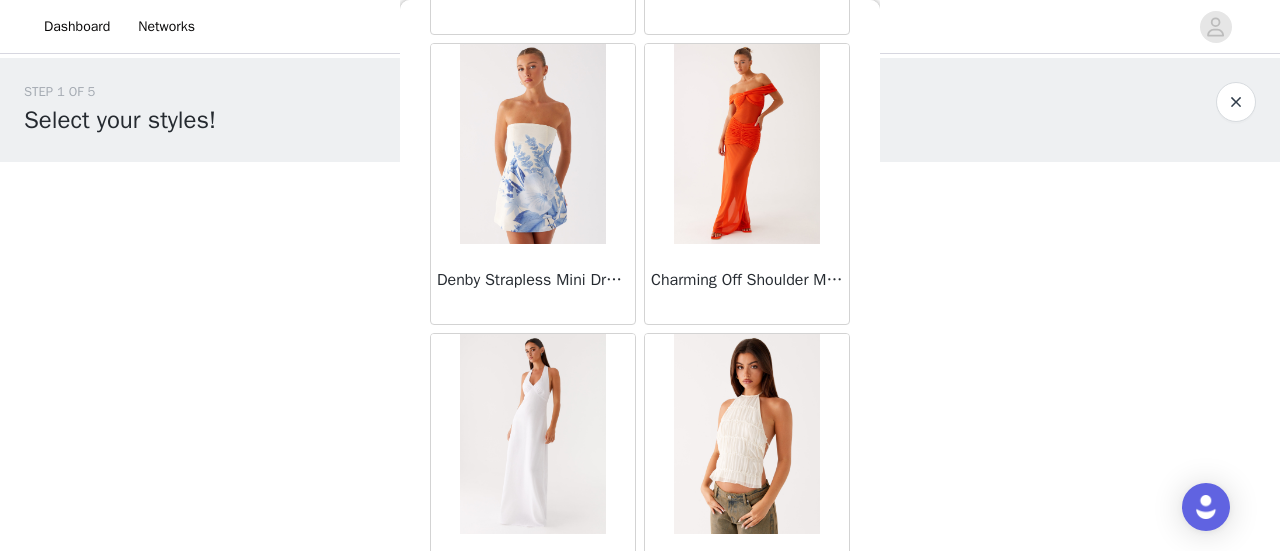 scroll, scrollTop: 34328, scrollLeft: 0, axis: vertical 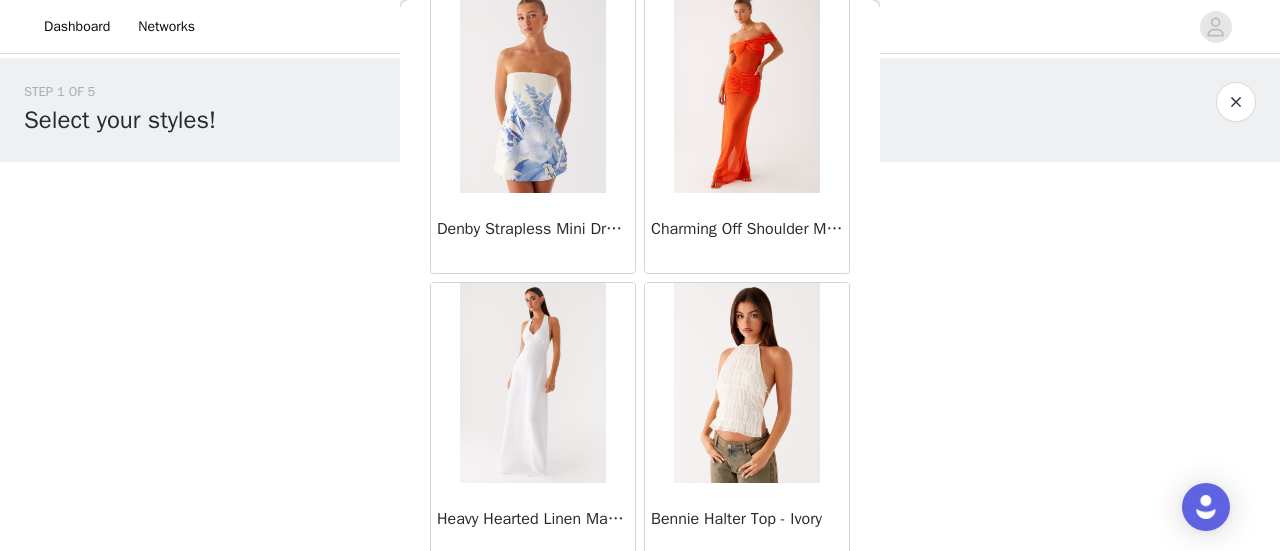 click on "Load More" at bounding box center (640, 598) 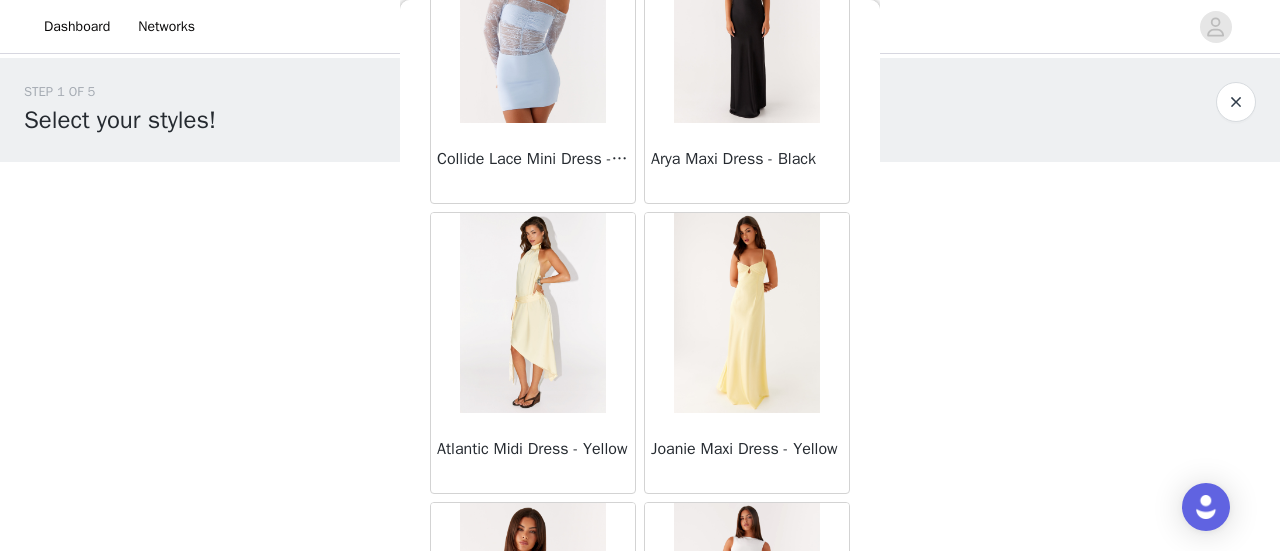 scroll, scrollTop: 37222, scrollLeft: 0, axis: vertical 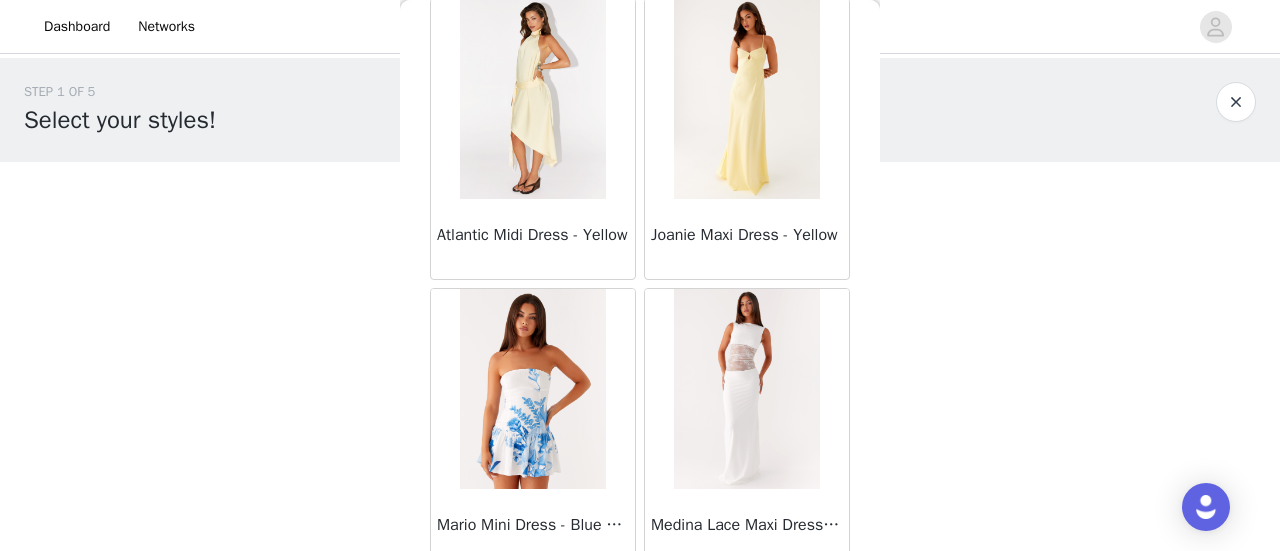 click on "Load More" at bounding box center (640, 604) 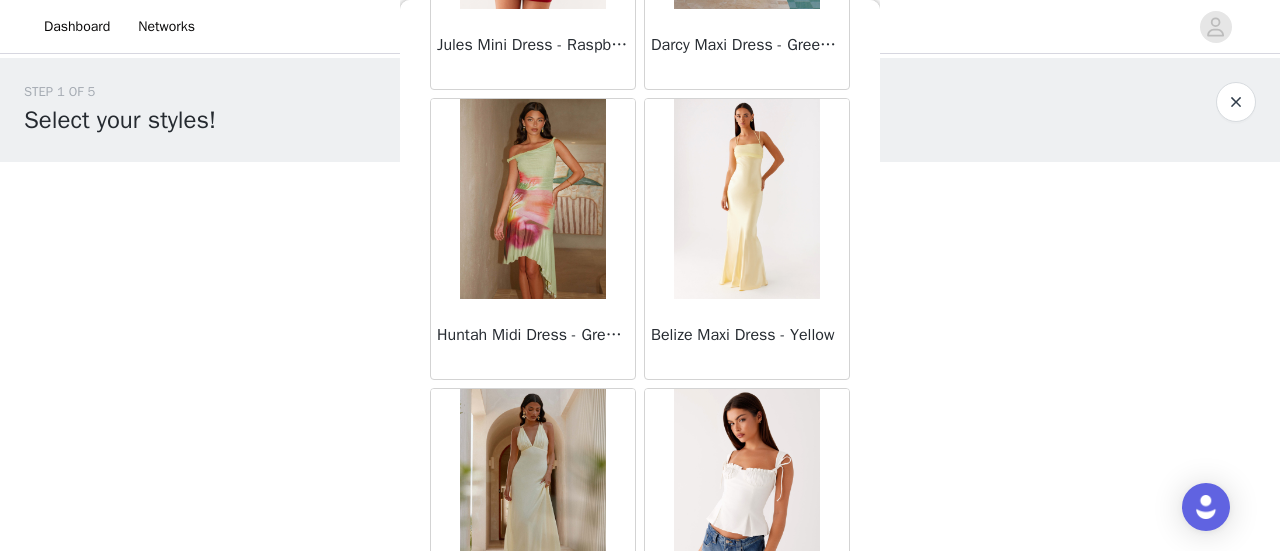 scroll, scrollTop: 40115, scrollLeft: 0, axis: vertical 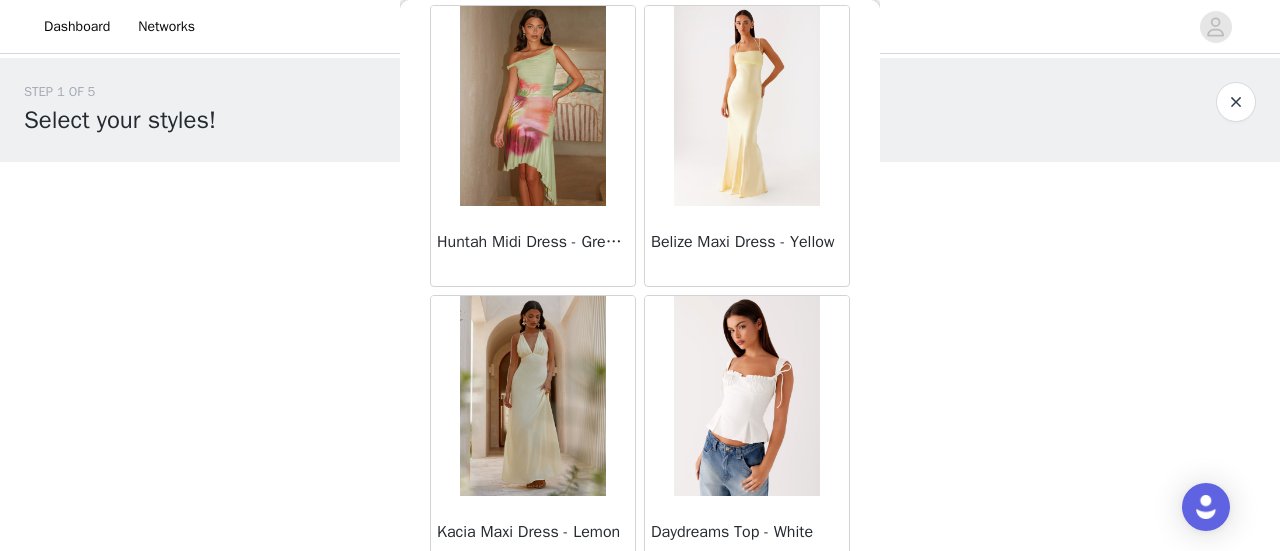 click on "Load More" at bounding box center [640, 611] 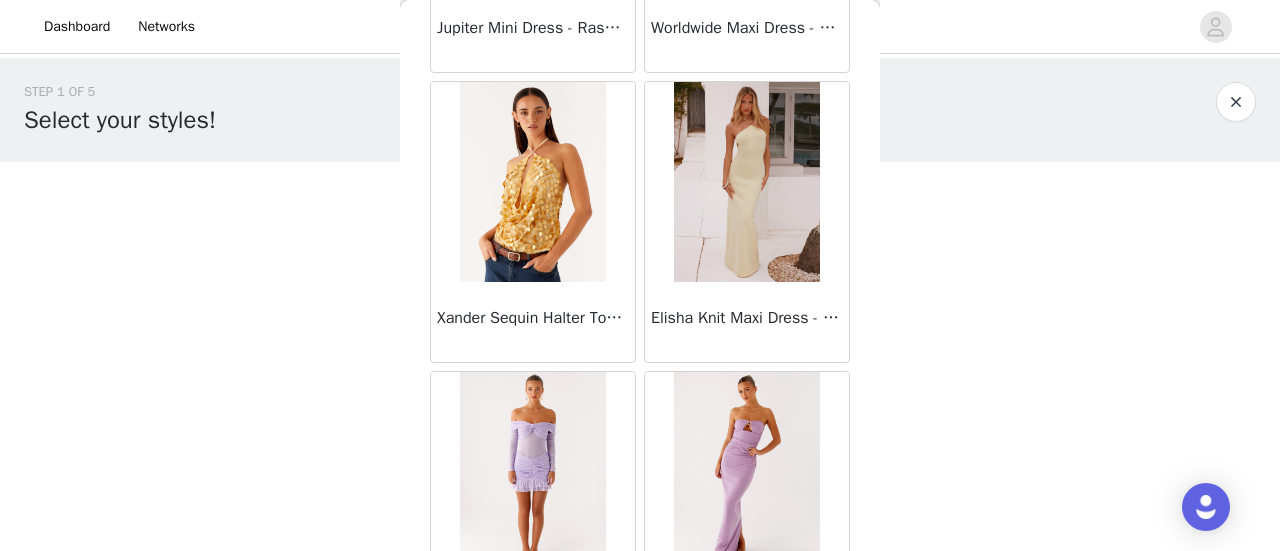 scroll, scrollTop: 43008, scrollLeft: 0, axis: vertical 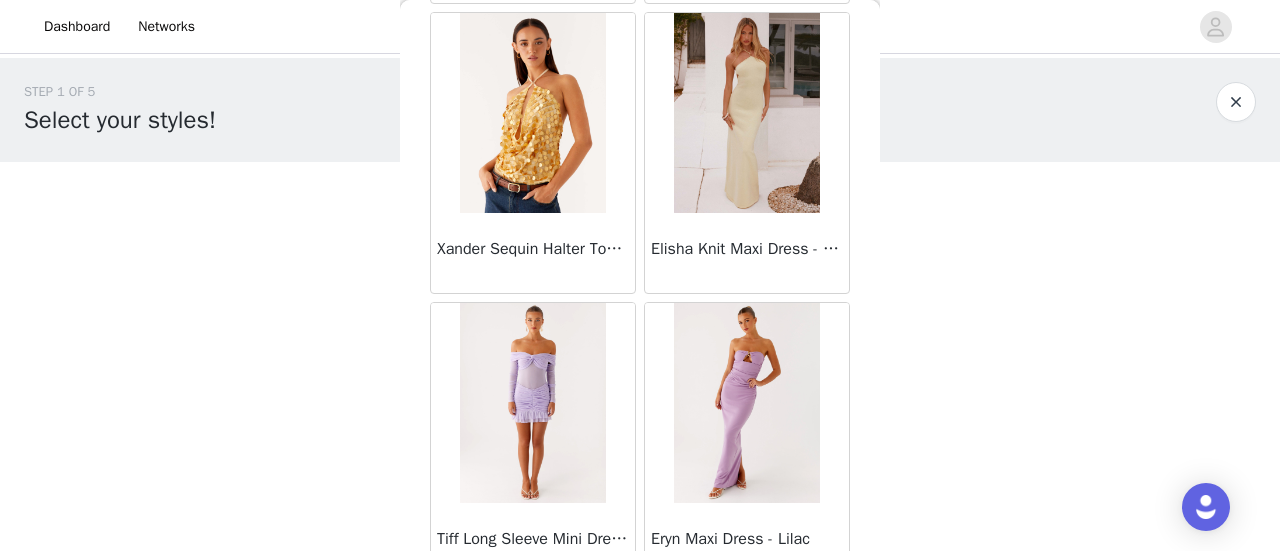 click on "Load More" at bounding box center [640, 618] 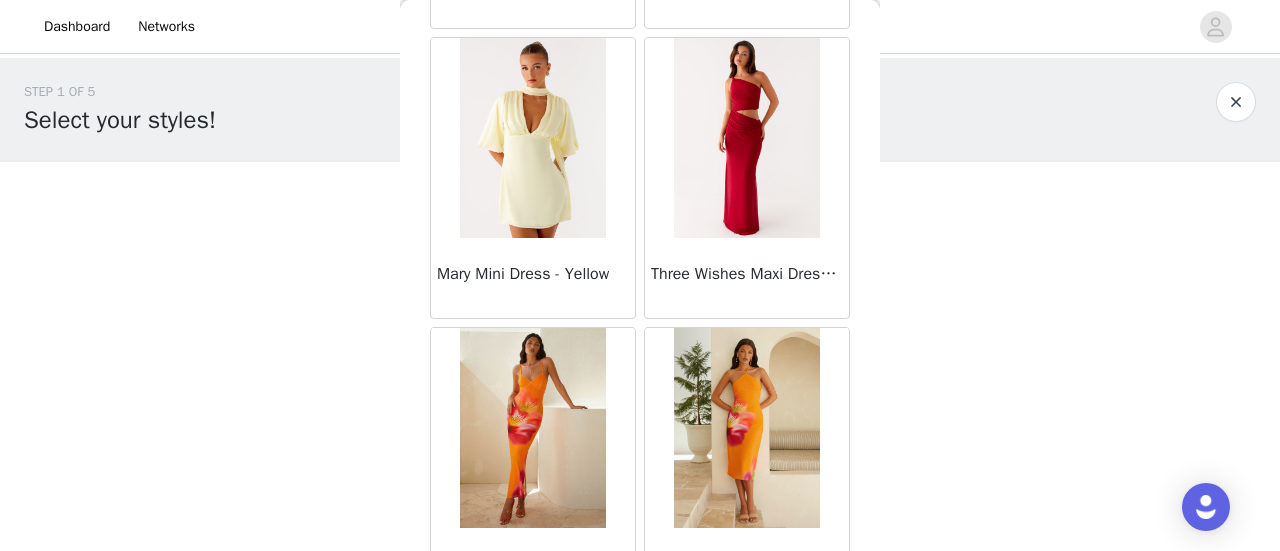 scroll, scrollTop: 45902, scrollLeft: 0, axis: vertical 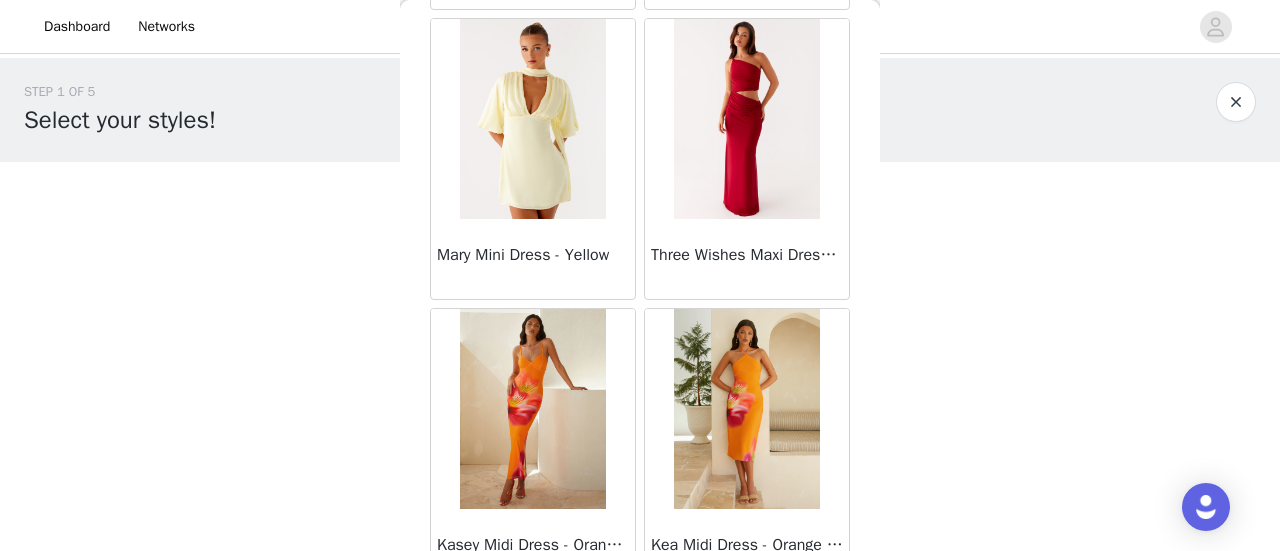 click on "Load More" at bounding box center (640, 624) 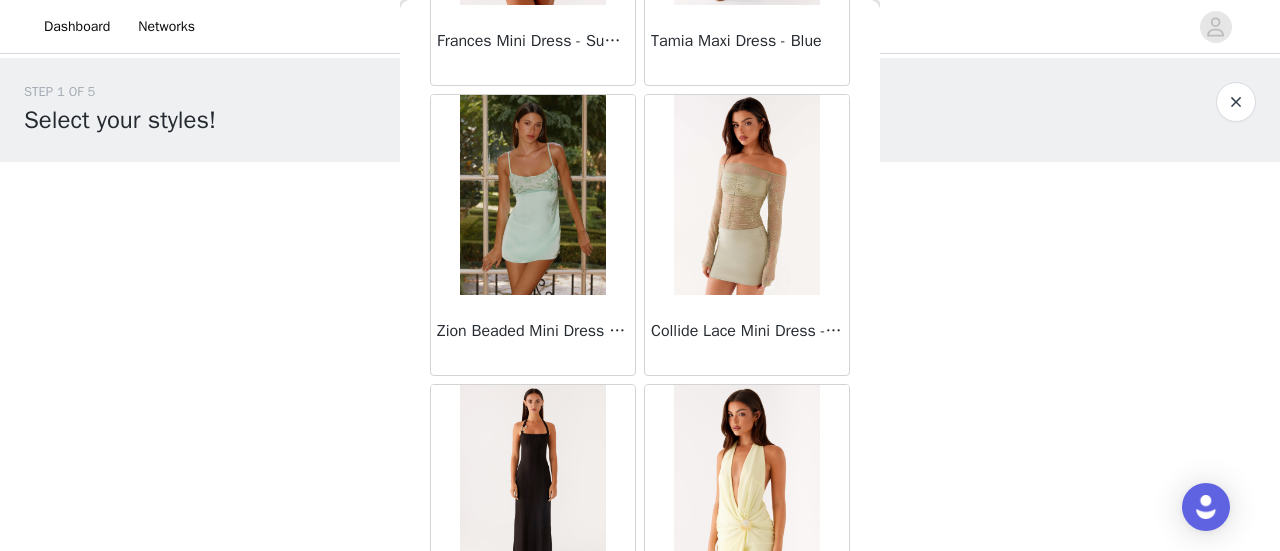 scroll, scrollTop: 48795, scrollLeft: 0, axis: vertical 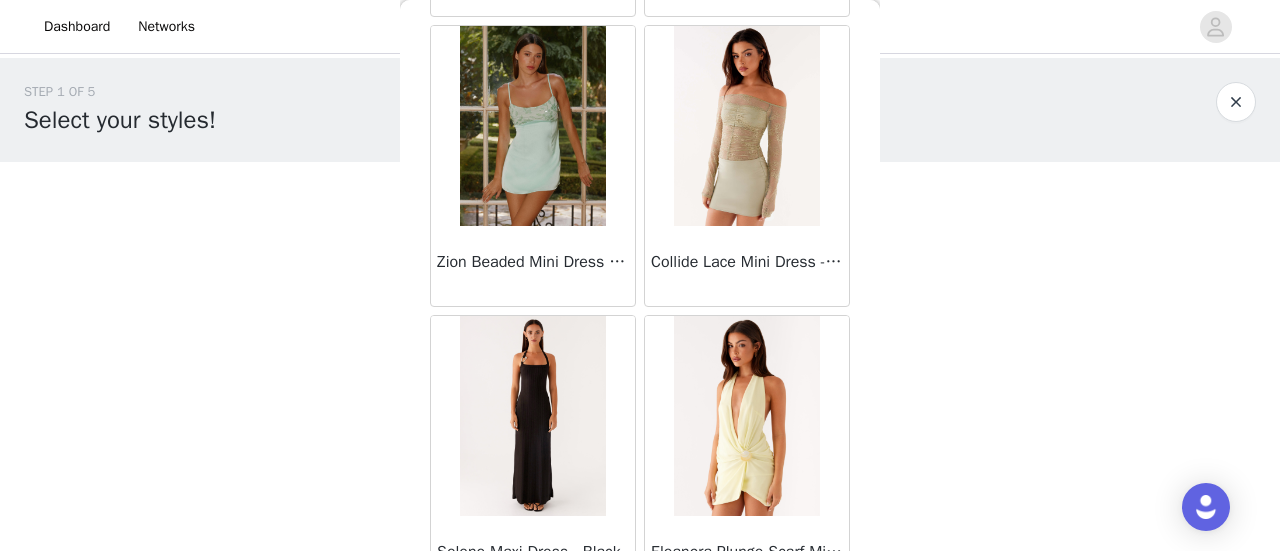 click on "Load More" at bounding box center (640, 631) 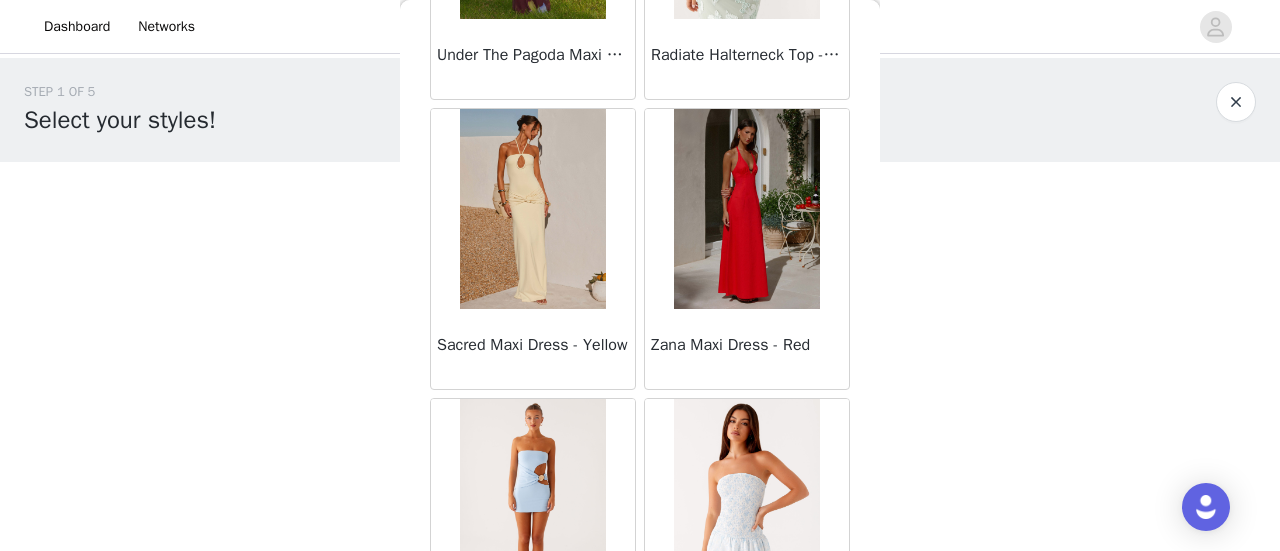 scroll, scrollTop: 51688, scrollLeft: 0, axis: vertical 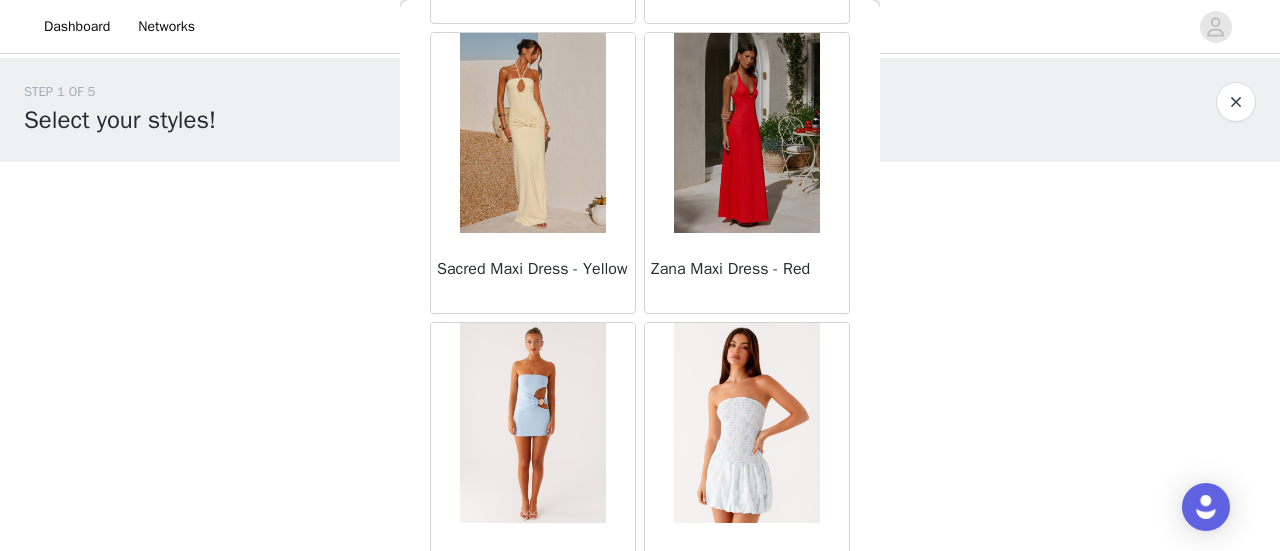 click on "Load More" at bounding box center (640, 638) 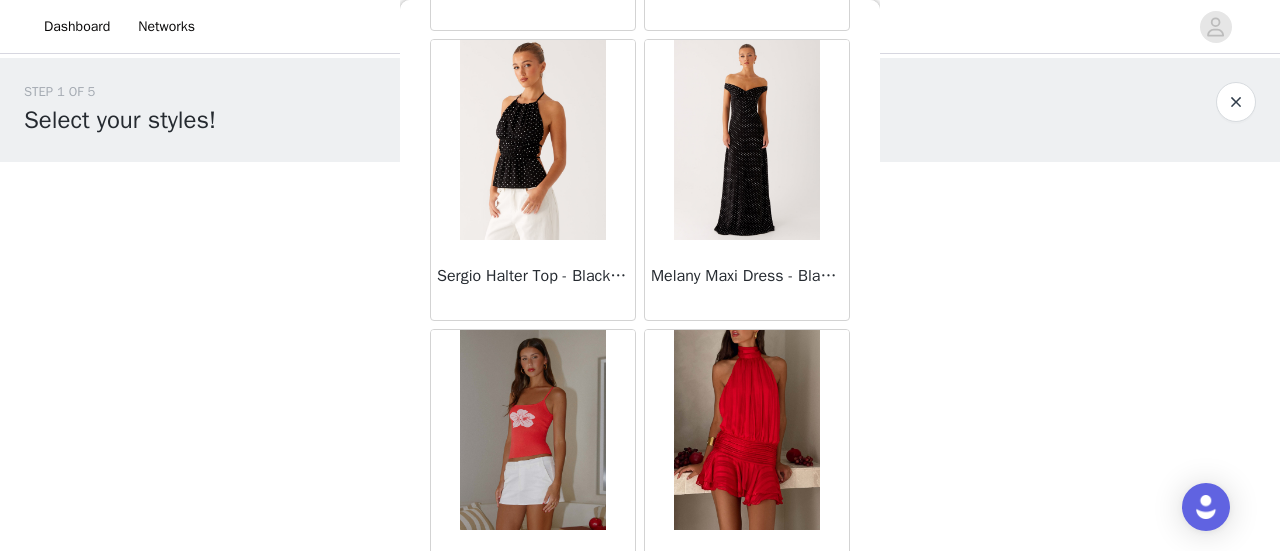 scroll, scrollTop: 54582, scrollLeft: 0, axis: vertical 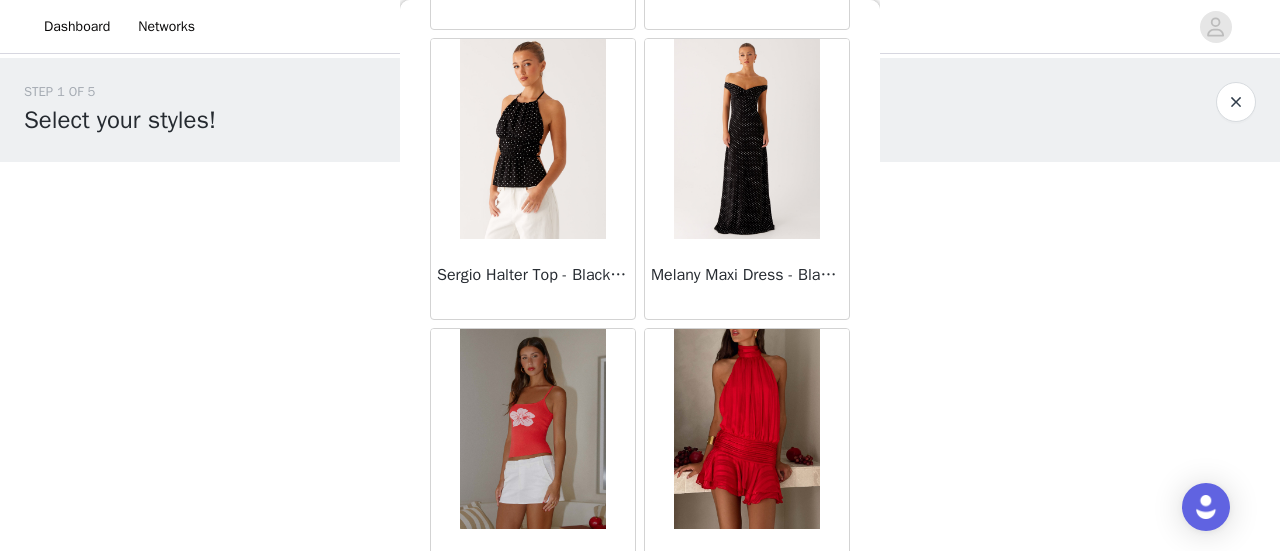 click on "Load More" at bounding box center [640, 644] 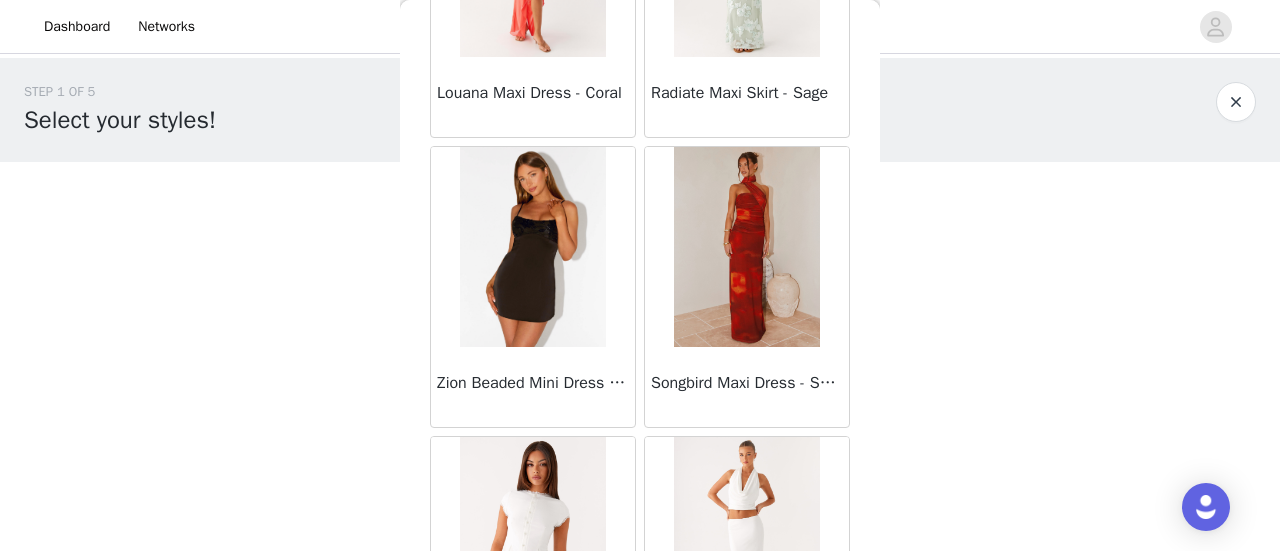 scroll, scrollTop: 57475, scrollLeft: 0, axis: vertical 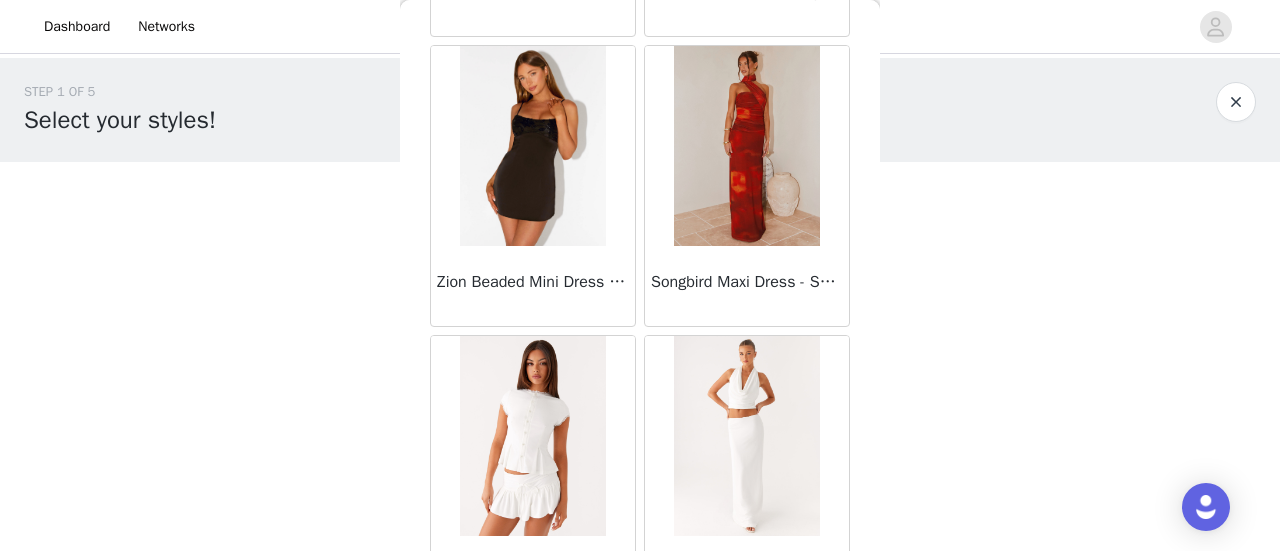 click on "Load More" at bounding box center (640, 651) 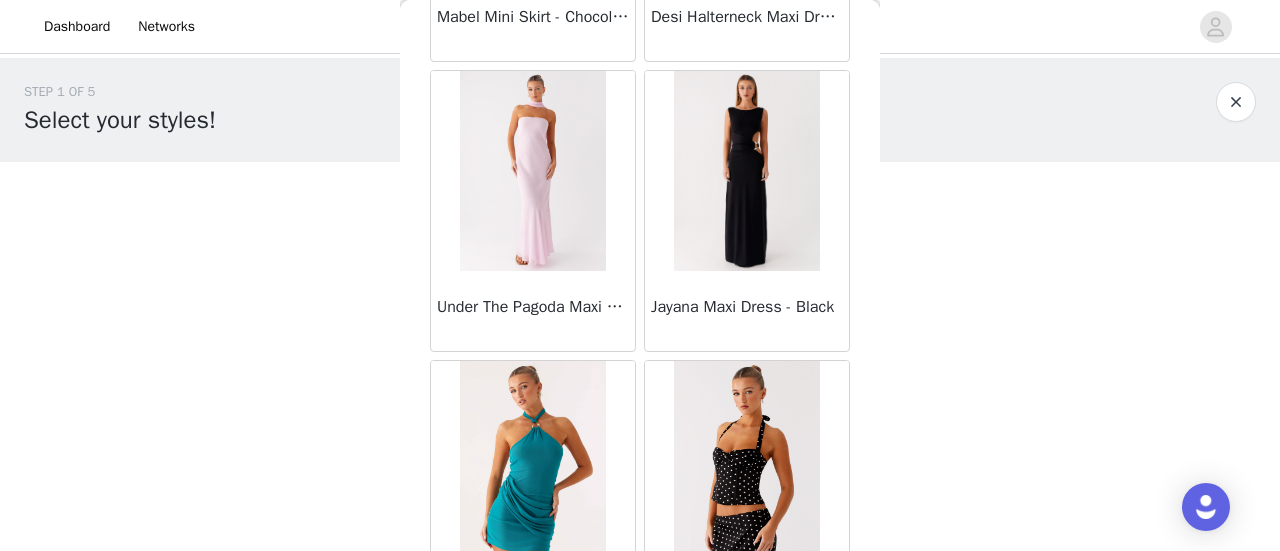 scroll, scrollTop: 60368, scrollLeft: 0, axis: vertical 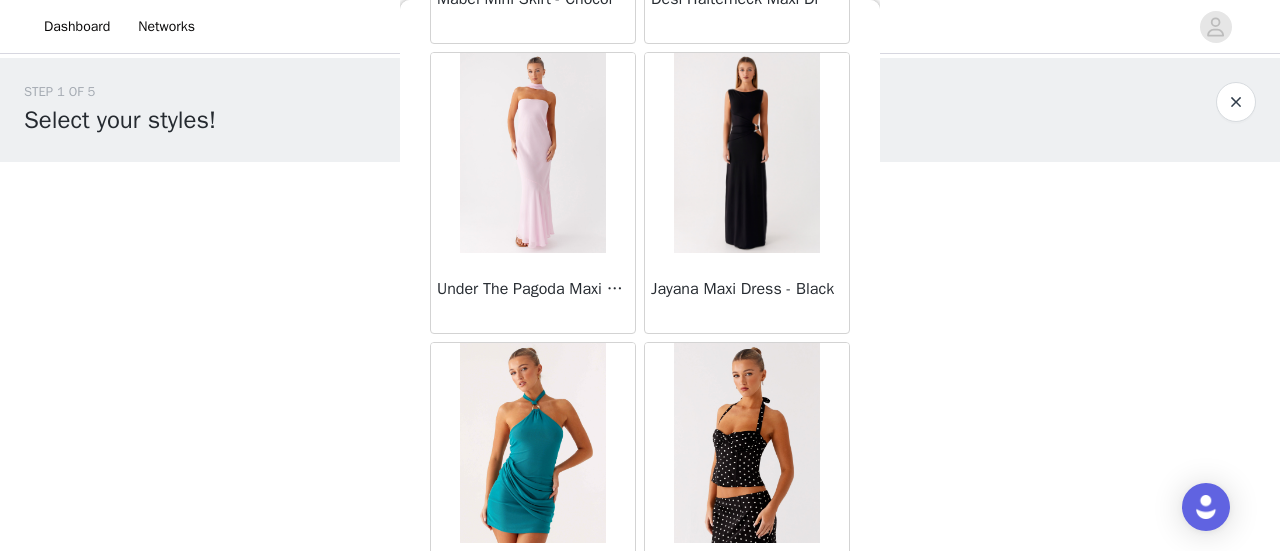 click on "Load More" at bounding box center [640, 658] 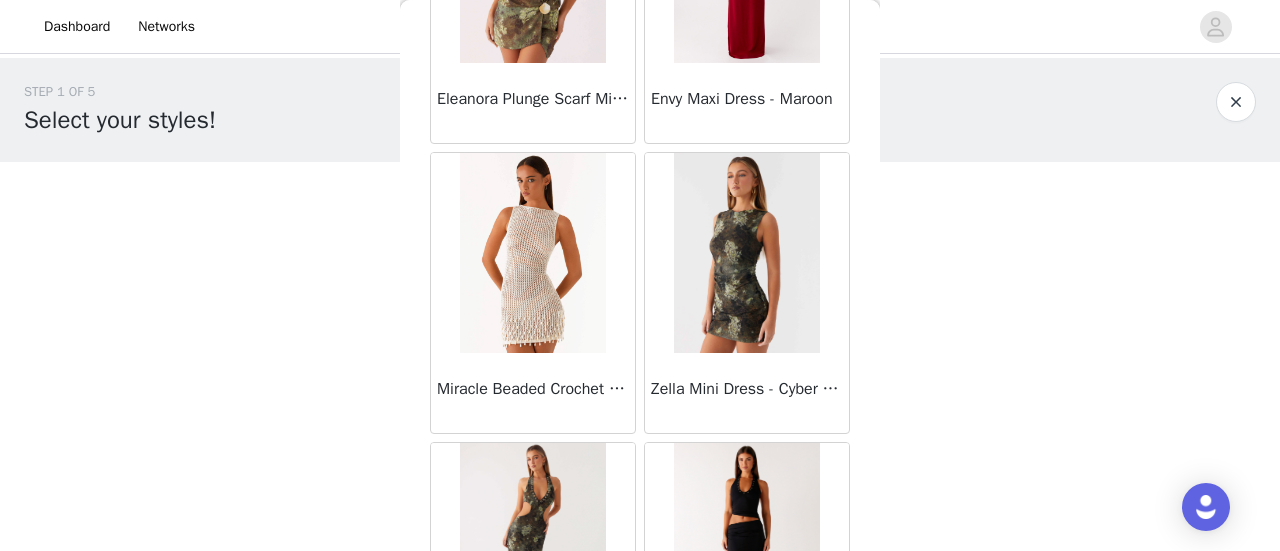 scroll, scrollTop: 63262, scrollLeft: 0, axis: vertical 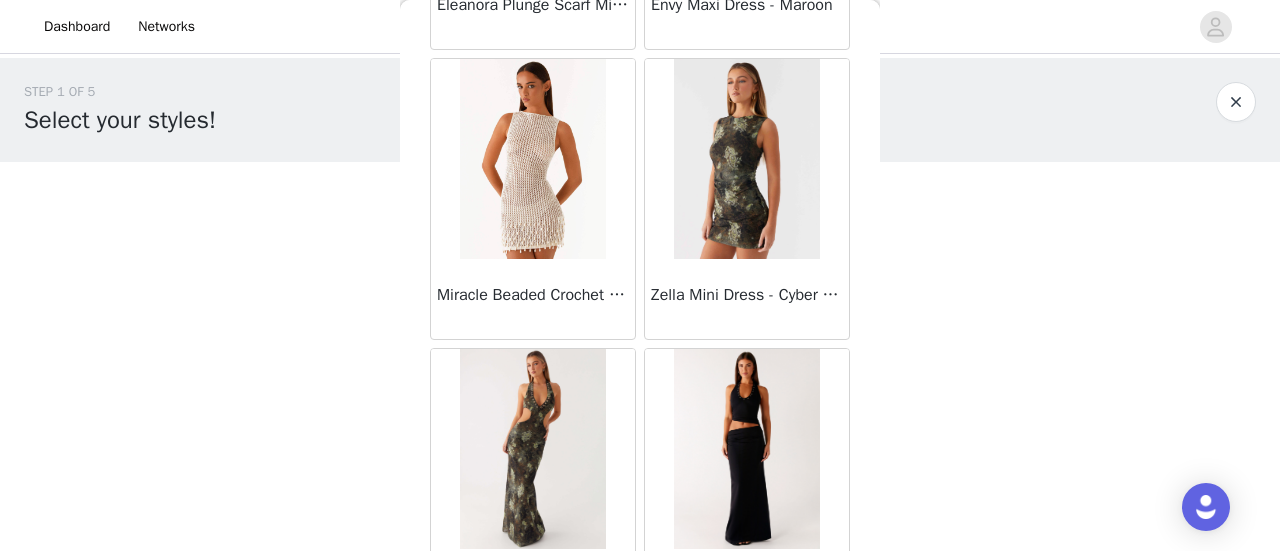 click on "Load More" at bounding box center (640, 664) 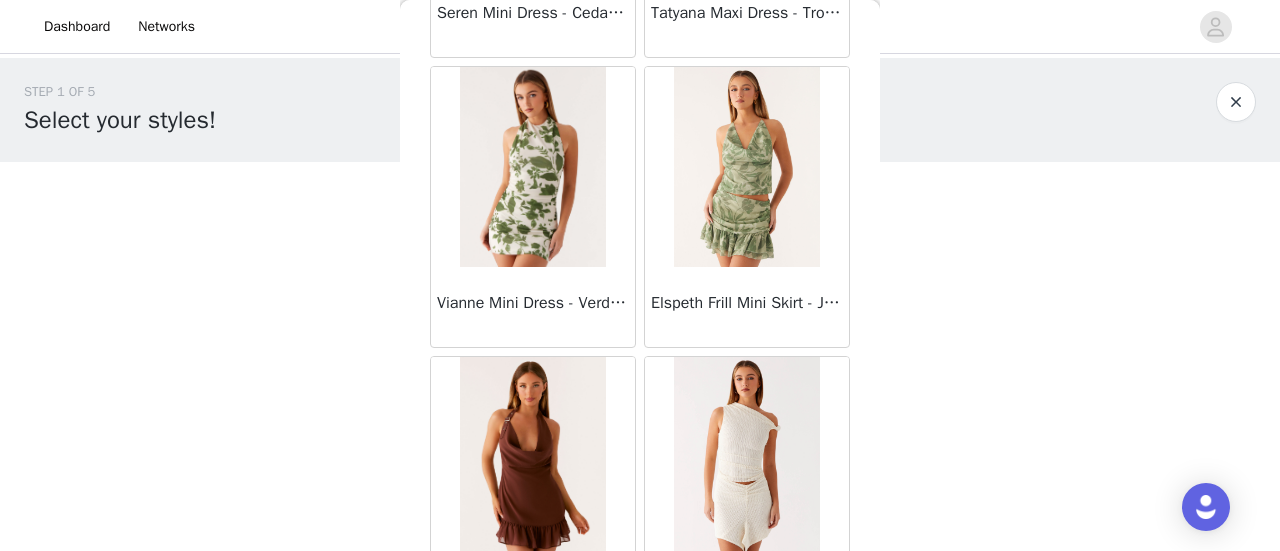 scroll, scrollTop: 66155, scrollLeft: 0, axis: vertical 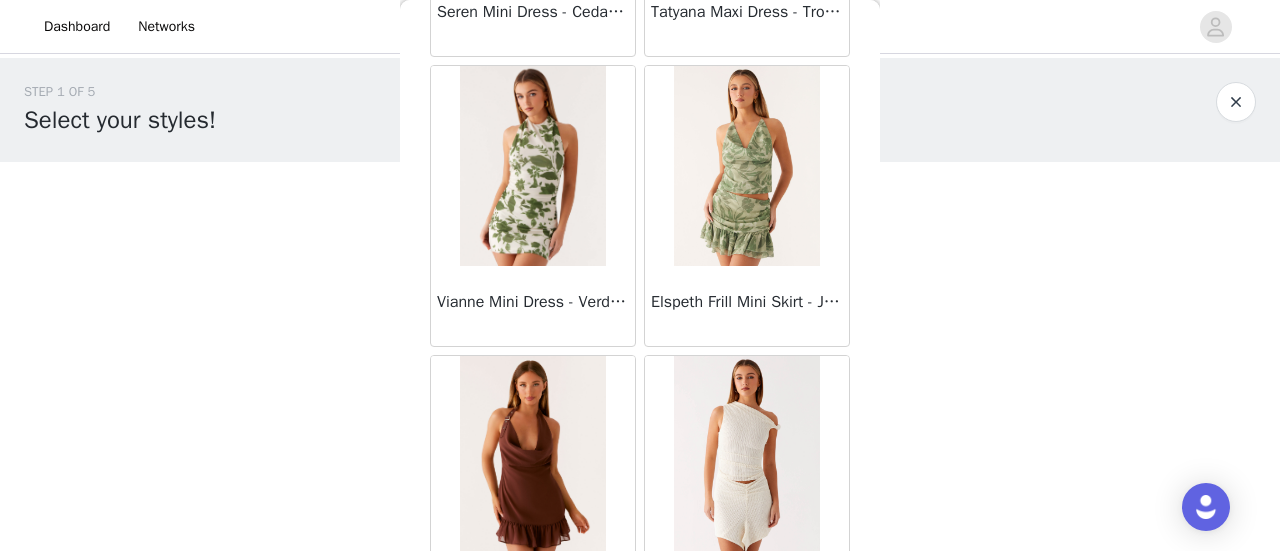 click on "Load More" at bounding box center (640, 671) 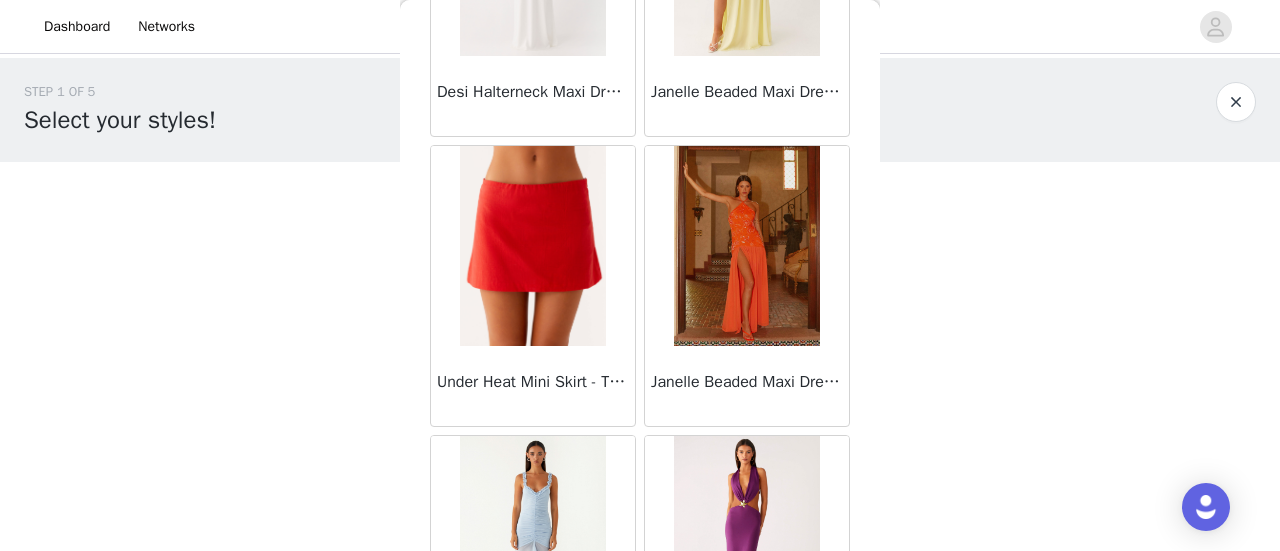 scroll, scrollTop: 69048, scrollLeft: 0, axis: vertical 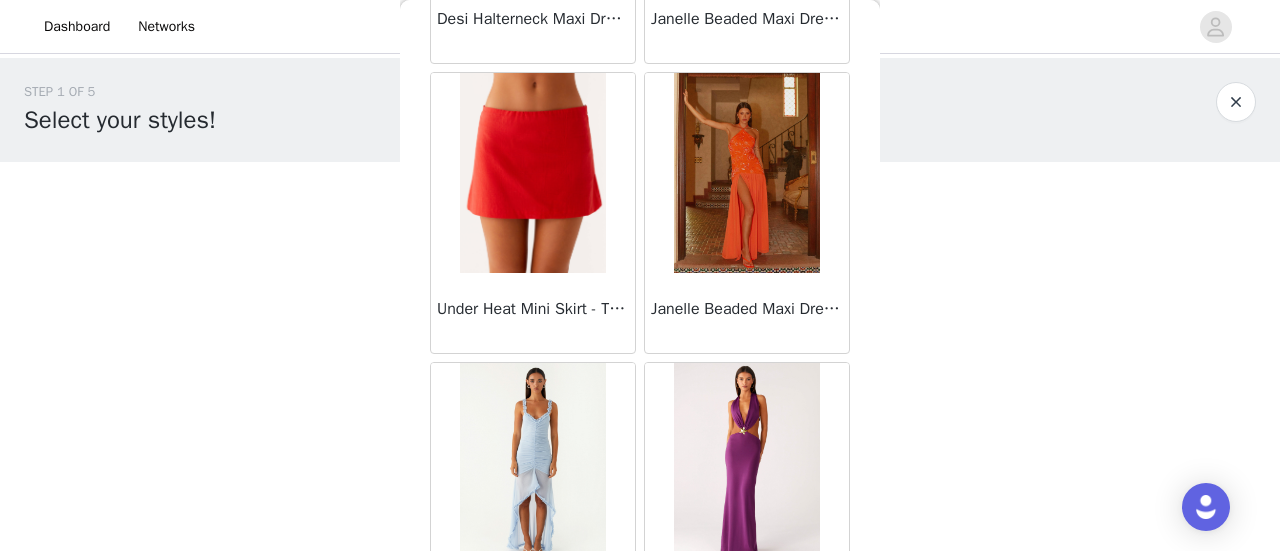 click on "Load More" at bounding box center [640, 678] 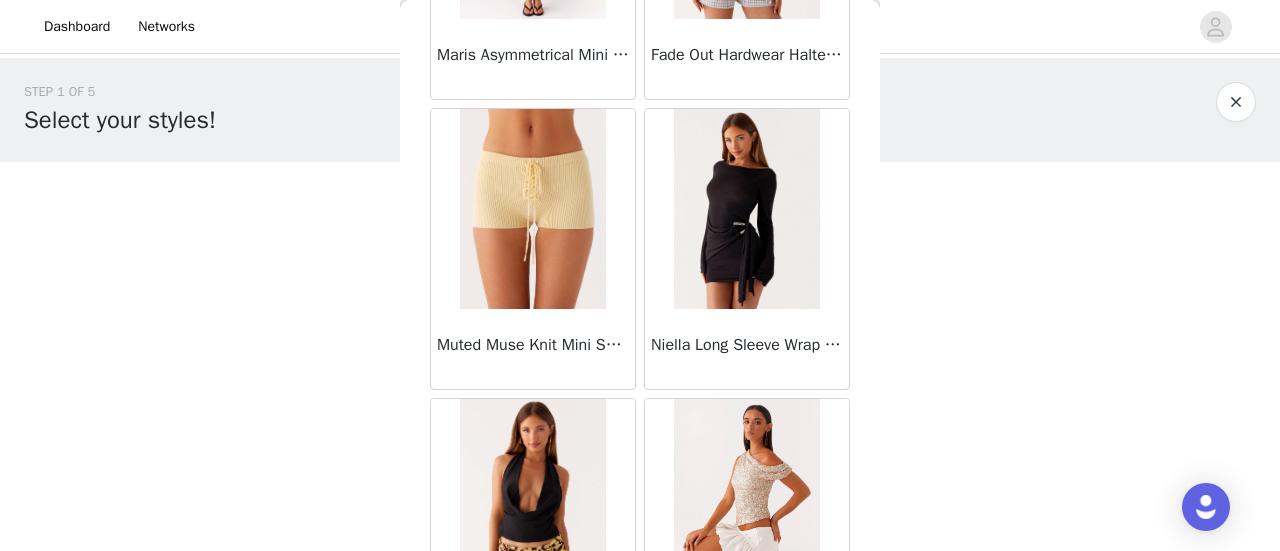 scroll, scrollTop: 71942, scrollLeft: 0, axis: vertical 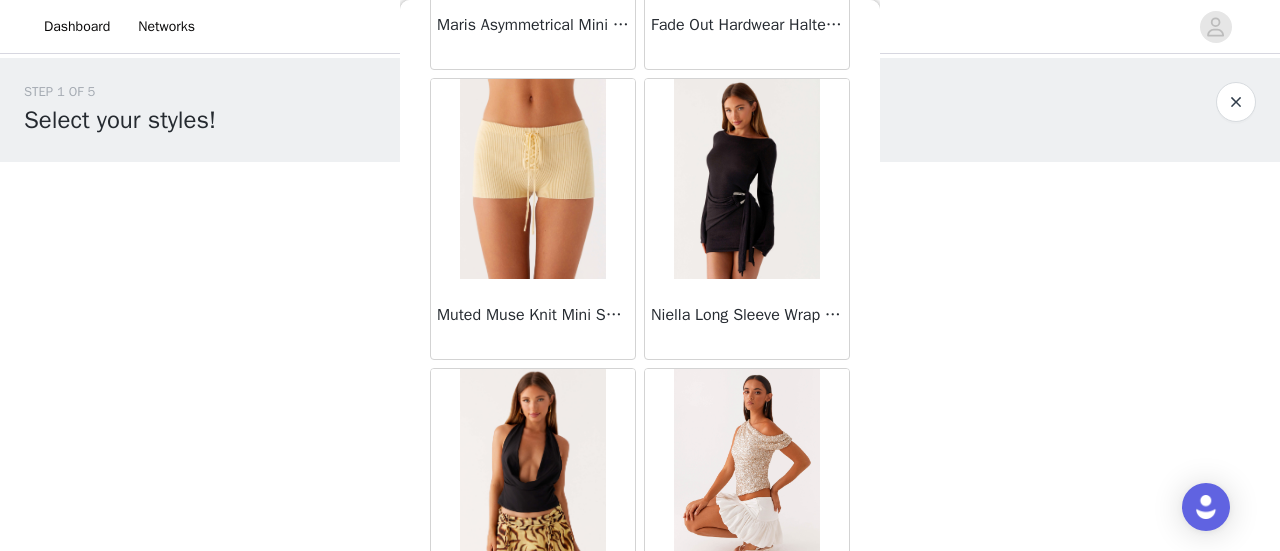 click on "Load More" at bounding box center [640, 684] 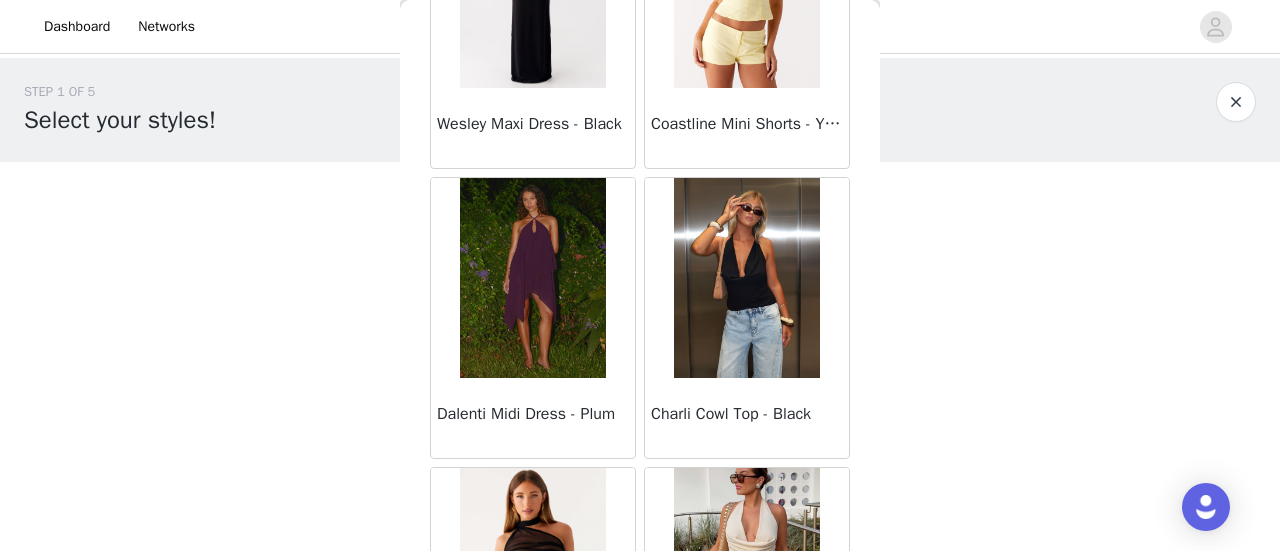 scroll, scrollTop: 74835, scrollLeft: 0, axis: vertical 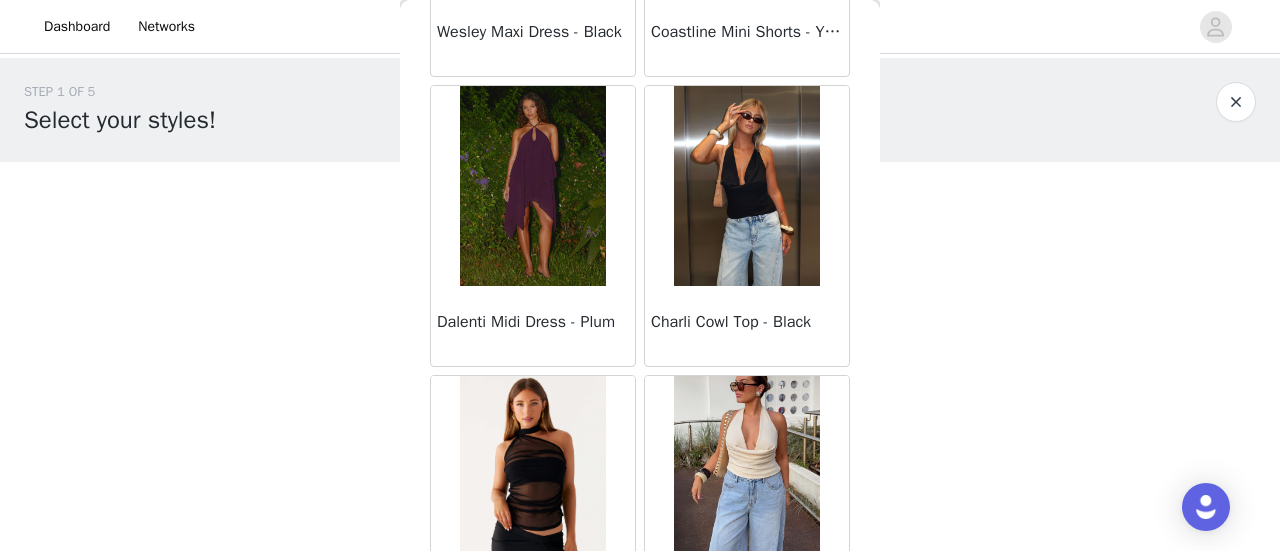 click on "Load More" at bounding box center [640, 691] 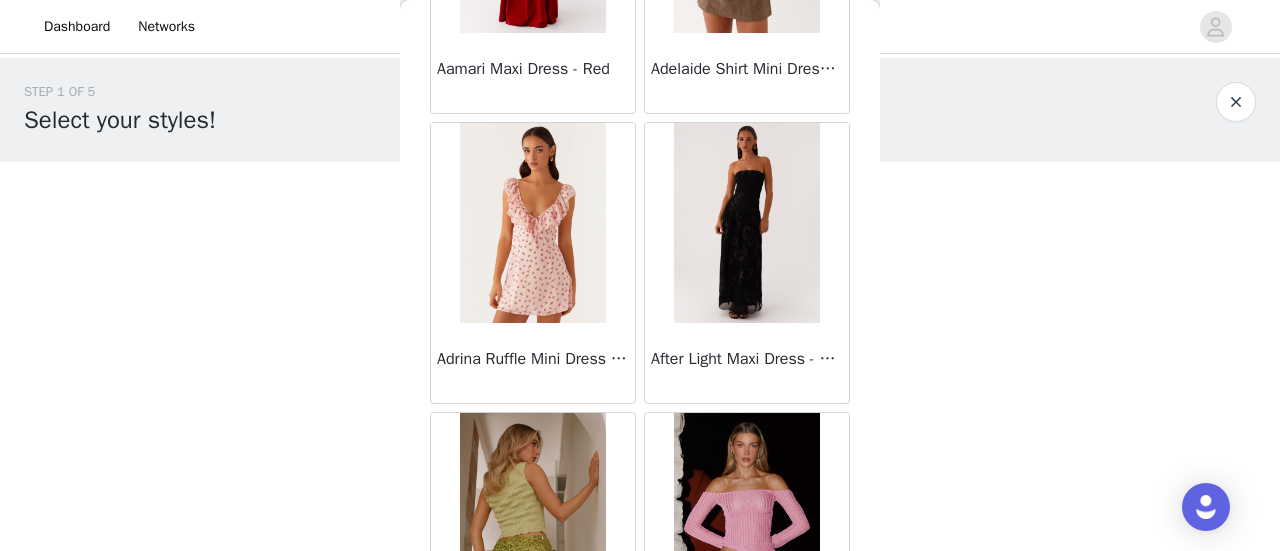 scroll, scrollTop: 77728, scrollLeft: 0, axis: vertical 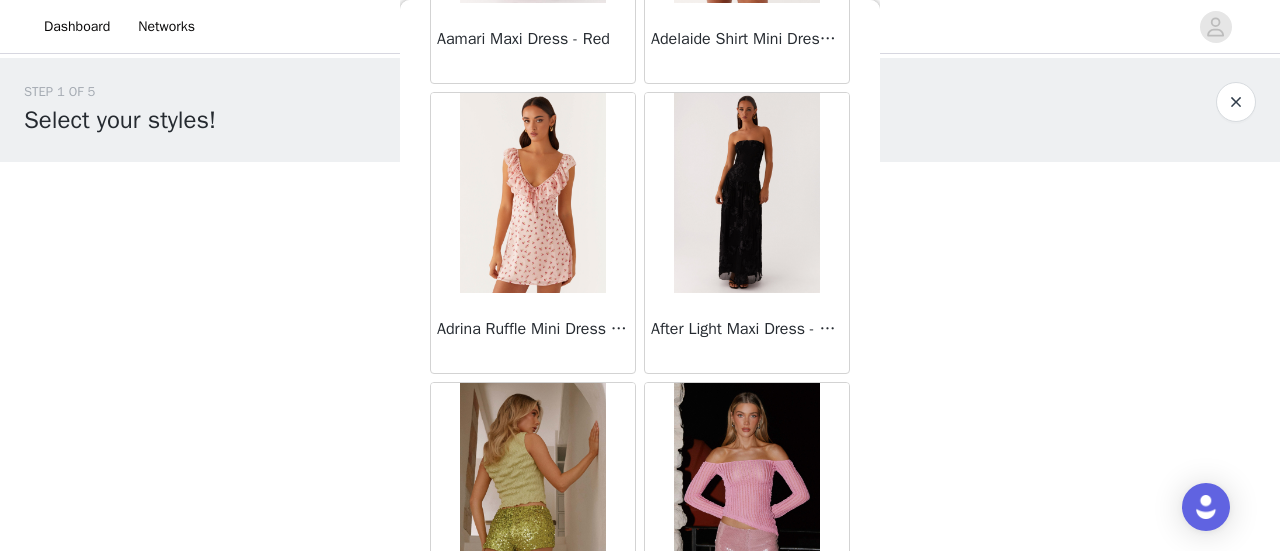 click on "Load More" at bounding box center (640, 698) 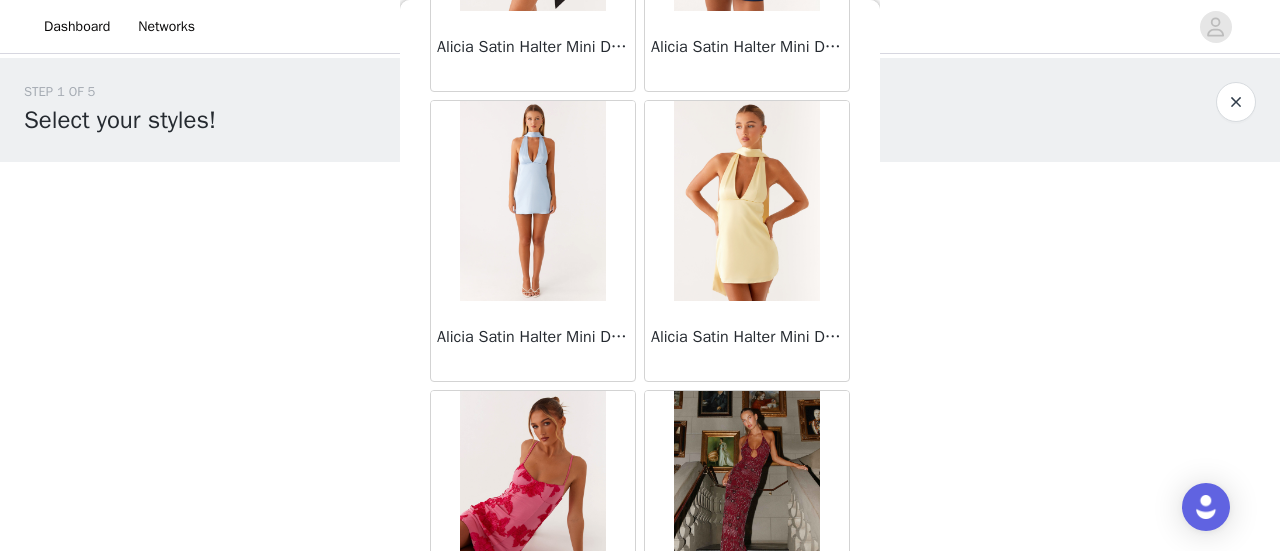 scroll, scrollTop: 80622, scrollLeft: 0, axis: vertical 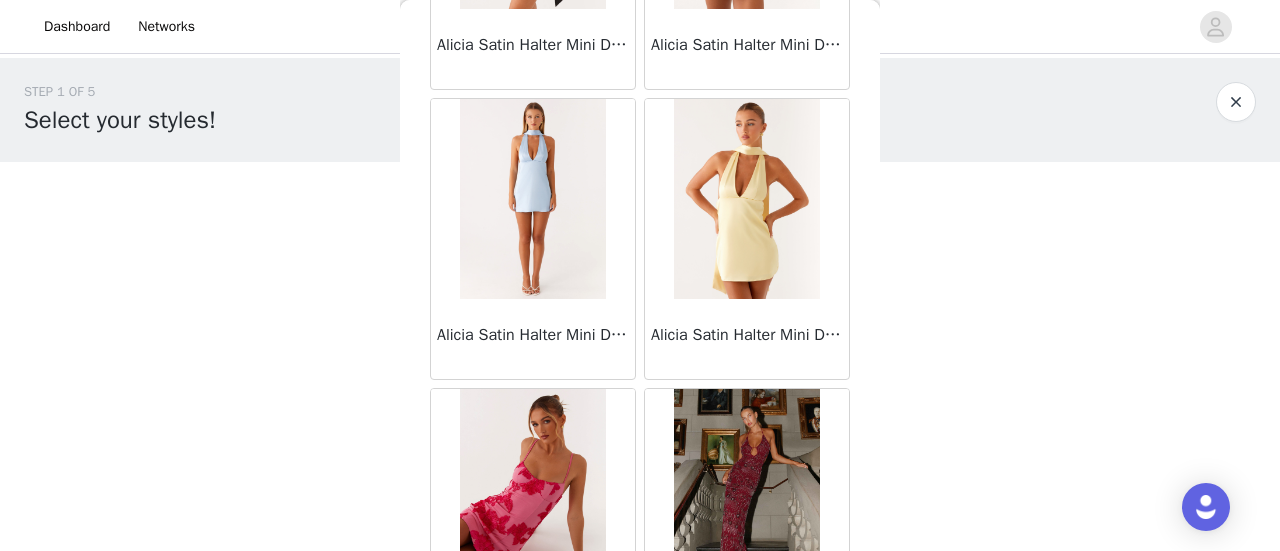 click on "Load More" at bounding box center [640, 704] 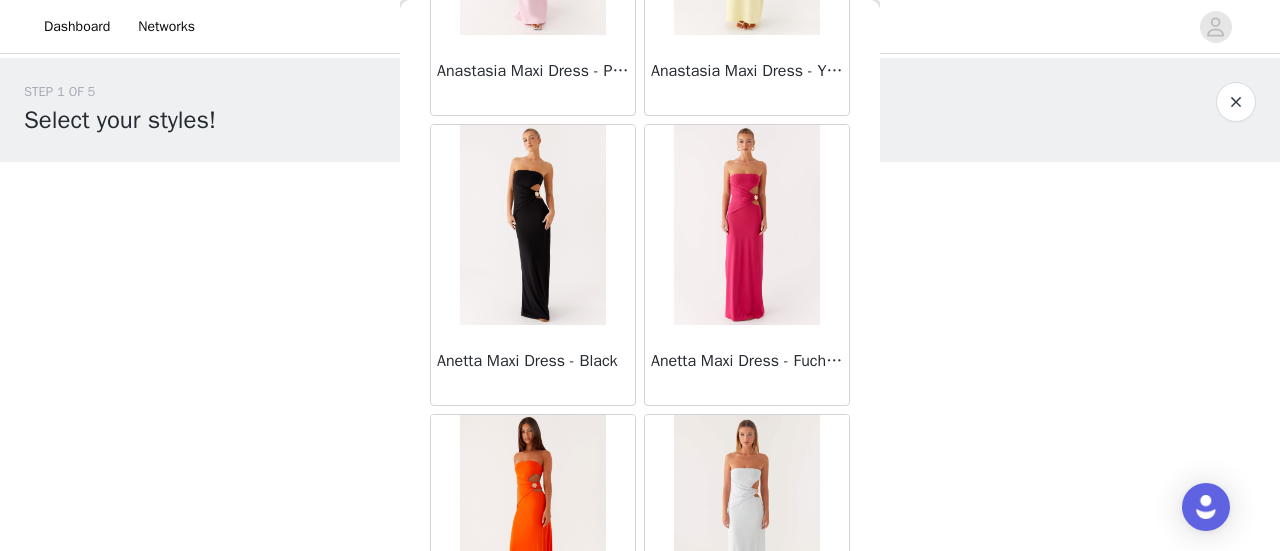 scroll, scrollTop: 83515, scrollLeft: 0, axis: vertical 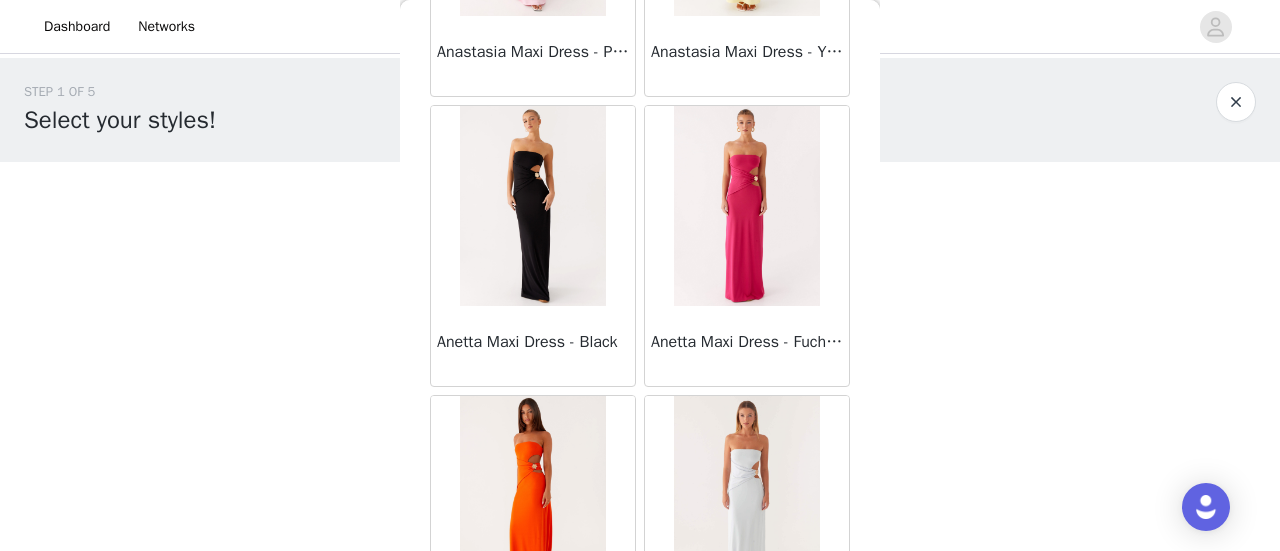 drag, startPoint x: 717, startPoint y: 529, endPoint x: 683, endPoint y: 275, distance: 256.26547 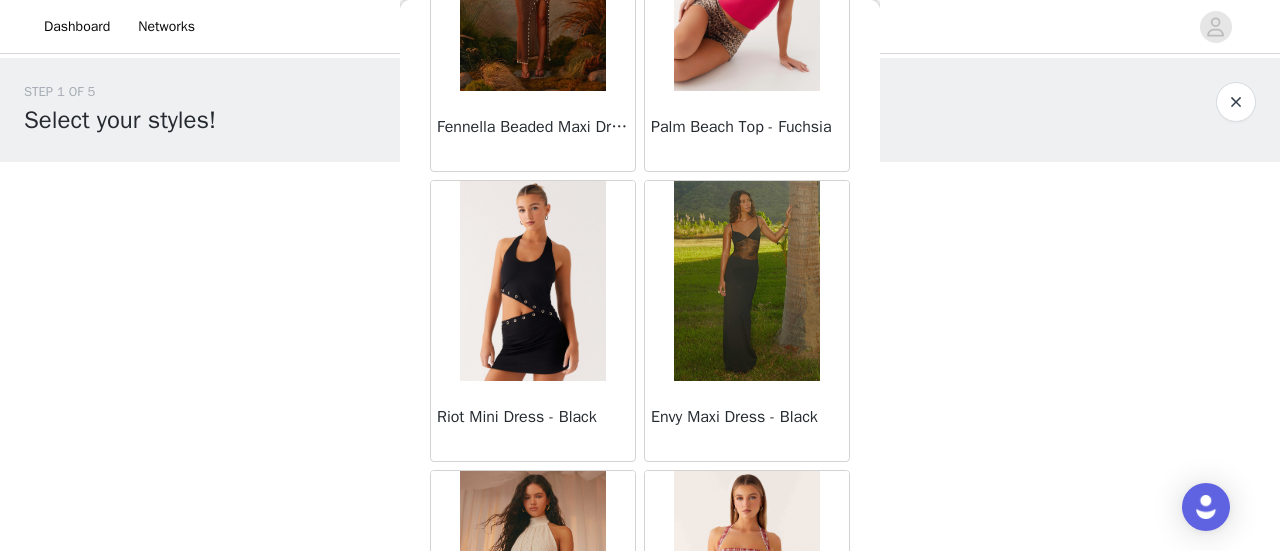 scroll, scrollTop: 64230, scrollLeft: 0, axis: vertical 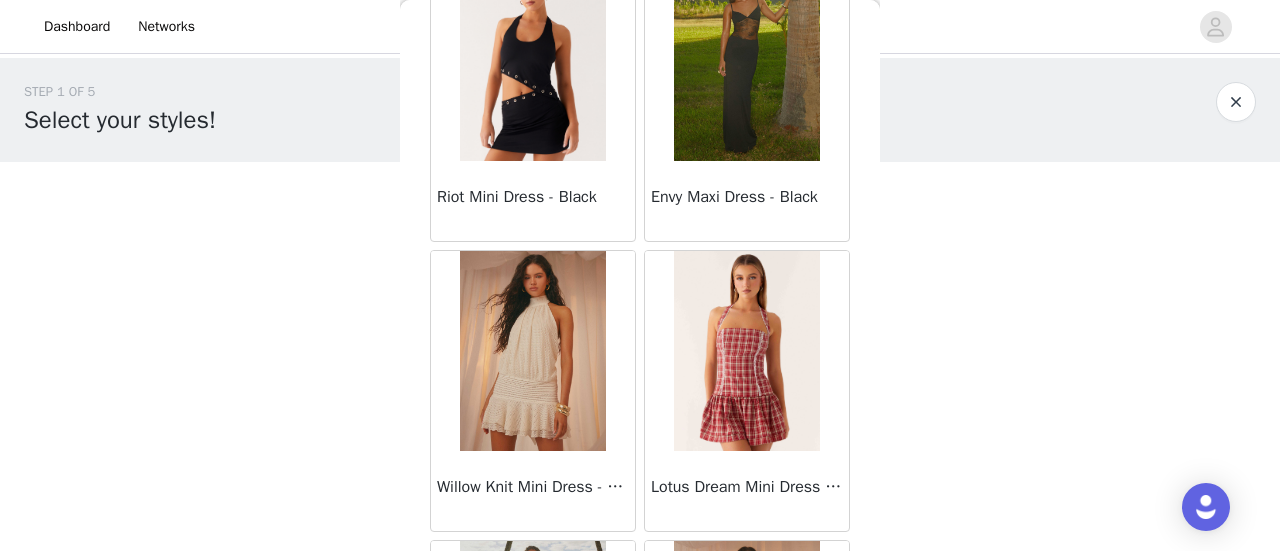 click at bounding box center (746, 351) 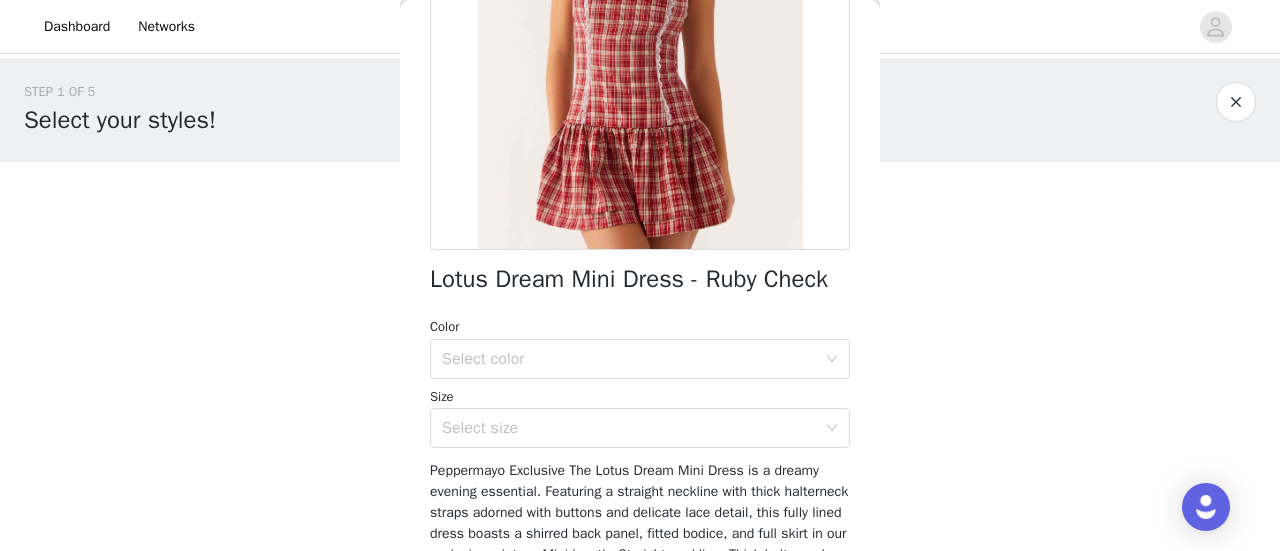 scroll, scrollTop: 400, scrollLeft: 0, axis: vertical 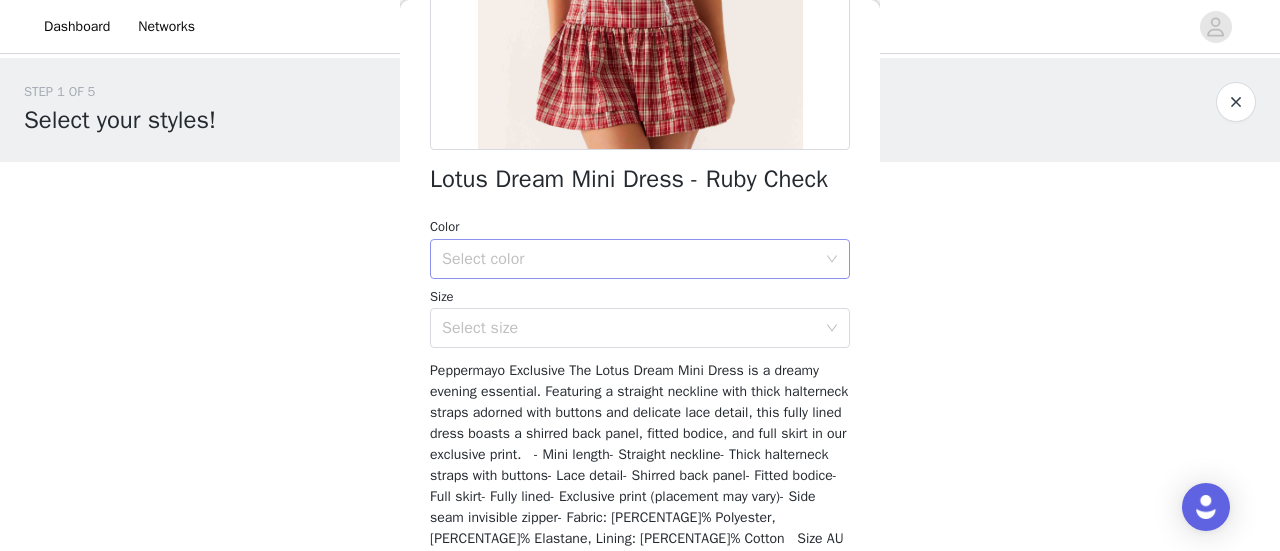 click on "Select color" at bounding box center [629, 259] 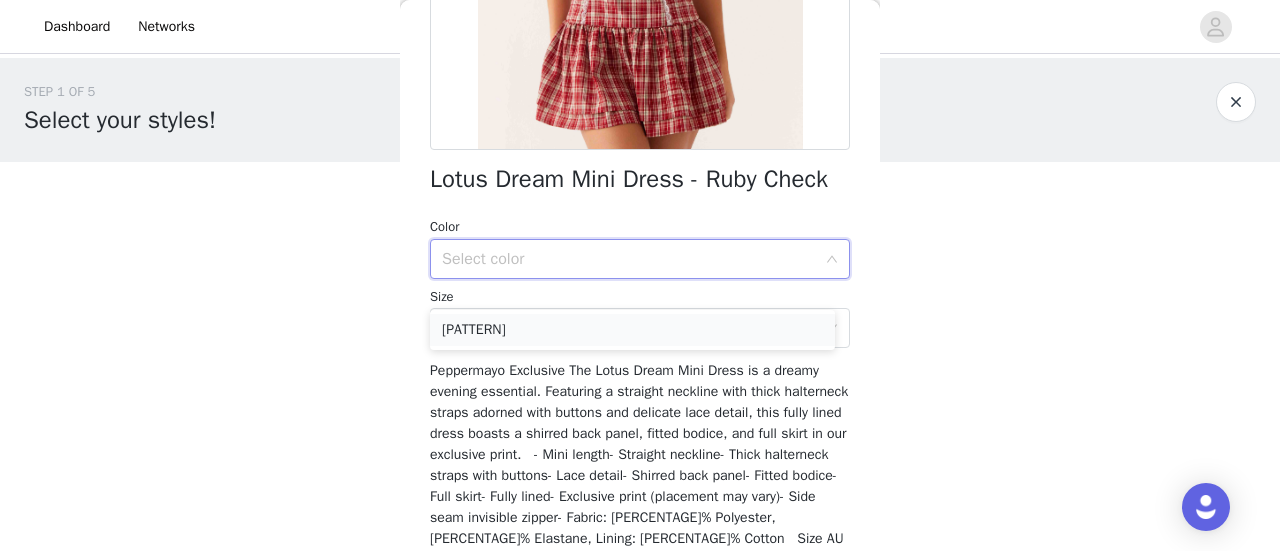 click on "[PATTERN]" at bounding box center [632, 330] 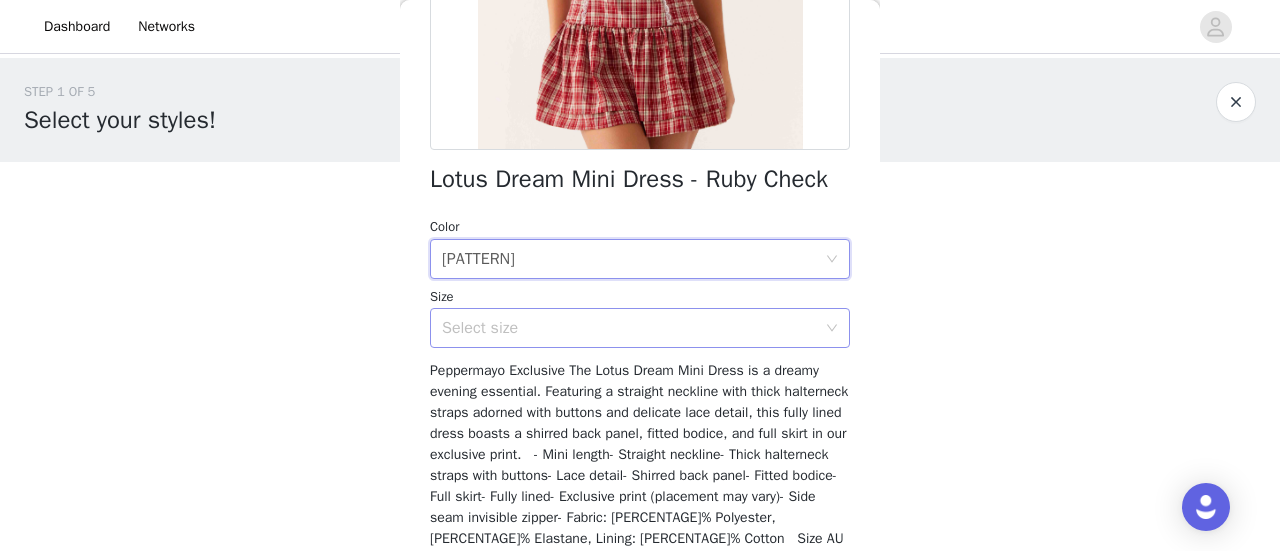 click on "Select size" at bounding box center (629, 328) 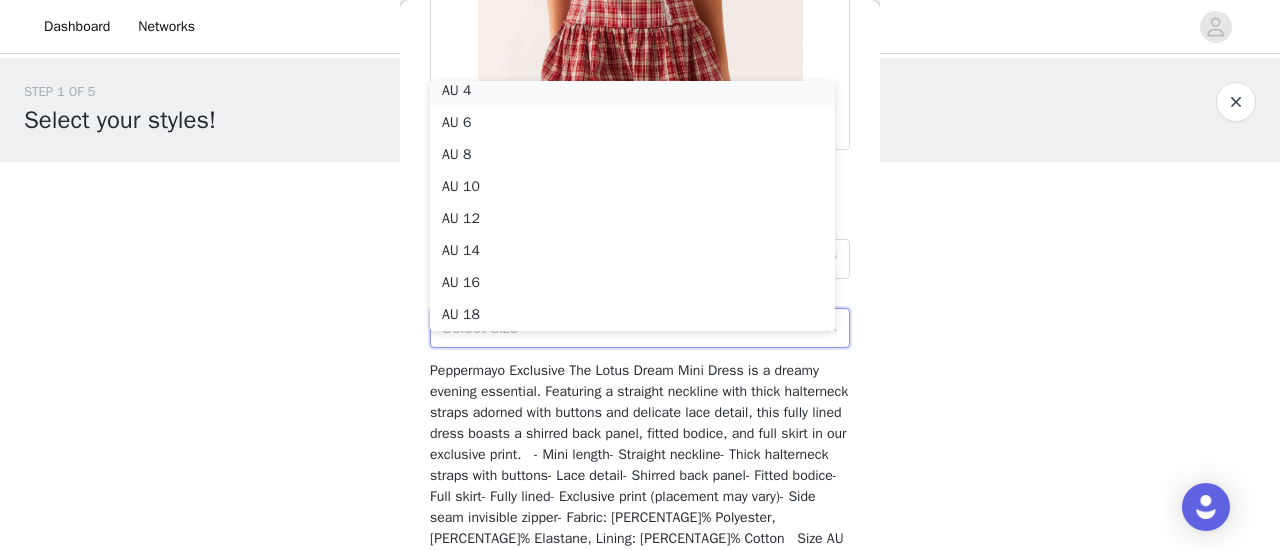 scroll, scrollTop: 4, scrollLeft: 0, axis: vertical 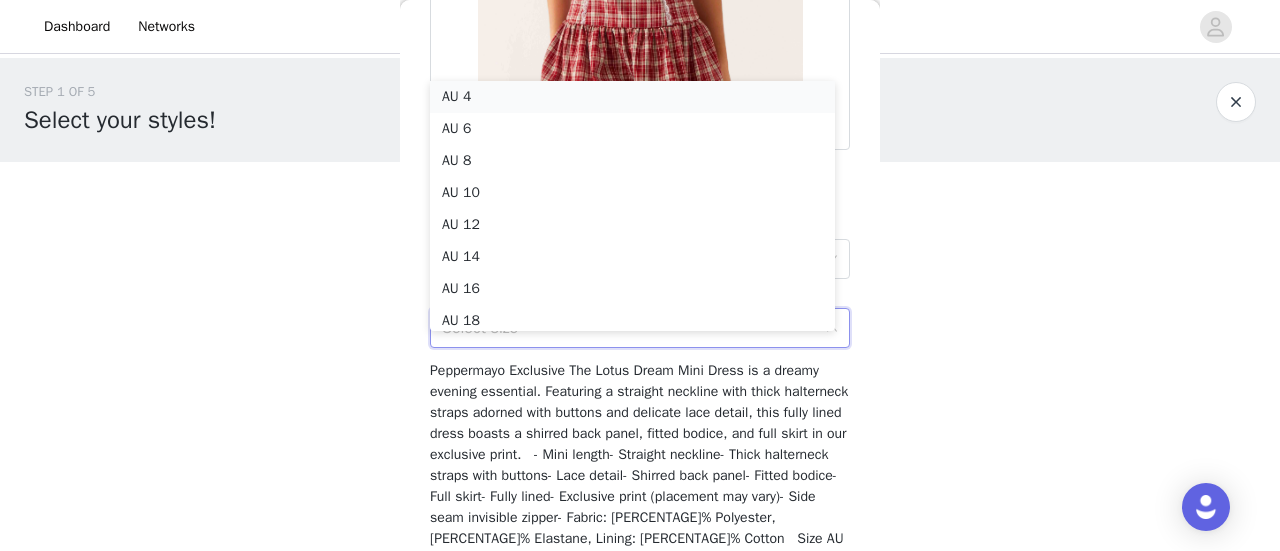 click on "AU 4" at bounding box center [632, 97] 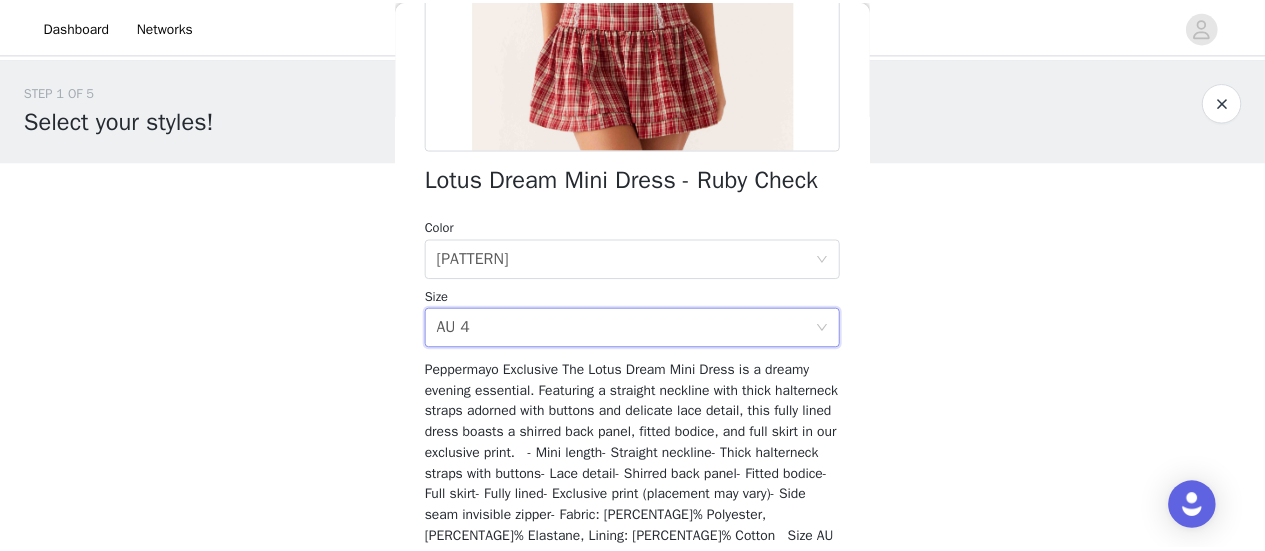 scroll, scrollTop: 572, scrollLeft: 0, axis: vertical 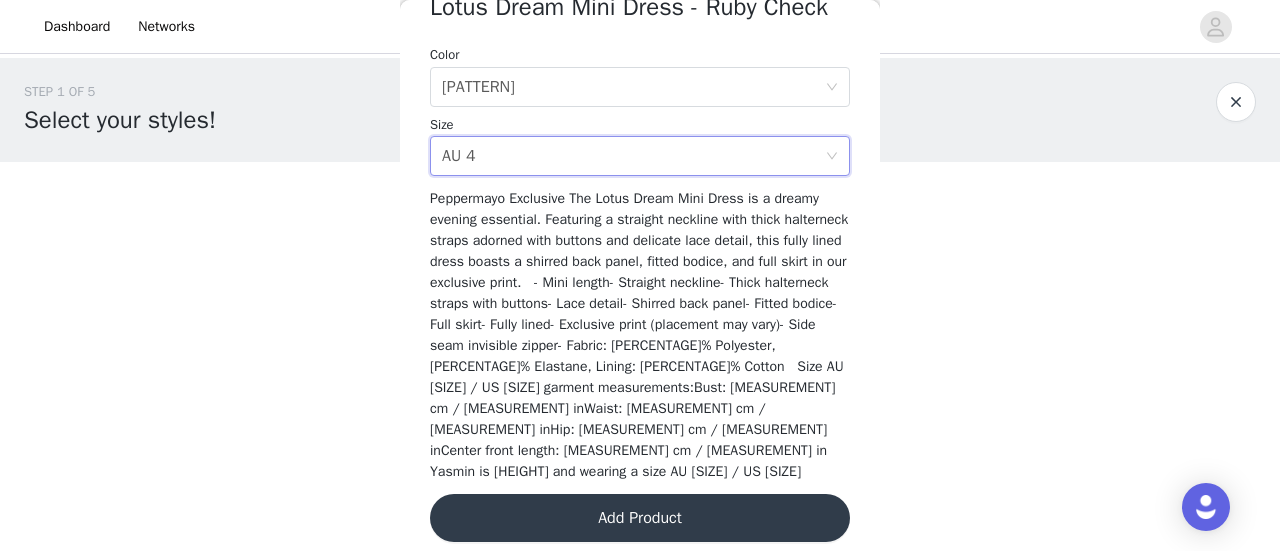 click on "Add Product" at bounding box center [640, 518] 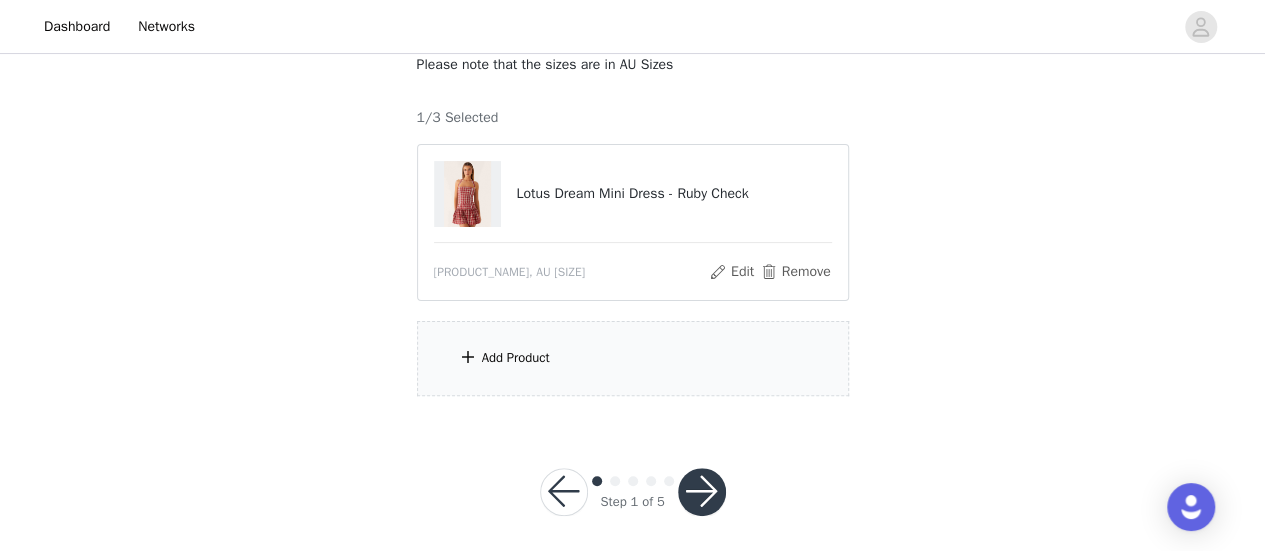 scroll, scrollTop: 143, scrollLeft: 0, axis: vertical 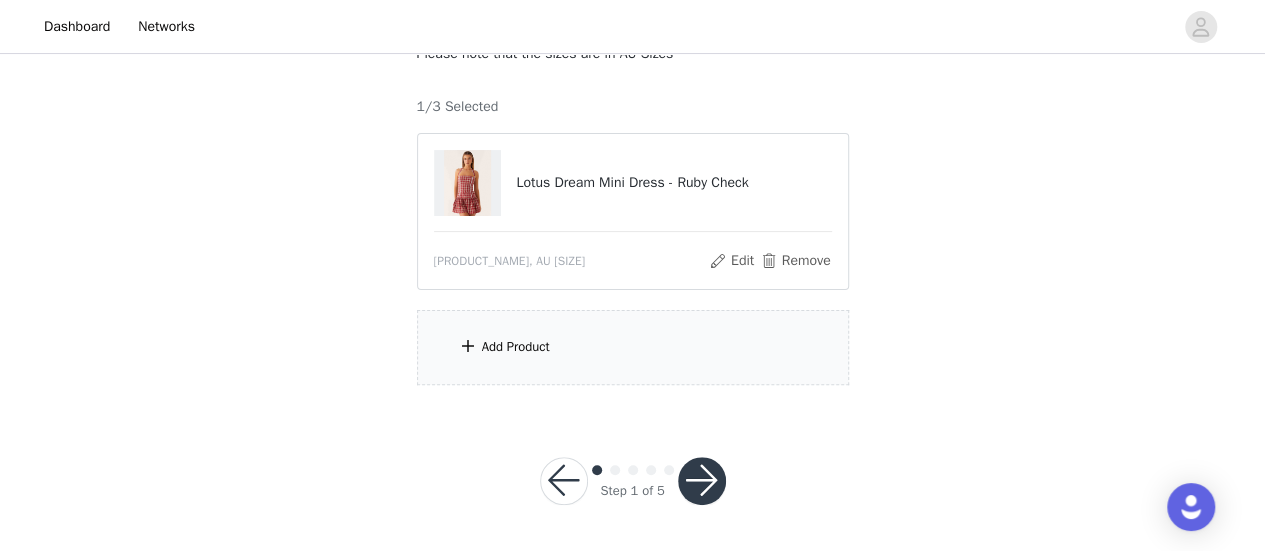 click on "Add Product" at bounding box center [633, 347] 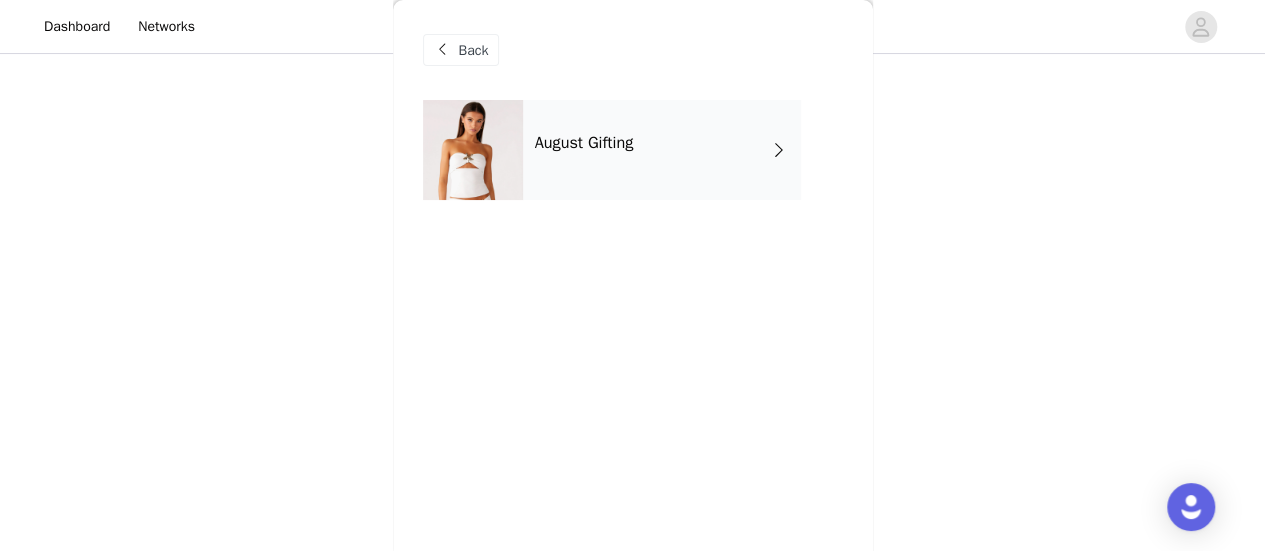 click on "August Gifting" at bounding box center (662, 150) 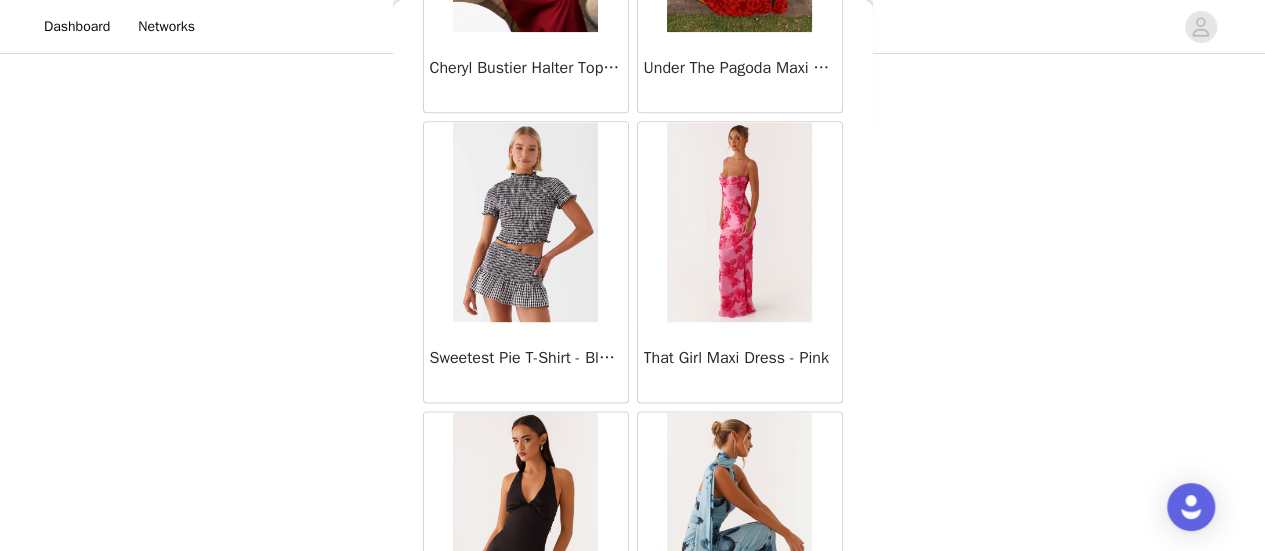 scroll, scrollTop: 1400, scrollLeft: 0, axis: vertical 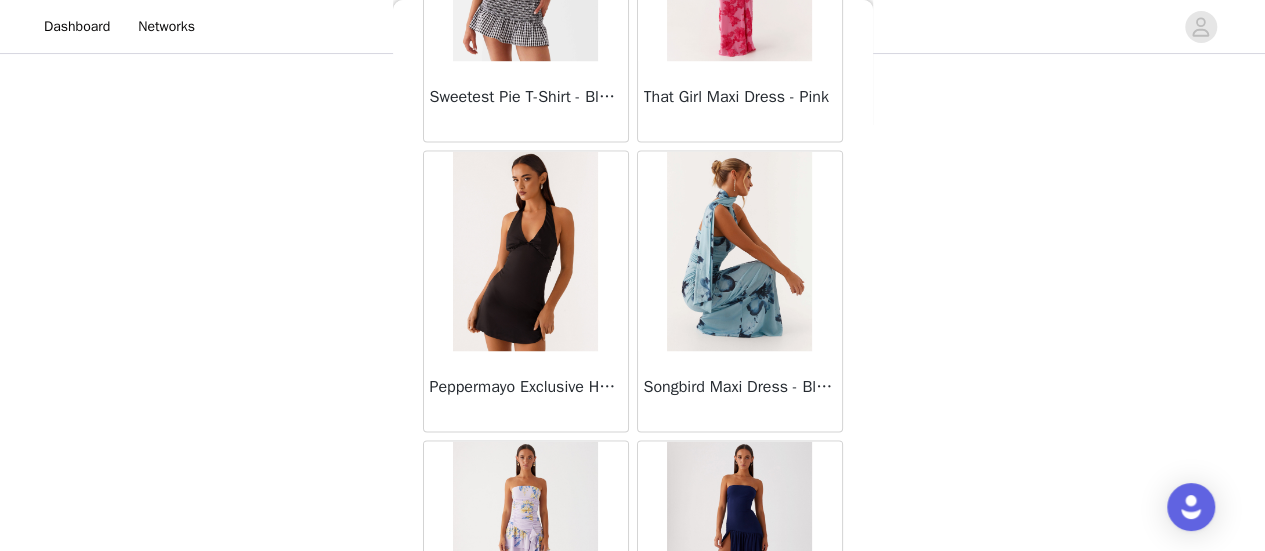 click at bounding box center (739, 251) 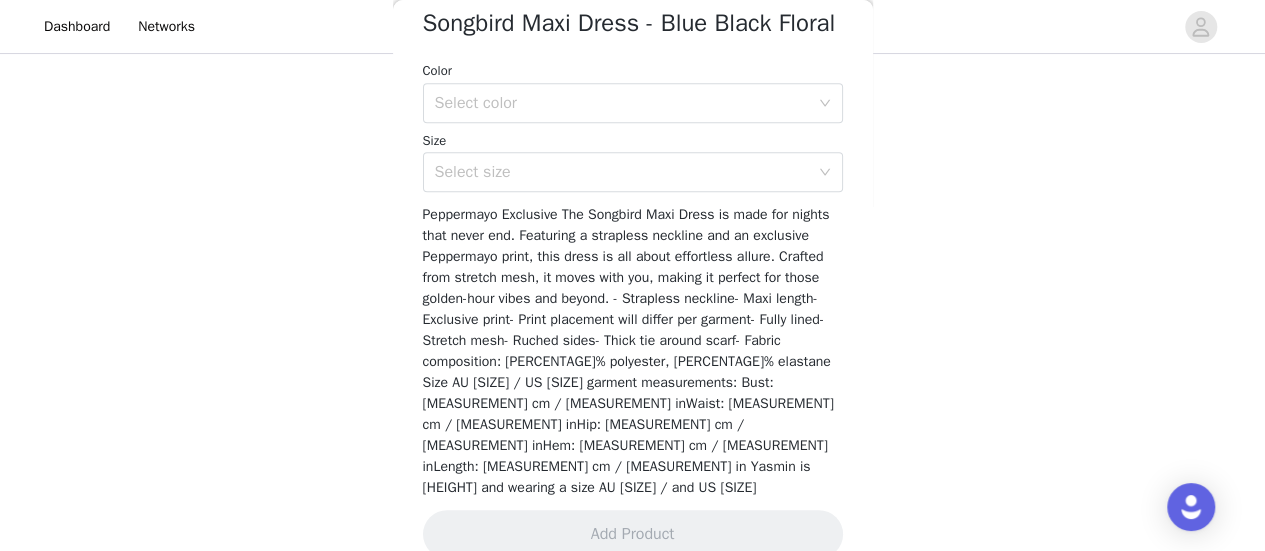 scroll, scrollTop: 572, scrollLeft: 0, axis: vertical 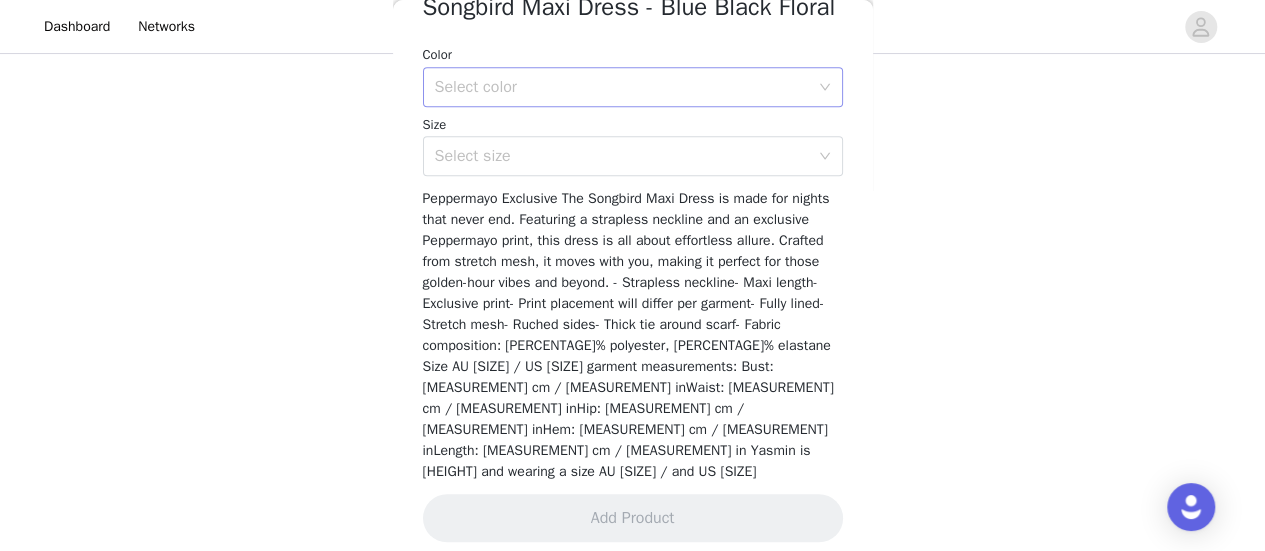 click on "Select color" at bounding box center [622, 87] 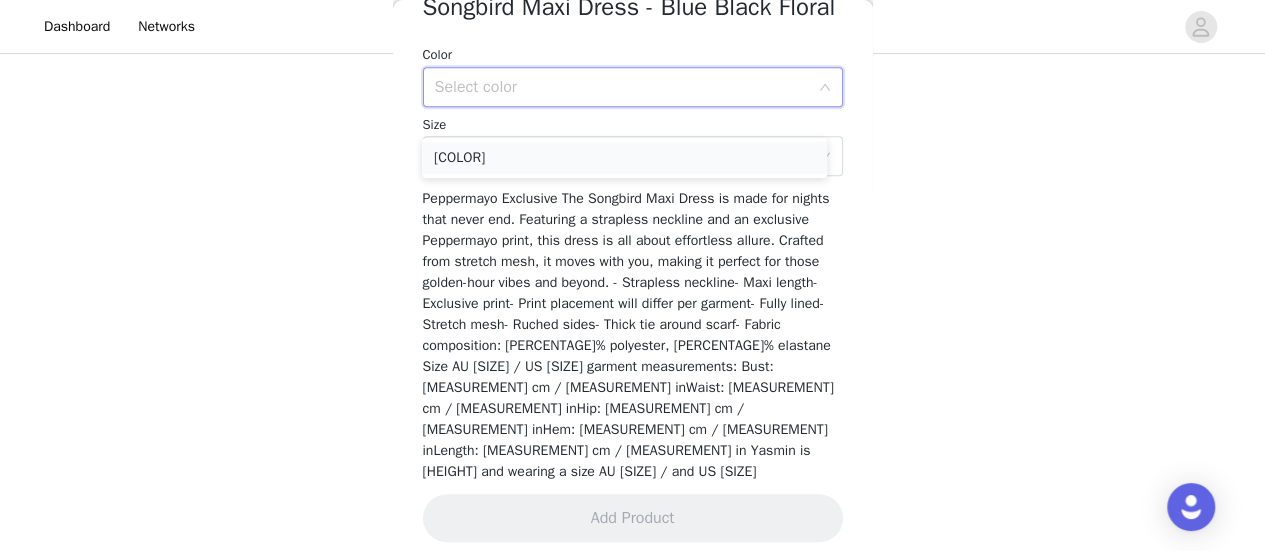 click on "[COLOR]" at bounding box center (624, 158) 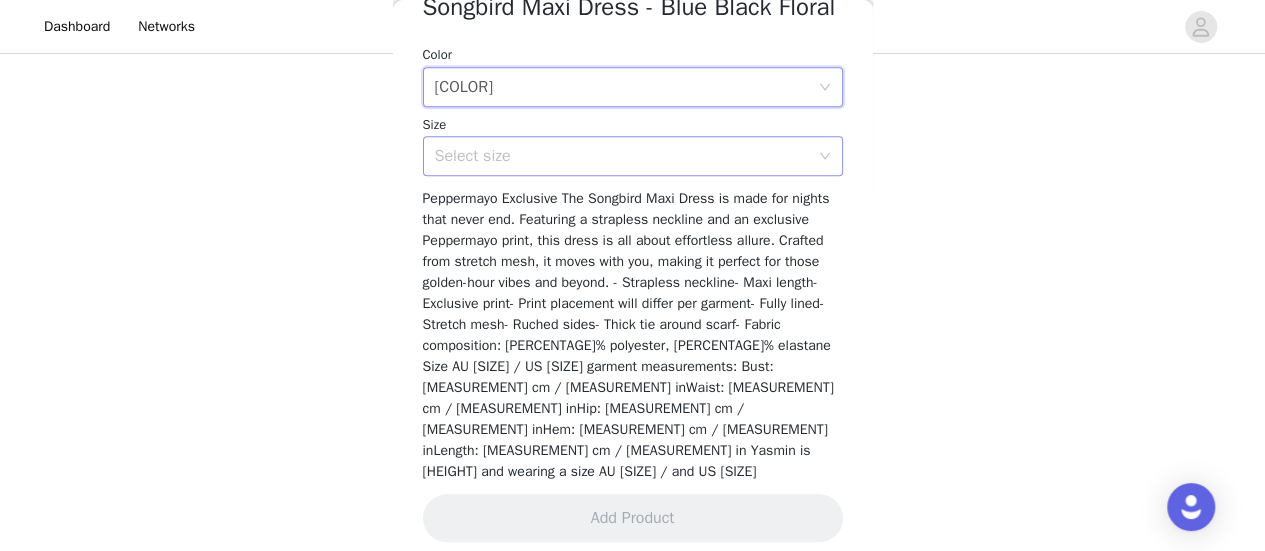 click on "Select size" at bounding box center (622, 156) 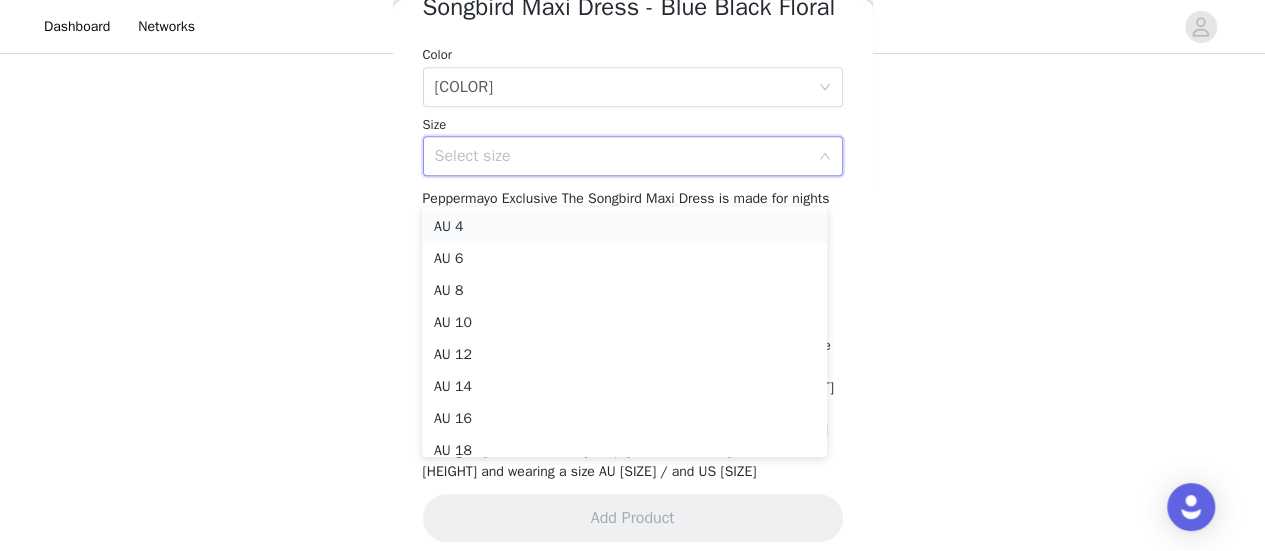 click on "AU 4" at bounding box center (624, 227) 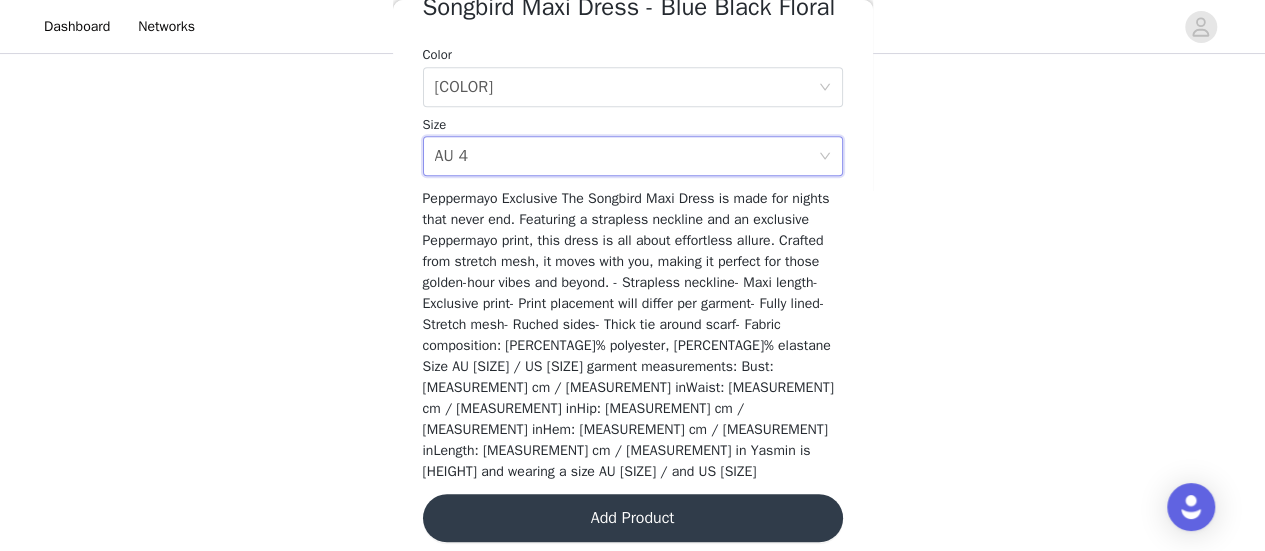 click on "Add Product" at bounding box center (633, 518) 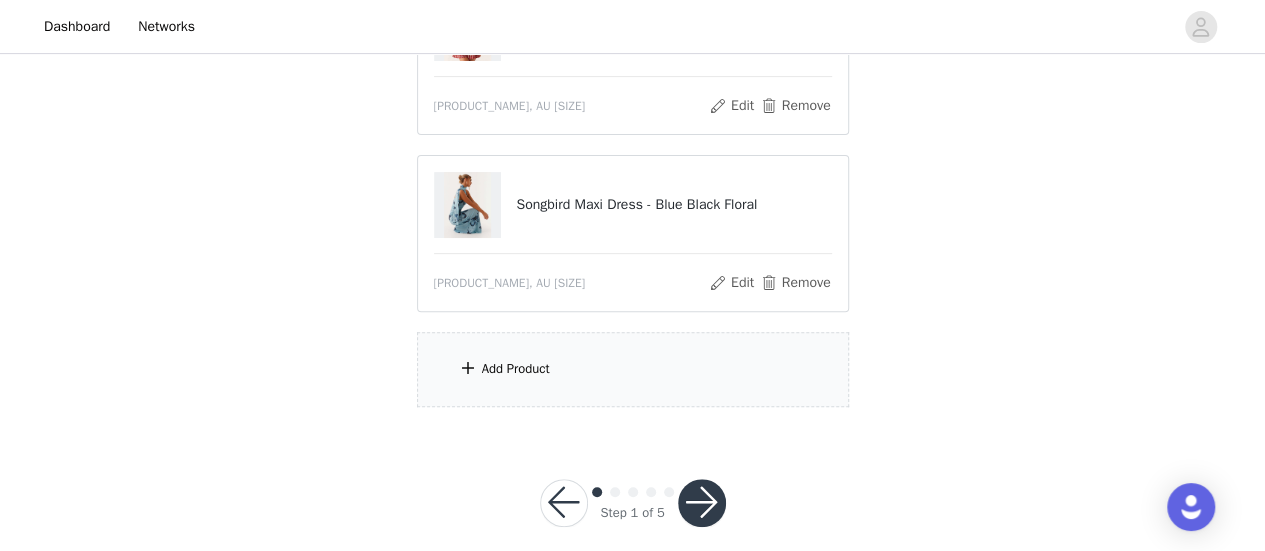 scroll, scrollTop: 319, scrollLeft: 0, axis: vertical 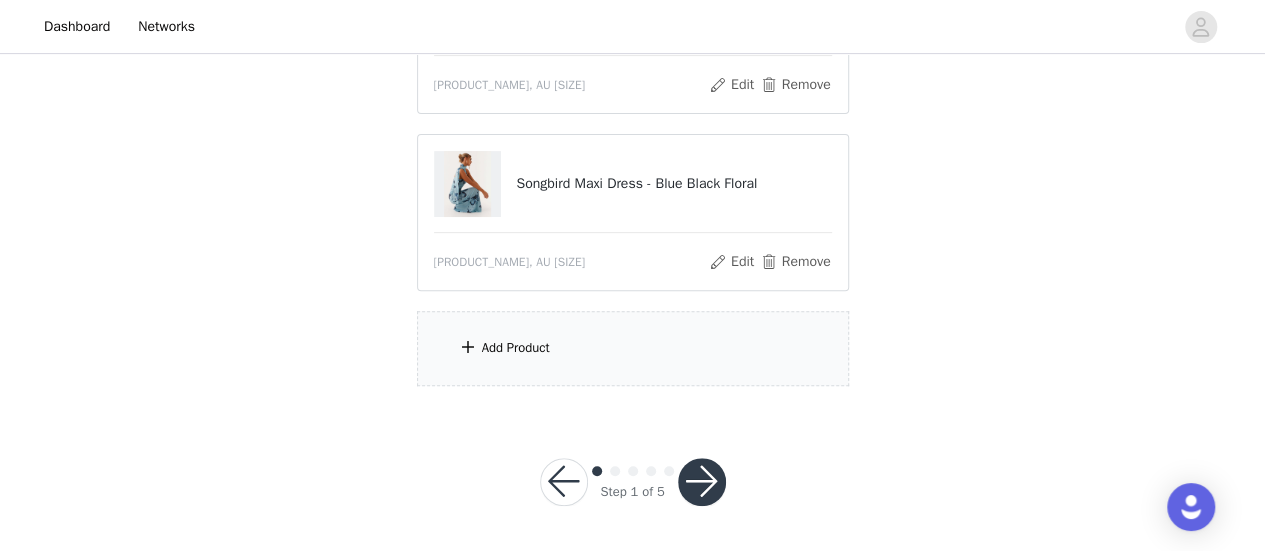 click on "Add Product" at bounding box center (633, 348) 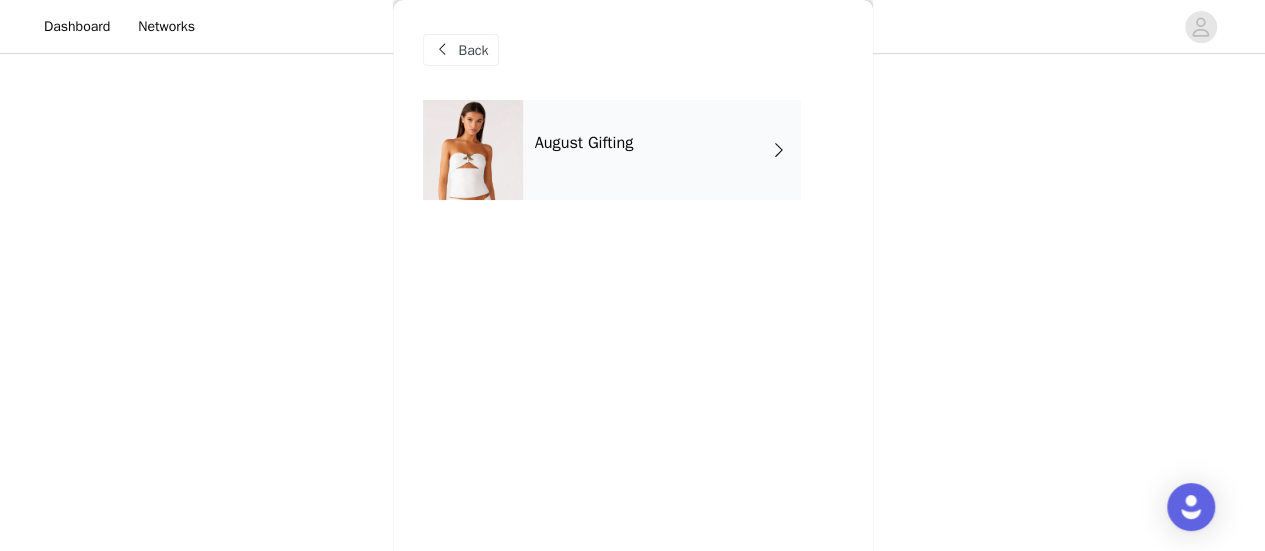 click on "August Gifting" at bounding box center [584, 143] 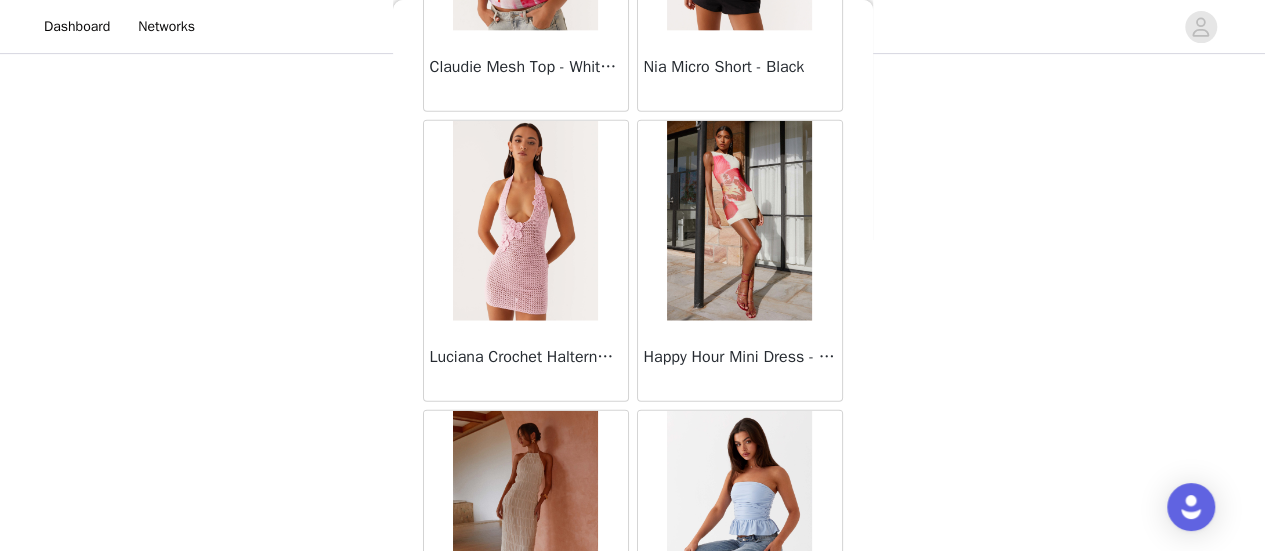 scroll, scrollTop: 2502, scrollLeft: 0, axis: vertical 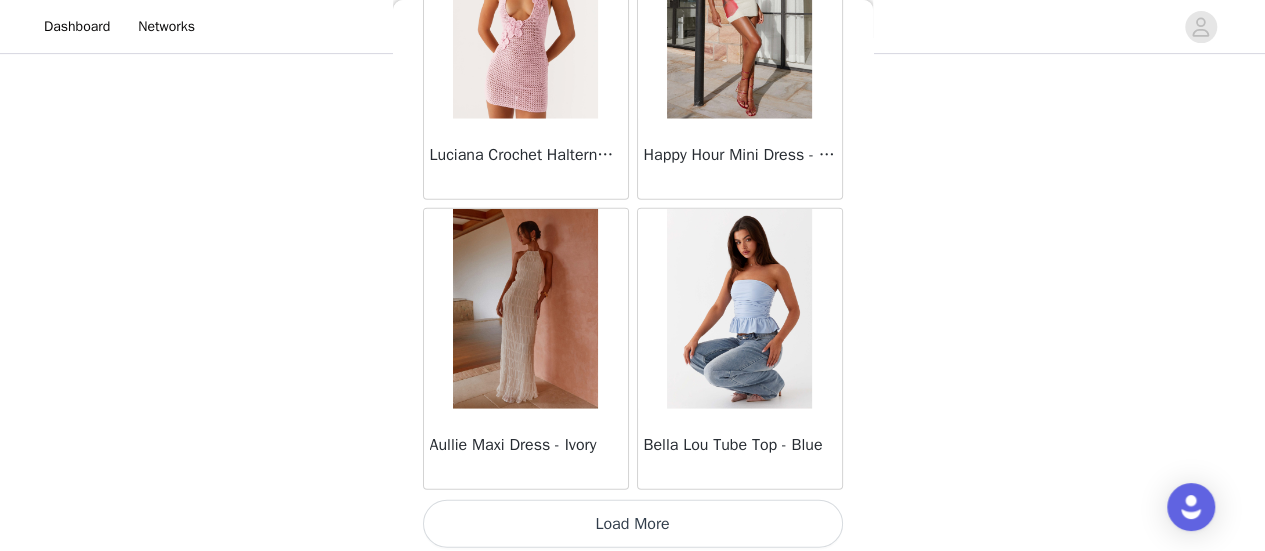 click on "Load More" at bounding box center [633, 524] 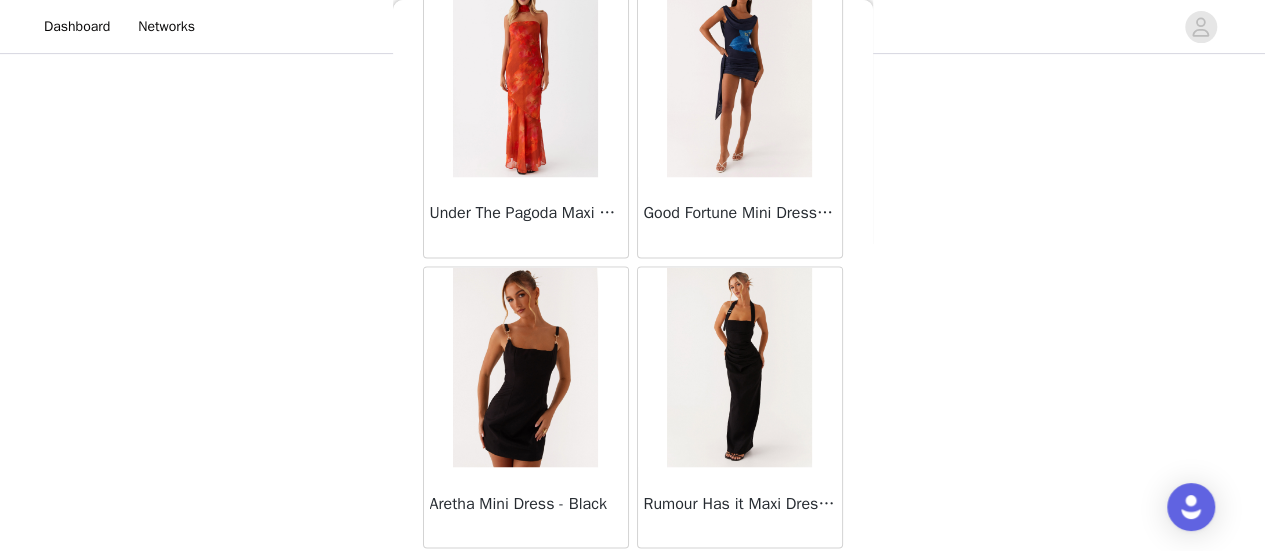 scroll, scrollTop: 5395, scrollLeft: 0, axis: vertical 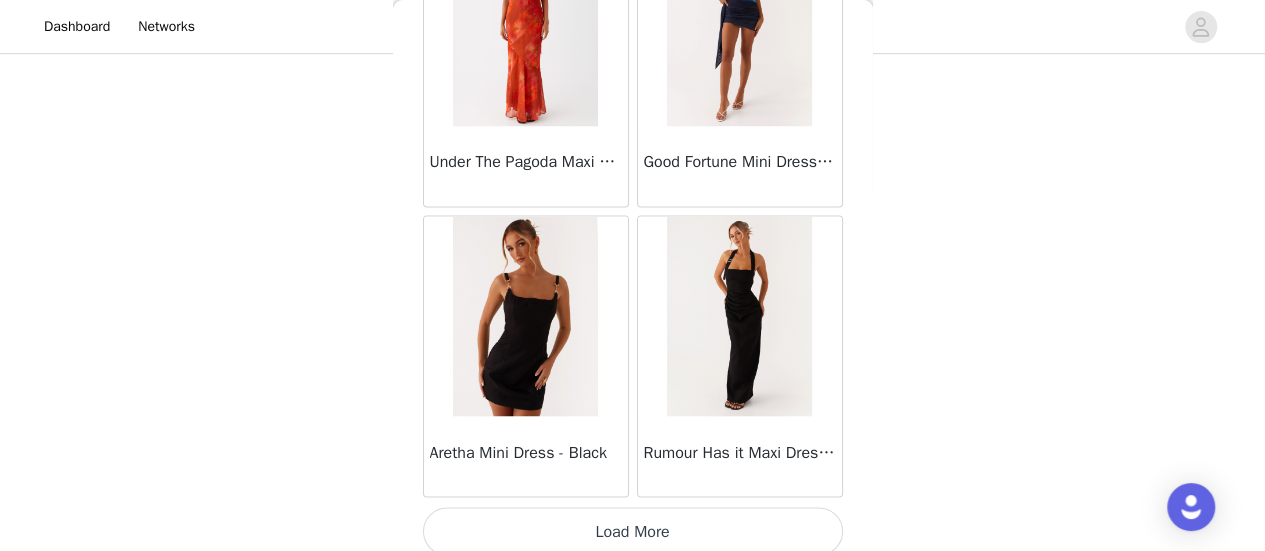click on "Load More" at bounding box center (633, 531) 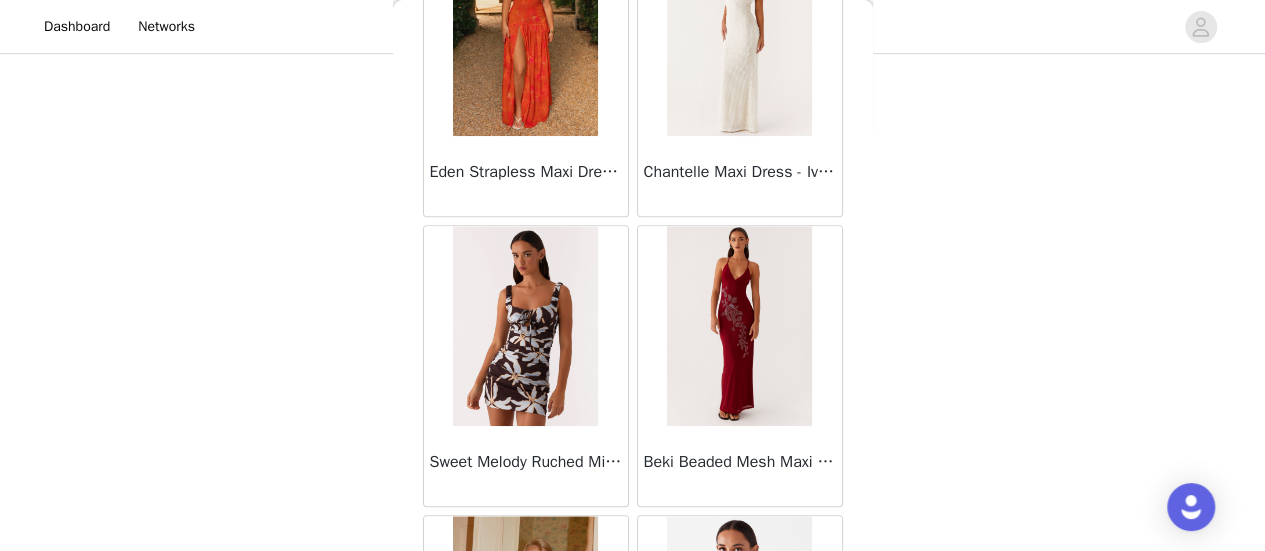 scroll, scrollTop: 8288, scrollLeft: 0, axis: vertical 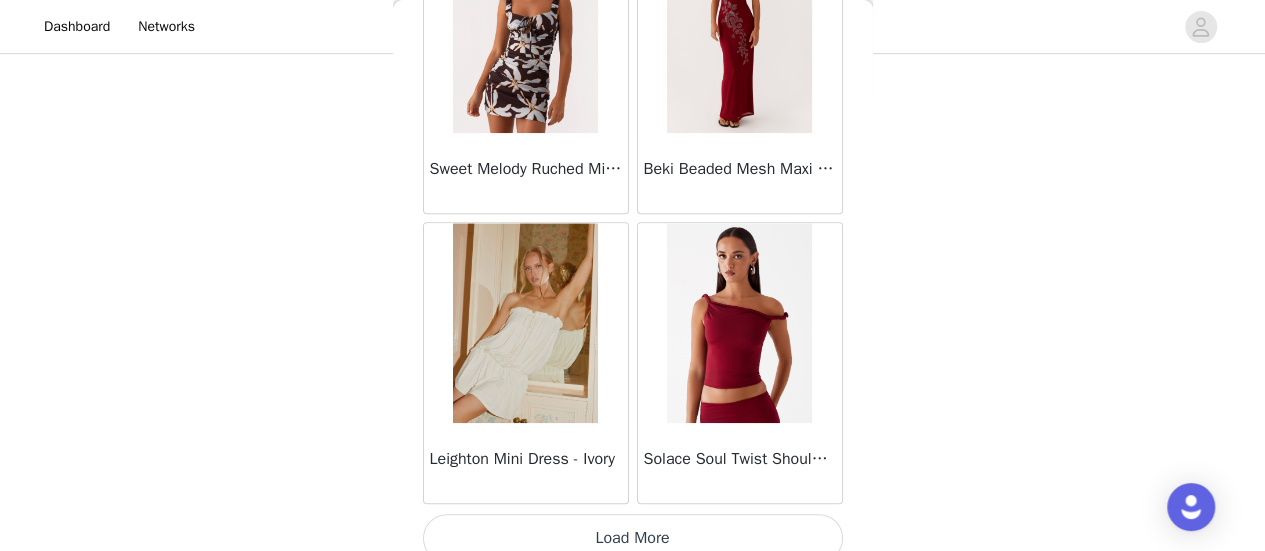 click on "Load More" at bounding box center [633, 538] 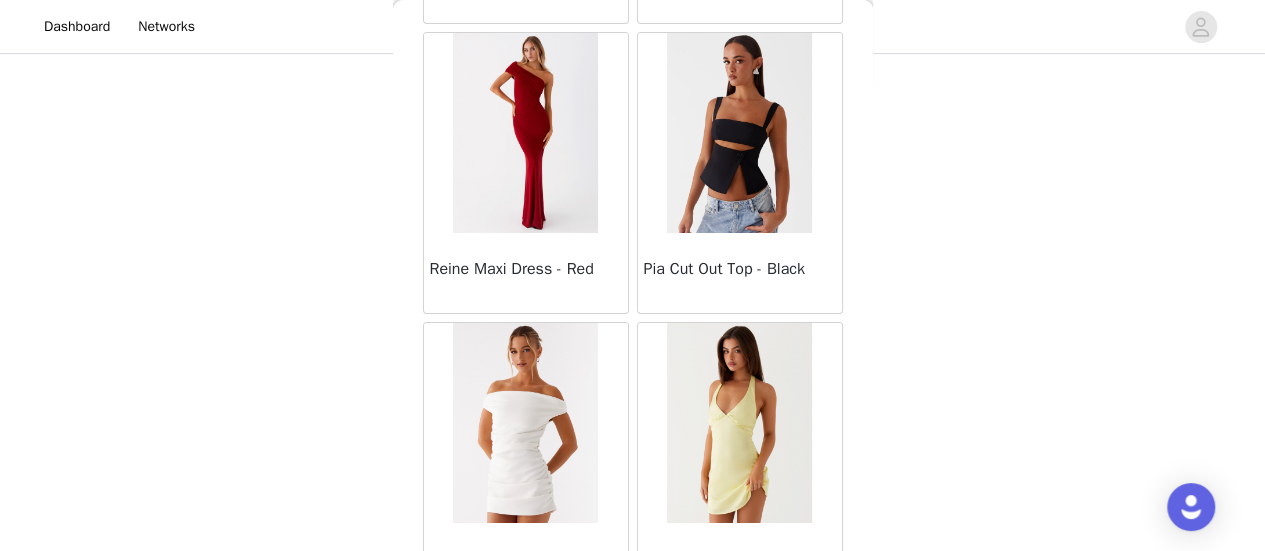 scroll, scrollTop: 11182, scrollLeft: 0, axis: vertical 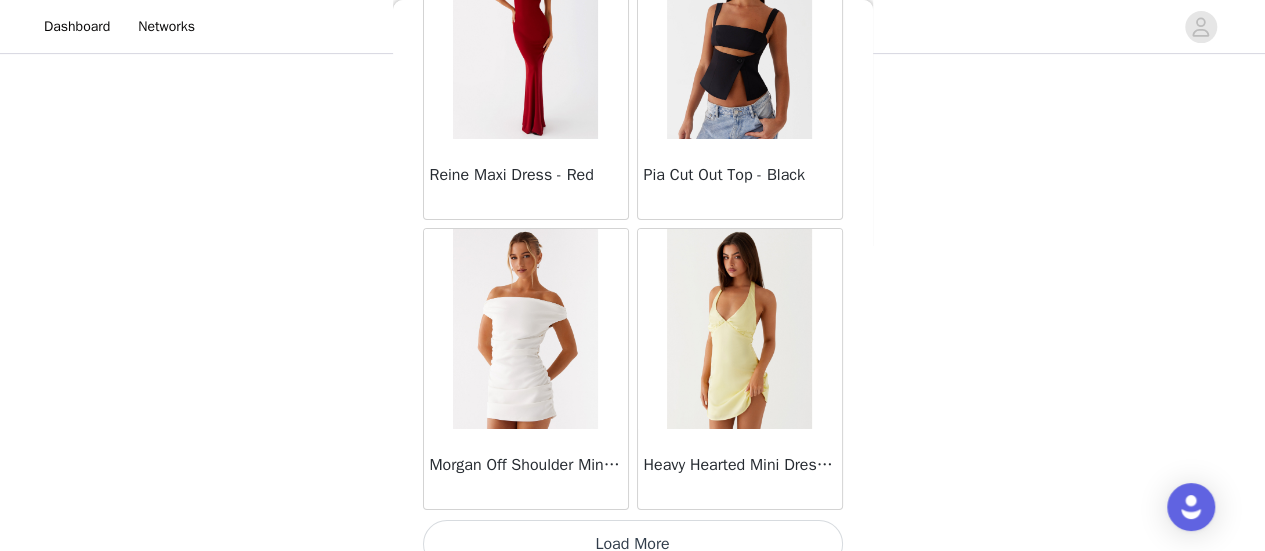 click on "Load More" at bounding box center (633, 544) 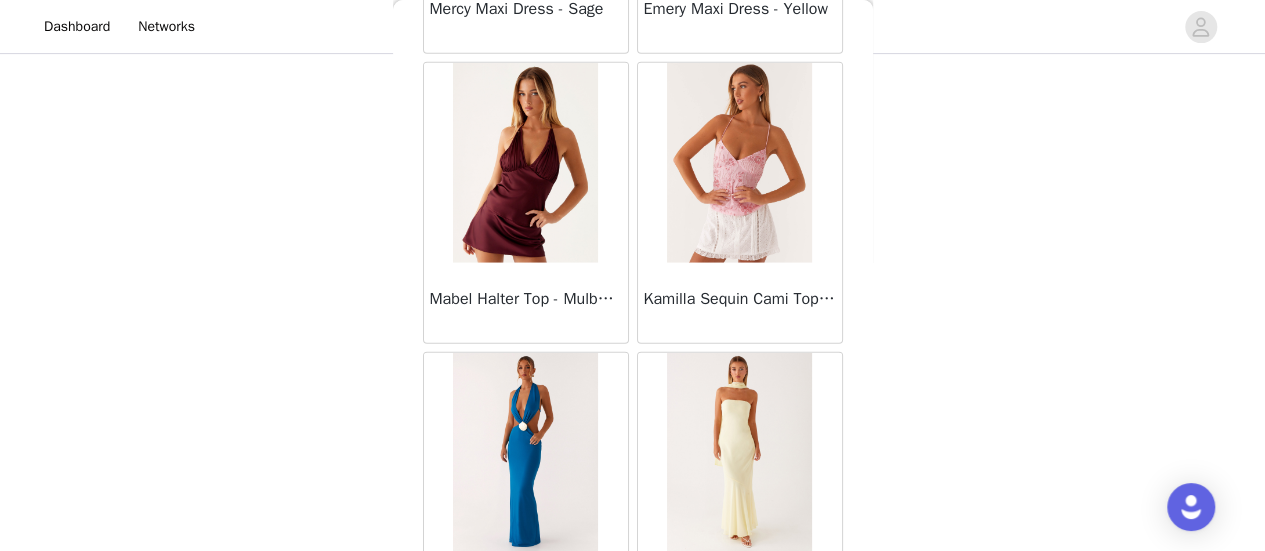 scroll, scrollTop: 14075, scrollLeft: 0, axis: vertical 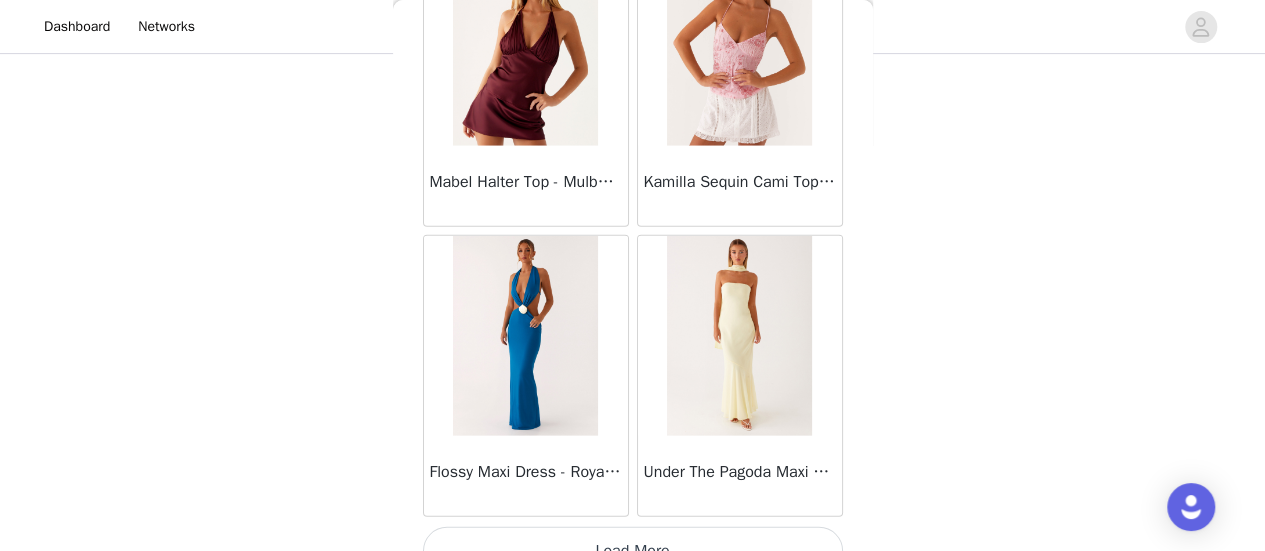 click on "Load More" at bounding box center (633, 551) 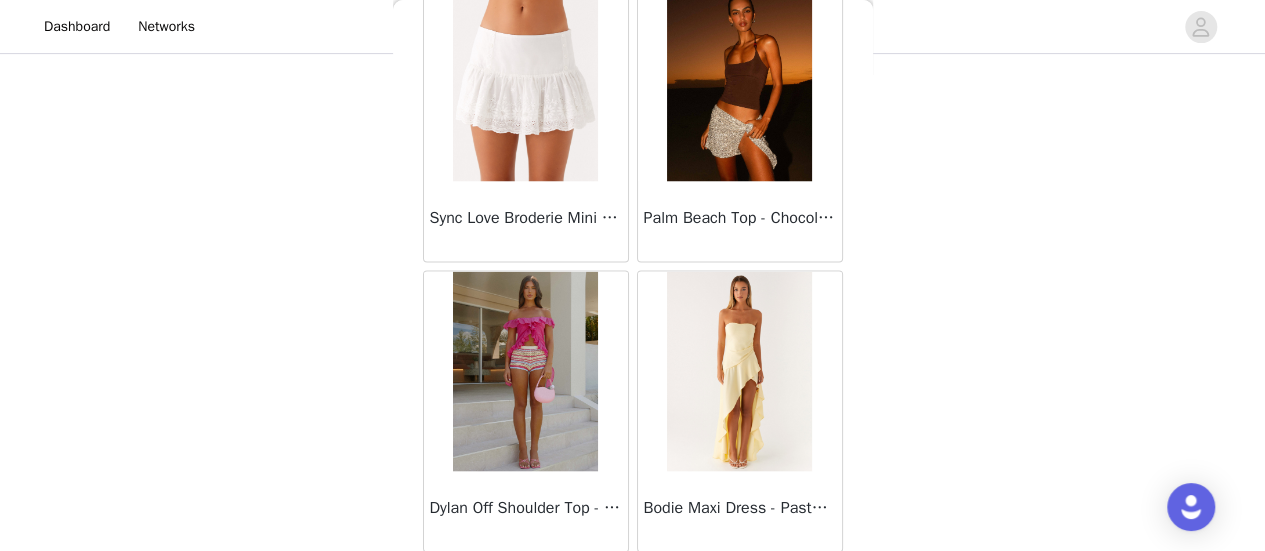 scroll, scrollTop: 16968, scrollLeft: 0, axis: vertical 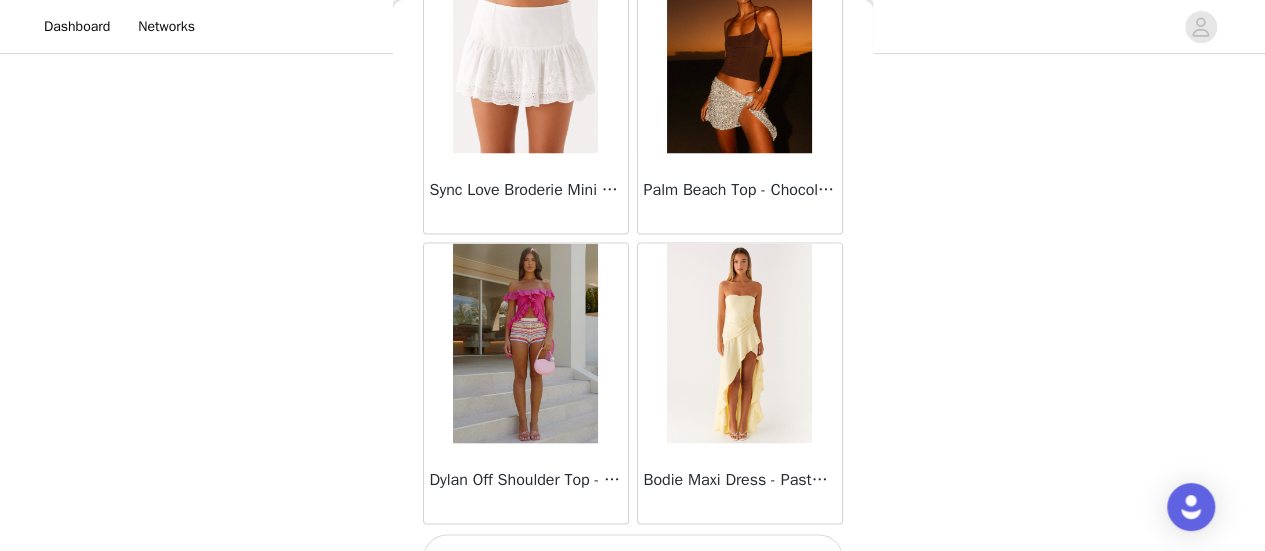 click on "Load More" at bounding box center (633, 558) 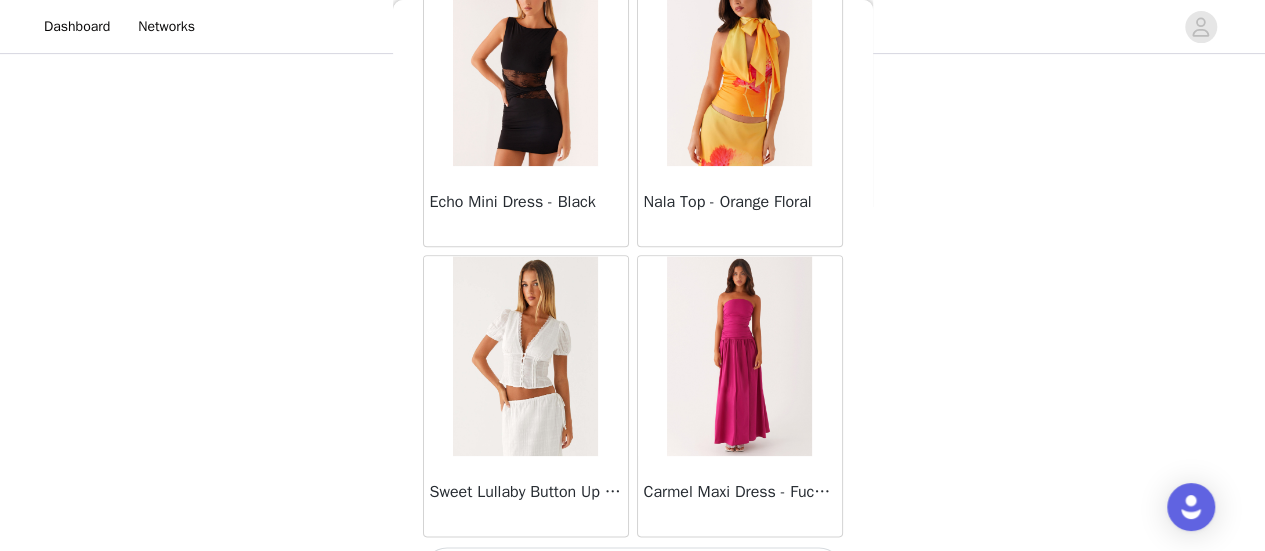 scroll, scrollTop: 19862, scrollLeft: 0, axis: vertical 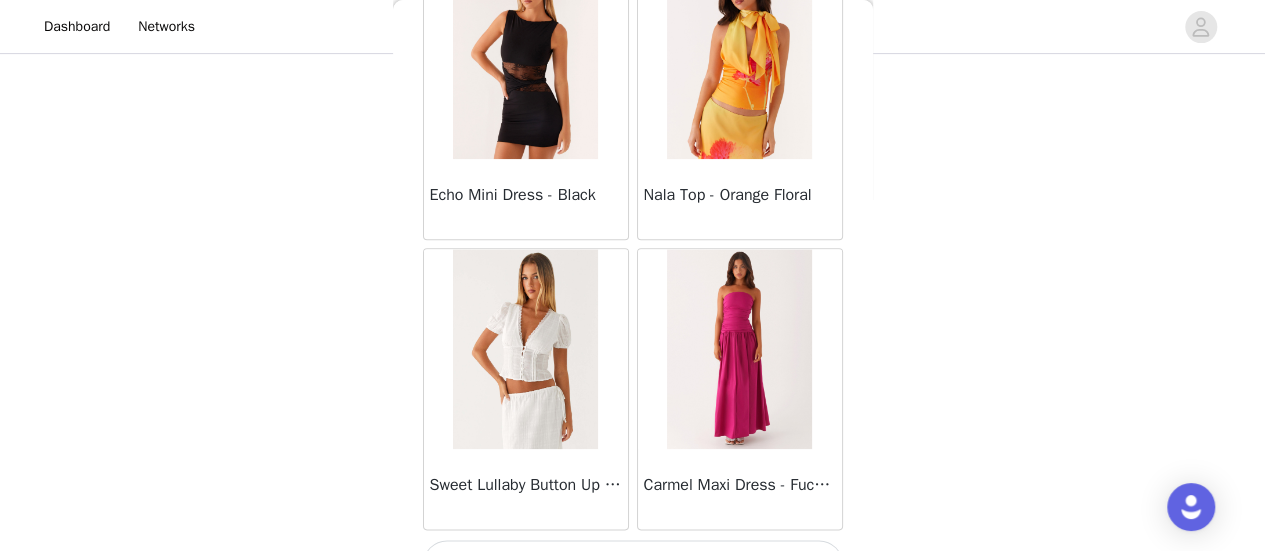 click on "Load More" at bounding box center (633, 564) 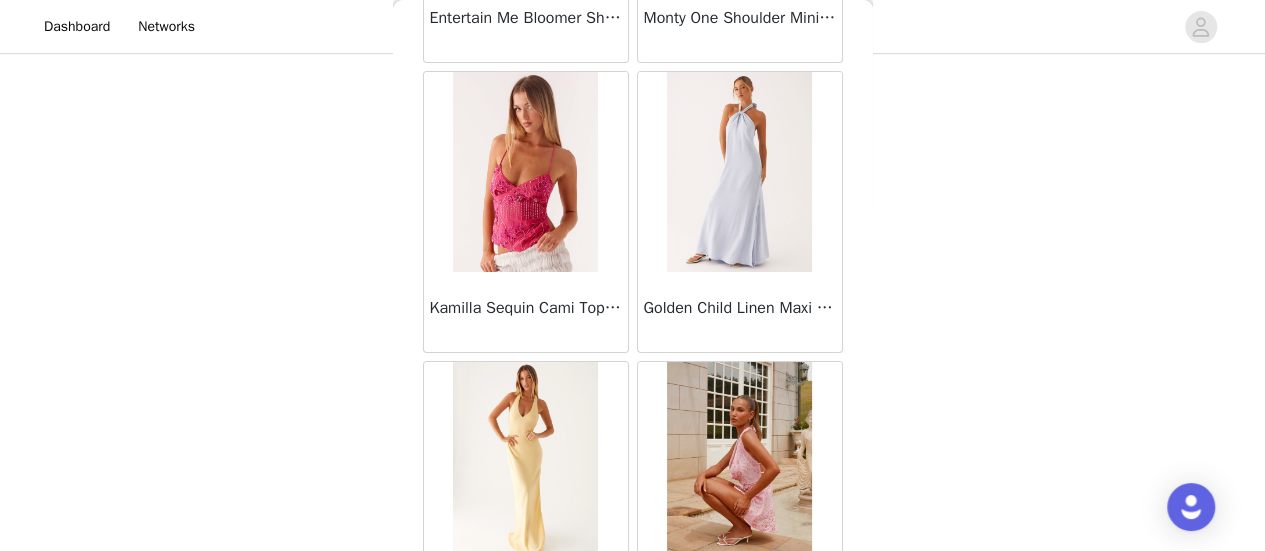 scroll, scrollTop: 22755, scrollLeft: 0, axis: vertical 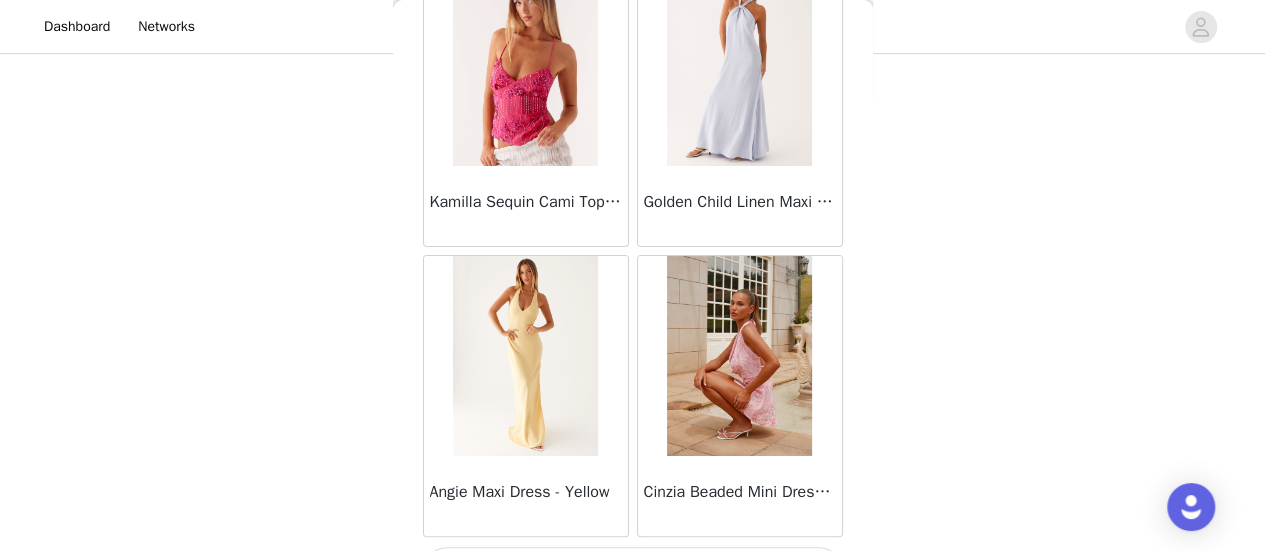 click on "Load More" at bounding box center [633, 571] 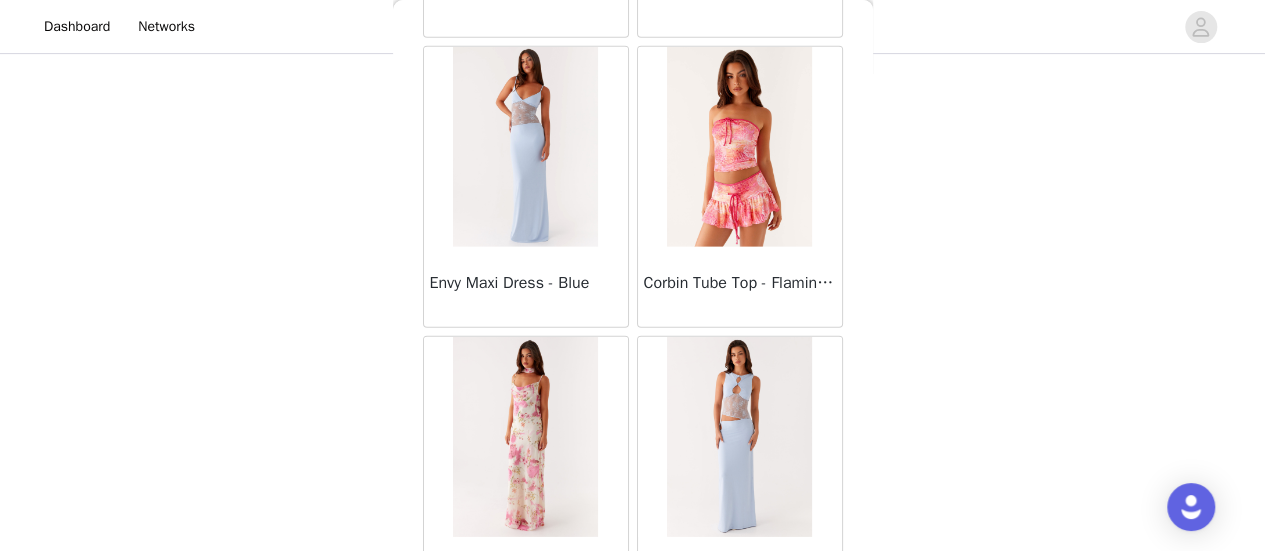 scroll, scrollTop: 25648, scrollLeft: 0, axis: vertical 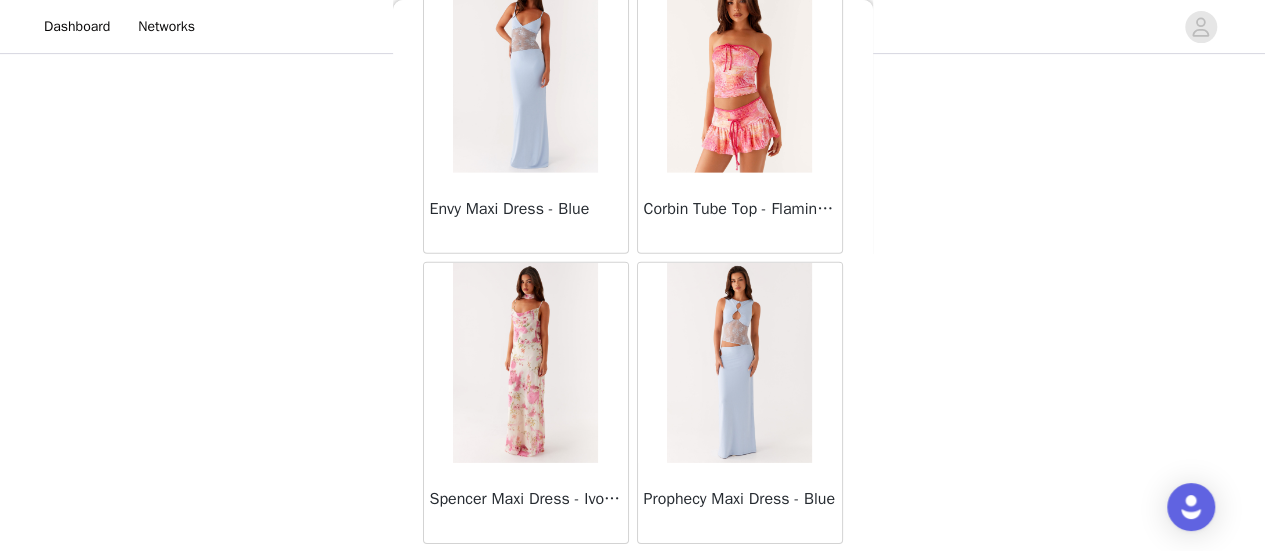 click on "Load More" at bounding box center [633, 578] 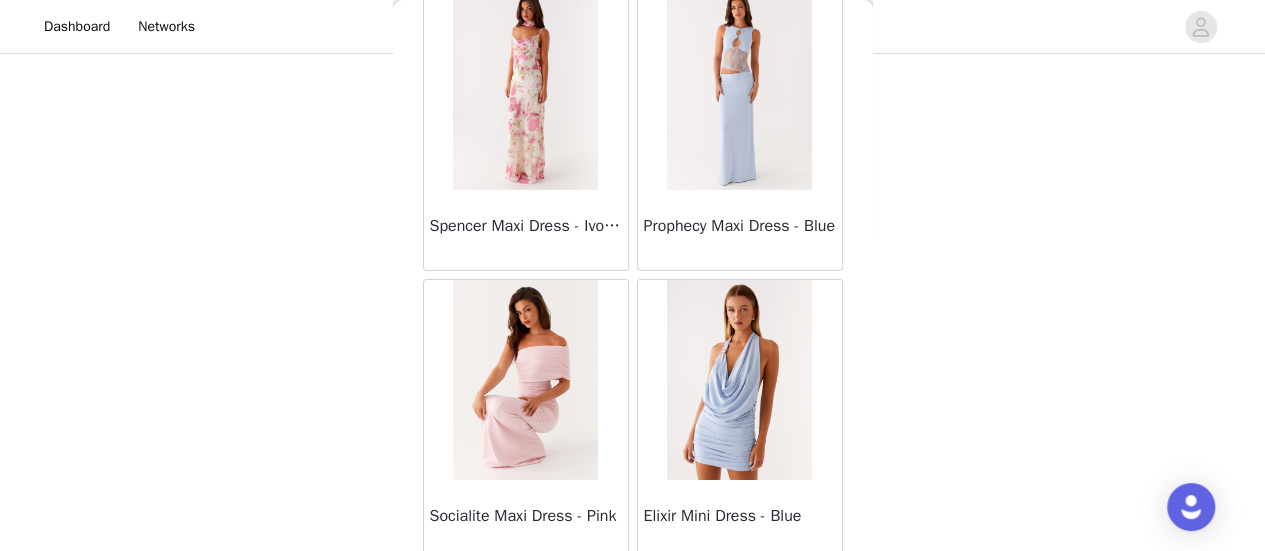scroll, scrollTop: 25948, scrollLeft: 0, axis: vertical 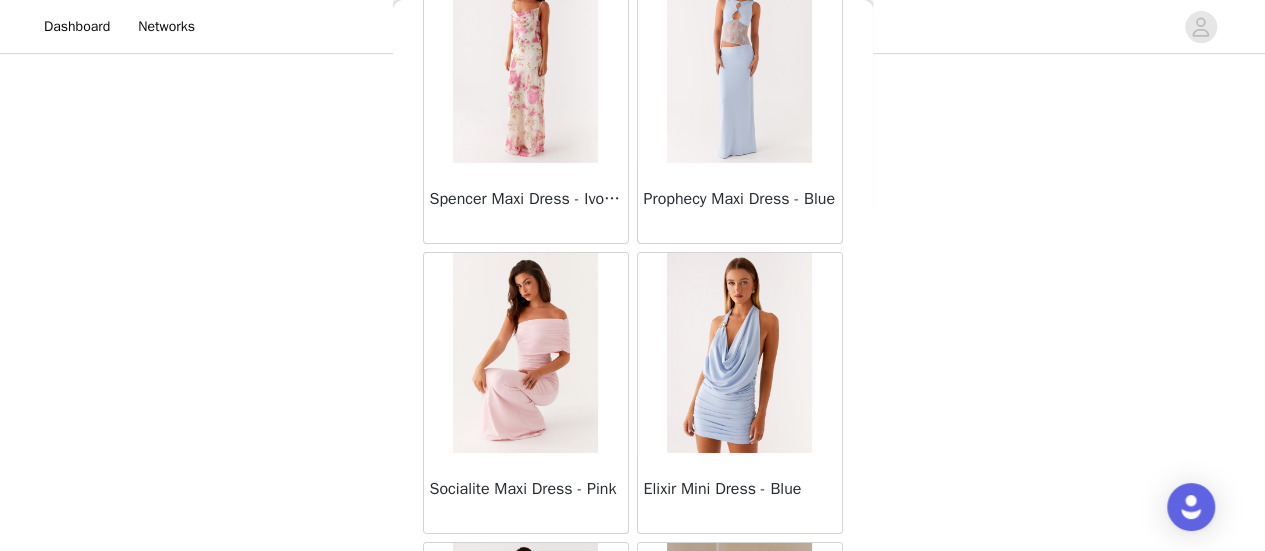 click on "STEP 1 OF 5
Select your styles!
Please note that the sizes are in AU Sizes       2/3 Selected           Lotus Dream Mini Dress - Ruby Check           Ruby Check, AU 4       Edit   Remove     Songbird Maxi Dress - Blue Black Floral           Blue Black Floral, AU 4       Edit   Remove     Add Product       Back       Sweetpea Mini Dress - Yellow       Manifest Mini Dress - Amber       Raquel Off Shoulder Long Sleeve Top - Pink       Julianna Linen Mini Dress - Black       Radiate Halterneck Top - Pink       Arden Mesh Mini Dress - White       Cheryl Bustier Halter Top - Cherry Red       Under The Pagoda Maxi Dress - Deep Red Floral       Sweetest Pie T-Shirt - Black Gingham       That Girl Maxi Dress - Pink       Peppermayo Exclusive Heavy Hearted Mini - Black       Songbird Maxi Dress - Blue Black Floral       Viviana Mini Dress - Lavender       Eden Strapless Maxi Dress - Navy             Nia Micro Short - Black" at bounding box center (632, 74) 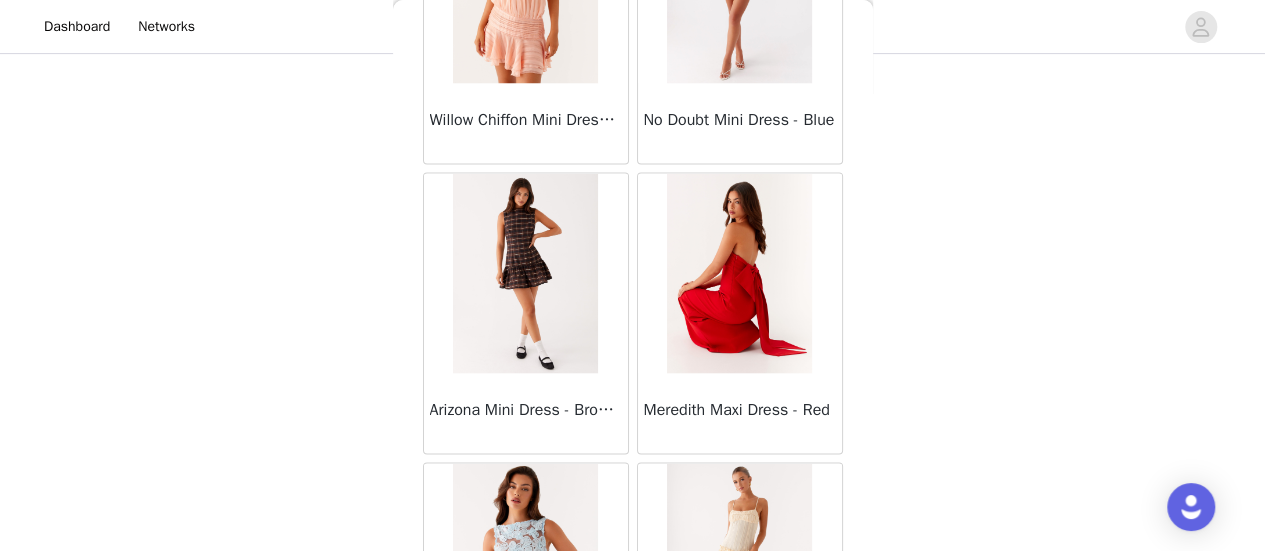 scroll, scrollTop: 28542, scrollLeft: 0, axis: vertical 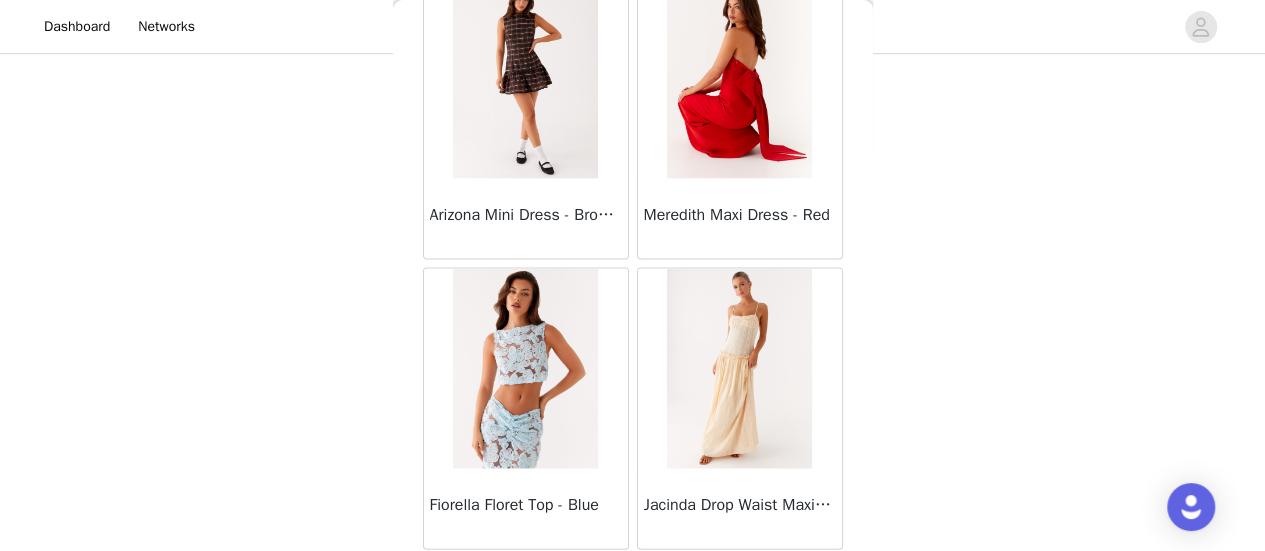 click on "Load More" at bounding box center (633, 584) 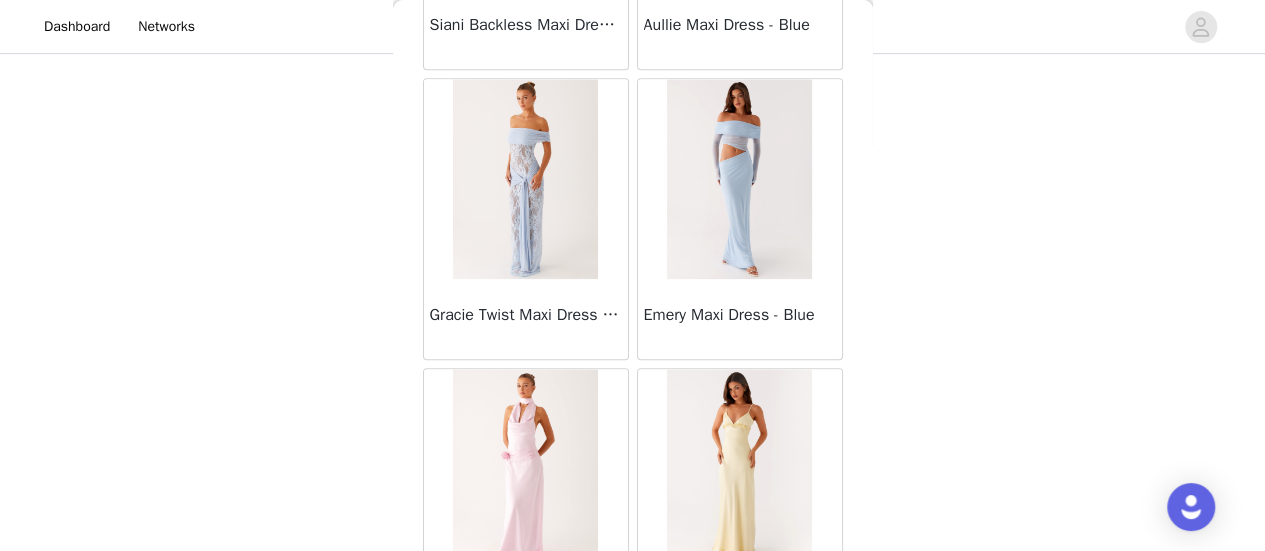 scroll, scrollTop: 31435, scrollLeft: 0, axis: vertical 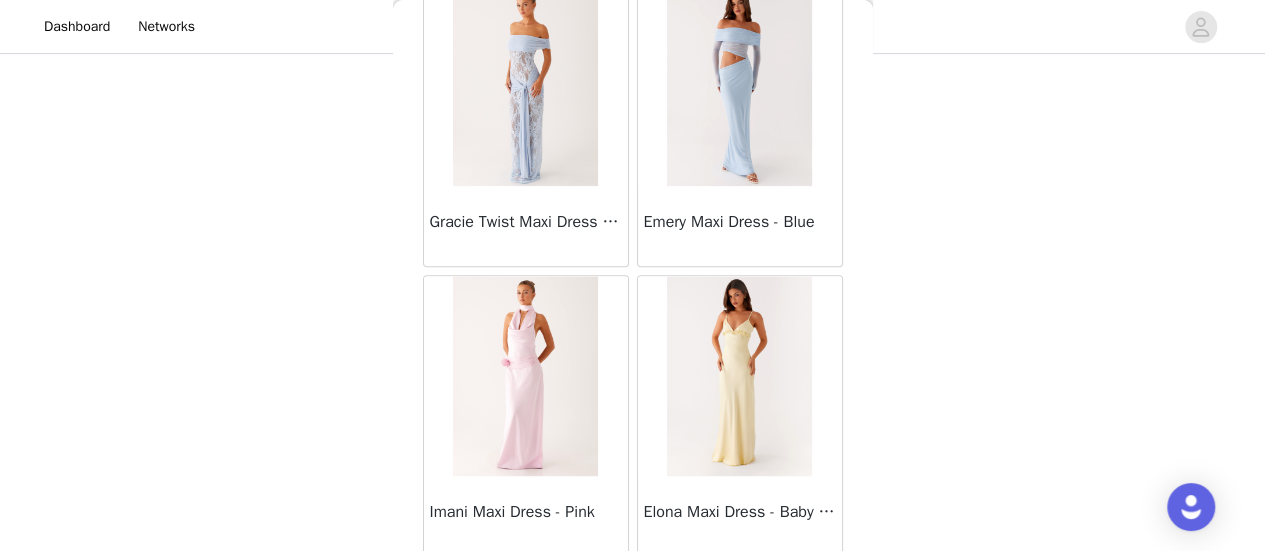 click on "Load More" at bounding box center [633, 591] 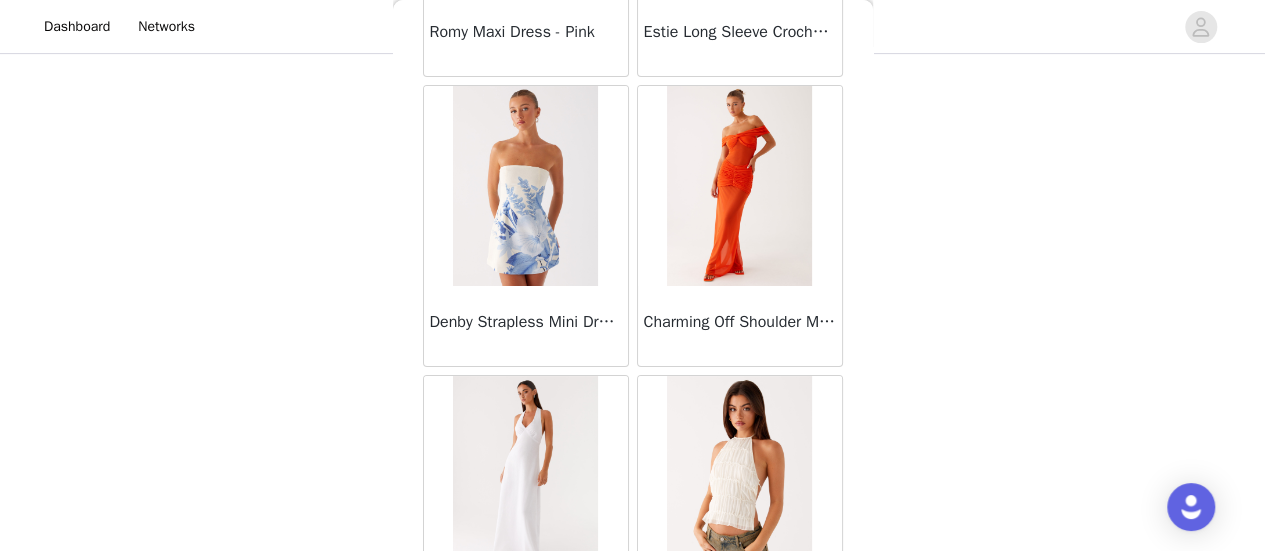 scroll, scrollTop: 34328, scrollLeft: 0, axis: vertical 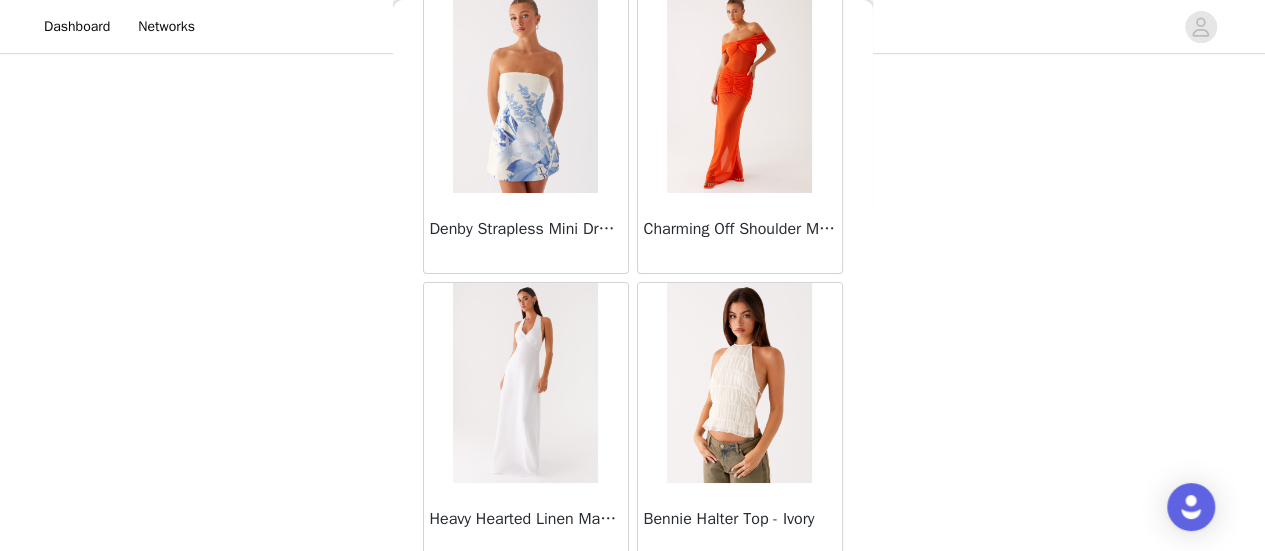 click on "Load More" at bounding box center (633, 598) 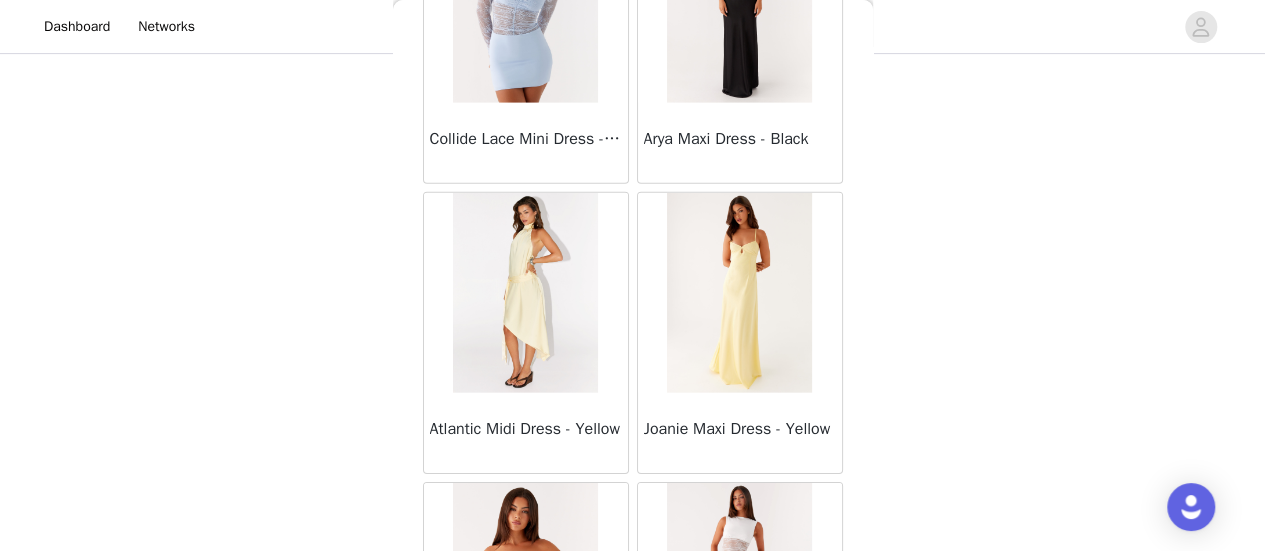 scroll, scrollTop: 37222, scrollLeft: 0, axis: vertical 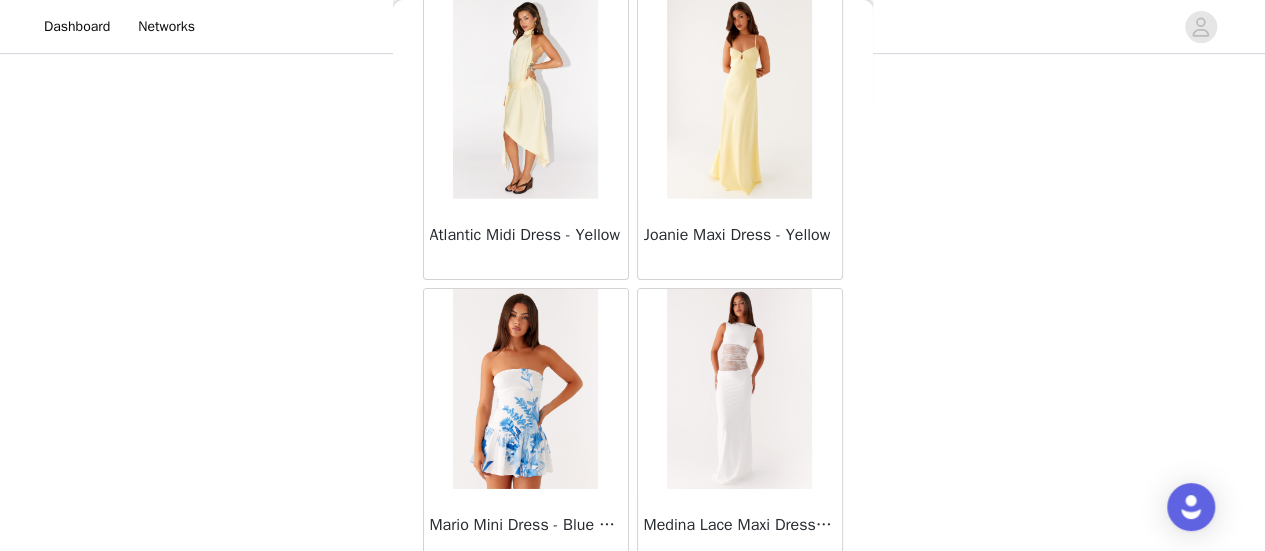 click on "Load More" at bounding box center (633, 604) 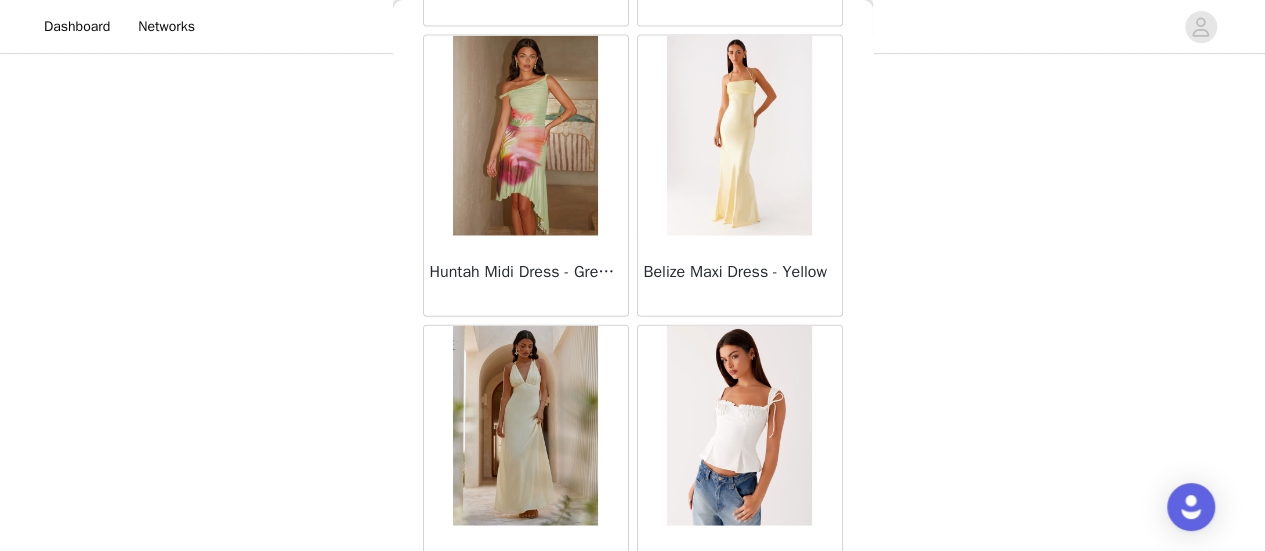 scroll, scrollTop: 40115, scrollLeft: 0, axis: vertical 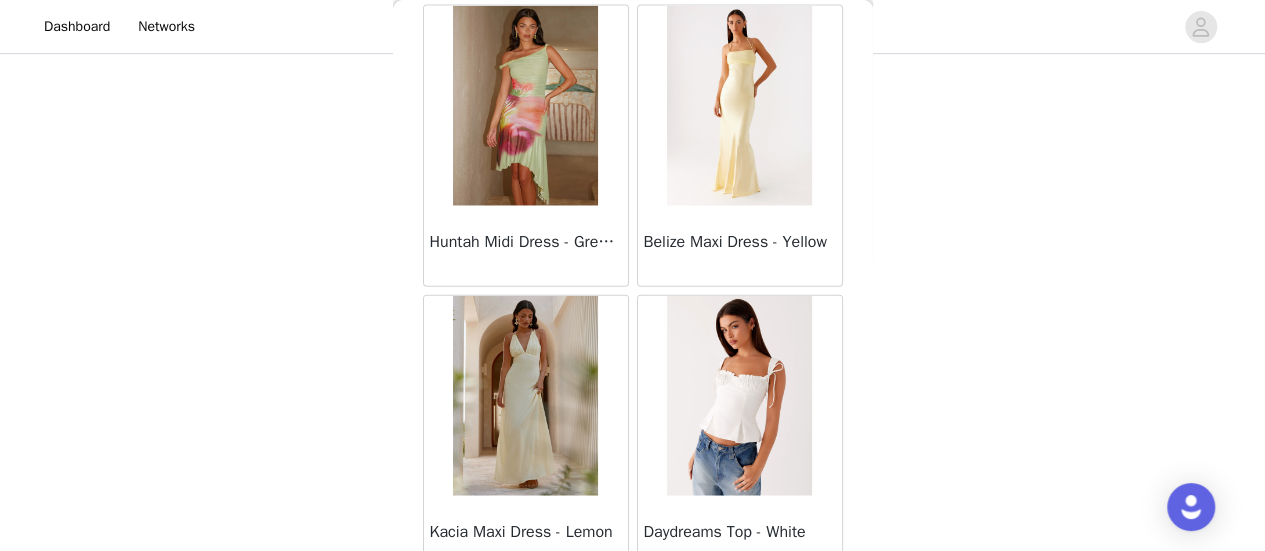 click on "Load More" at bounding box center [633, 611] 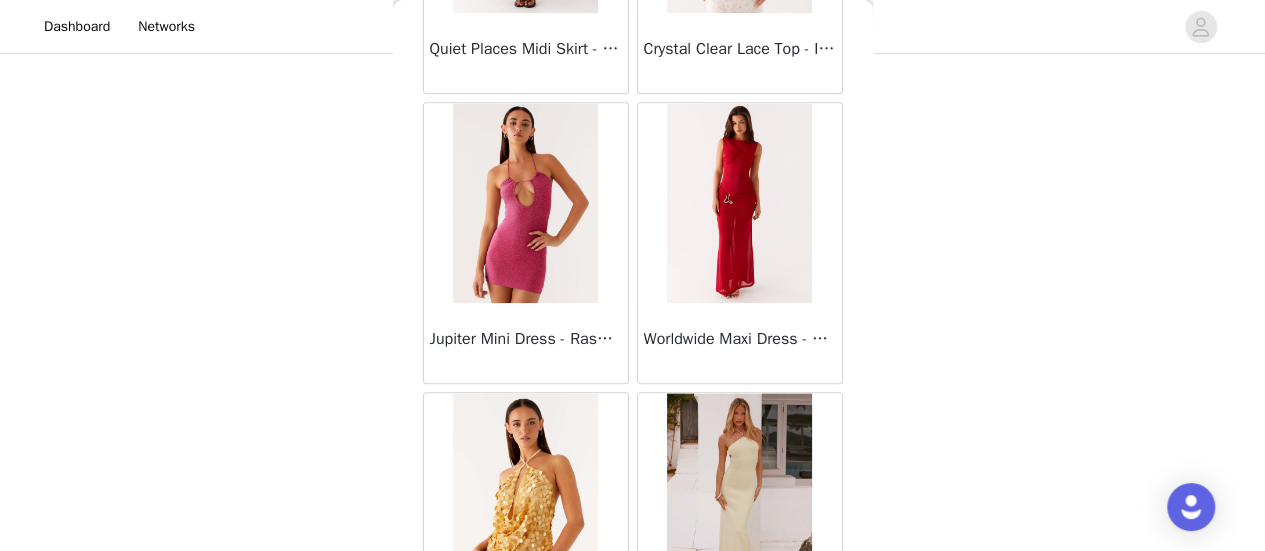 scroll, scrollTop: 43008, scrollLeft: 0, axis: vertical 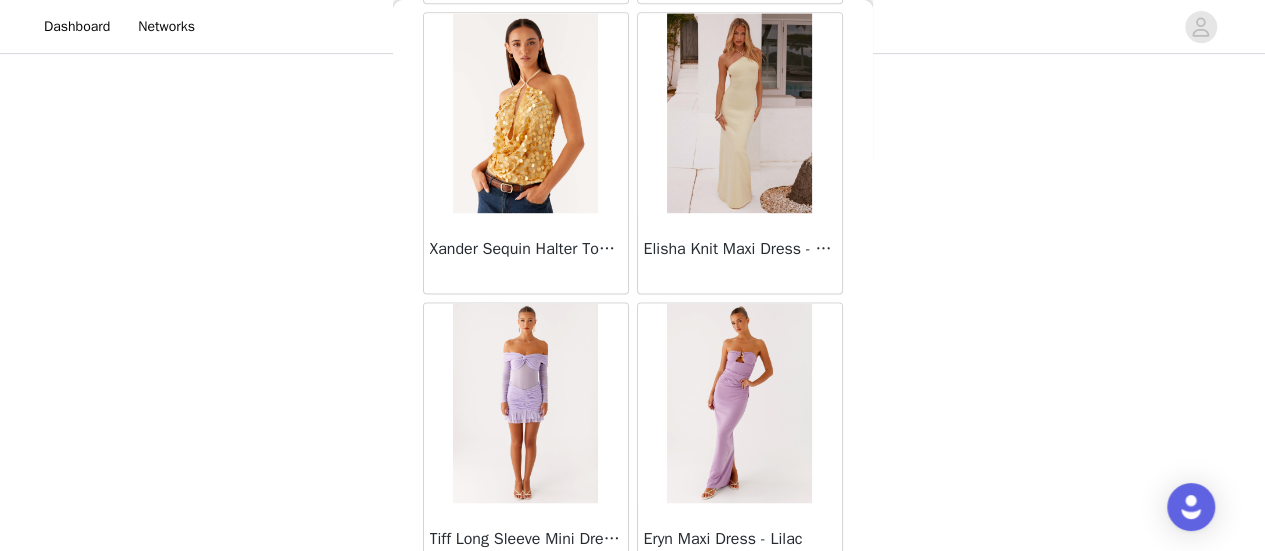 click on "Load More" at bounding box center (633, 618) 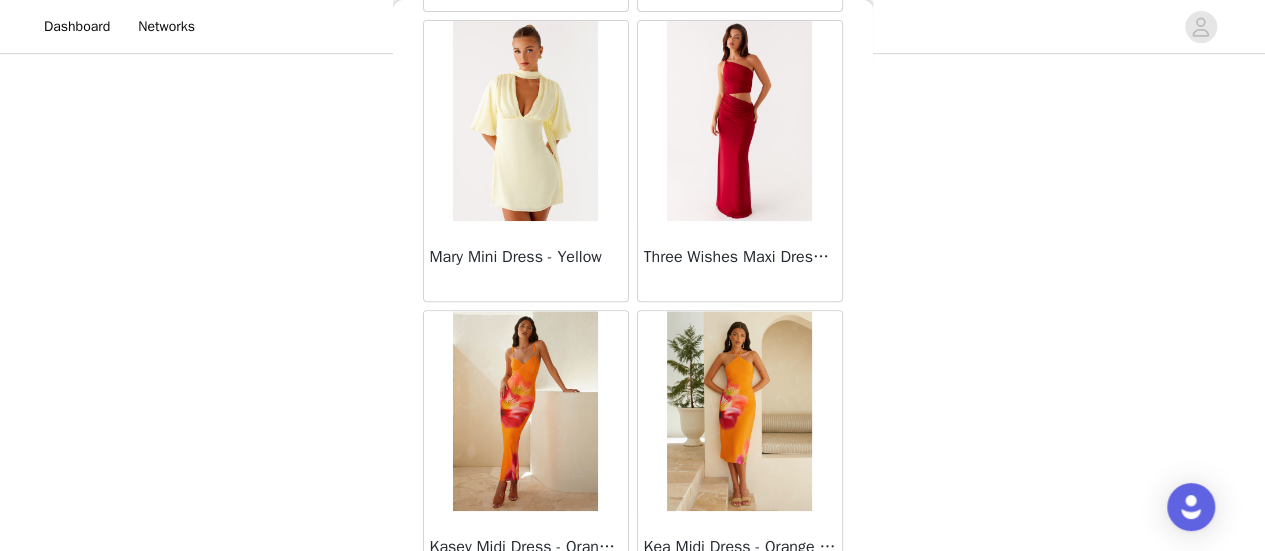 scroll, scrollTop: 45902, scrollLeft: 0, axis: vertical 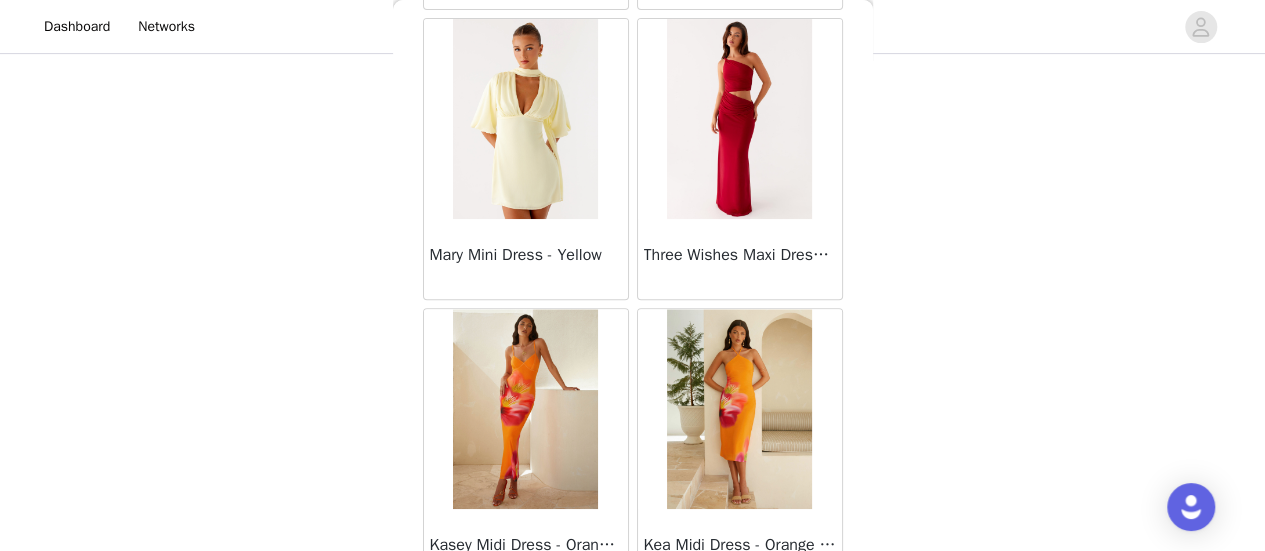 click on "Load More" at bounding box center [633, 624] 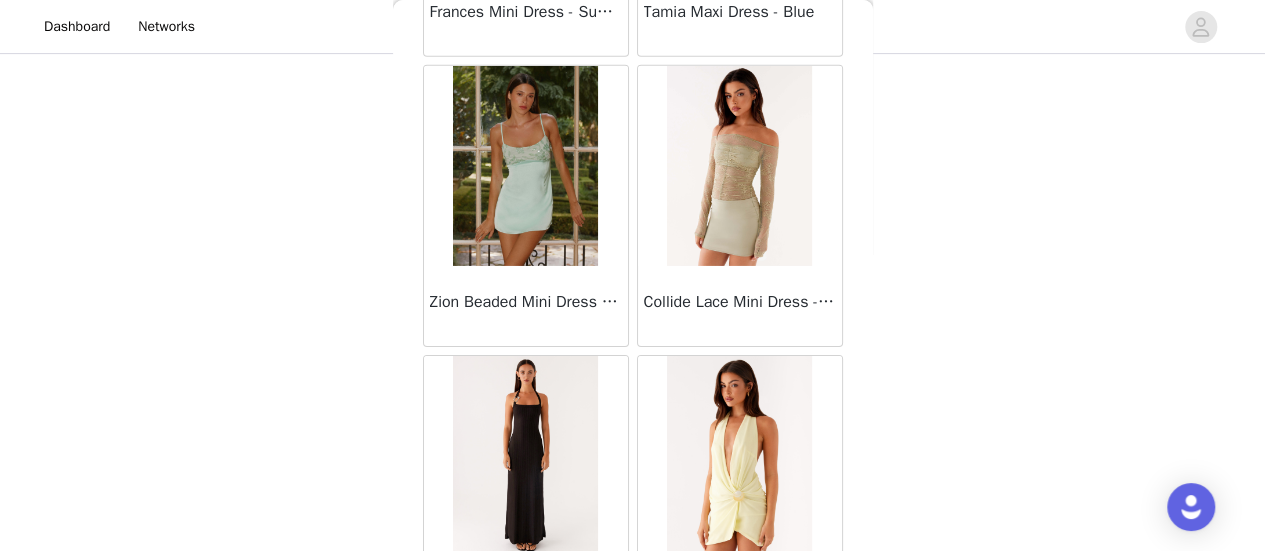 scroll, scrollTop: 48795, scrollLeft: 0, axis: vertical 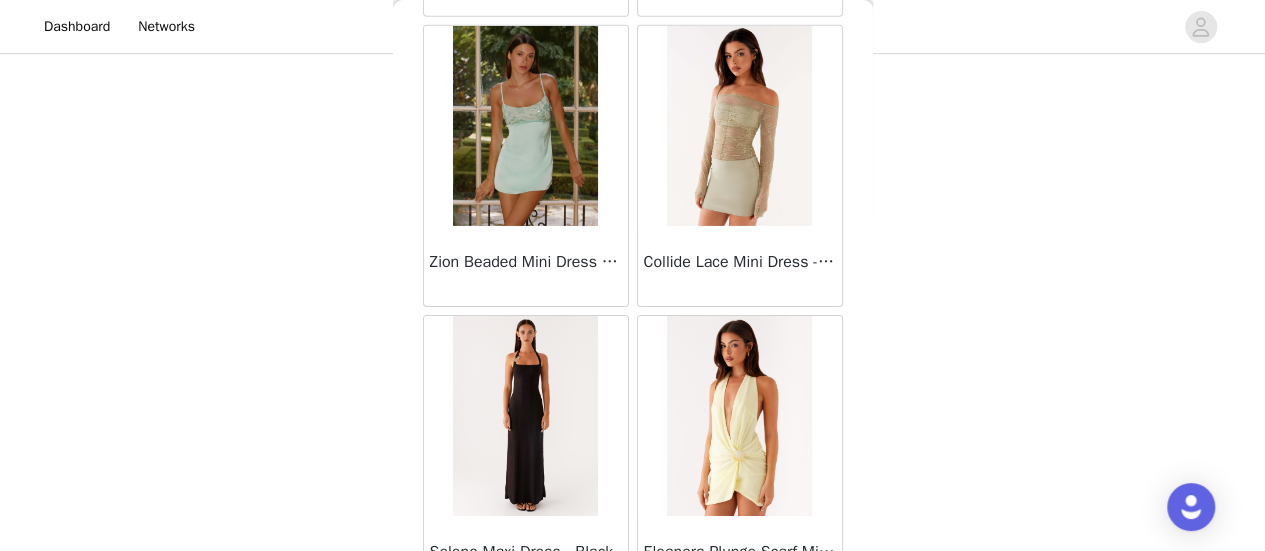 click on "Load More" at bounding box center [633, 631] 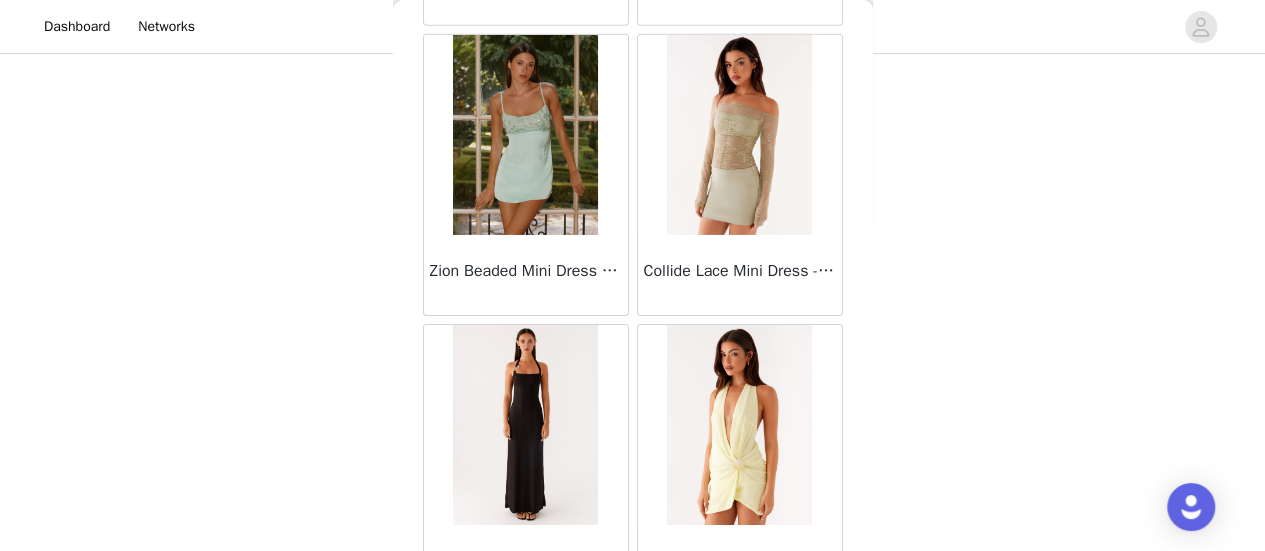 scroll, scrollTop: 49295, scrollLeft: 0, axis: vertical 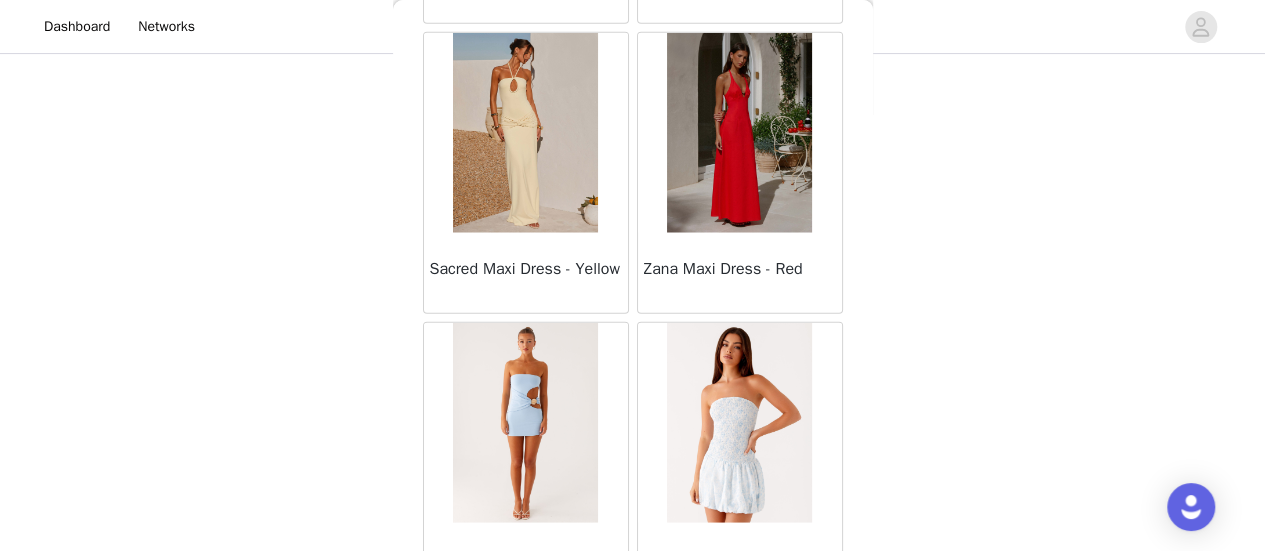 click on "Load More" at bounding box center (633, 638) 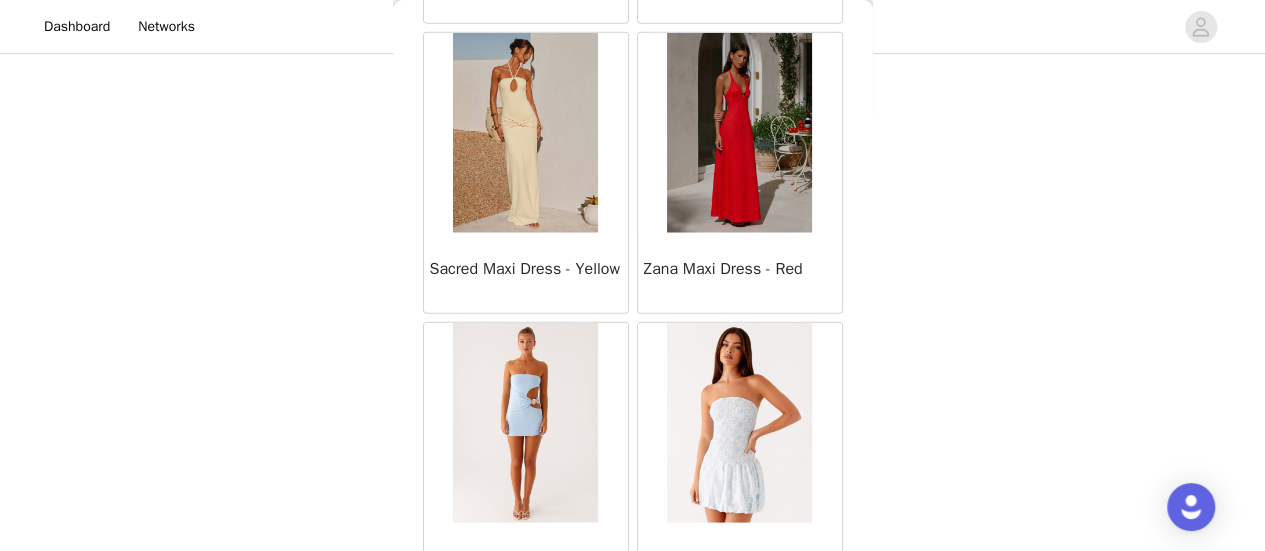 scroll, scrollTop: 51680, scrollLeft: 0, axis: vertical 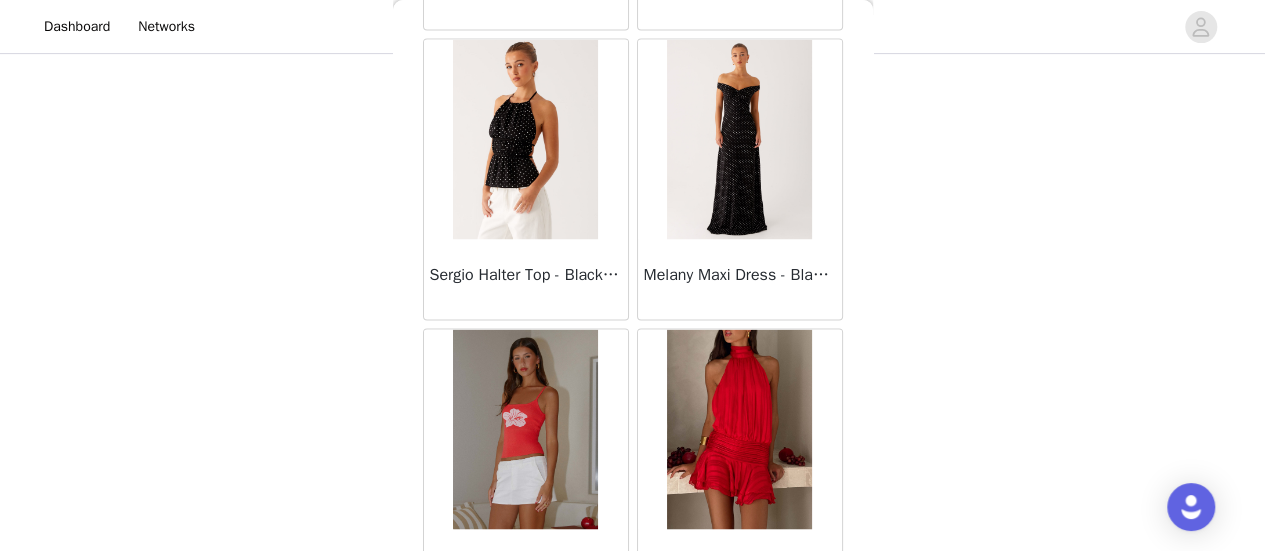 click on "Load More" at bounding box center [633, 644] 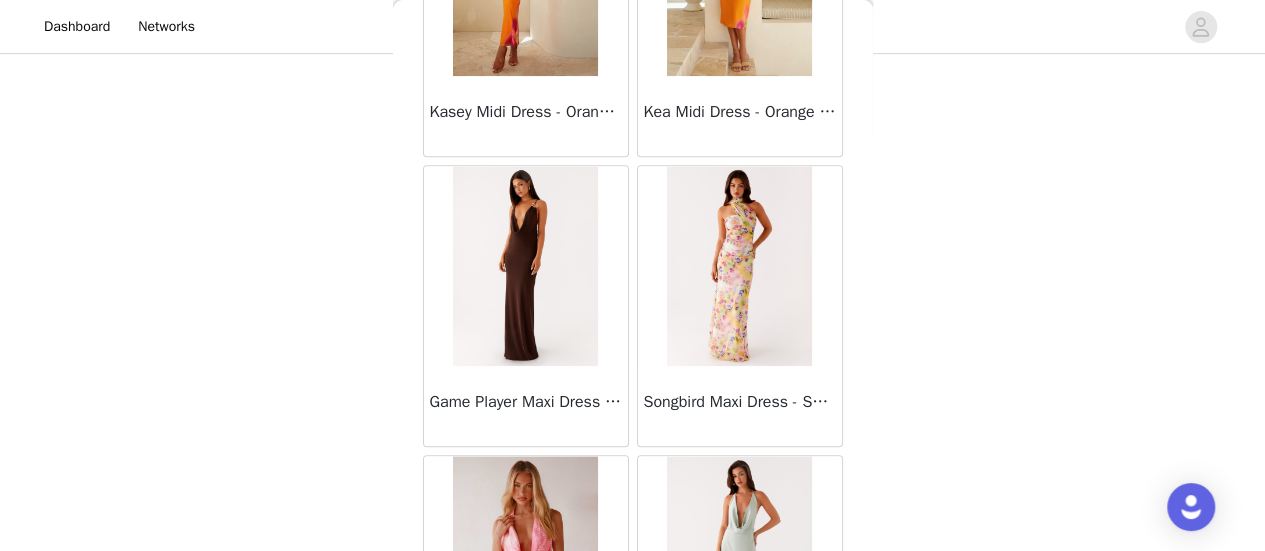 scroll, scrollTop: 46082, scrollLeft: 0, axis: vertical 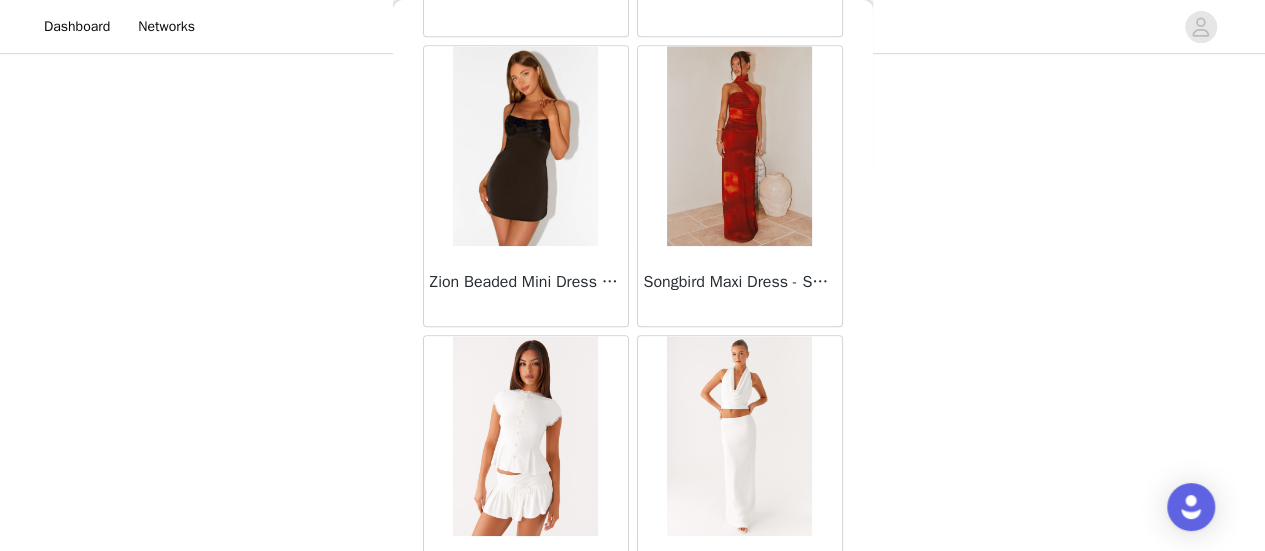 click on "Load More" at bounding box center (633, 651) 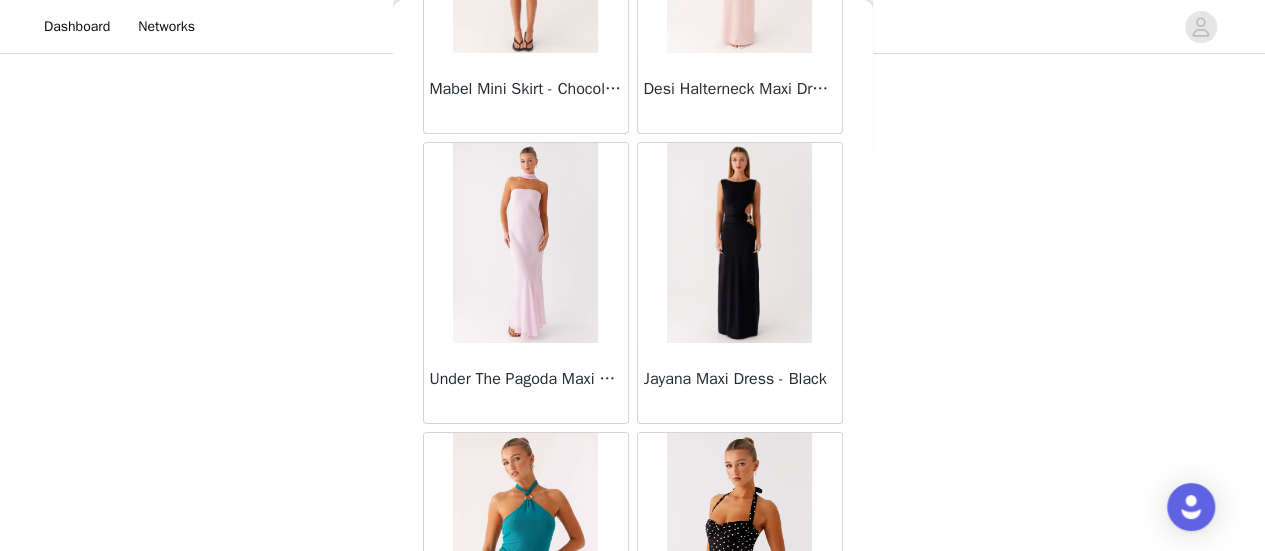 scroll, scrollTop: 60368, scrollLeft: 0, axis: vertical 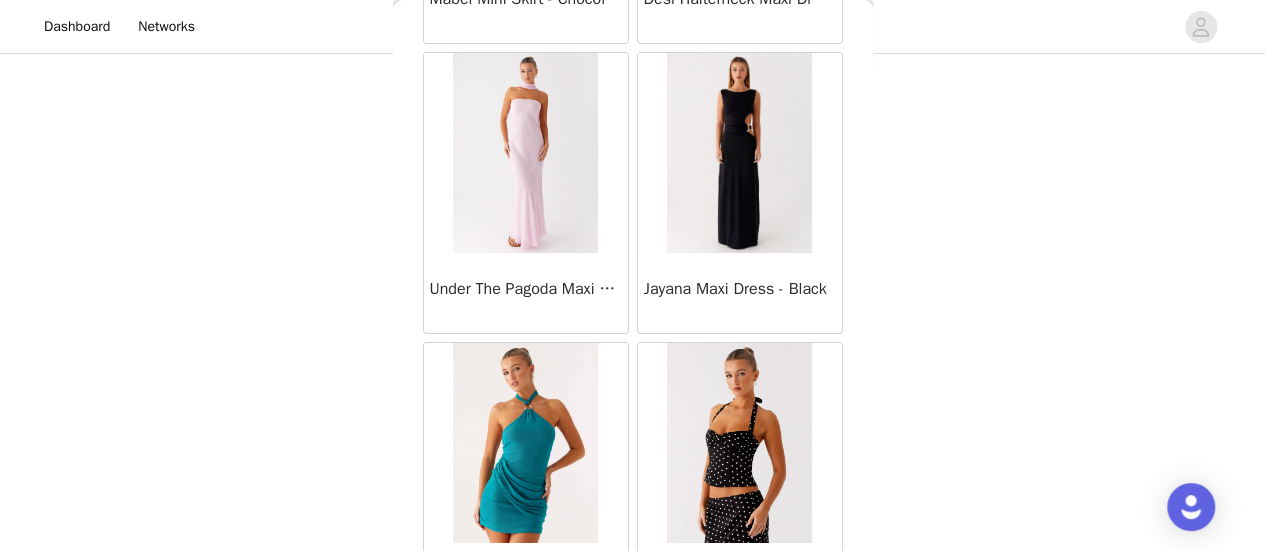 click on "Load More" at bounding box center [633, 658] 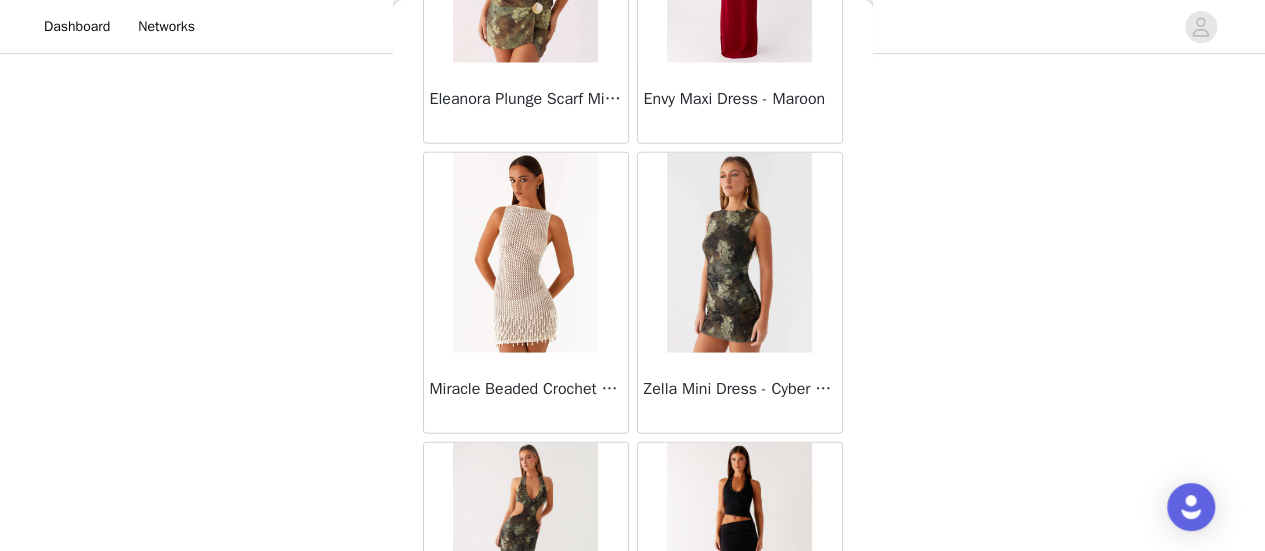 scroll, scrollTop: 63262, scrollLeft: 0, axis: vertical 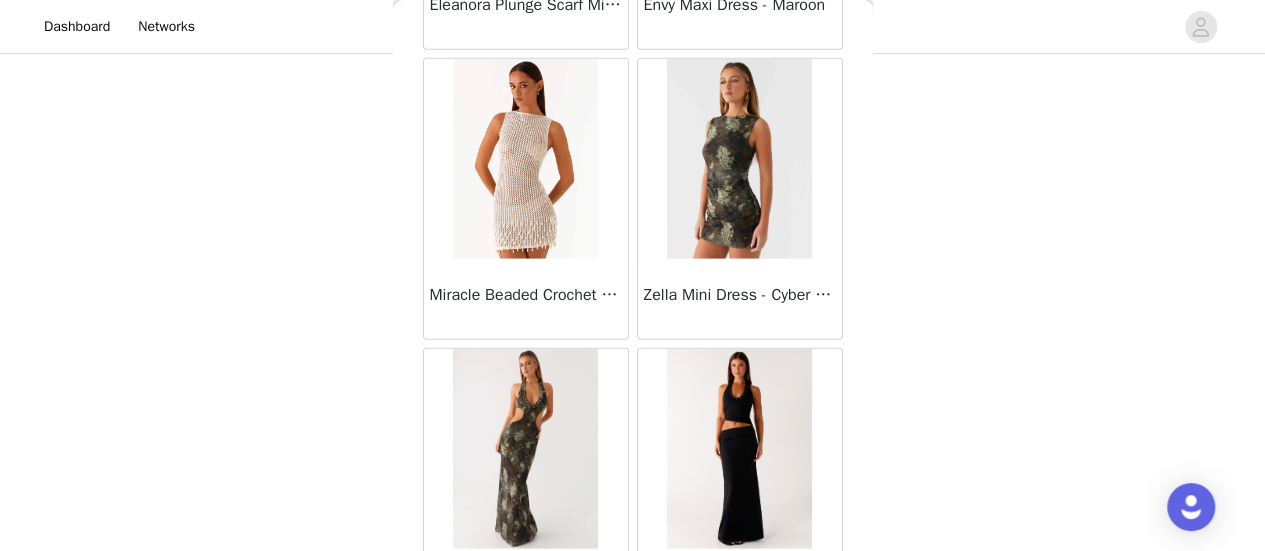 click on "Load More" at bounding box center (633, 664) 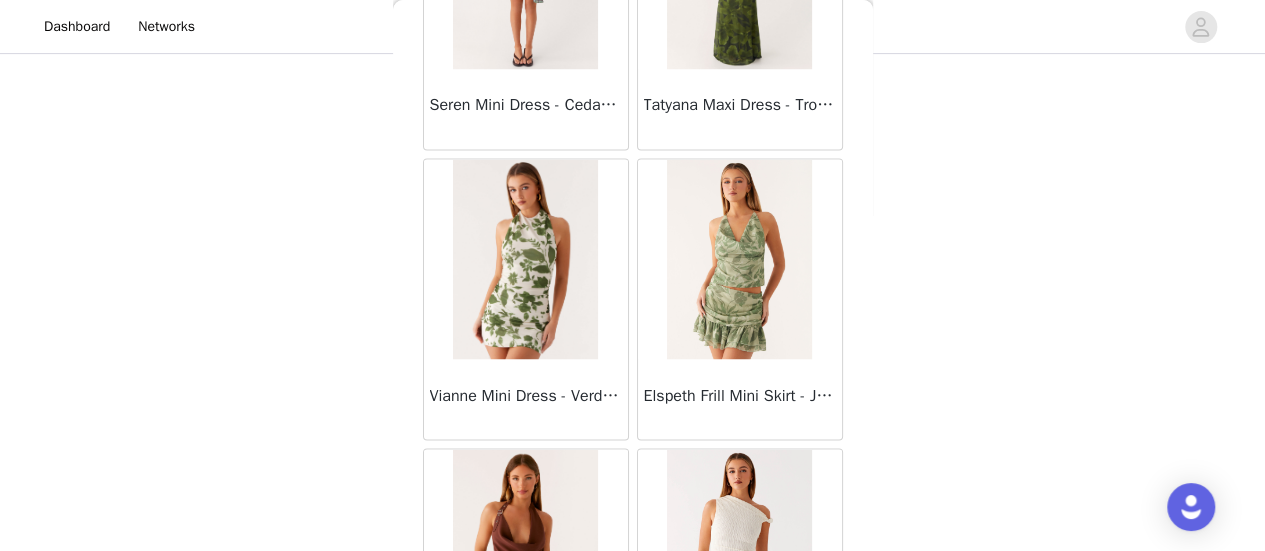 scroll, scrollTop: 66155, scrollLeft: 0, axis: vertical 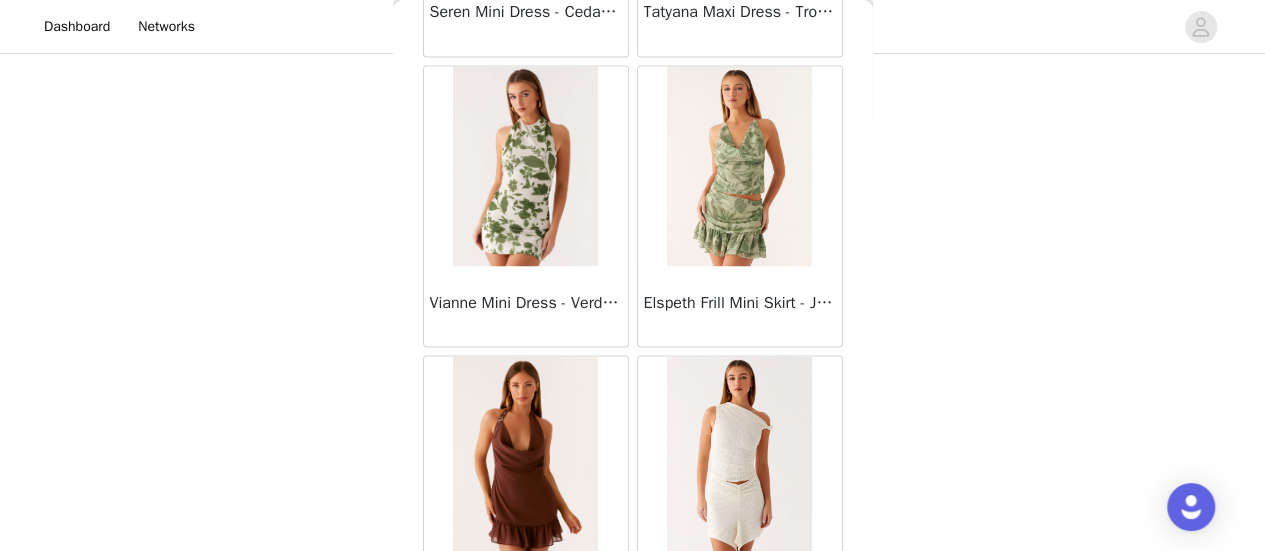 click on "Load More" at bounding box center (633, 671) 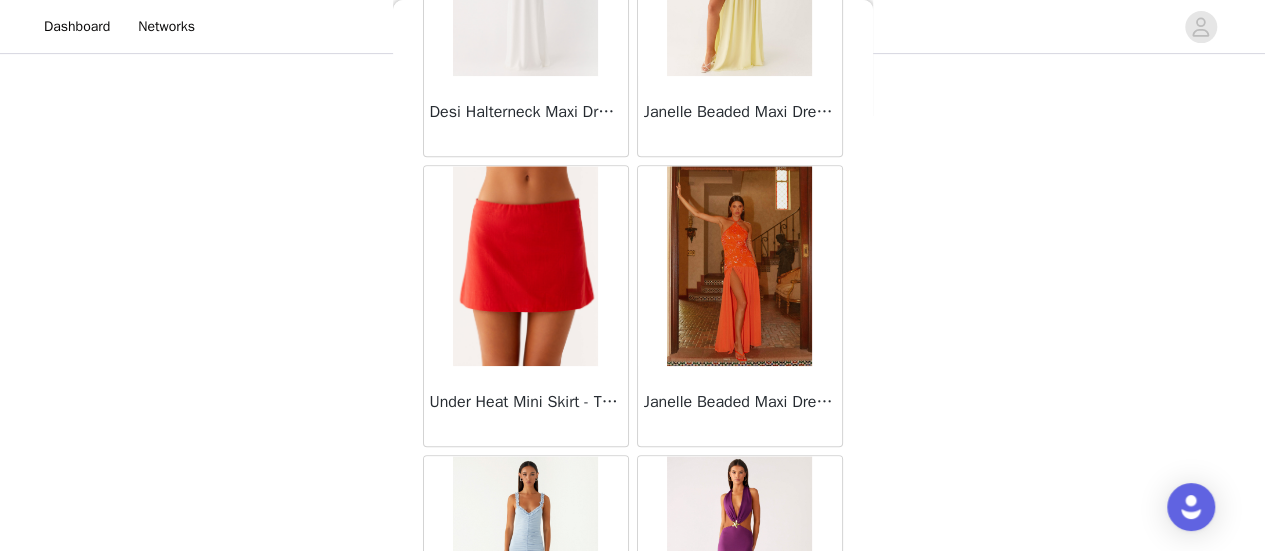 scroll, scrollTop: 69048, scrollLeft: 0, axis: vertical 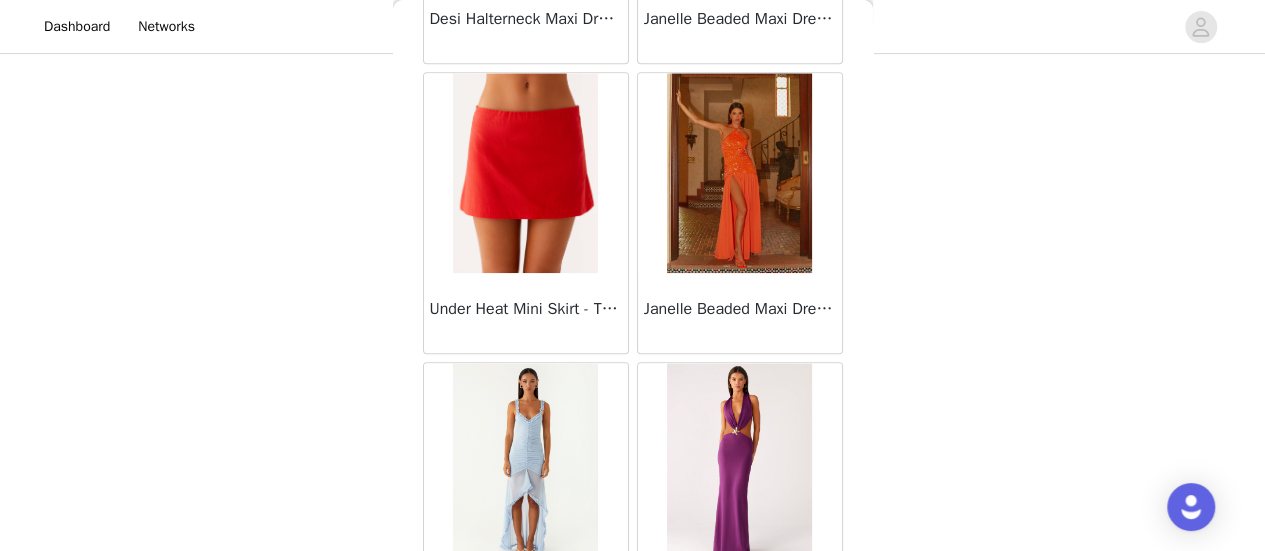 click on "Load More" at bounding box center (633, 678) 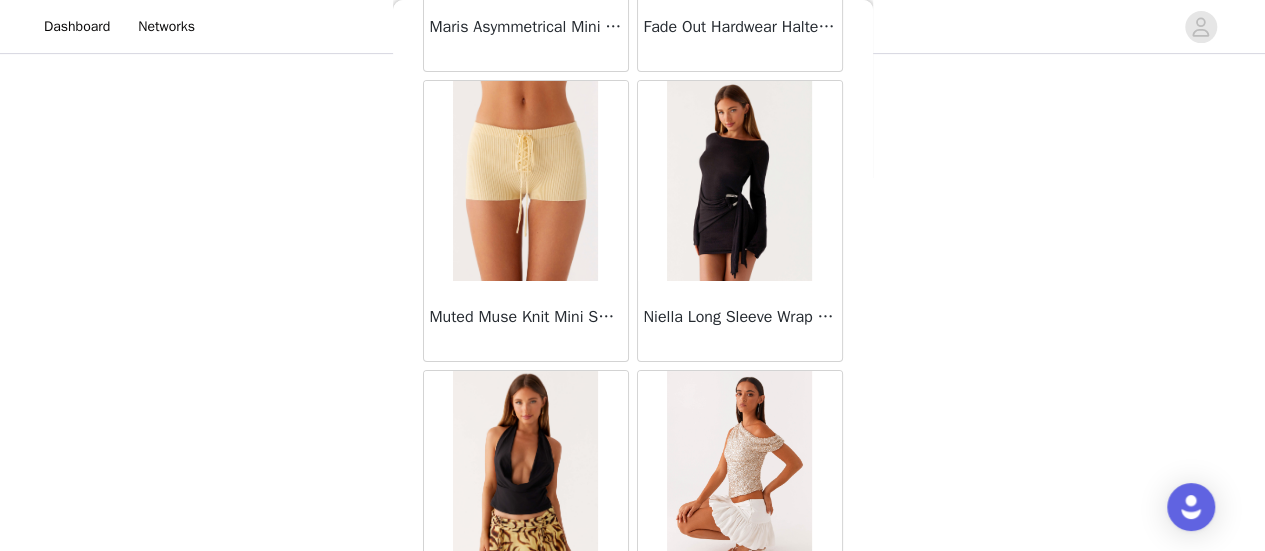 scroll, scrollTop: 71942, scrollLeft: 0, axis: vertical 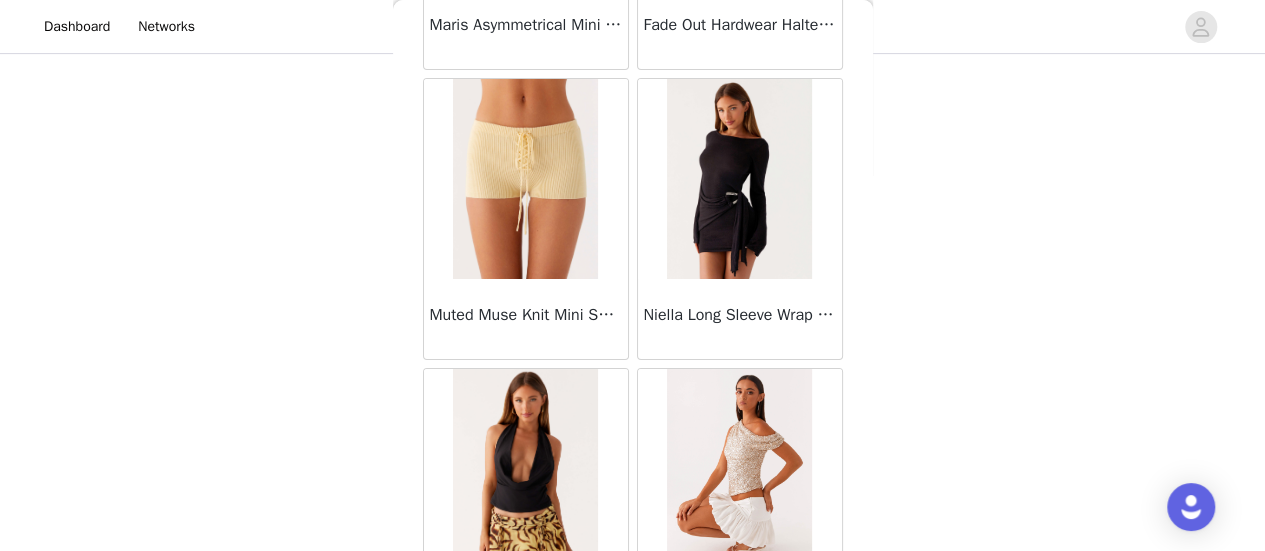 click on "Load More" at bounding box center [633, 684] 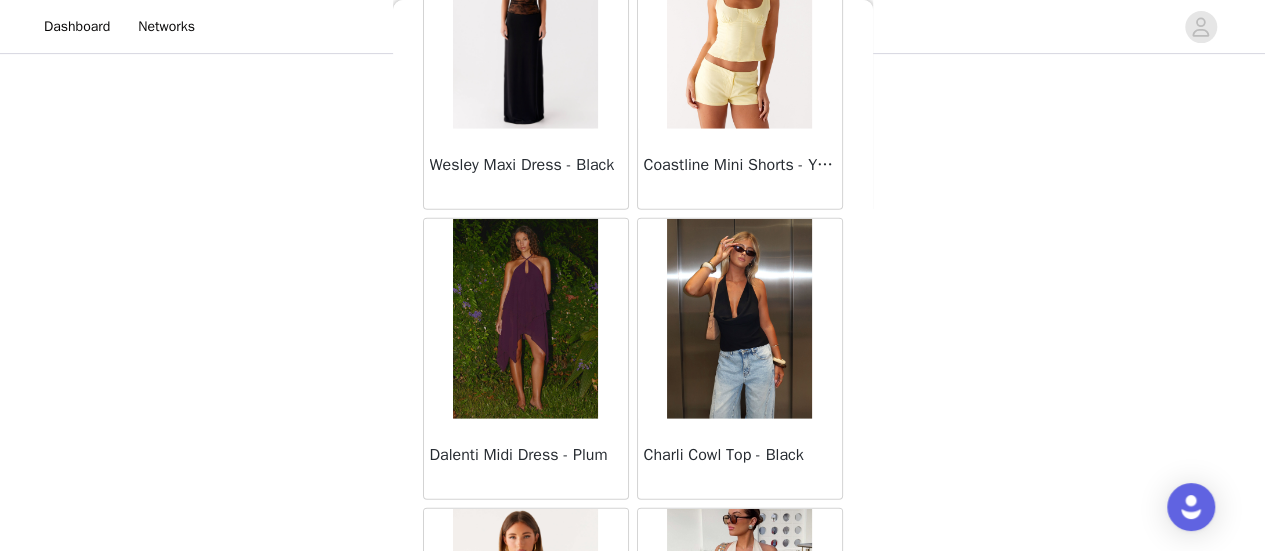 scroll, scrollTop: 74835, scrollLeft: 0, axis: vertical 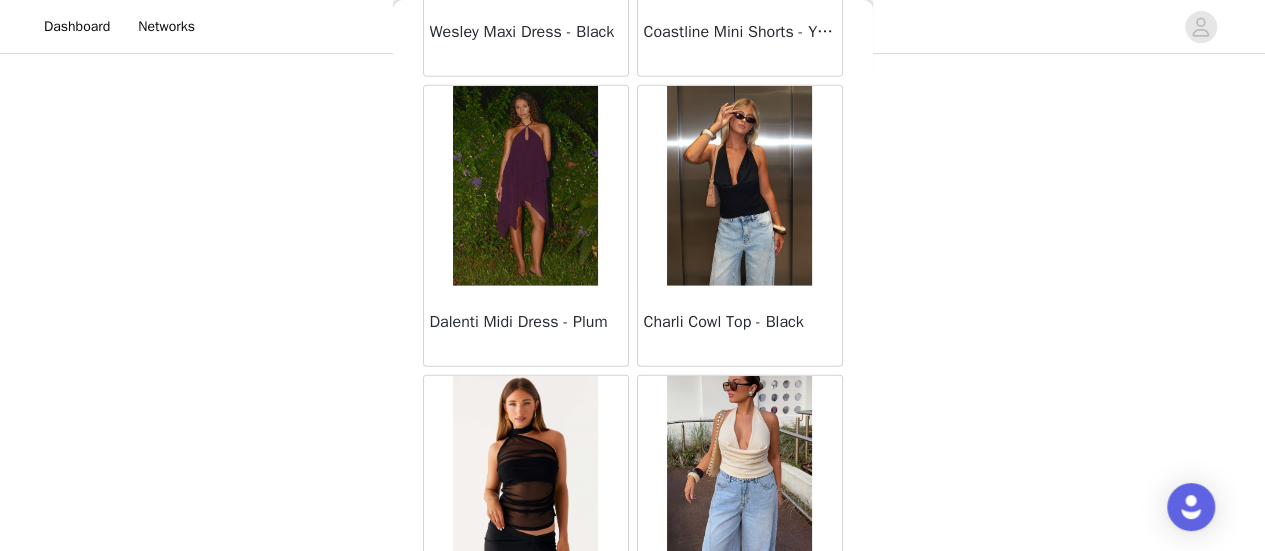 click on "Load More" at bounding box center [633, 691] 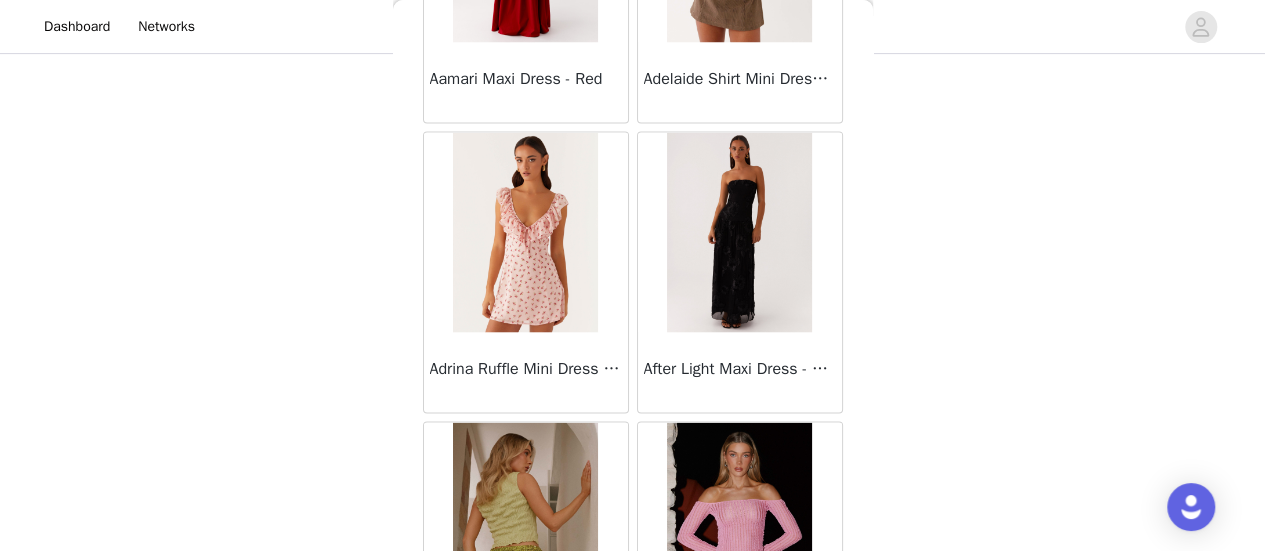scroll, scrollTop: 77728, scrollLeft: 0, axis: vertical 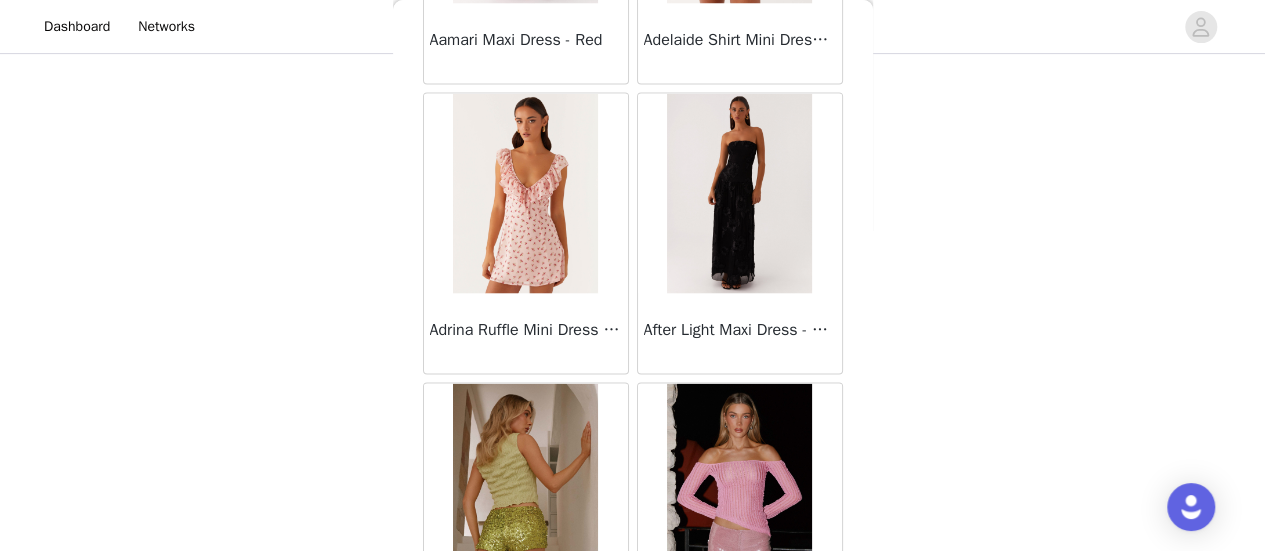 click on "Load More" at bounding box center (633, 698) 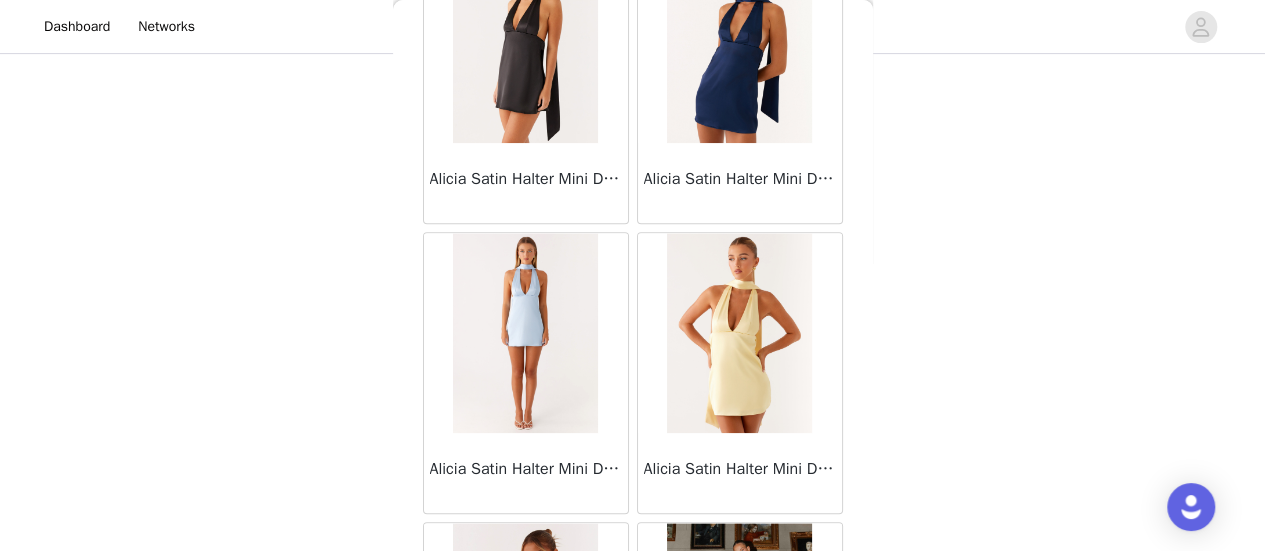 scroll, scrollTop: 80622, scrollLeft: 0, axis: vertical 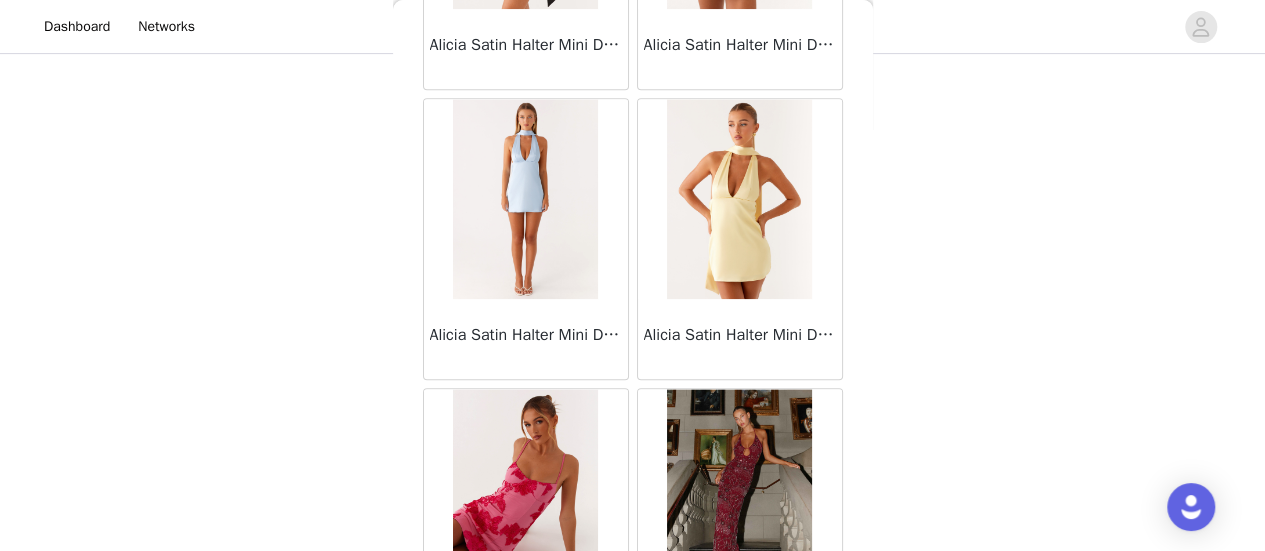 click on "Load More" at bounding box center (633, 704) 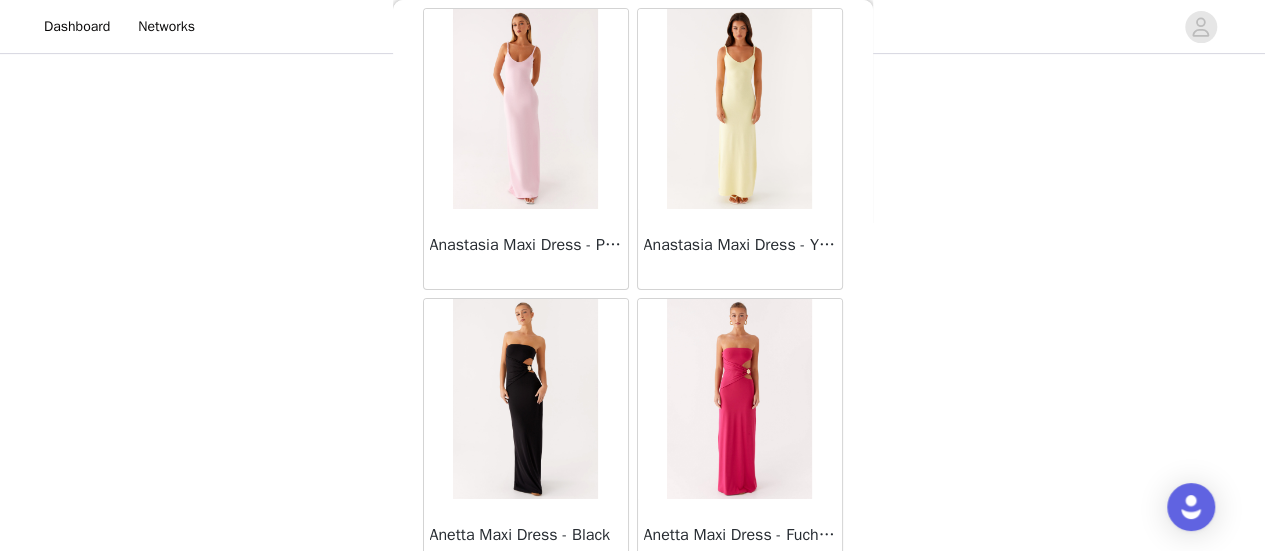 scroll, scrollTop: 83515, scrollLeft: 0, axis: vertical 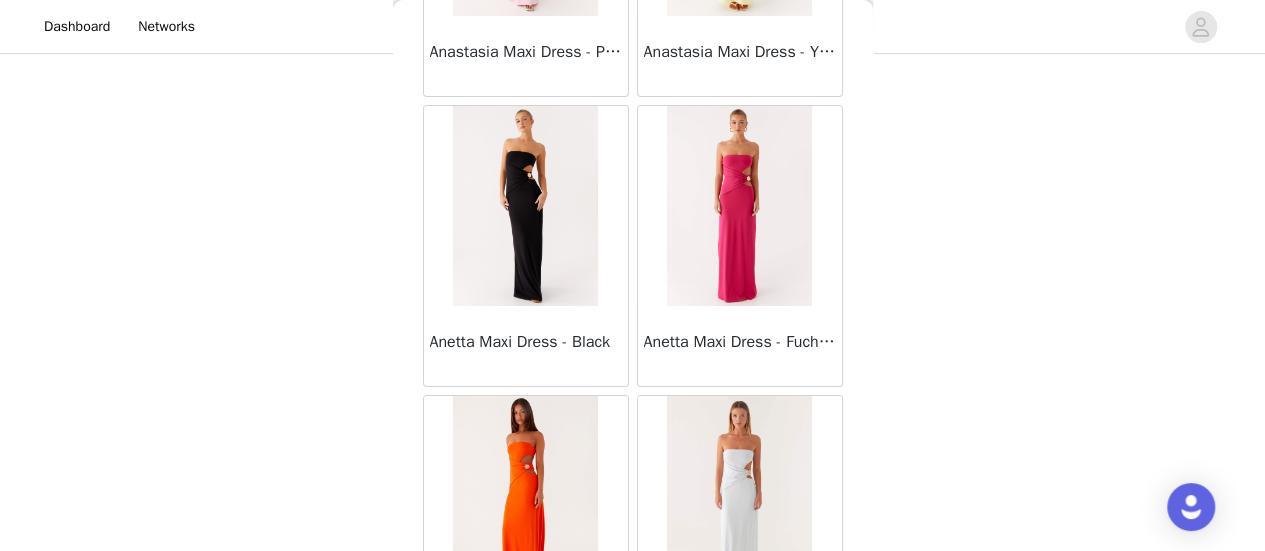click on "Load More" at bounding box center [633, 711] 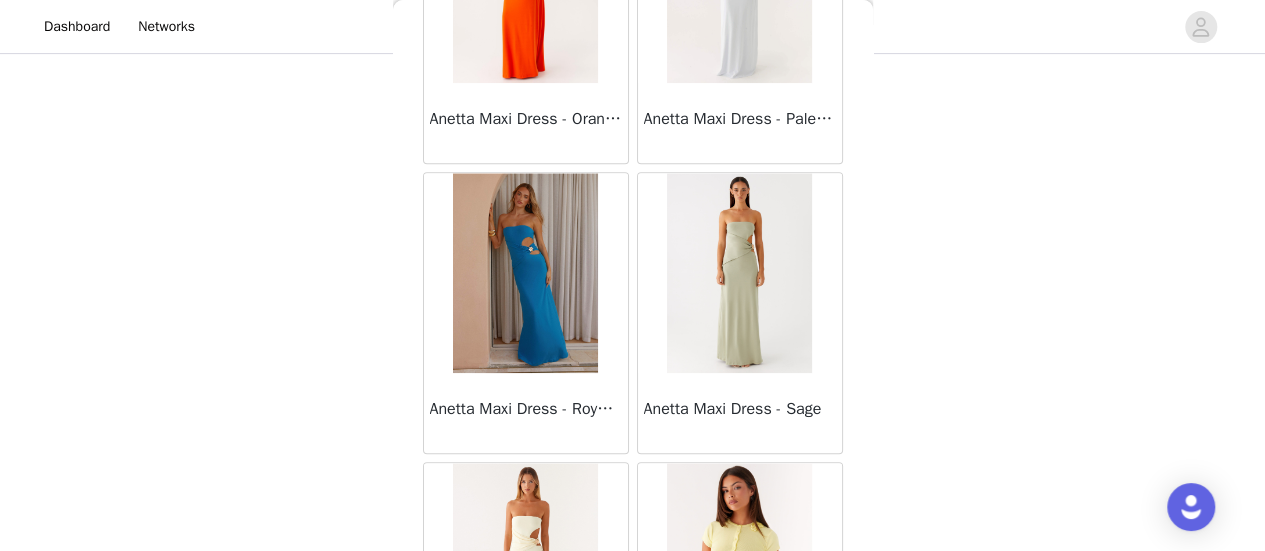 scroll, scrollTop: 84030, scrollLeft: 0, axis: vertical 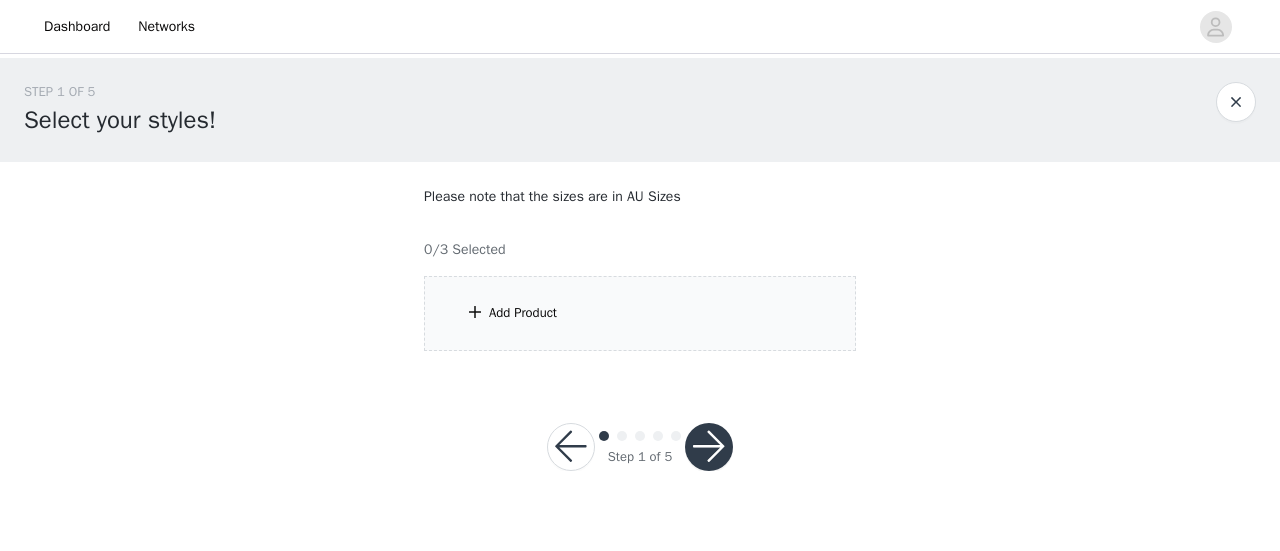 click on "Add Product" at bounding box center [523, 313] 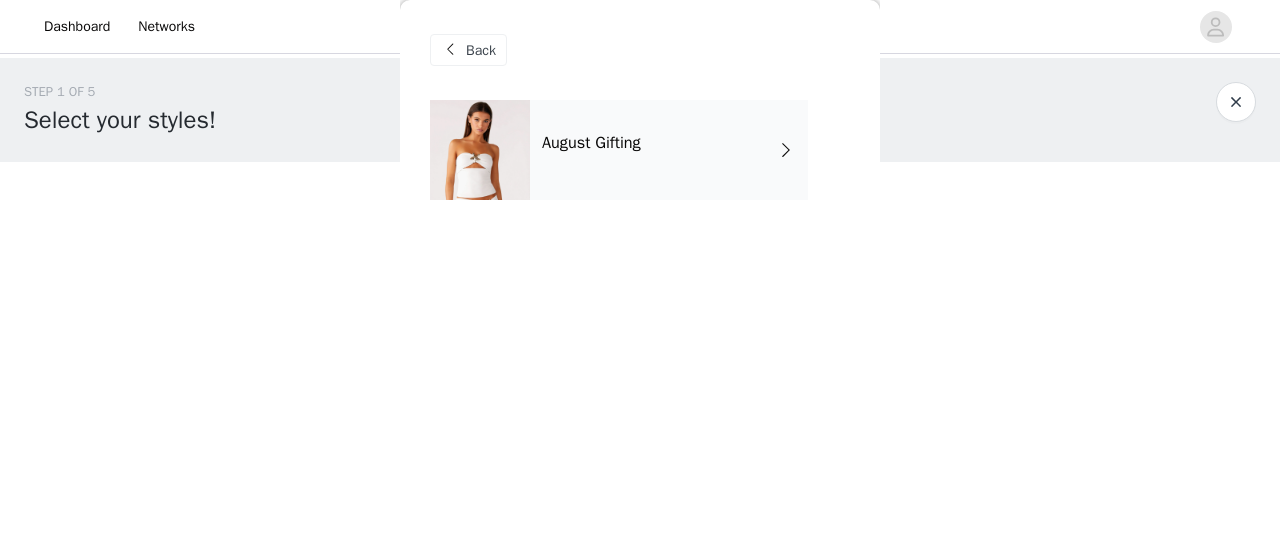 click on "August Gifting" at bounding box center [669, 150] 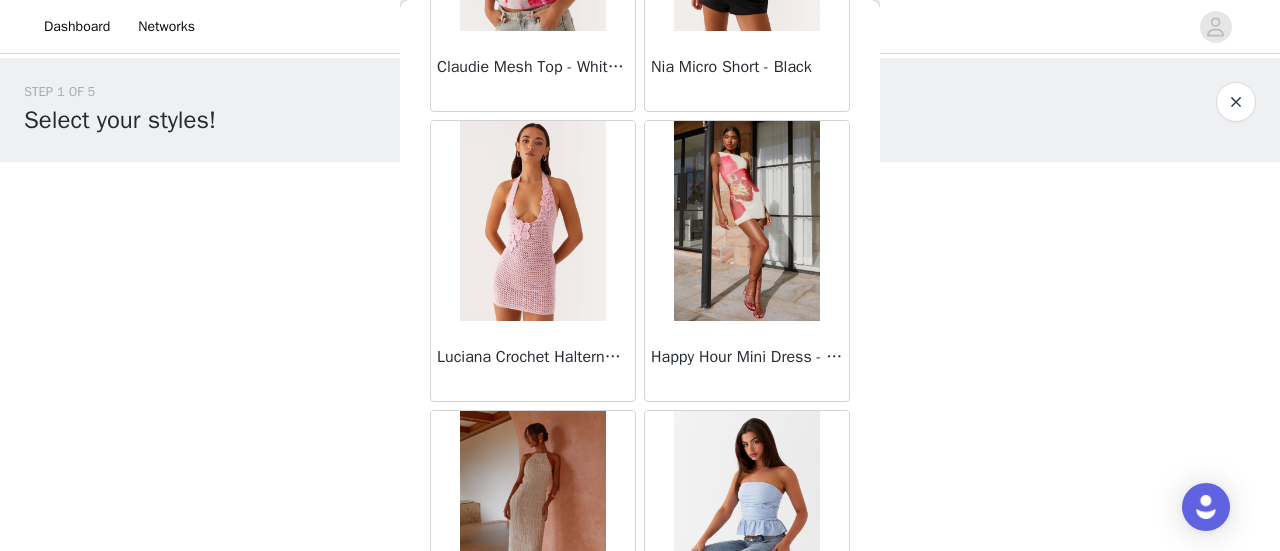 scroll, scrollTop: 2502, scrollLeft: 0, axis: vertical 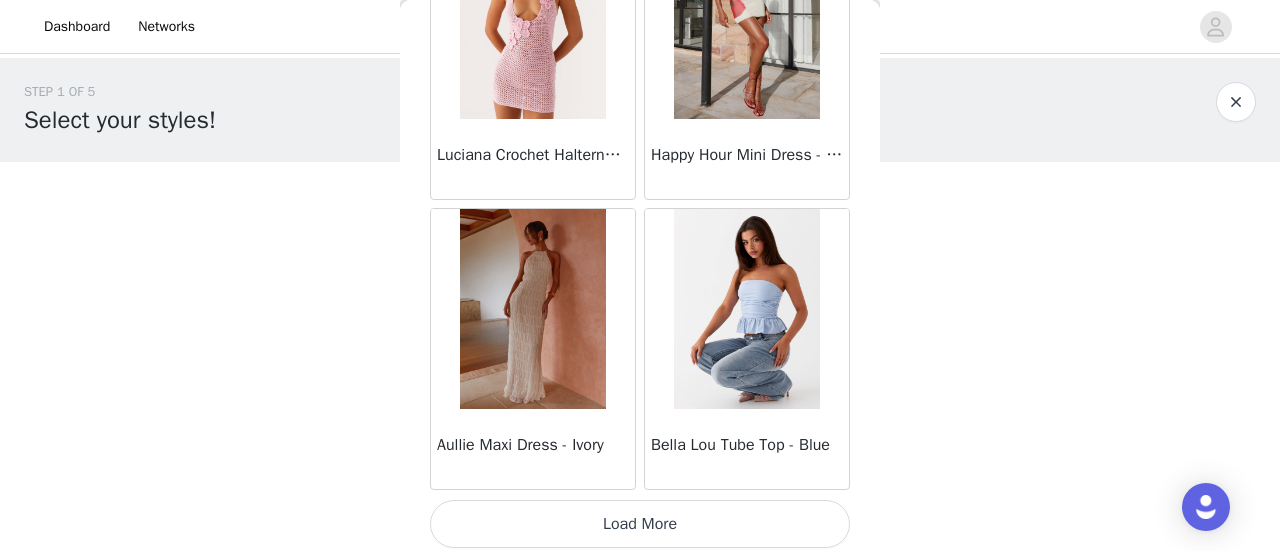 click on "Load More" at bounding box center [640, 524] 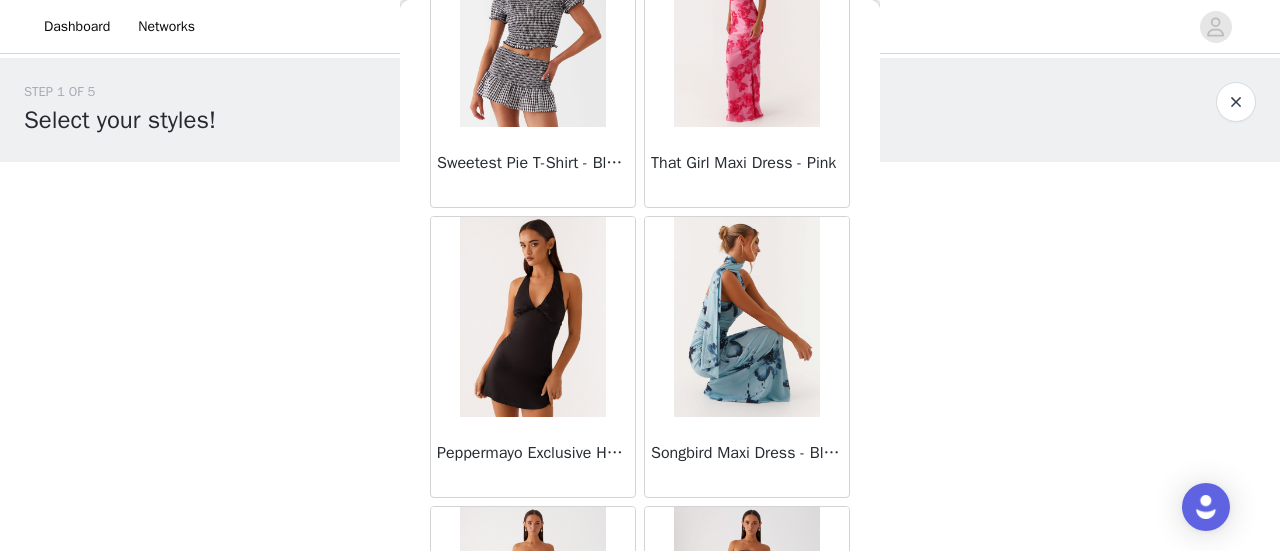 scroll, scrollTop: 1302, scrollLeft: 0, axis: vertical 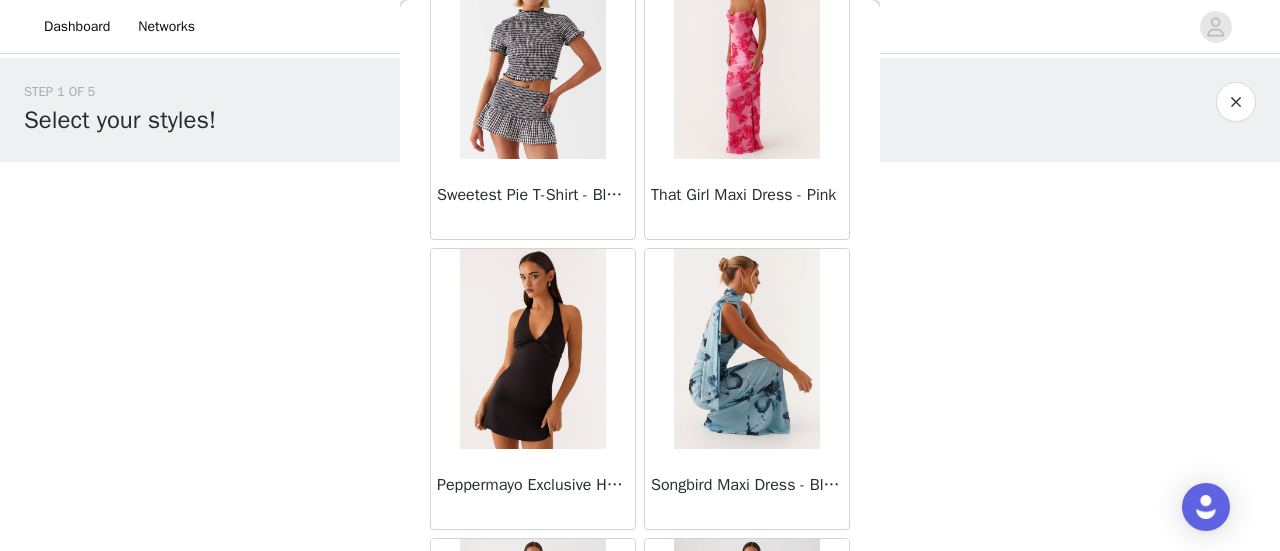 drag, startPoint x: 1238, startPoint y: 106, endPoint x: 586, endPoint y: 229, distance: 663.50055 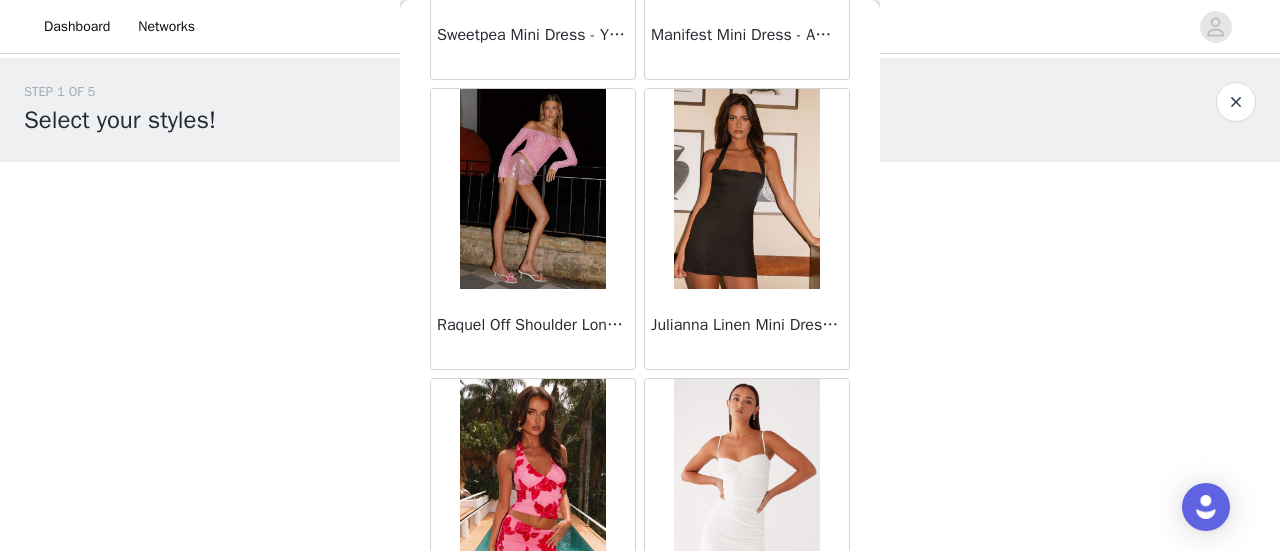 scroll, scrollTop: 0, scrollLeft: 0, axis: both 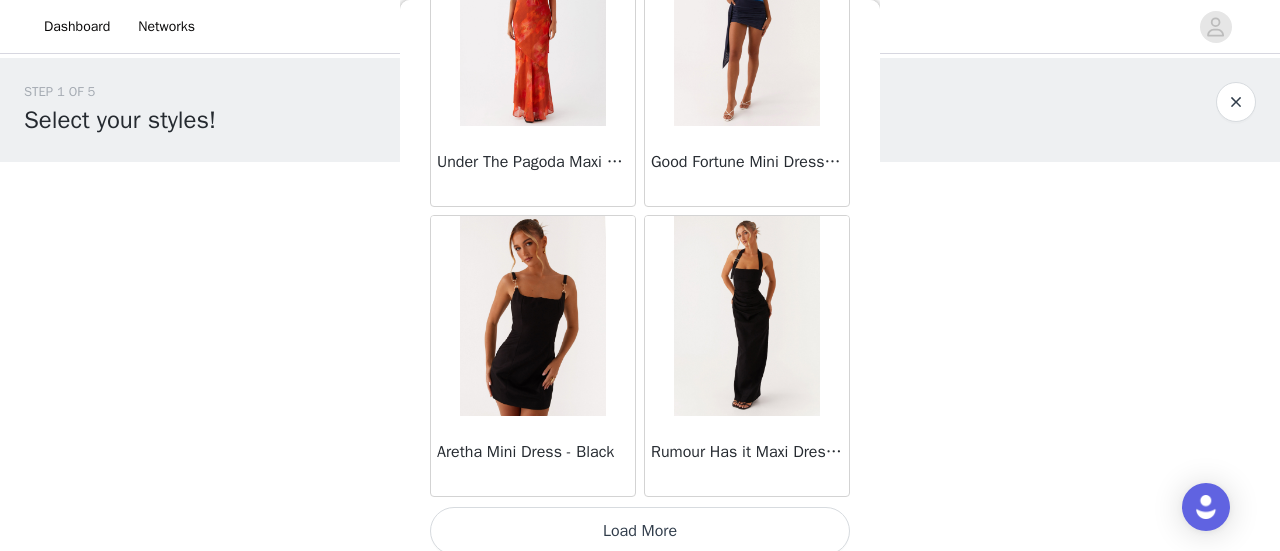 click on "Load More" at bounding box center (640, 531) 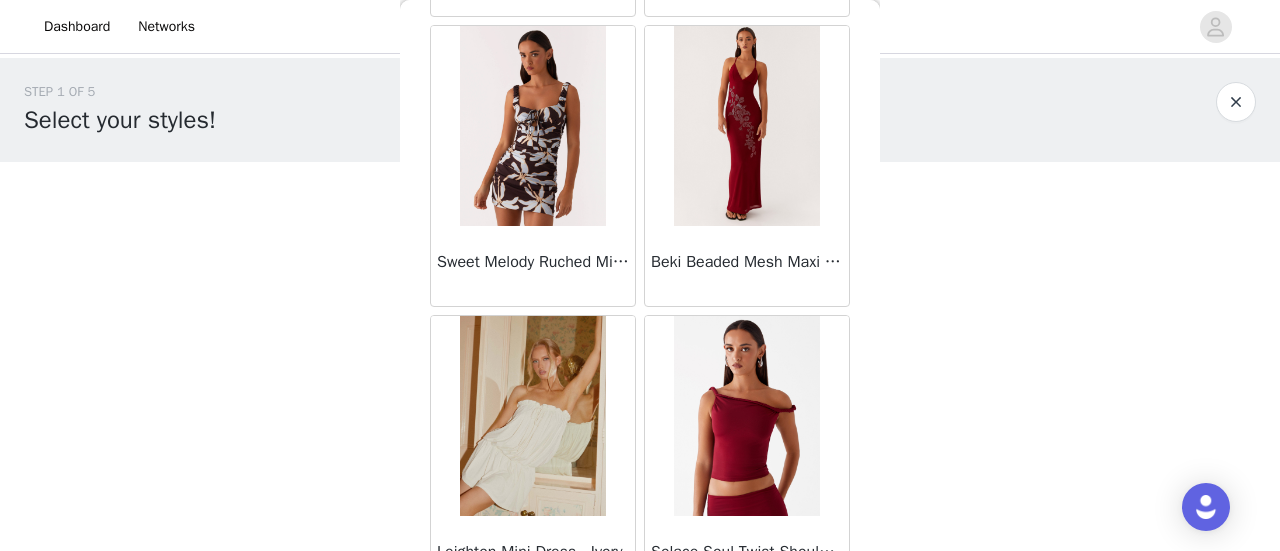 scroll, scrollTop: 8288, scrollLeft: 0, axis: vertical 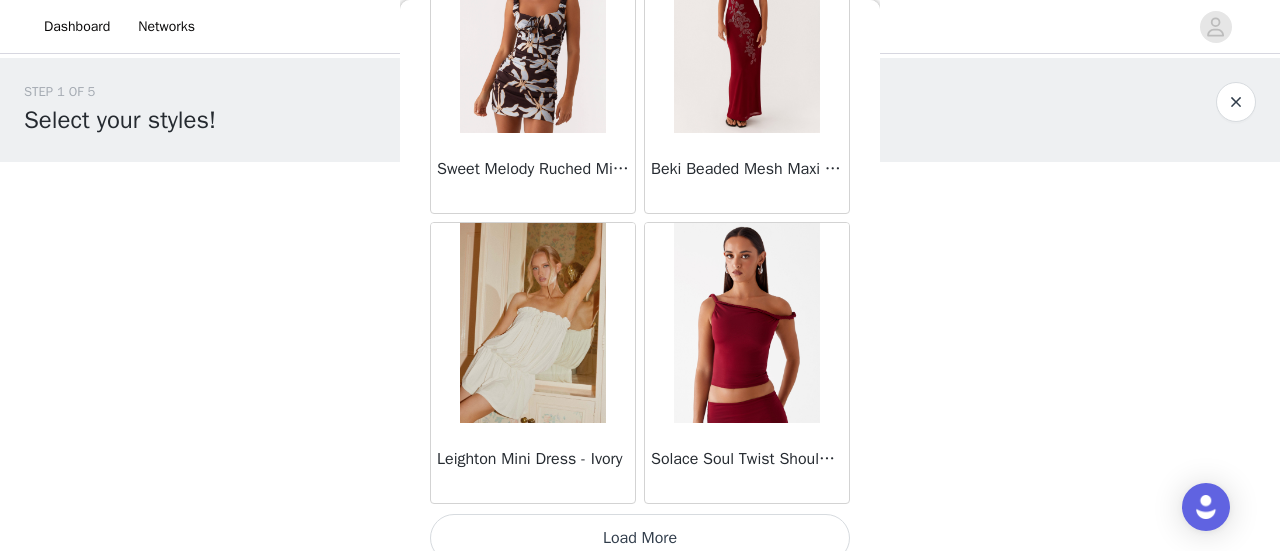 click on "Load More" at bounding box center (640, 538) 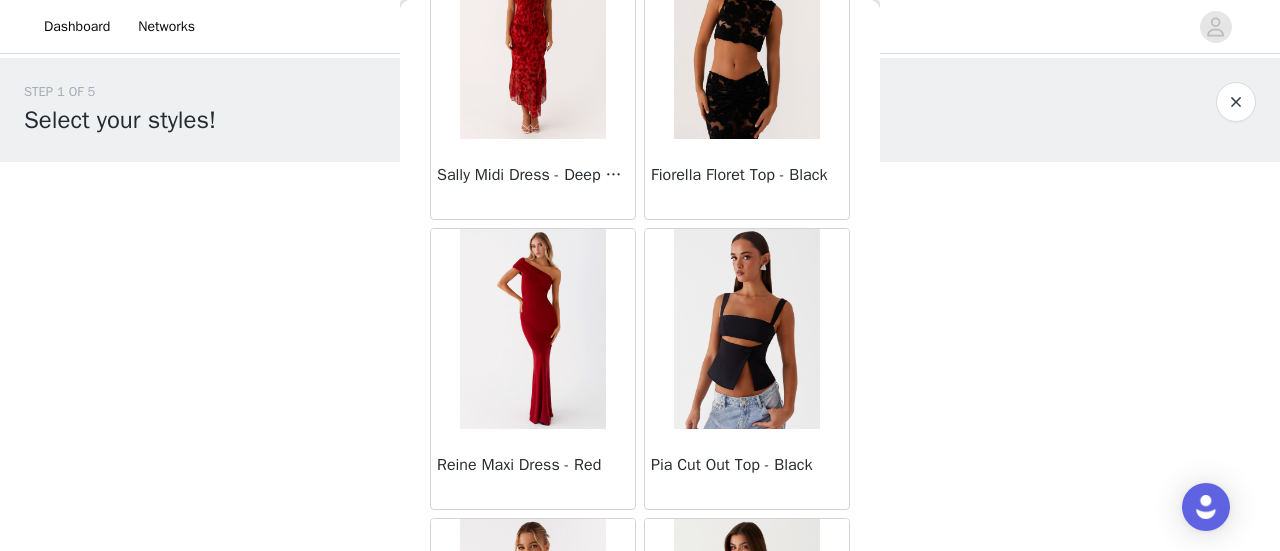 scroll, scrollTop: 11182, scrollLeft: 0, axis: vertical 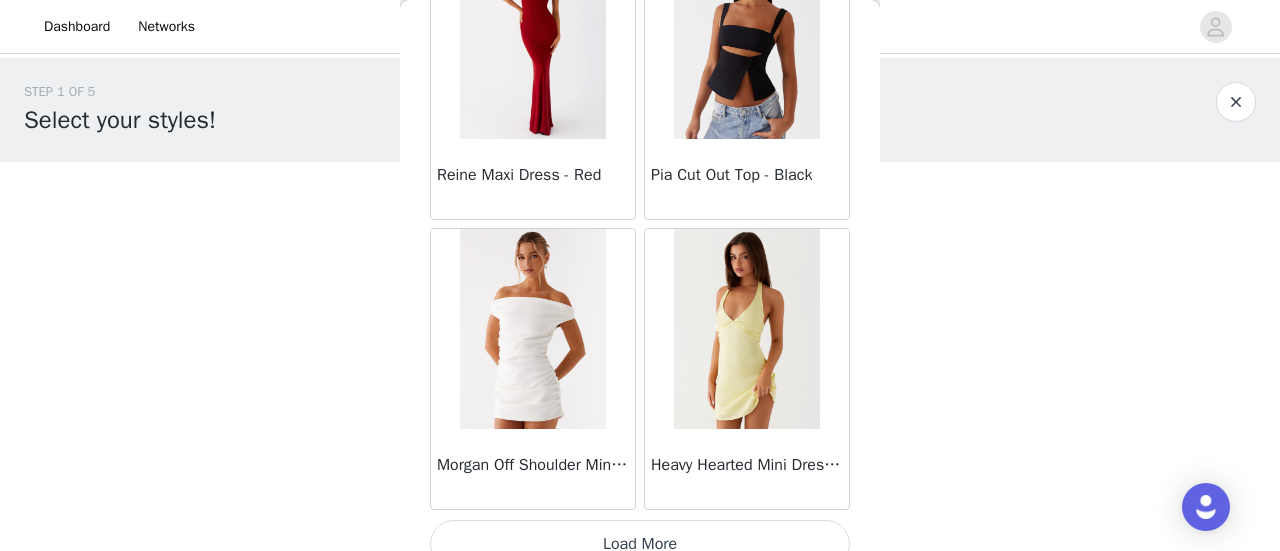 click on "Load More" at bounding box center [640, 544] 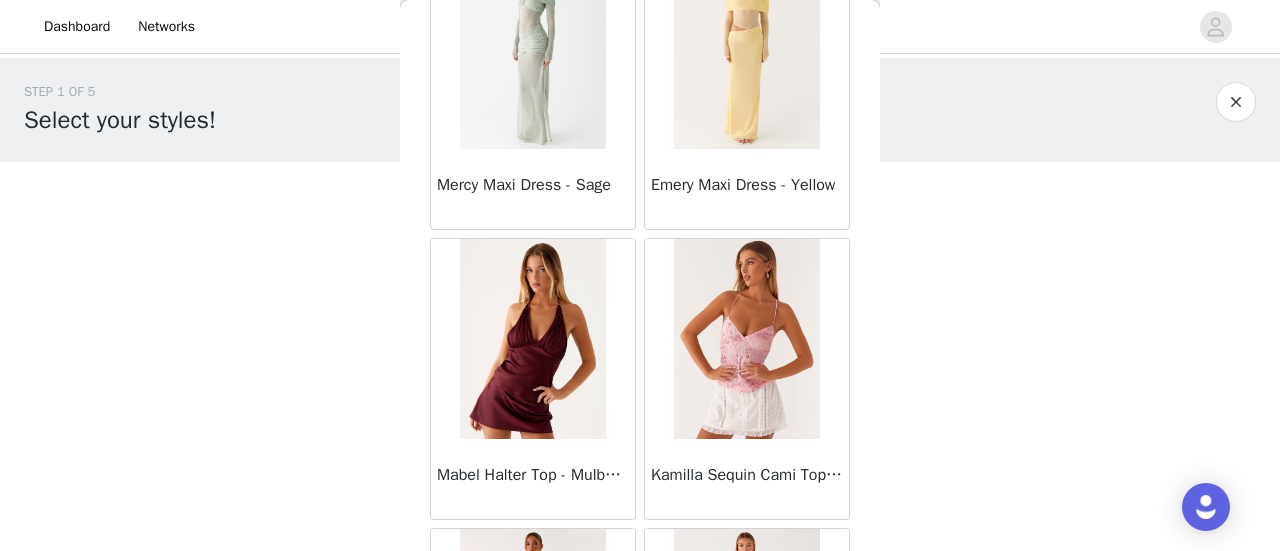 scroll, scrollTop: 14075, scrollLeft: 0, axis: vertical 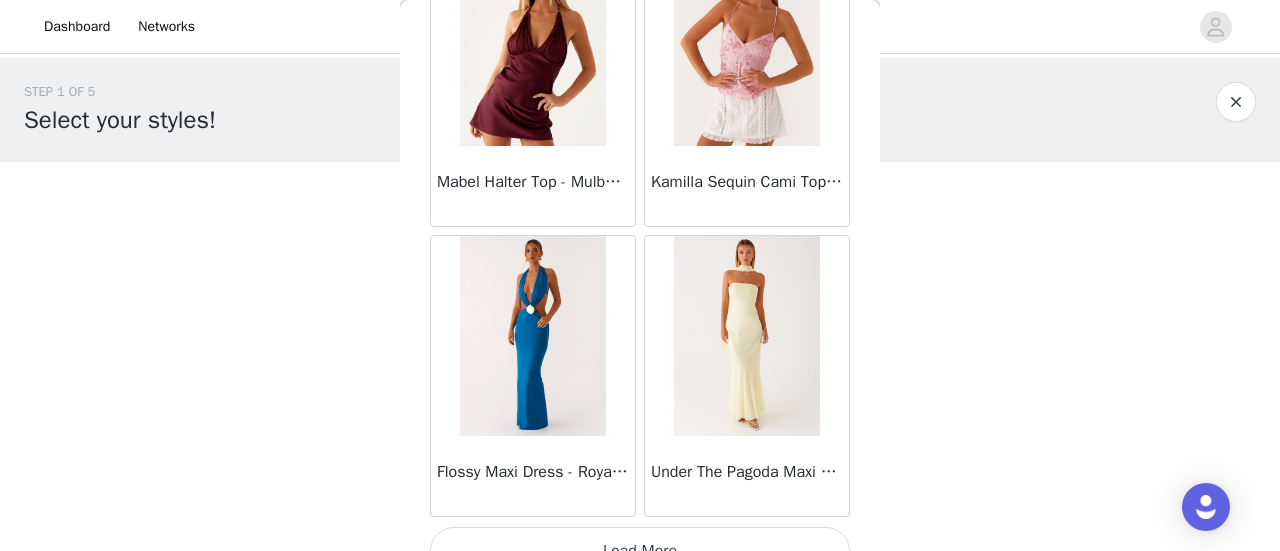 click on "Load More" at bounding box center (640, 551) 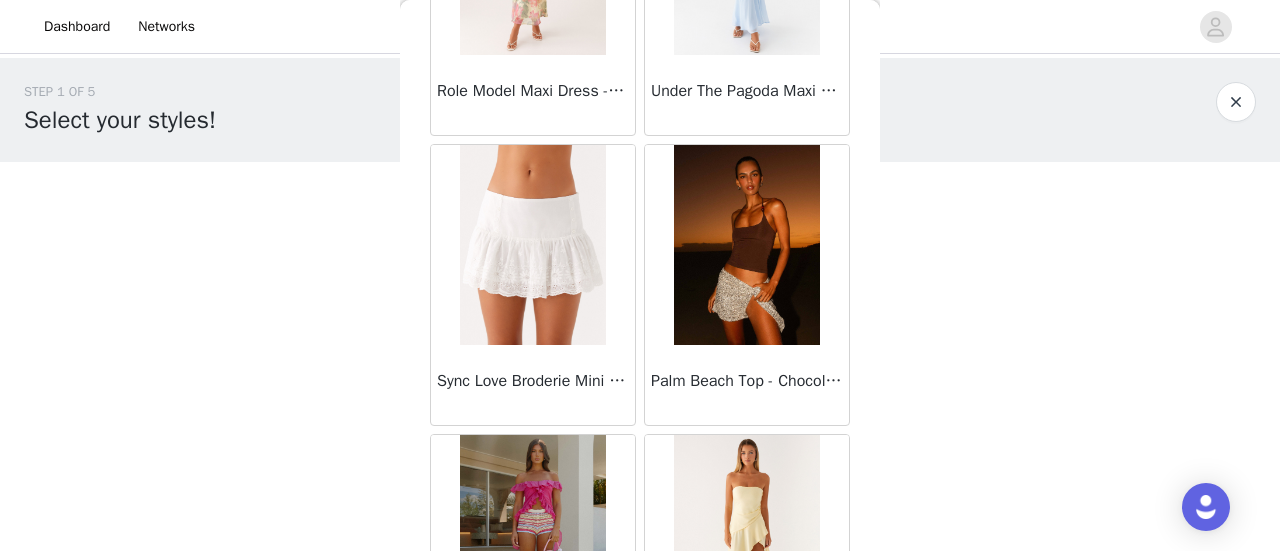 scroll, scrollTop: 16968, scrollLeft: 0, axis: vertical 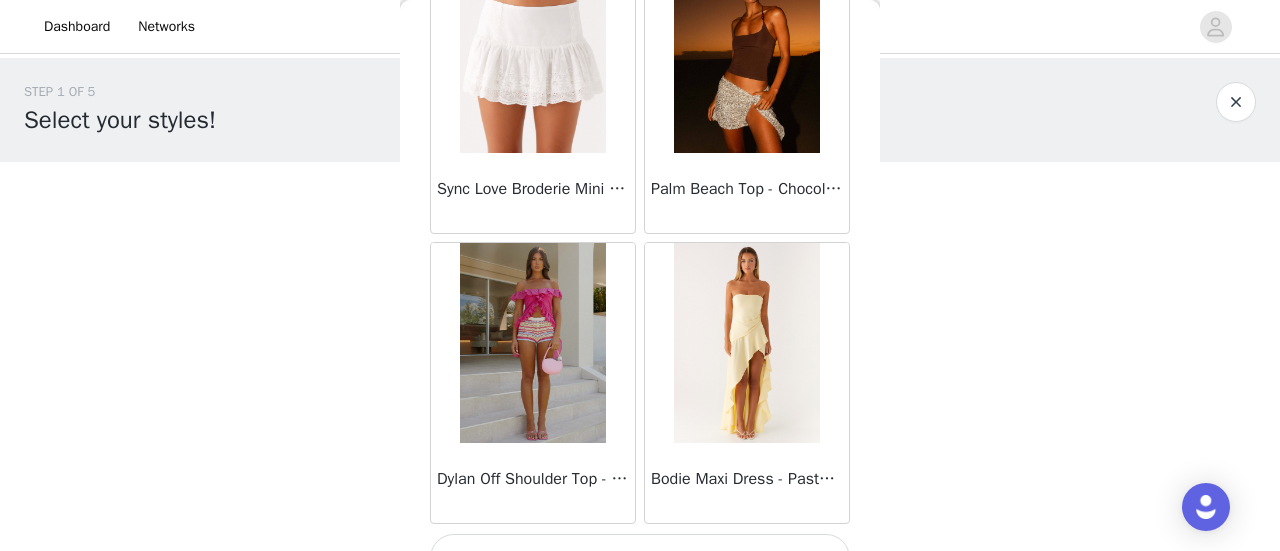 click on "Load More" at bounding box center [640, 558] 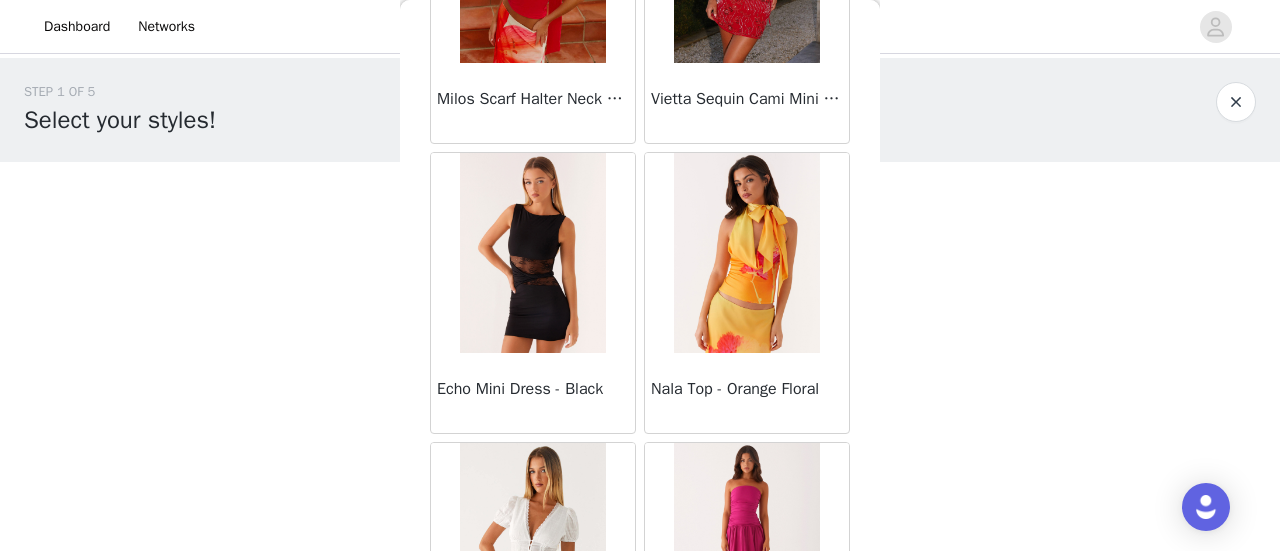 scroll, scrollTop: 19862, scrollLeft: 0, axis: vertical 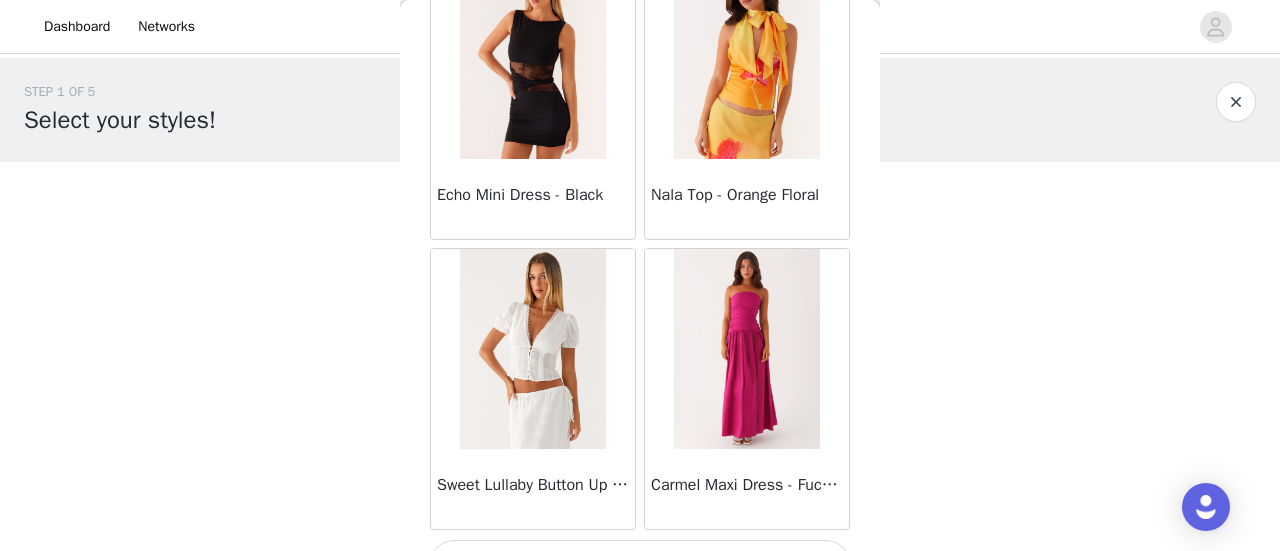 click on "Load More" at bounding box center (640, 564) 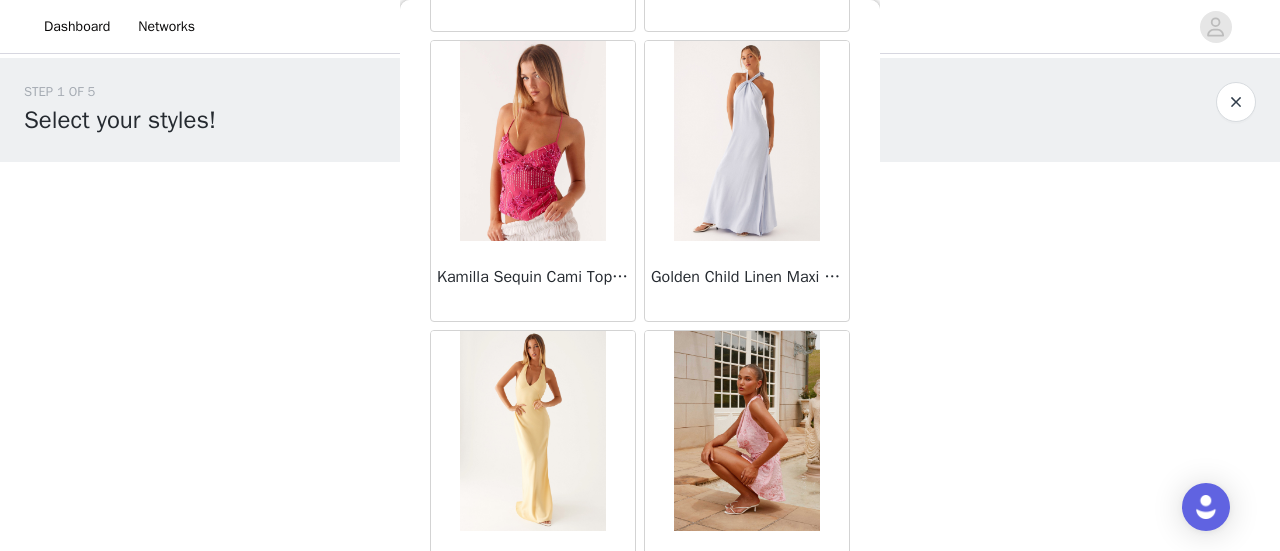 scroll, scrollTop: 22755, scrollLeft: 0, axis: vertical 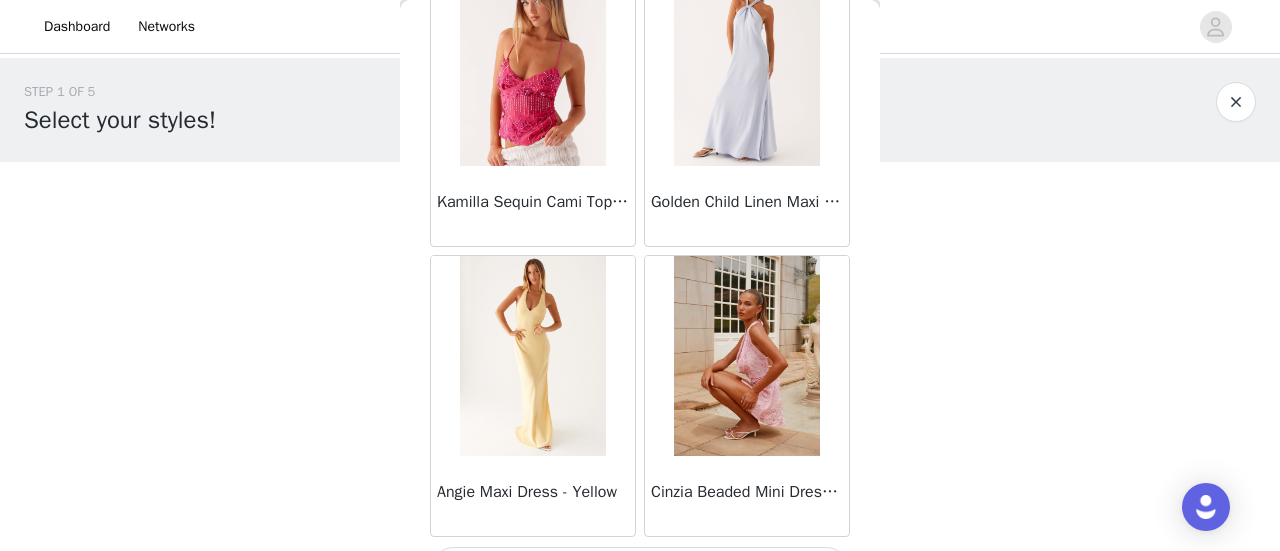 click on "Load More" at bounding box center (640, 571) 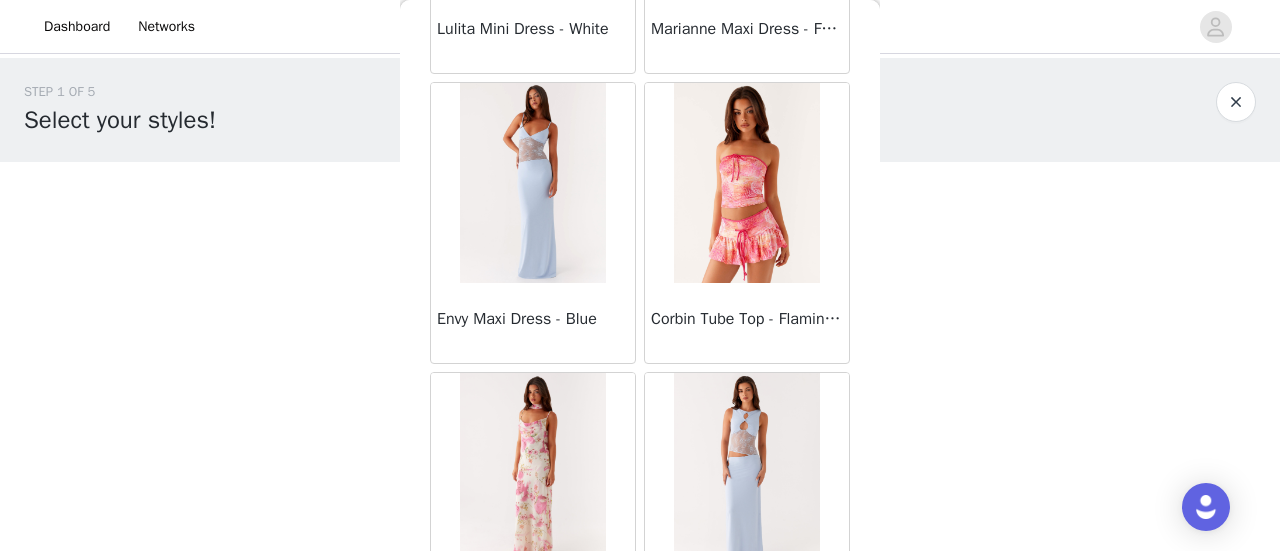 scroll, scrollTop: 25648, scrollLeft: 0, axis: vertical 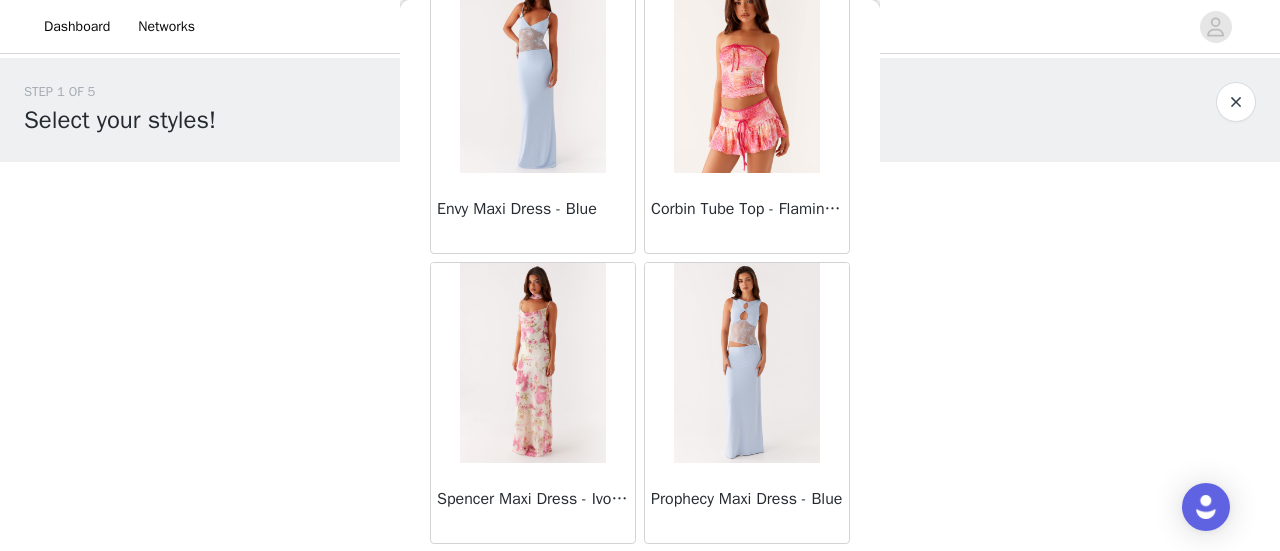 click on "Load More" at bounding box center (640, 578) 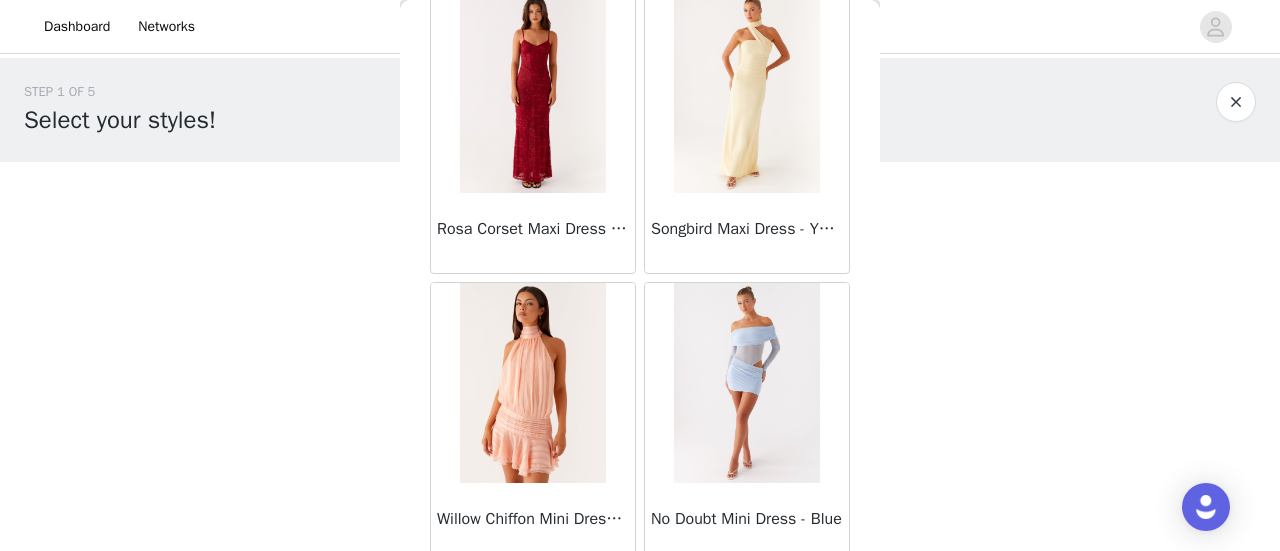 scroll, scrollTop: 28542, scrollLeft: 0, axis: vertical 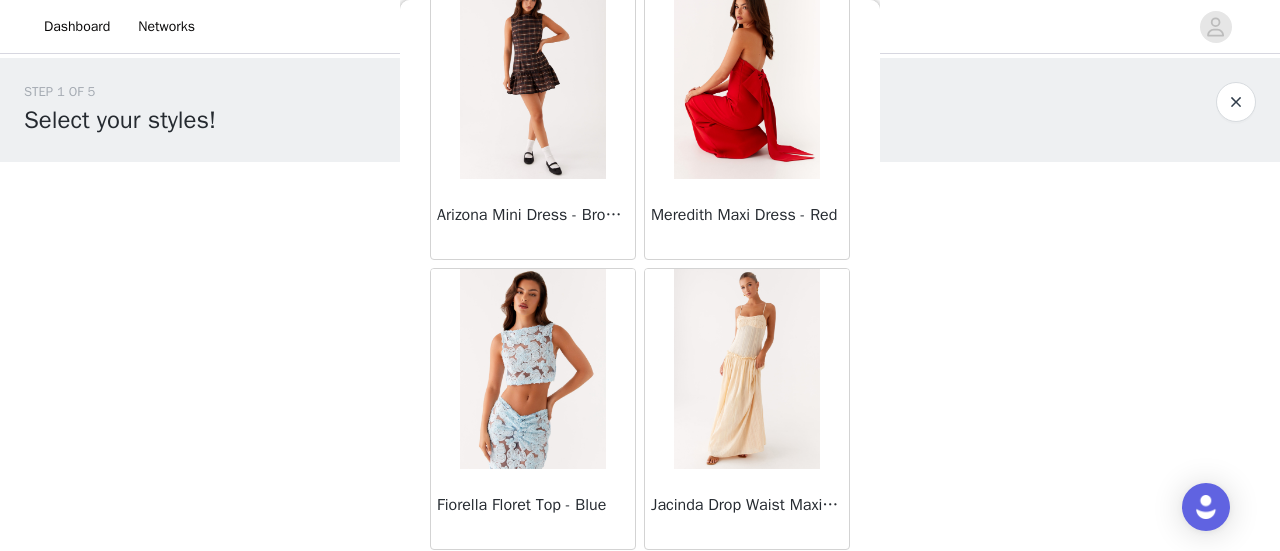 drag, startPoint x: 590, startPoint y: 518, endPoint x: 586, endPoint y: 549, distance: 31.257 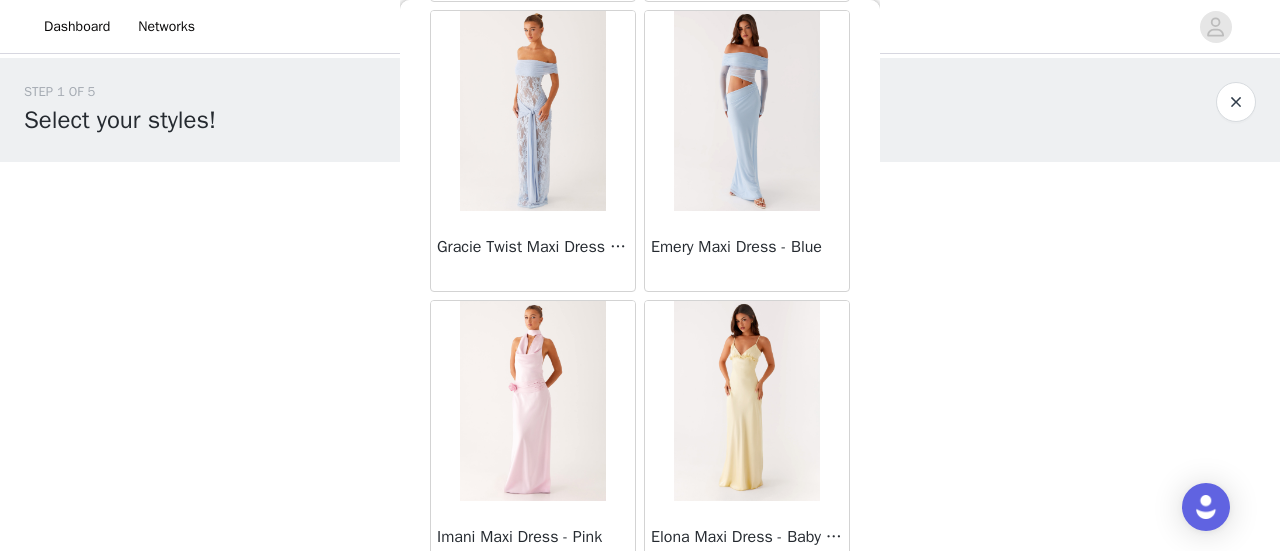 scroll, scrollTop: 31435, scrollLeft: 0, axis: vertical 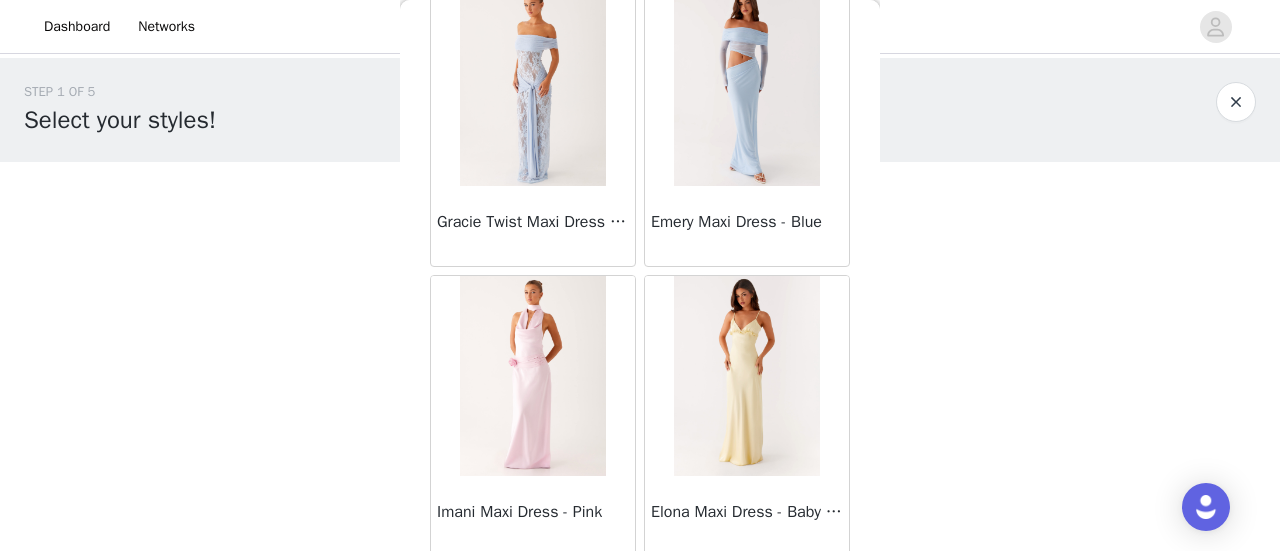 click on "Load More" at bounding box center [640, 591] 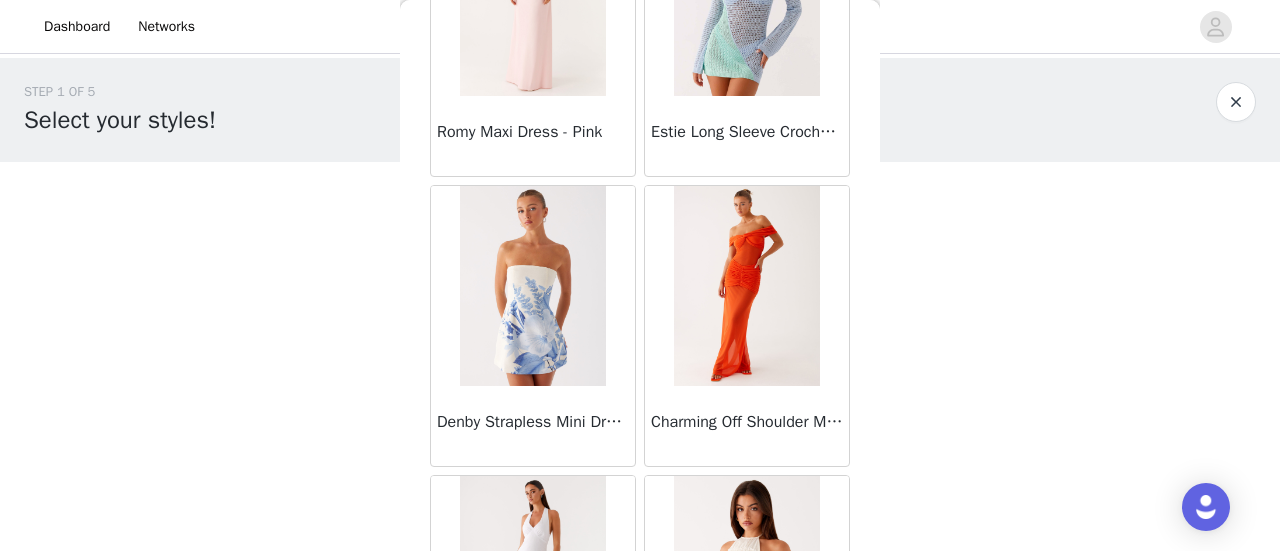 scroll, scrollTop: 34328, scrollLeft: 0, axis: vertical 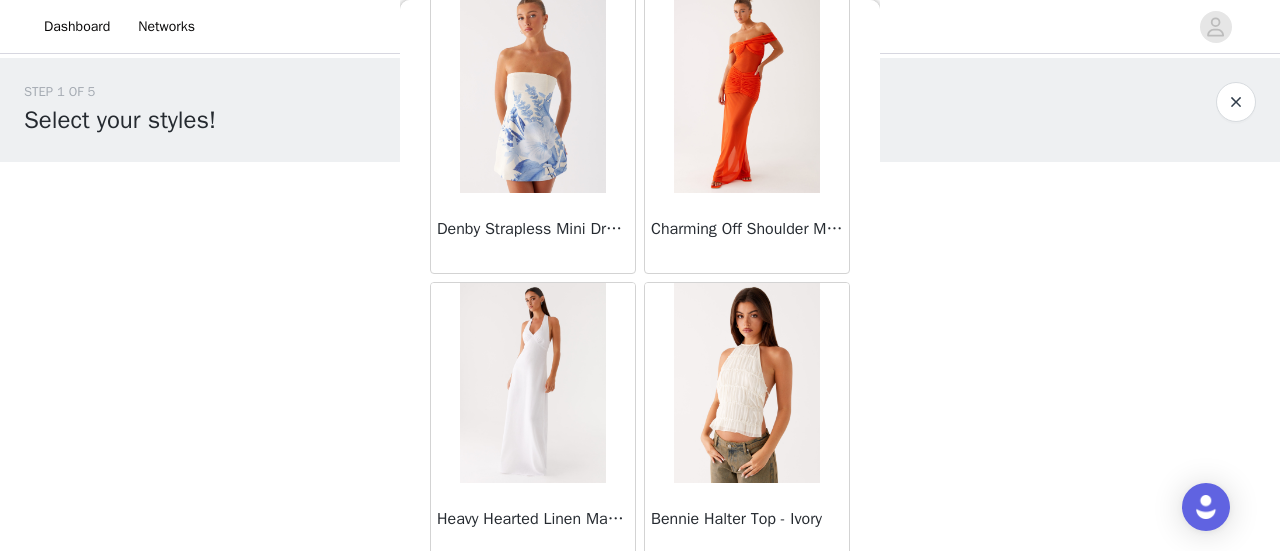 click on "Load More" at bounding box center [640, 598] 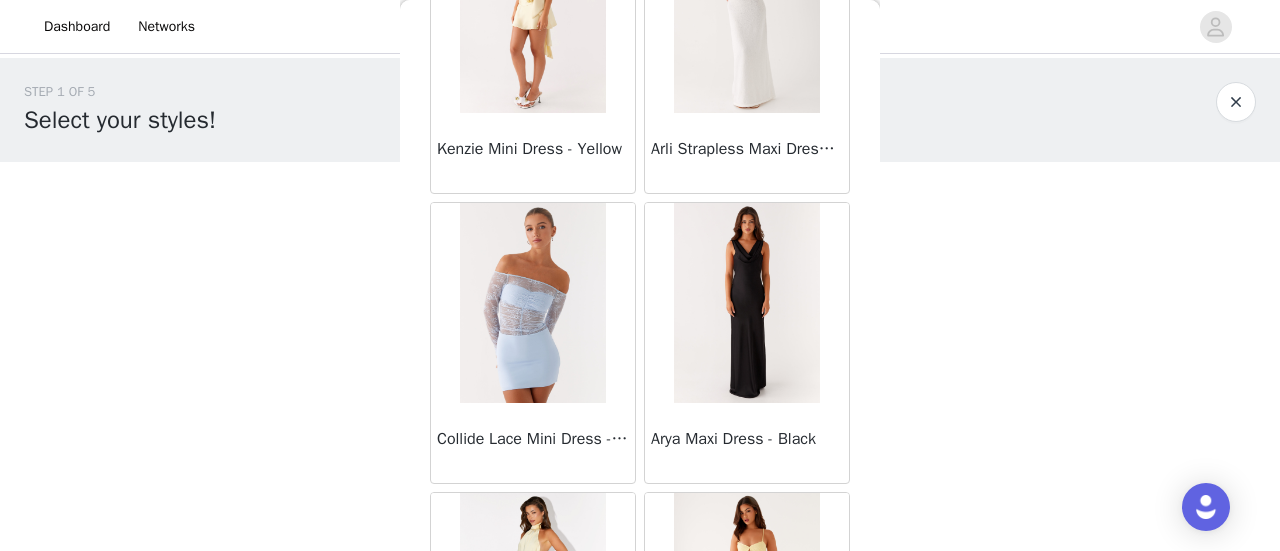 scroll, scrollTop: 37222, scrollLeft: 0, axis: vertical 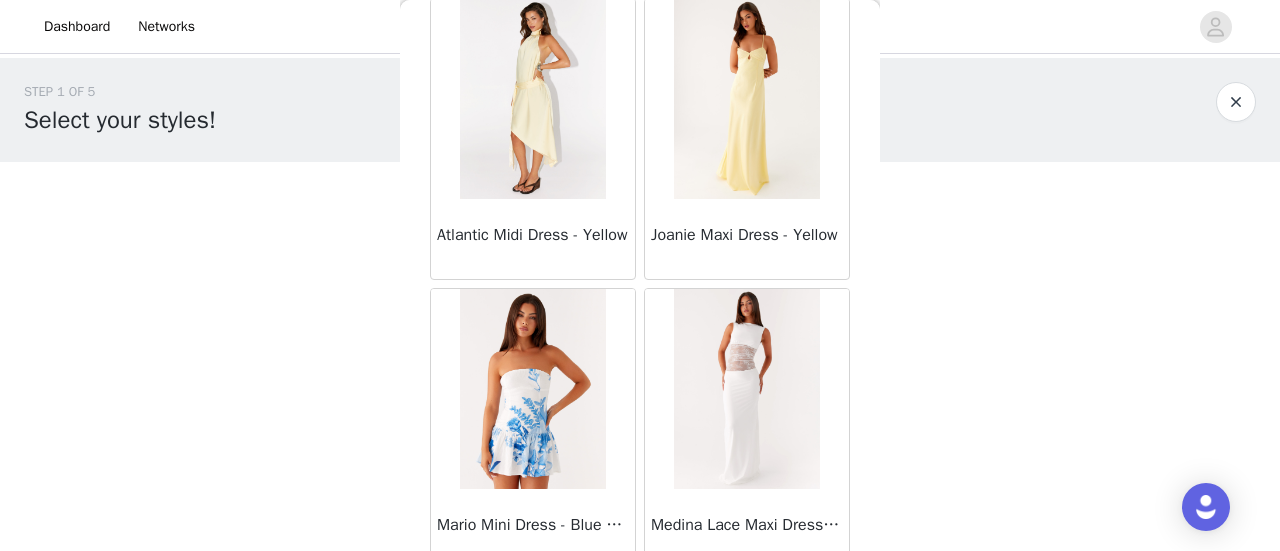 click on "Load More" at bounding box center [640, 604] 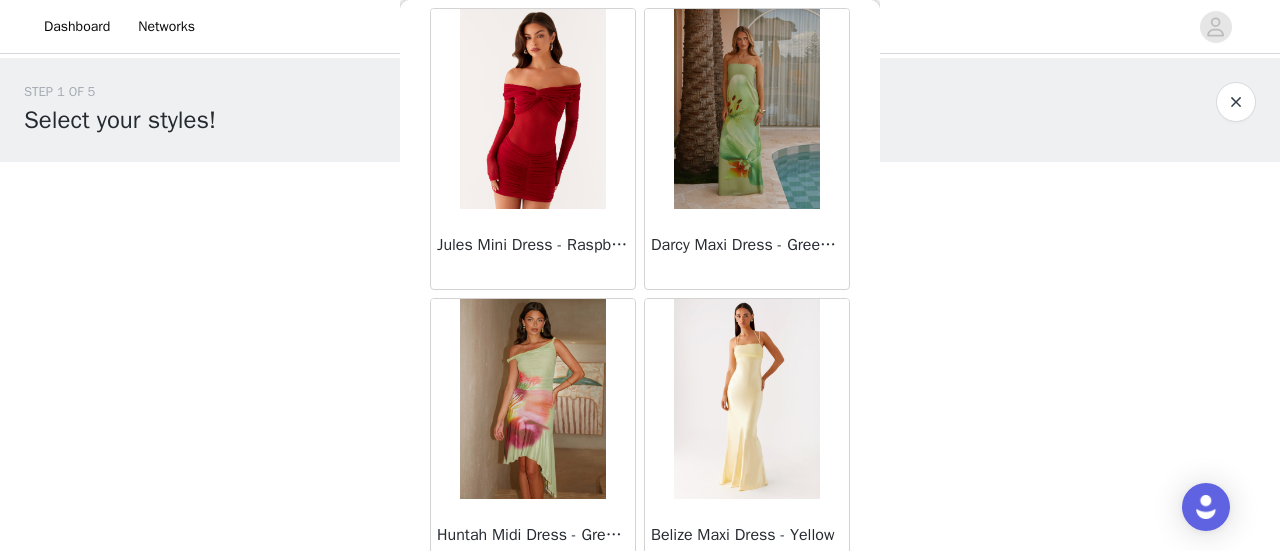 scroll, scrollTop: 40115, scrollLeft: 0, axis: vertical 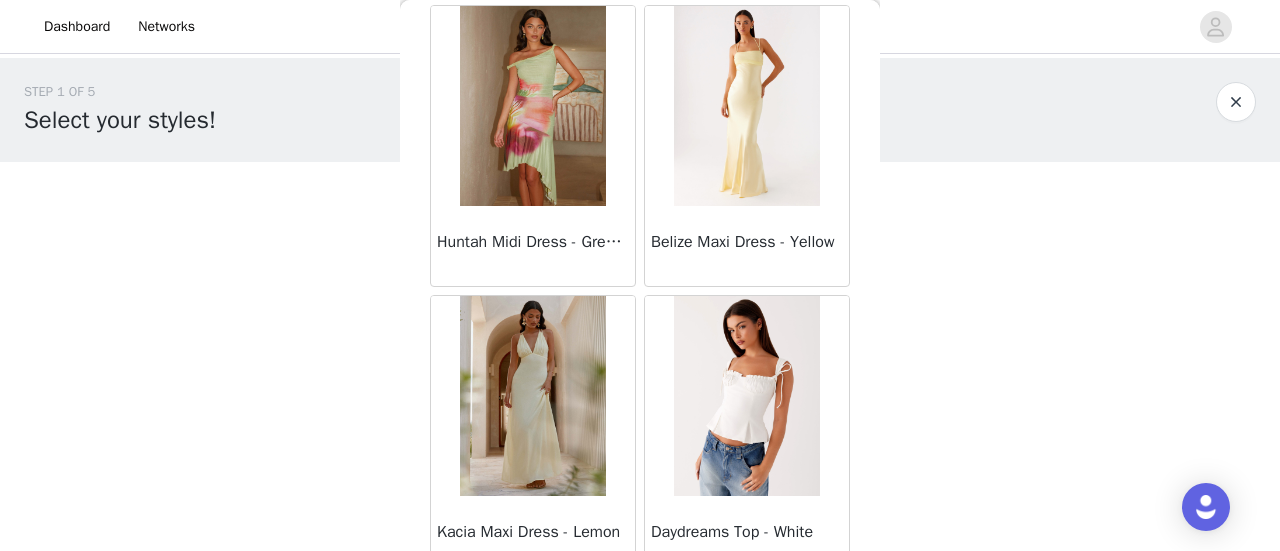 click on "Load More" at bounding box center (640, 611) 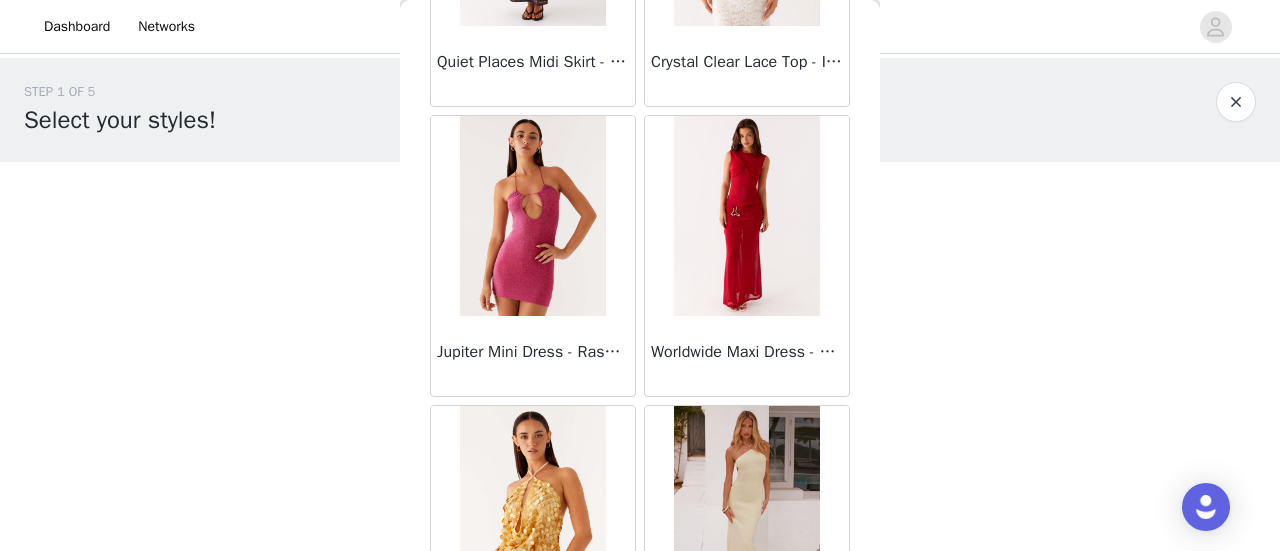 scroll, scrollTop: 43008, scrollLeft: 0, axis: vertical 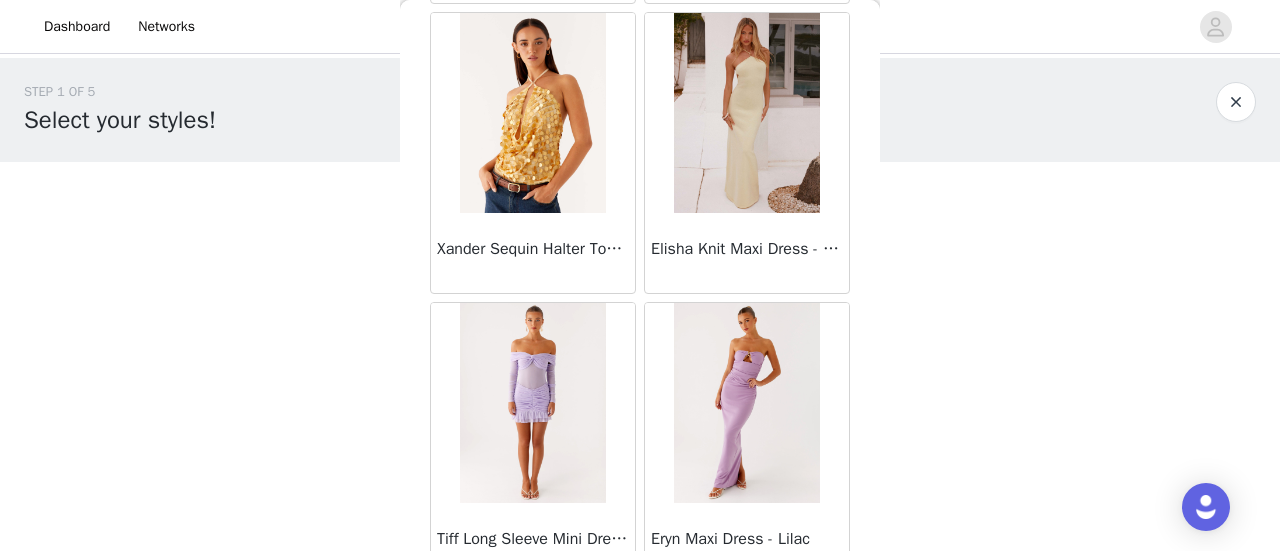 click on "Load More" at bounding box center (640, 618) 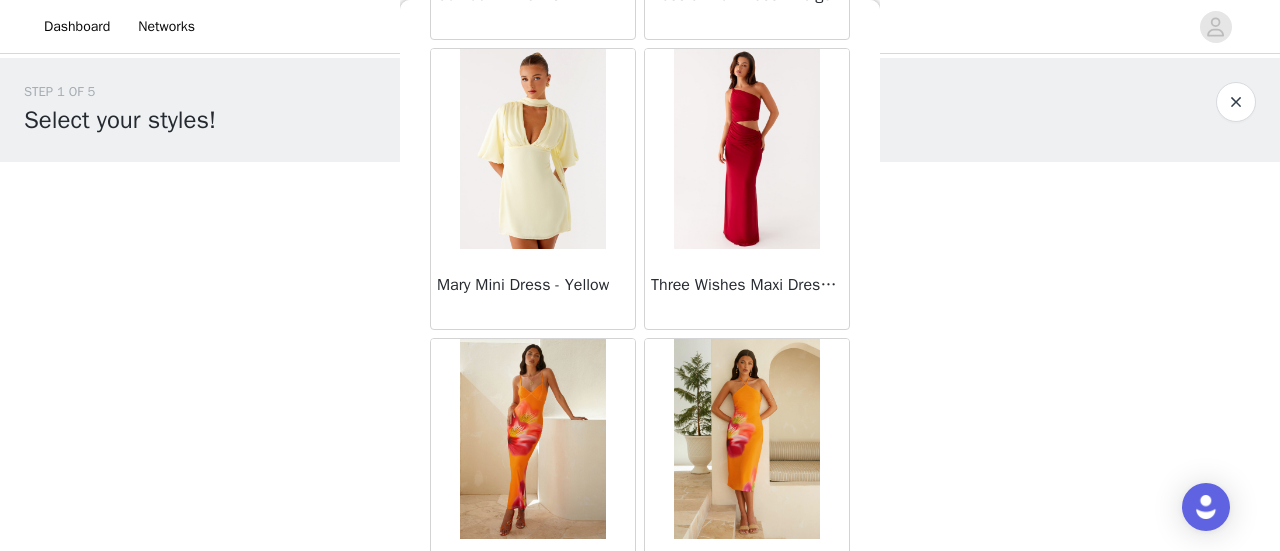 scroll, scrollTop: 45902, scrollLeft: 0, axis: vertical 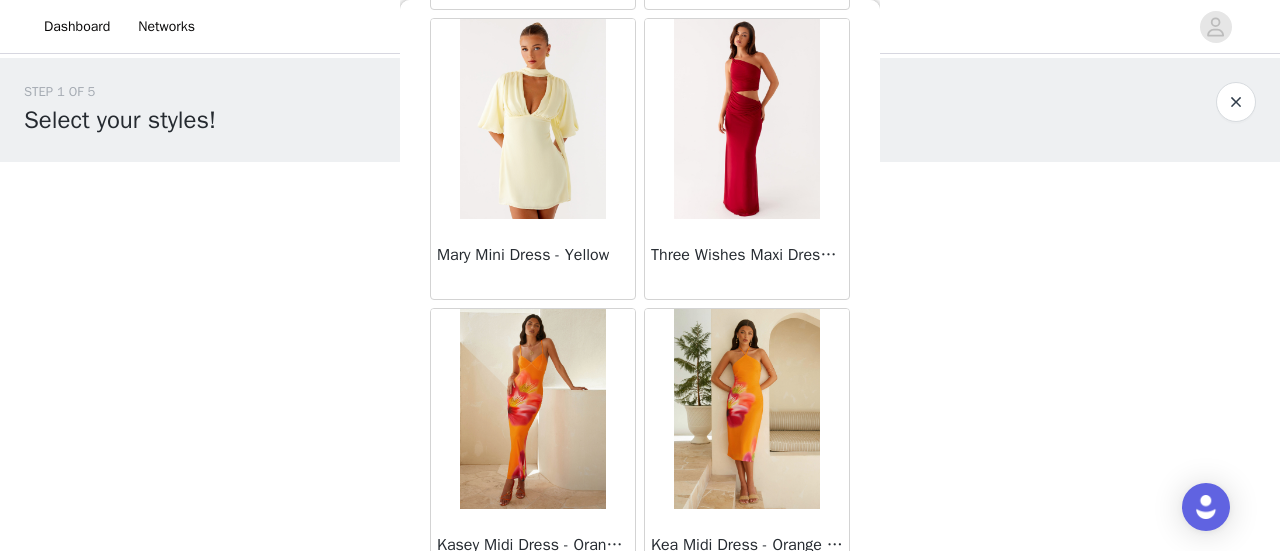 click on "Load More" at bounding box center [640, 624] 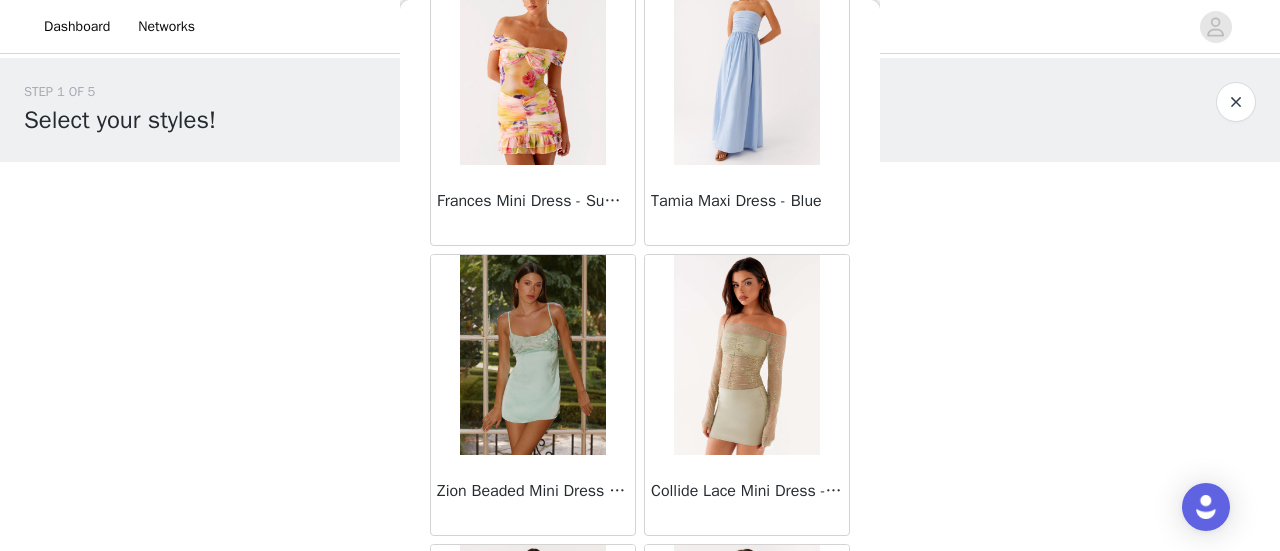 scroll, scrollTop: 48795, scrollLeft: 0, axis: vertical 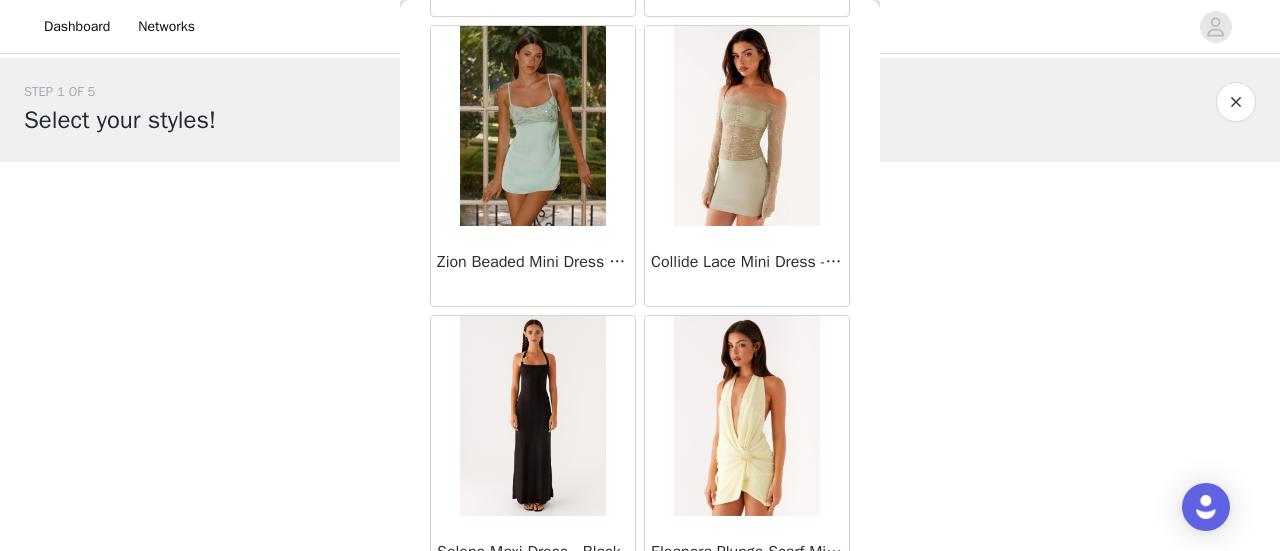 click on "Load More" at bounding box center (640, 631) 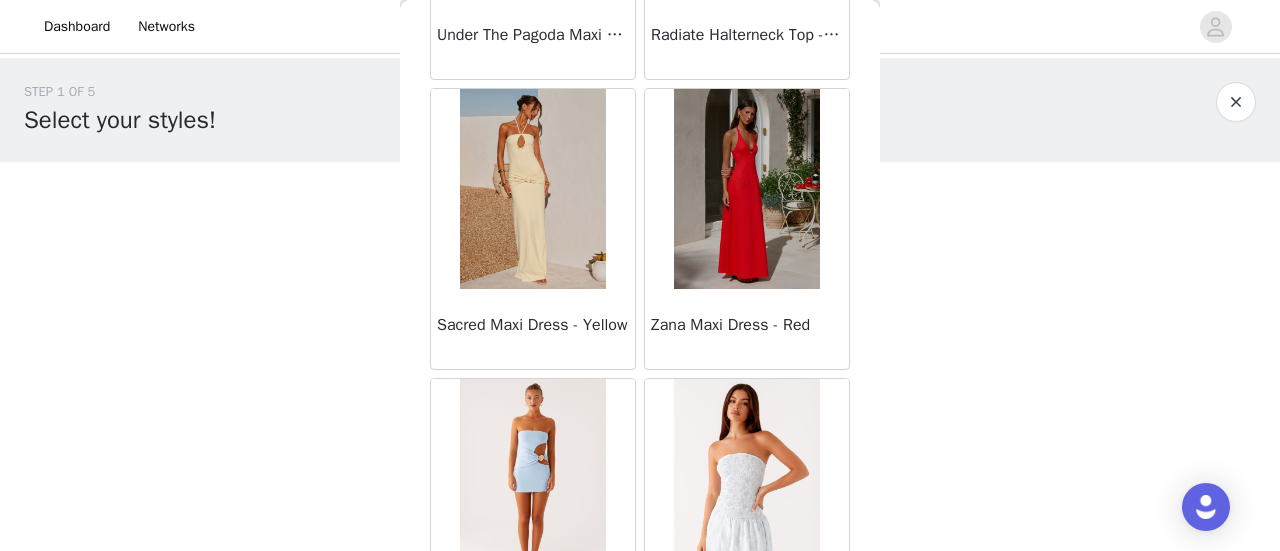 scroll, scrollTop: 51688, scrollLeft: 0, axis: vertical 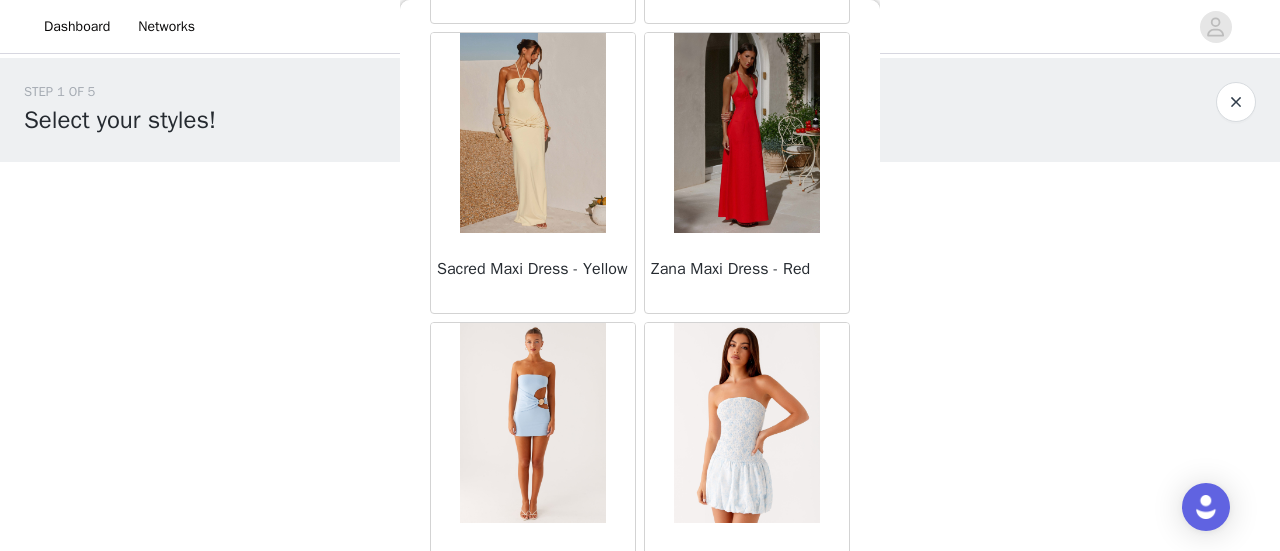 click on "Load More" at bounding box center (640, 638) 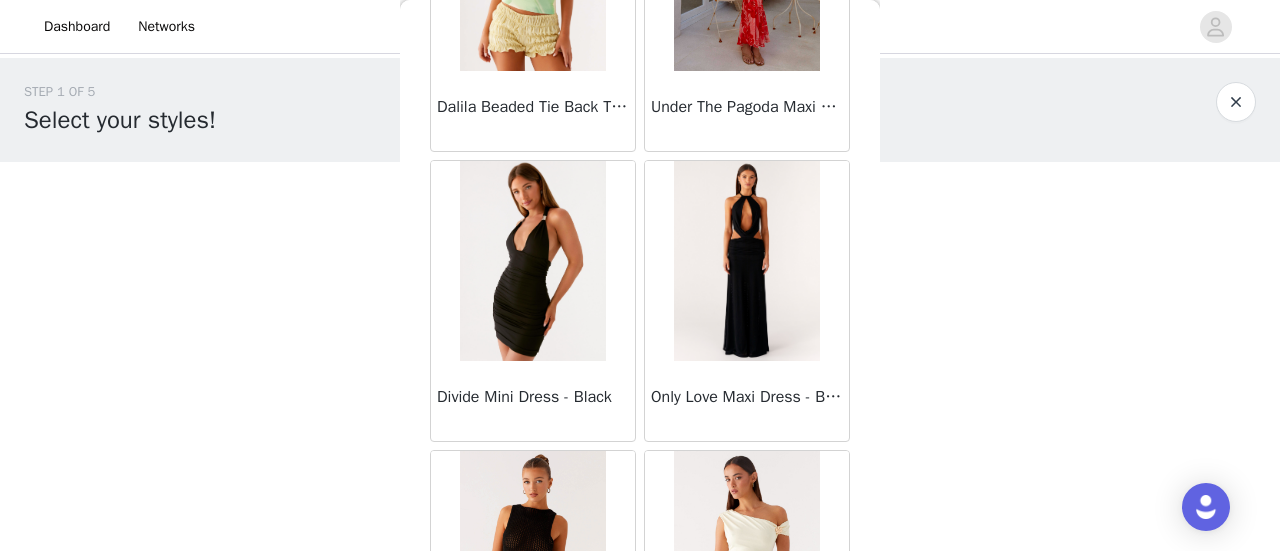 scroll, scrollTop: 53088, scrollLeft: 0, axis: vertical 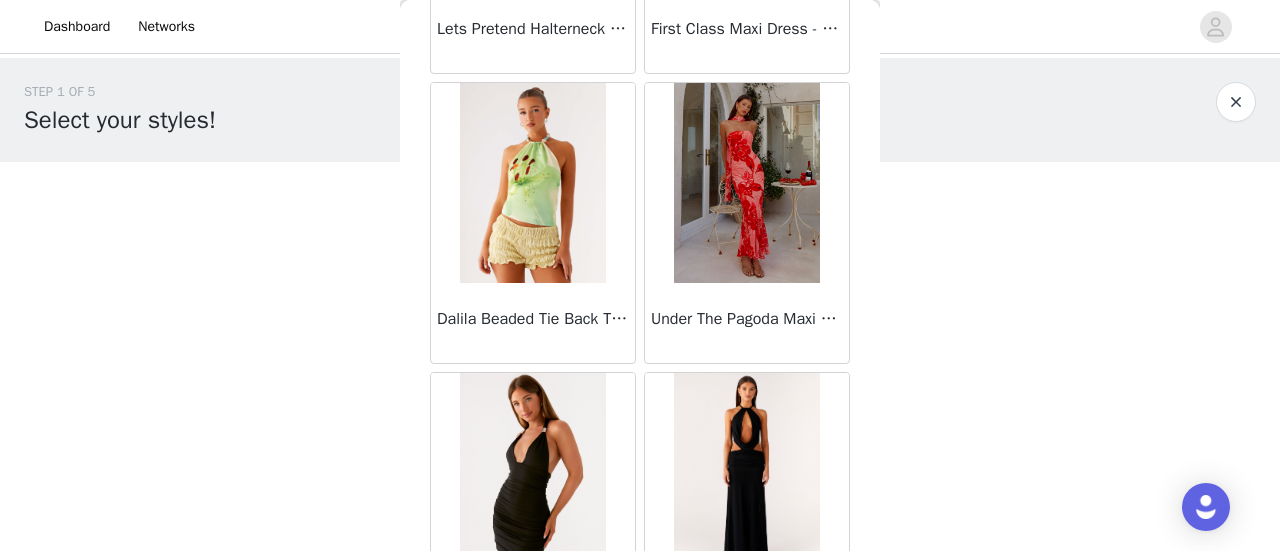 click at bounding box center [746, 183] 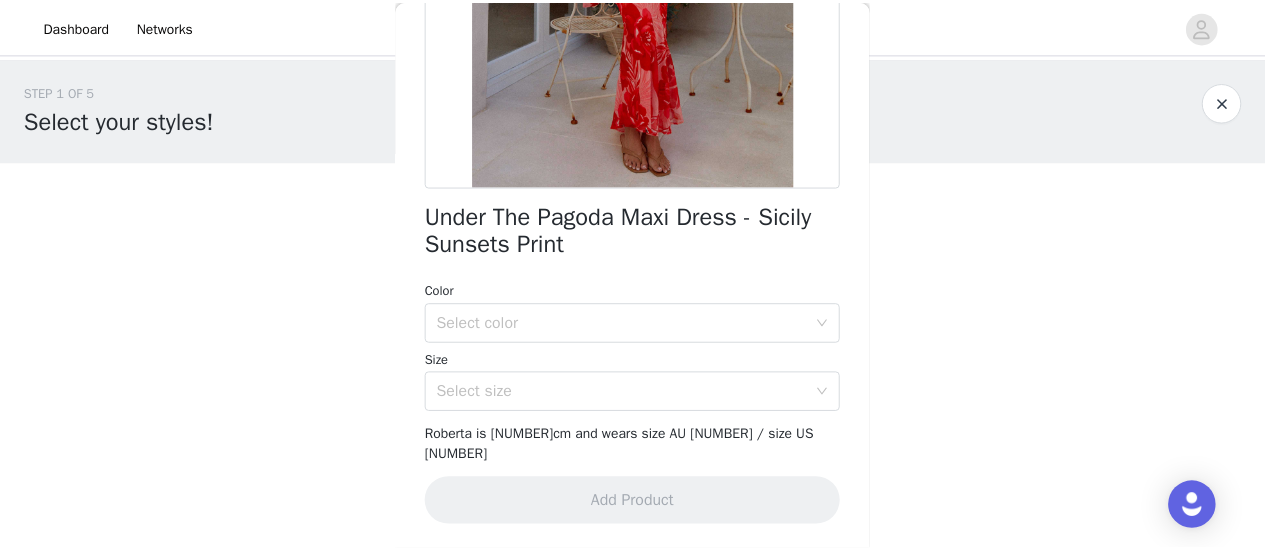 scroll, scrollTop: 614, scrollLeft: 0, axis: vertical 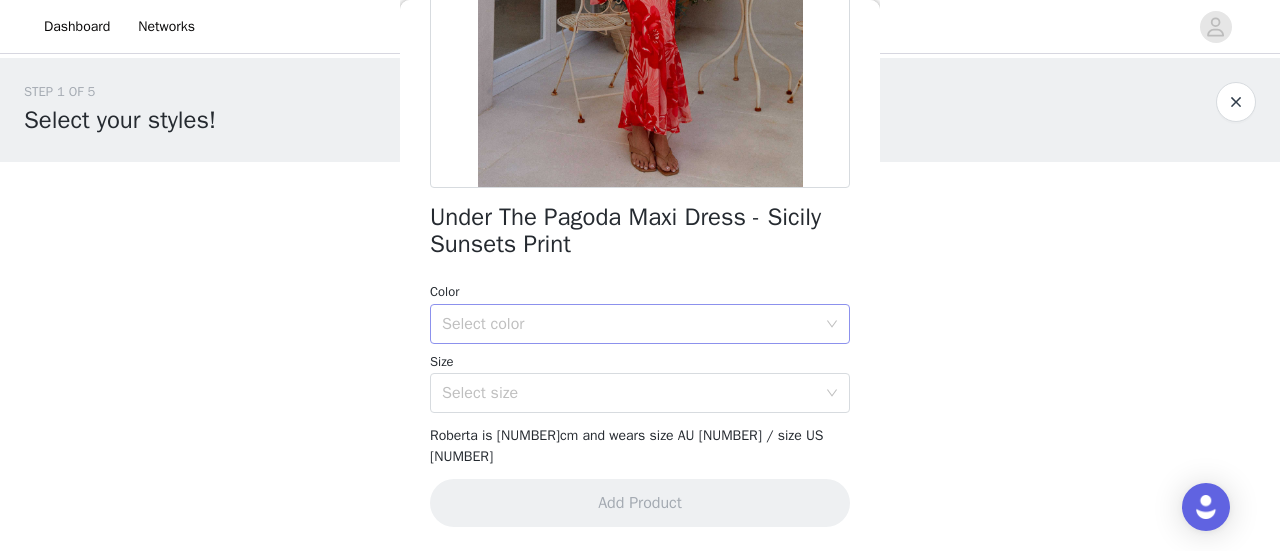 click on "Select color" at bounding box center [629, 324] 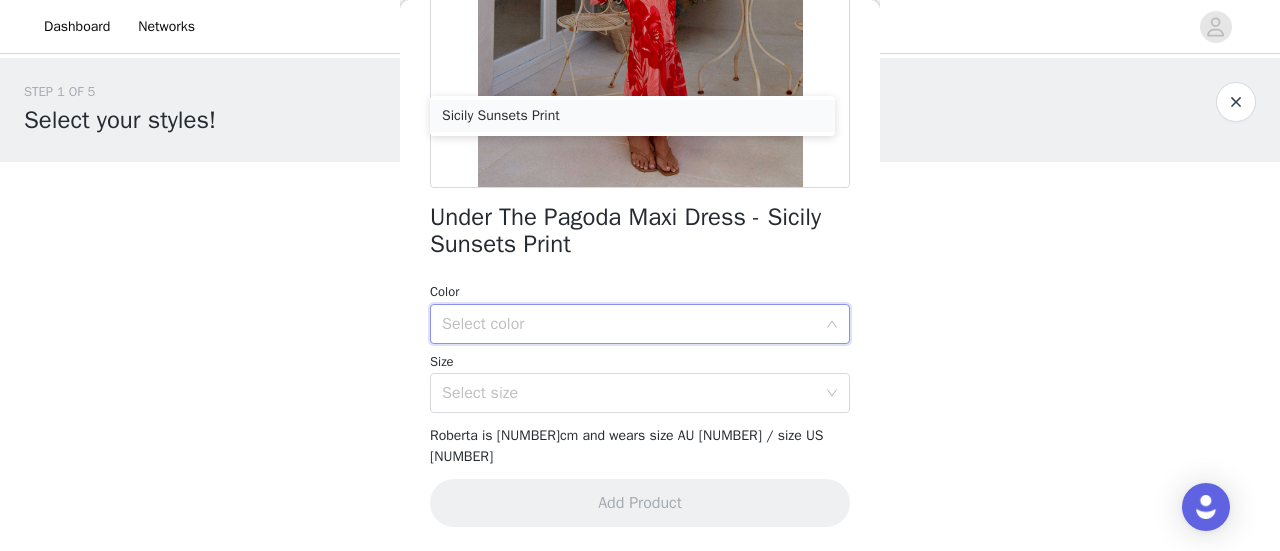 click on "Sicily Sunsets Print" at bounding box center [632, 116] 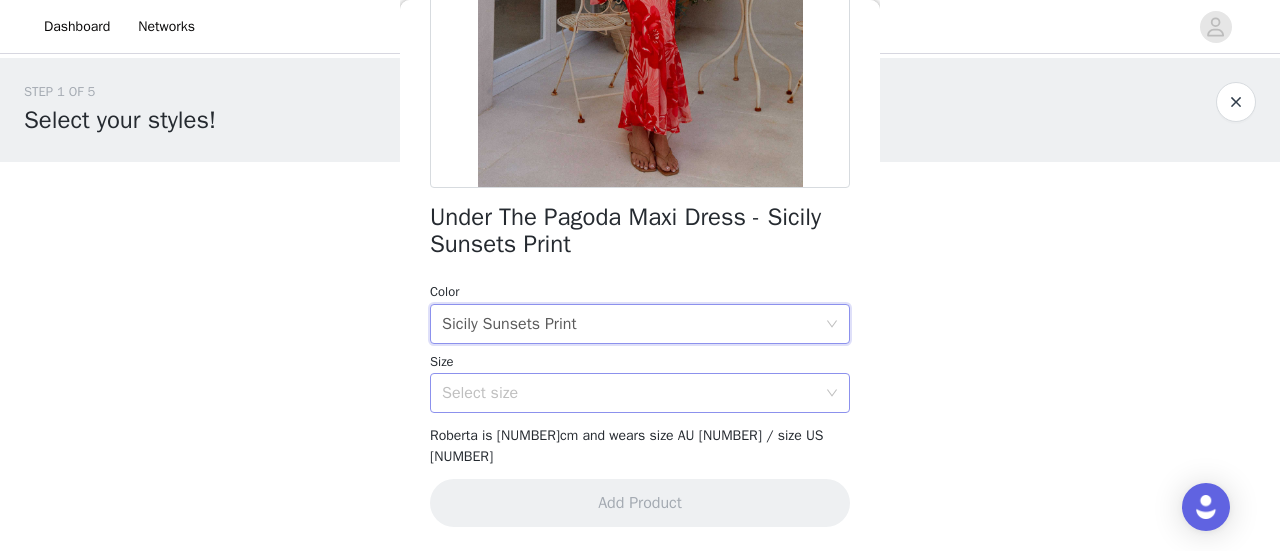 click on "Select size" at bounding box center (629, 393) 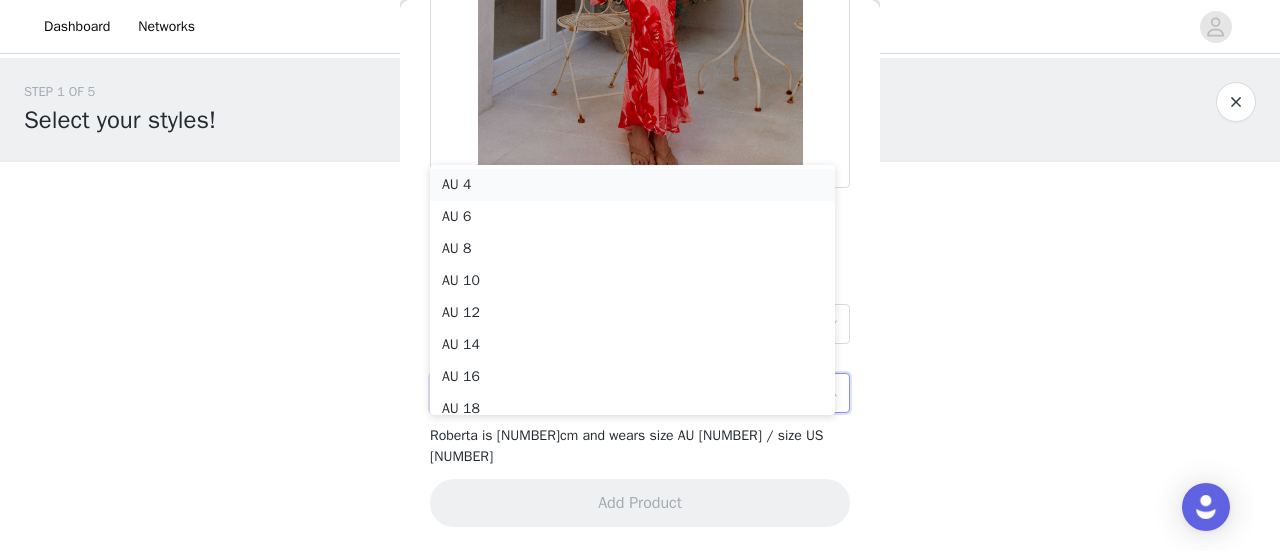click on "AU 4" at bounding box center (632, 185) 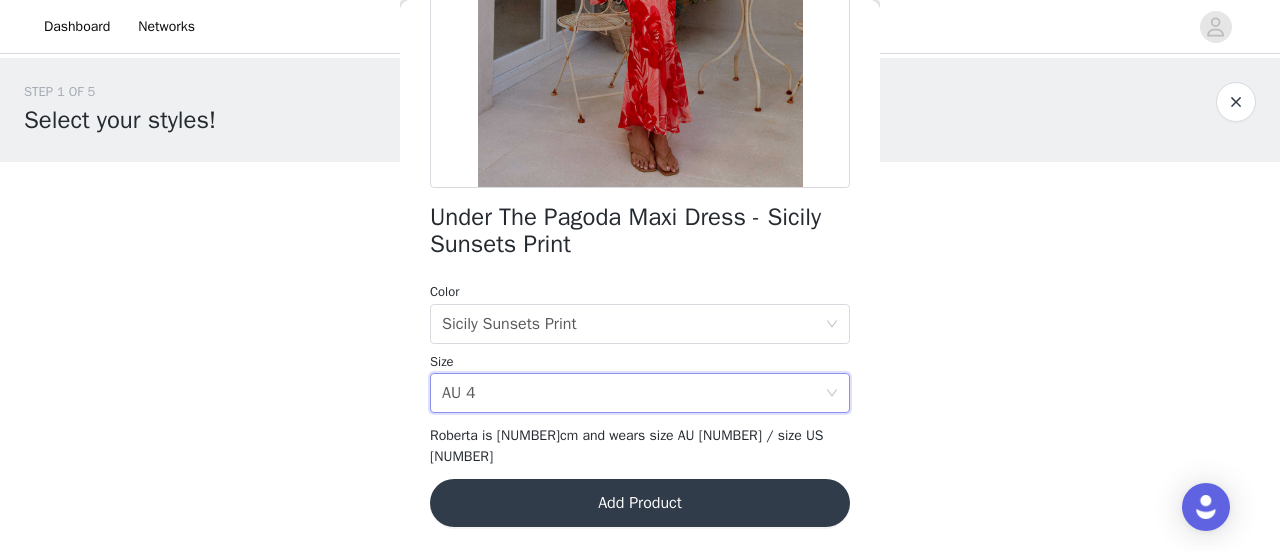 click on "Add Product" at bounding box center [640, 503] 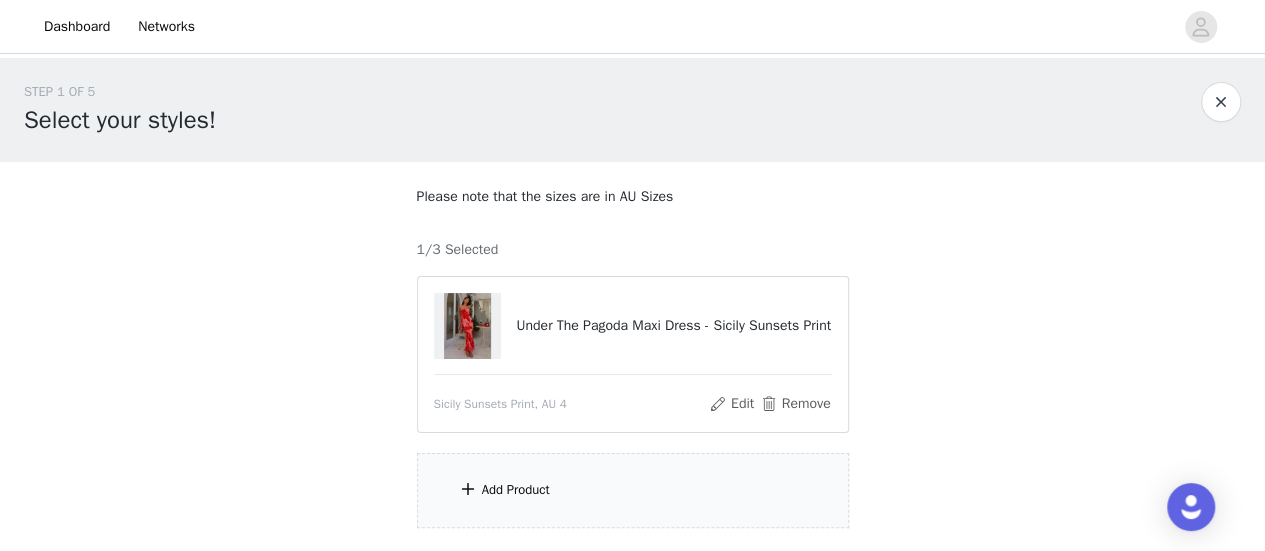 scroll, scrollTop: 143, scrollLeft: 0, axis: vertical 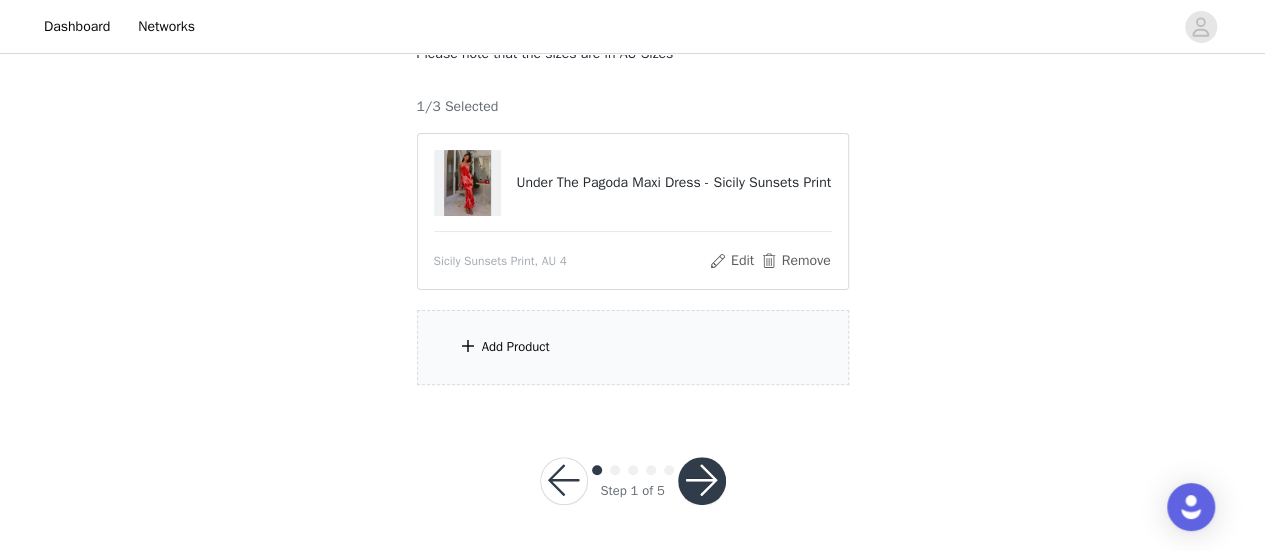 click on "Add Product" at bounding box center (633, 347) 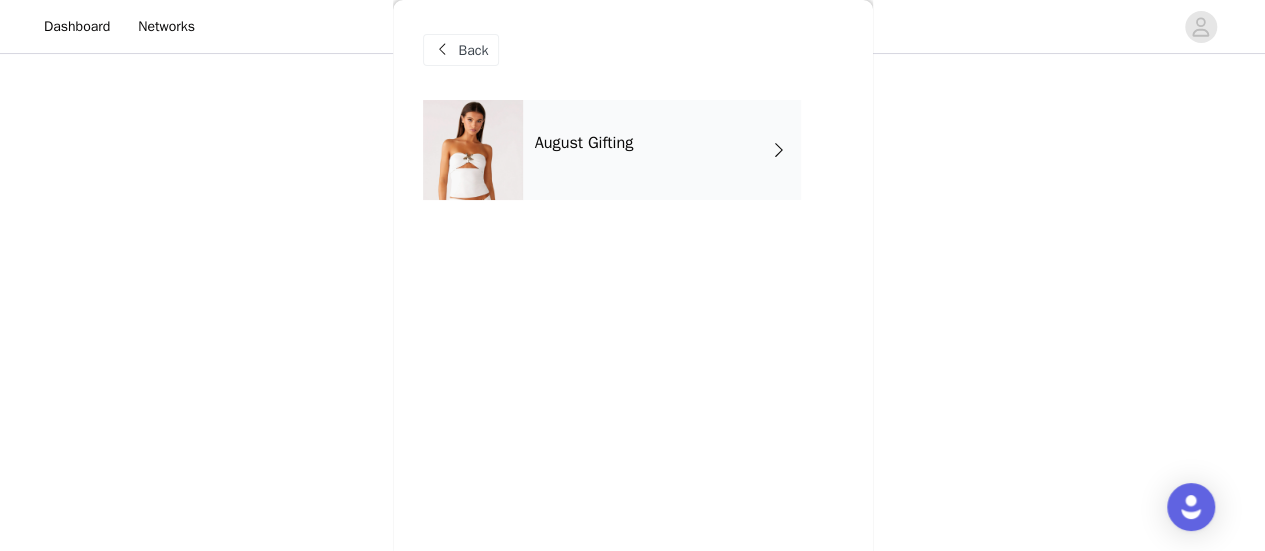 click on "August Gifting" at bounding box center [662, 150] 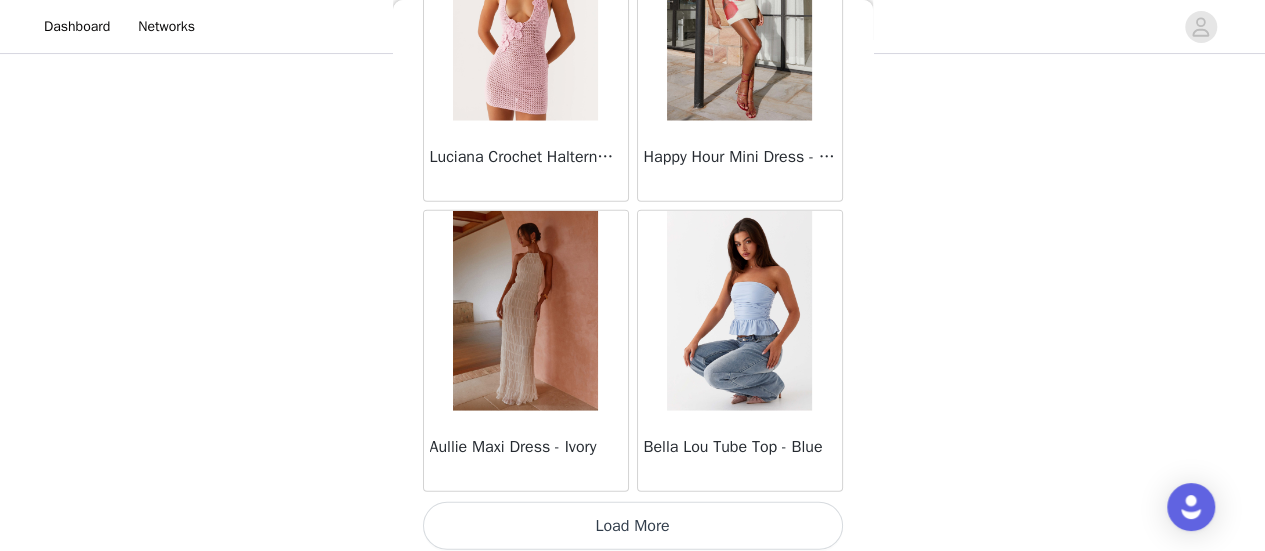 scroll, scrollTop: 2502, scrollLeft: 0, axis: vertical 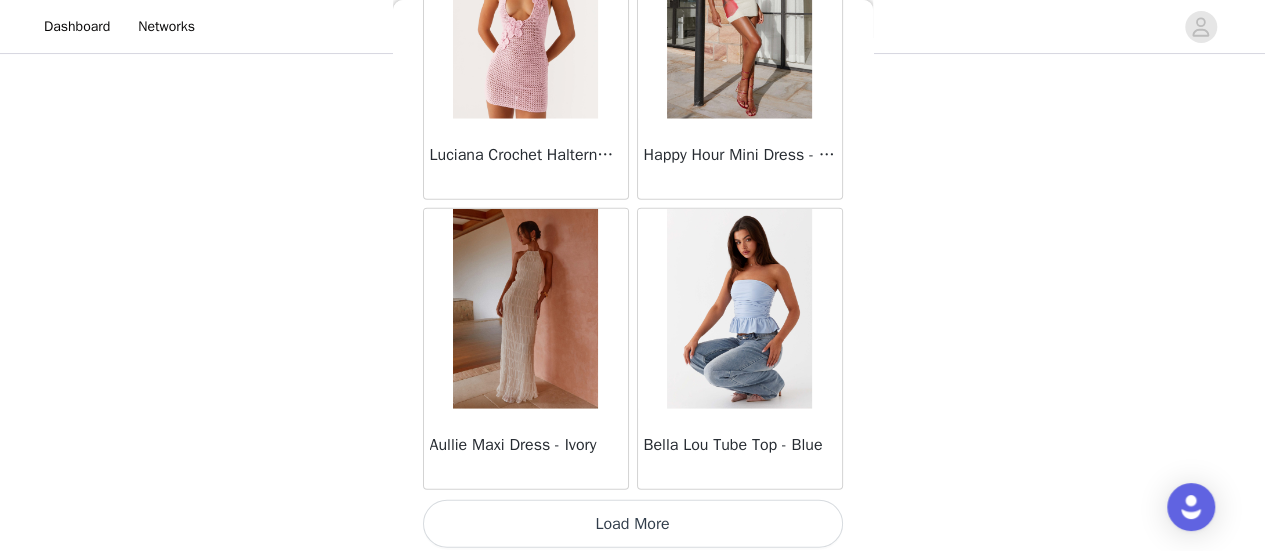 click on "Load More" at bounding box center (633, 524) 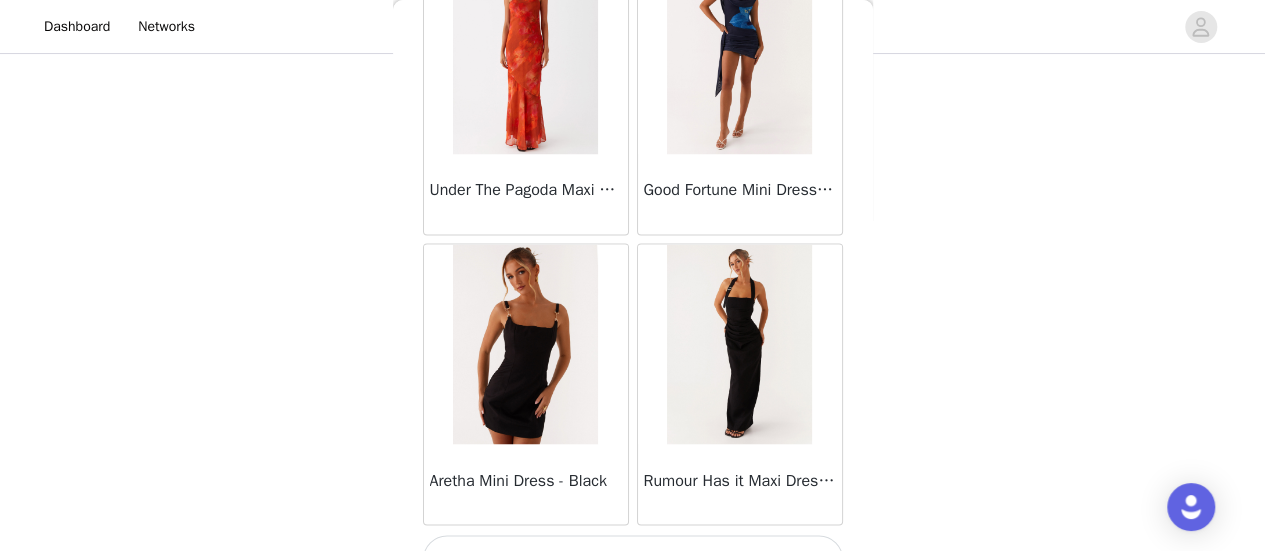 scroll, scrollTop: 5395, scrollLeft: 0, axis: vertical 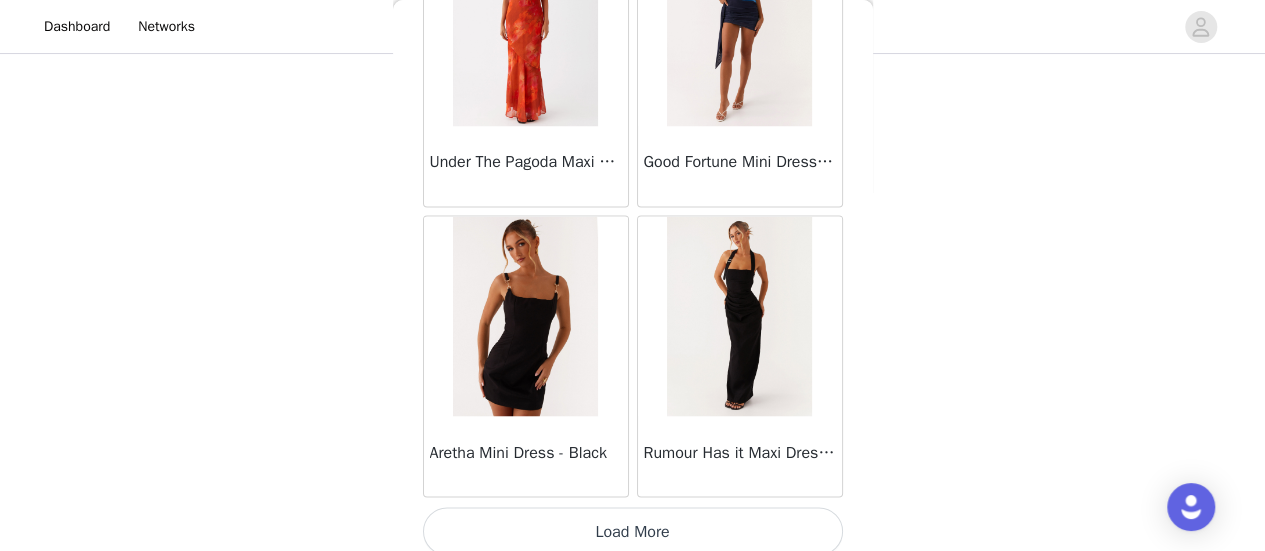 click on "Load More" at bounding box center (633, 531) 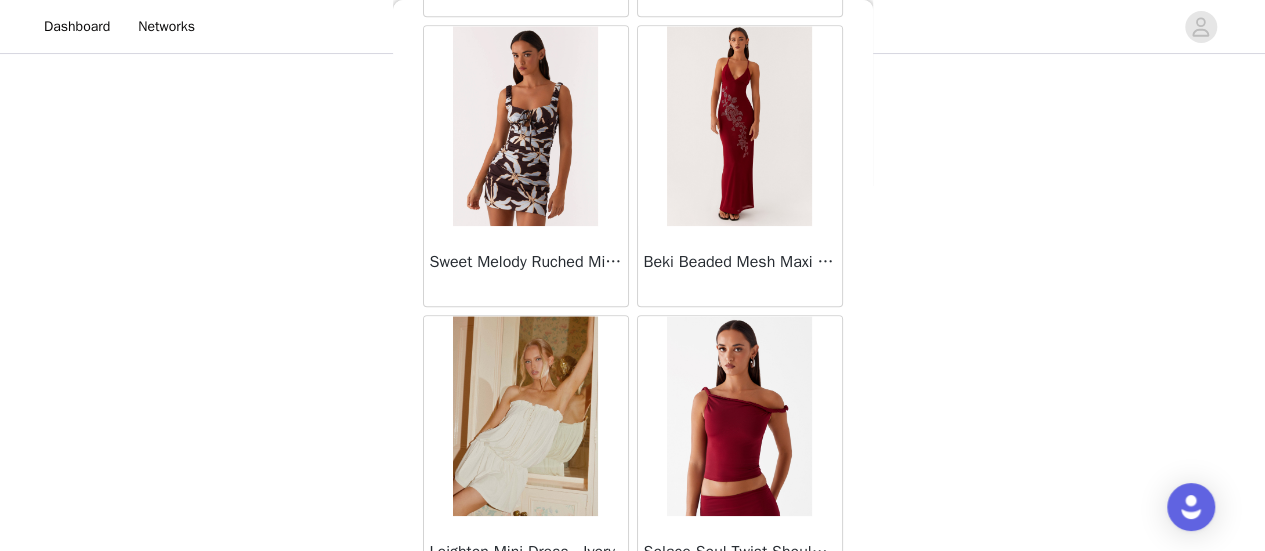 scroll, scrollTop: 8288, scrollLeft: 0, axis: vertical 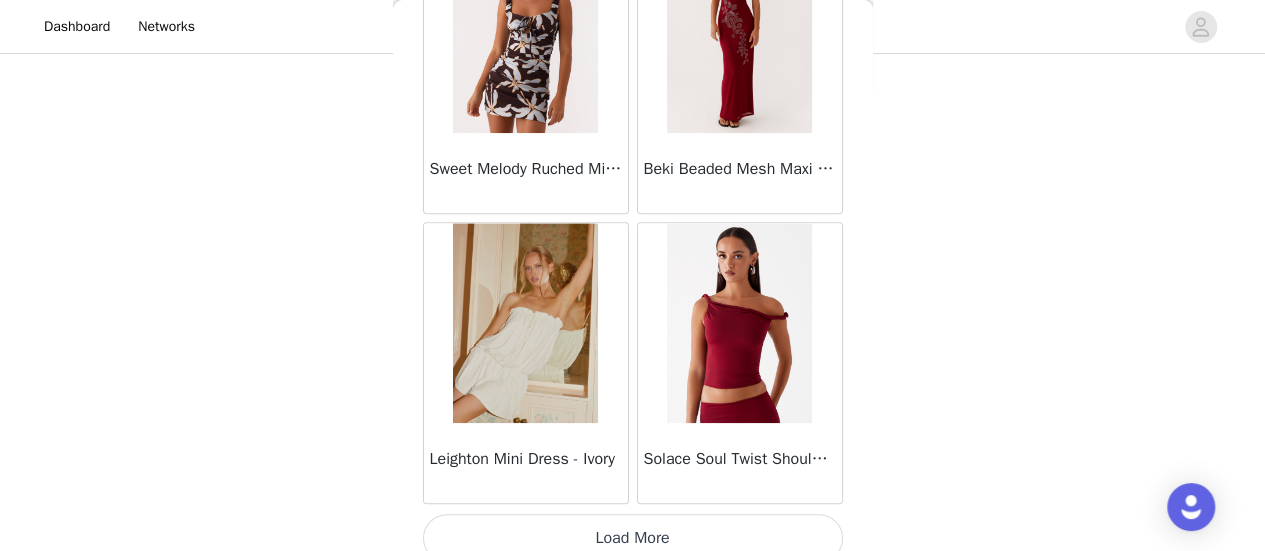 click on "Load More" at bounding box center [633, 538] 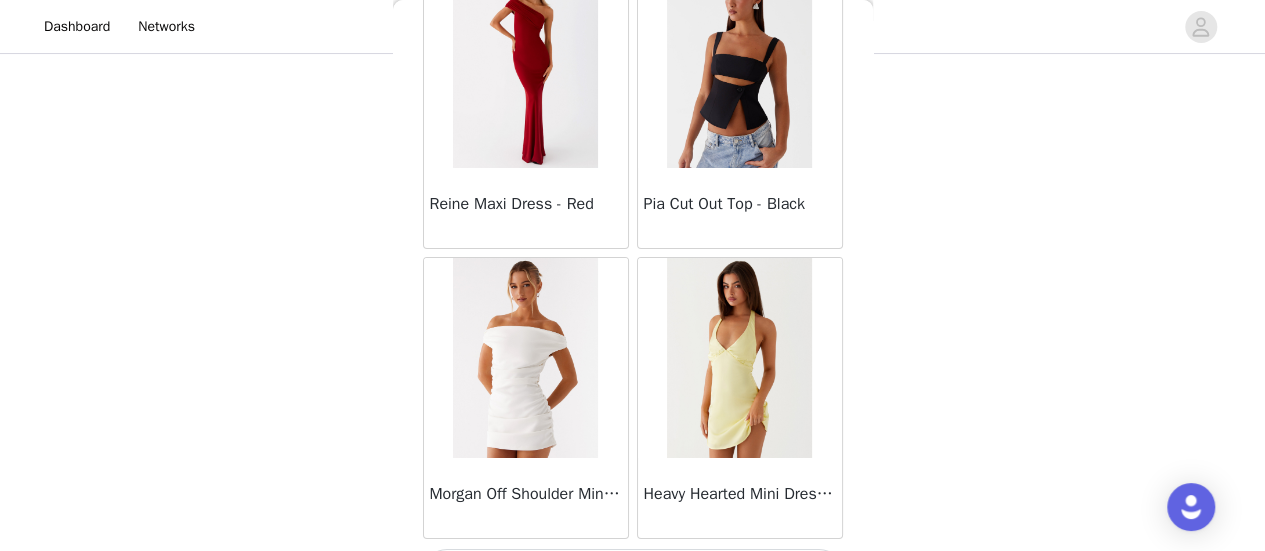 scroll, scrollTop: 11182, scrollLeft: 0, axis: vertical 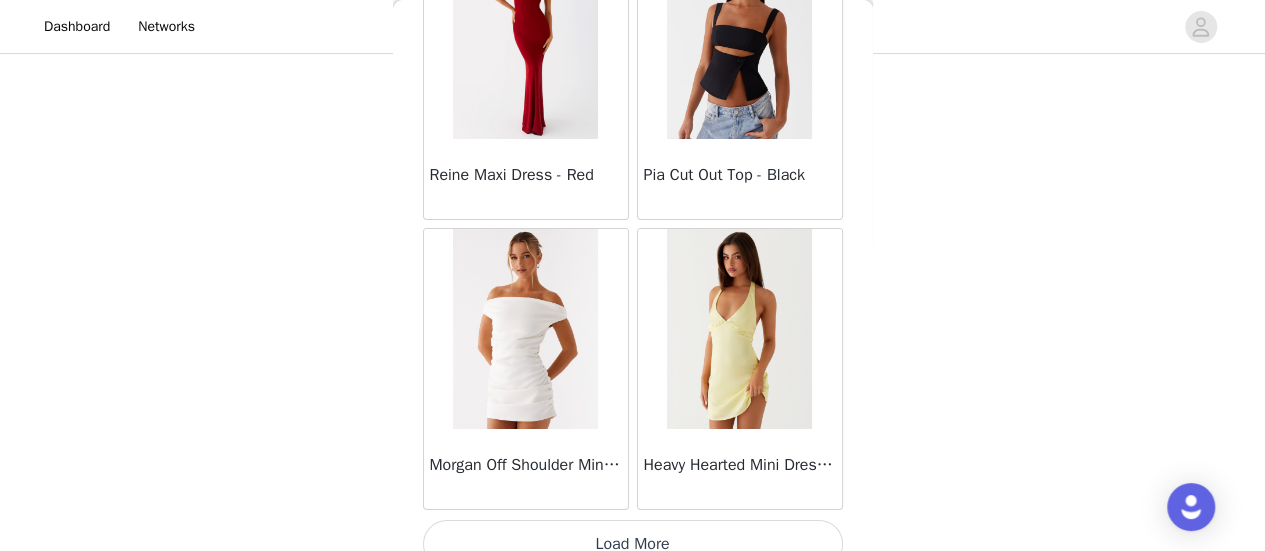 click on "Load More" at bounding box center (633, 544) 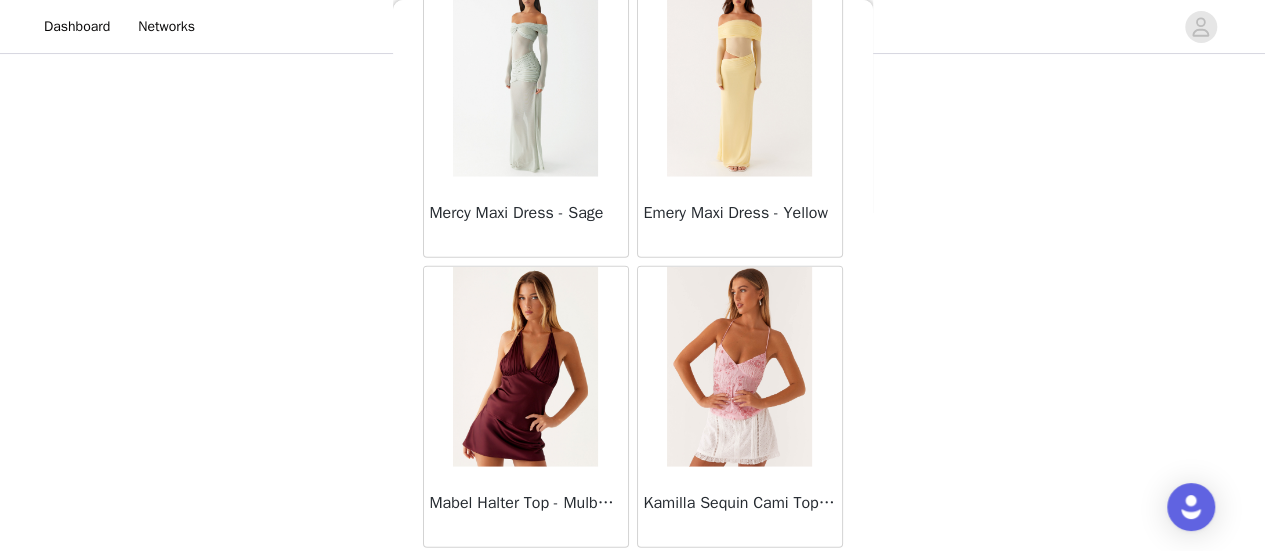 scroll, scrollTop: 14075, scrollLeft: 0, axis: vertical 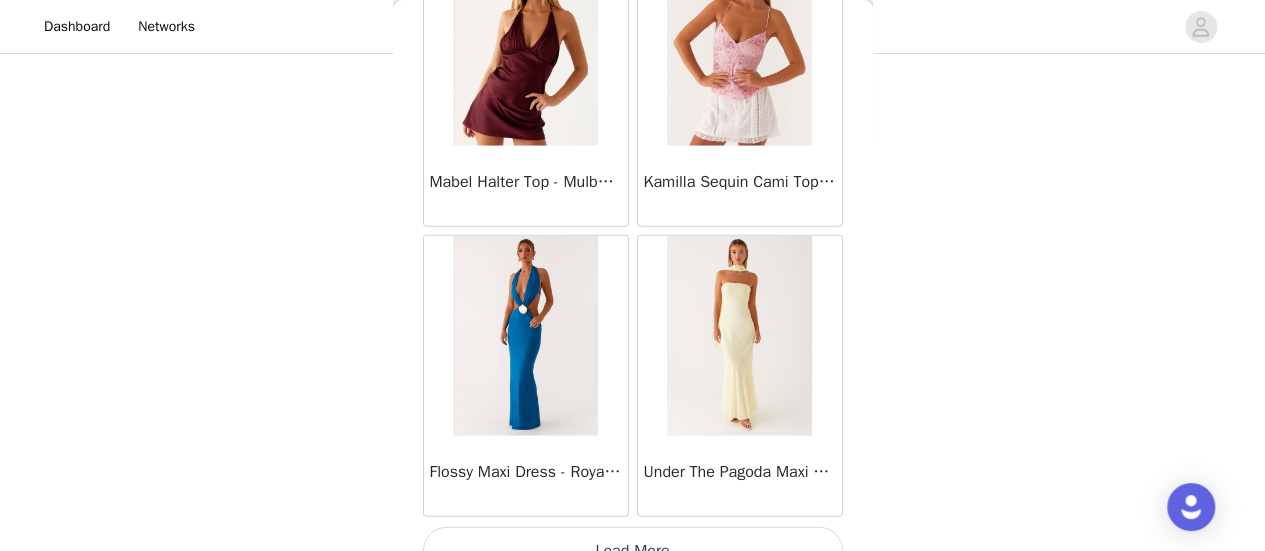 click on "Load More" at bounding box center (633, 551) 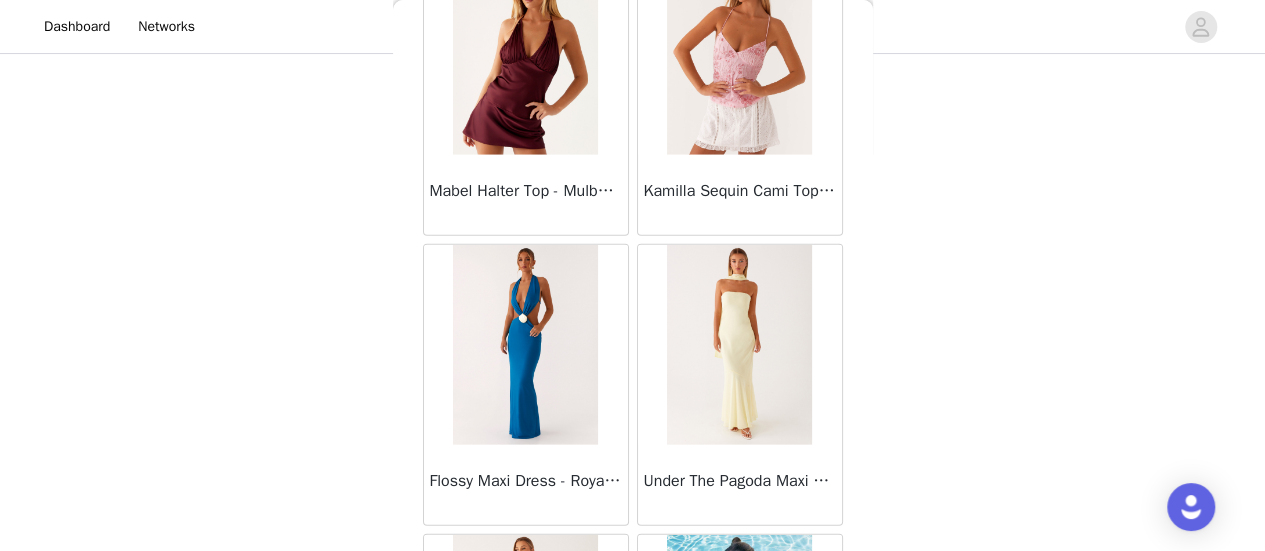 scroll, scrollTop: 14075, scrollLeft: 0, axis: vertical 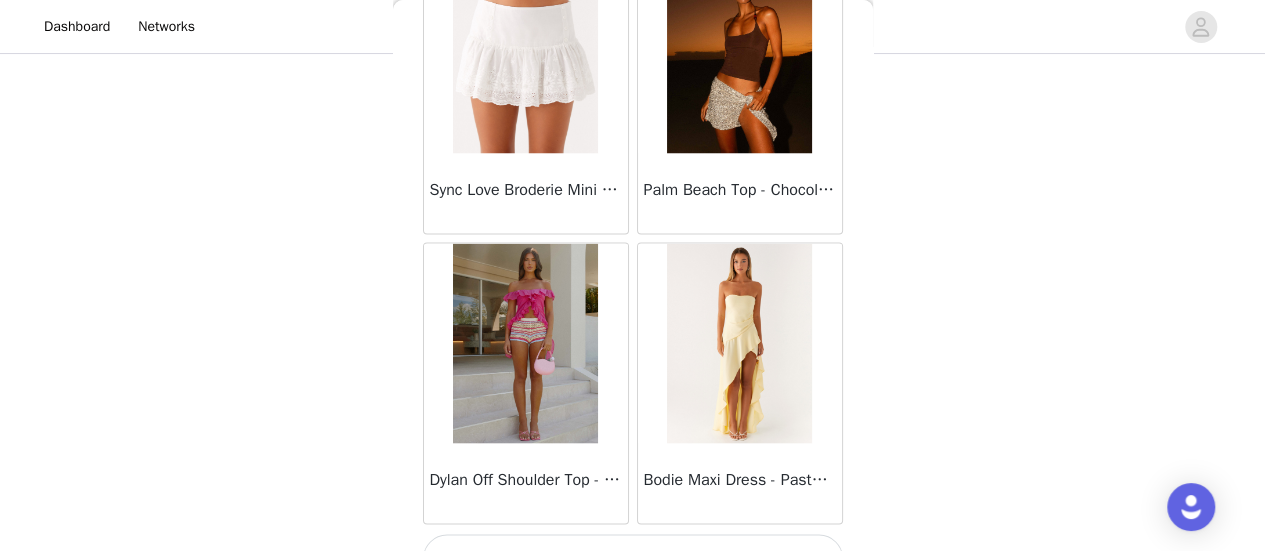 click on "Load More" at bounding box center [633, 558] 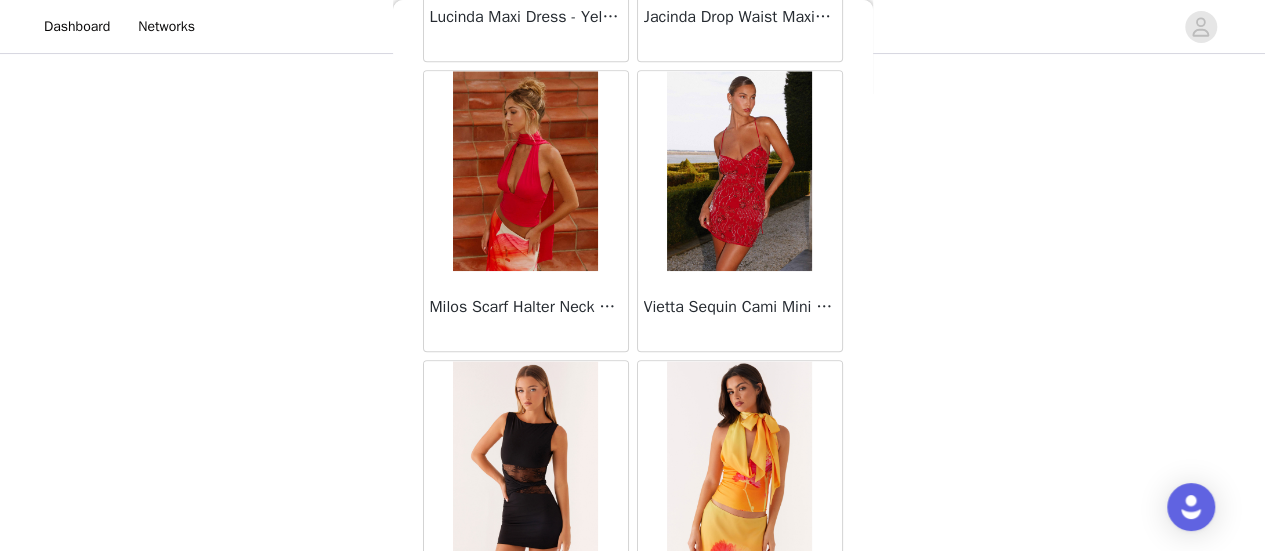 scroll, scrollTop: 19862, scrollLeft: 0, axis: vertical 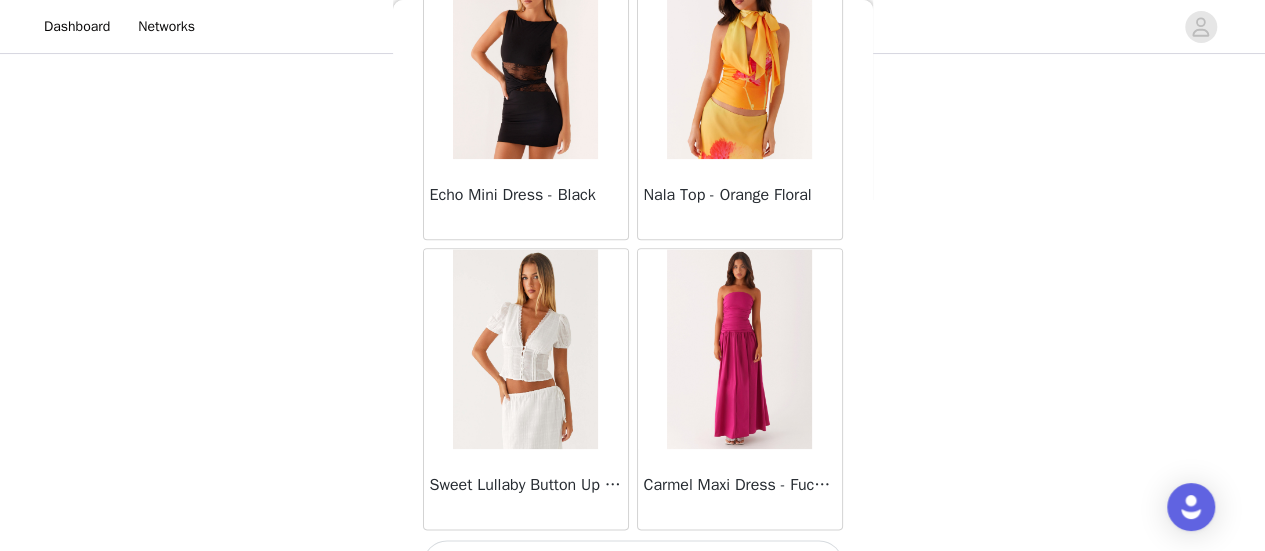 click on "Load More" at bounding box center [633, 564] 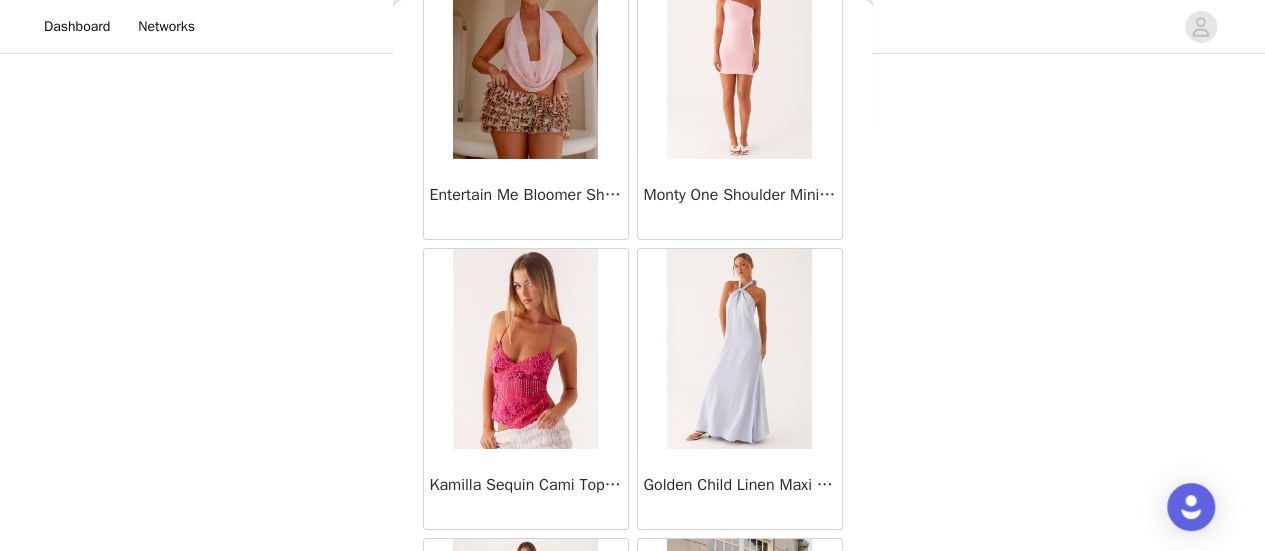 scroll, scrollTop: 22755, scrollLeft: 0, axis: vertical 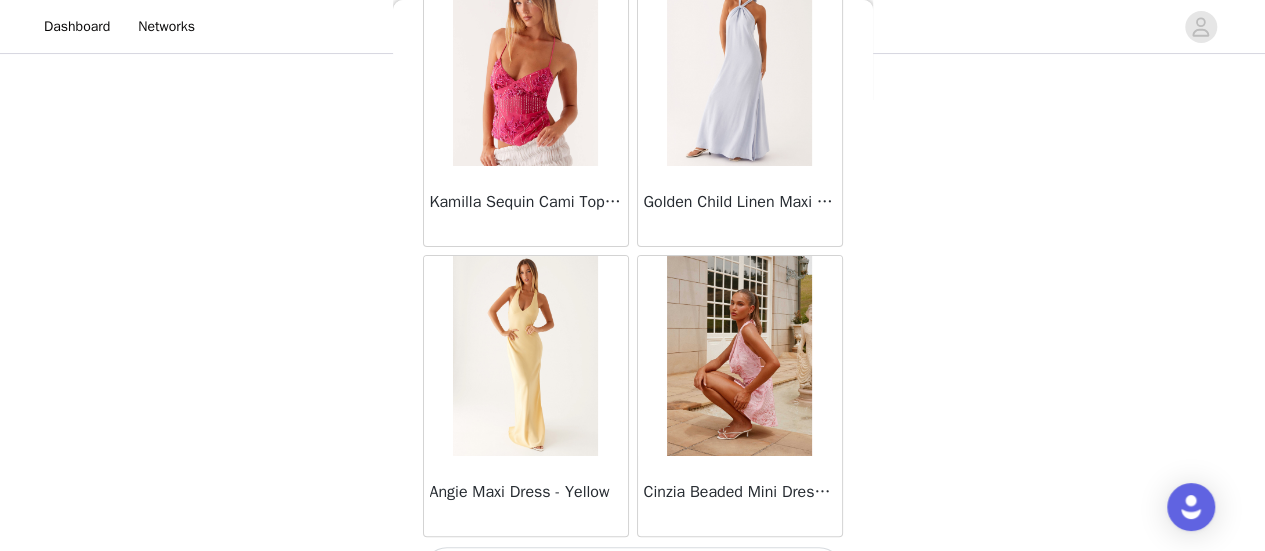 click on "Load More" at bounding box center (633, 571) 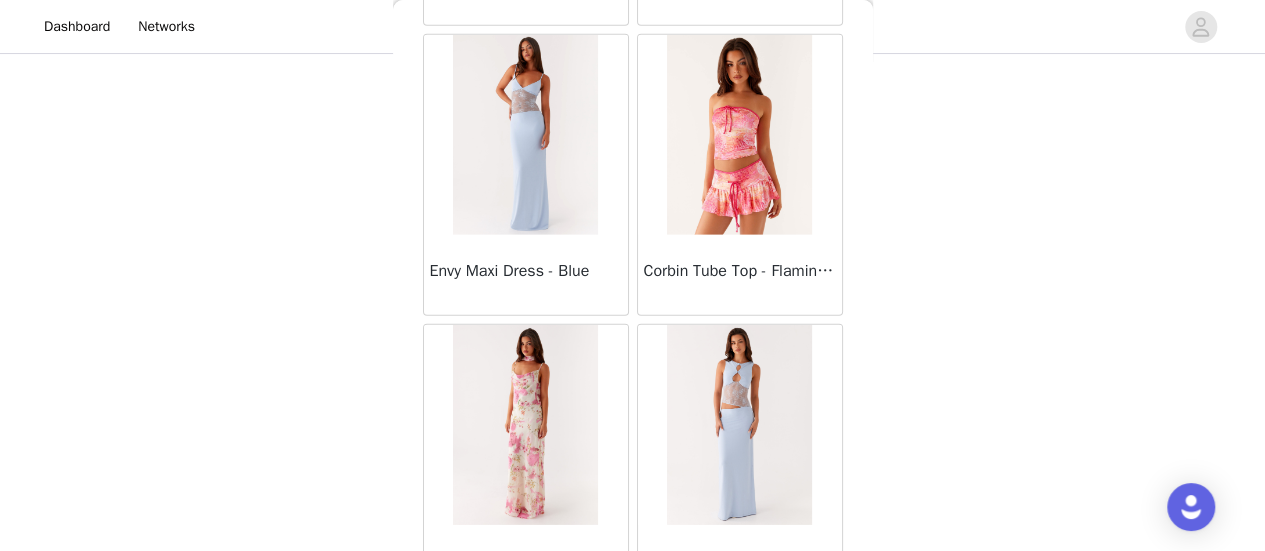 scroll, scrollTop: 25648, scrollLeft: 0, axis: vertical 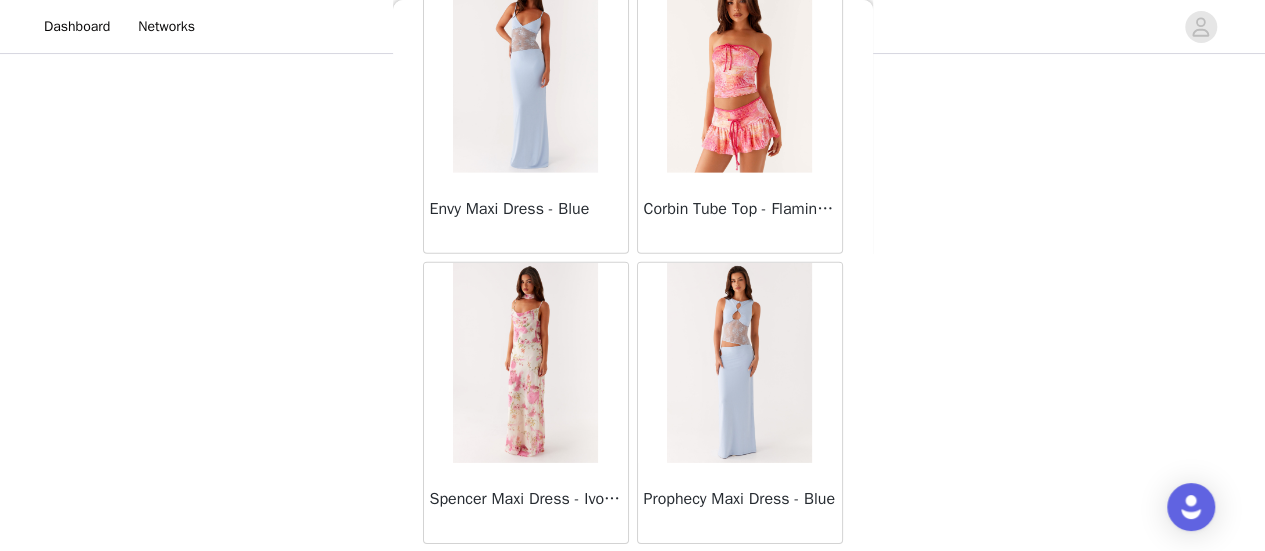 click on "Load More" at bounding box center [633, 578] 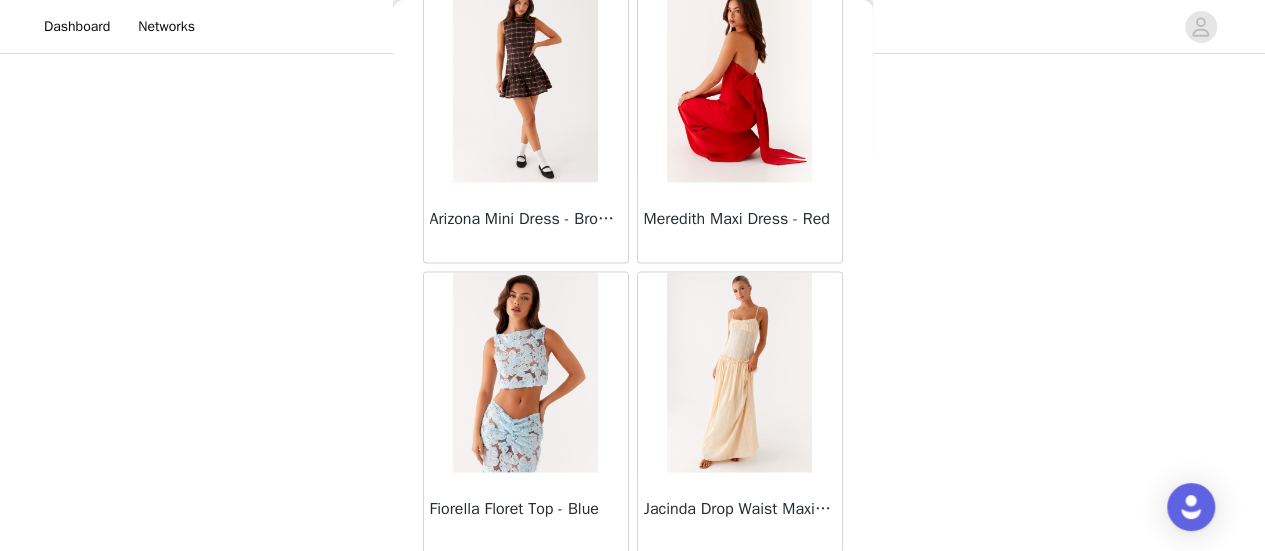 scroll, scrollTop: 28542, scrollLeft: 0, axis: vertical 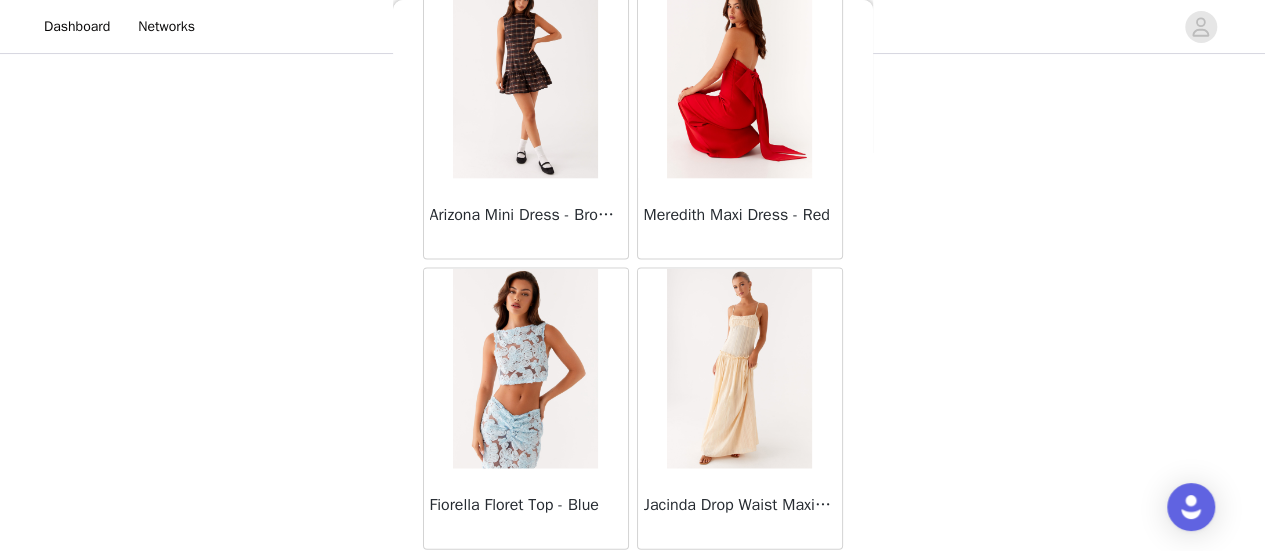click on "Load More" at bounding box center [633, 584] 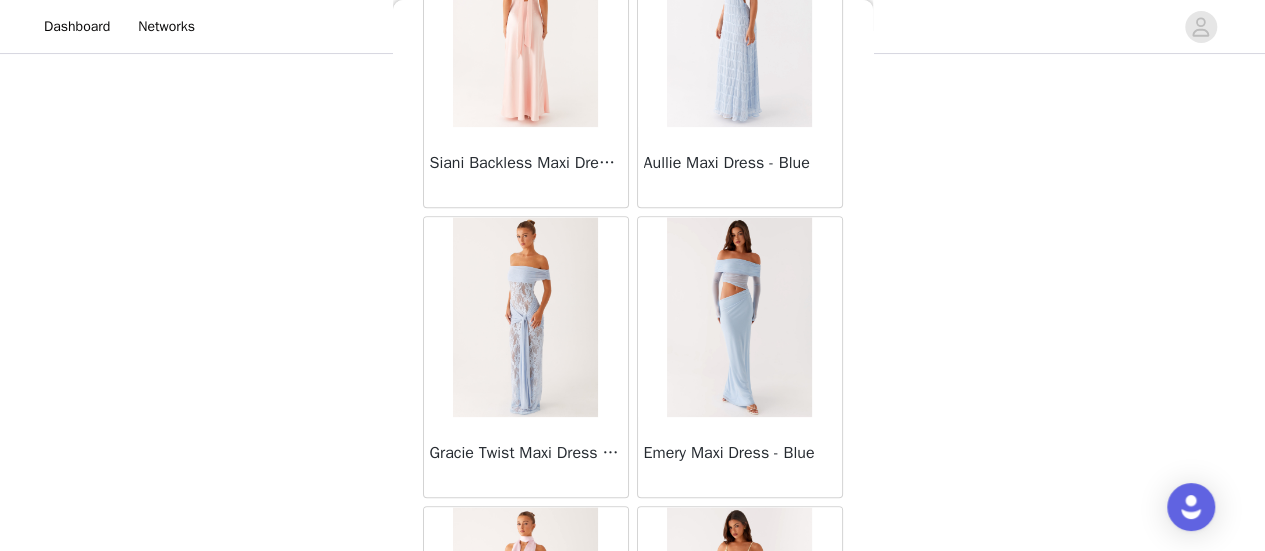 scroll, scrollTop: 31435, scrollLeft: 0, axis: vertical 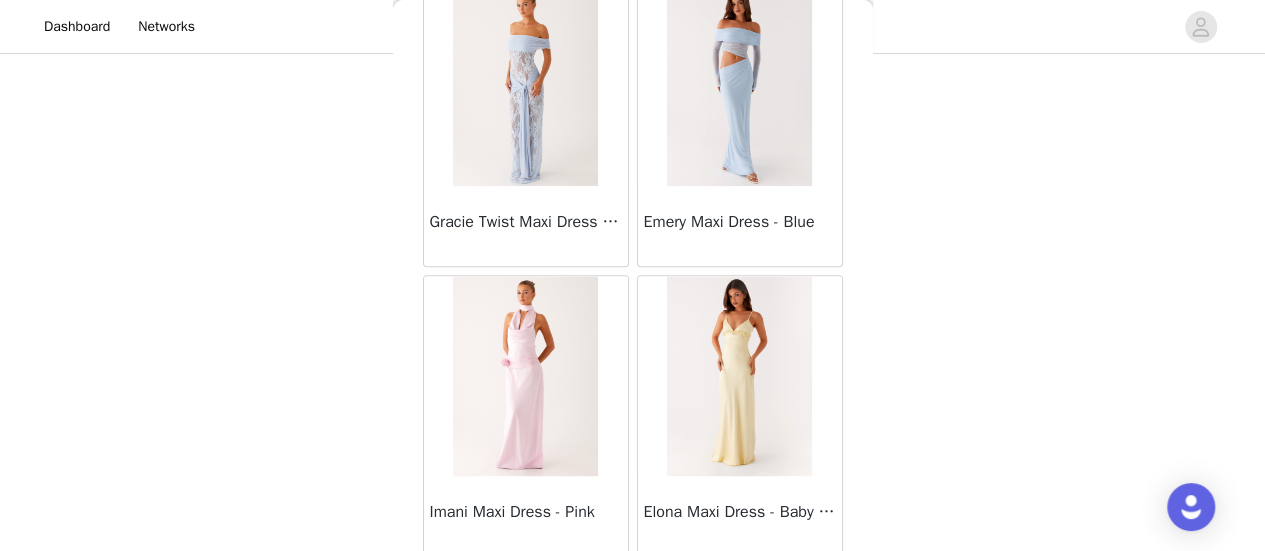 click on "Load More" at bounding box center [633, 591] 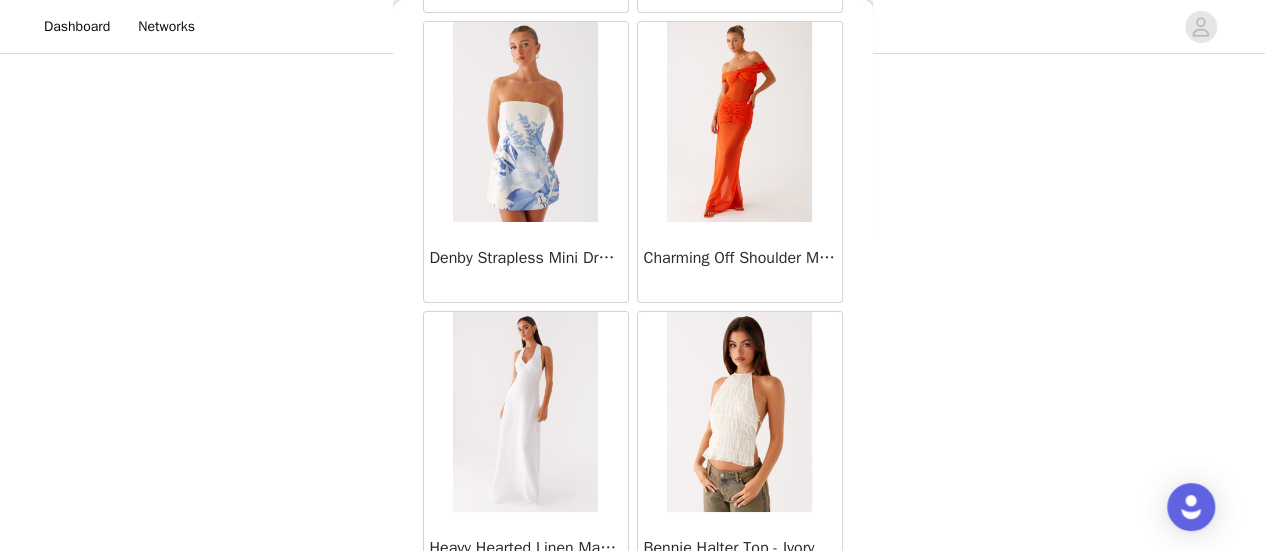 scroll, scrollTop: 34328, scrollLeft: 0, axis: vertical 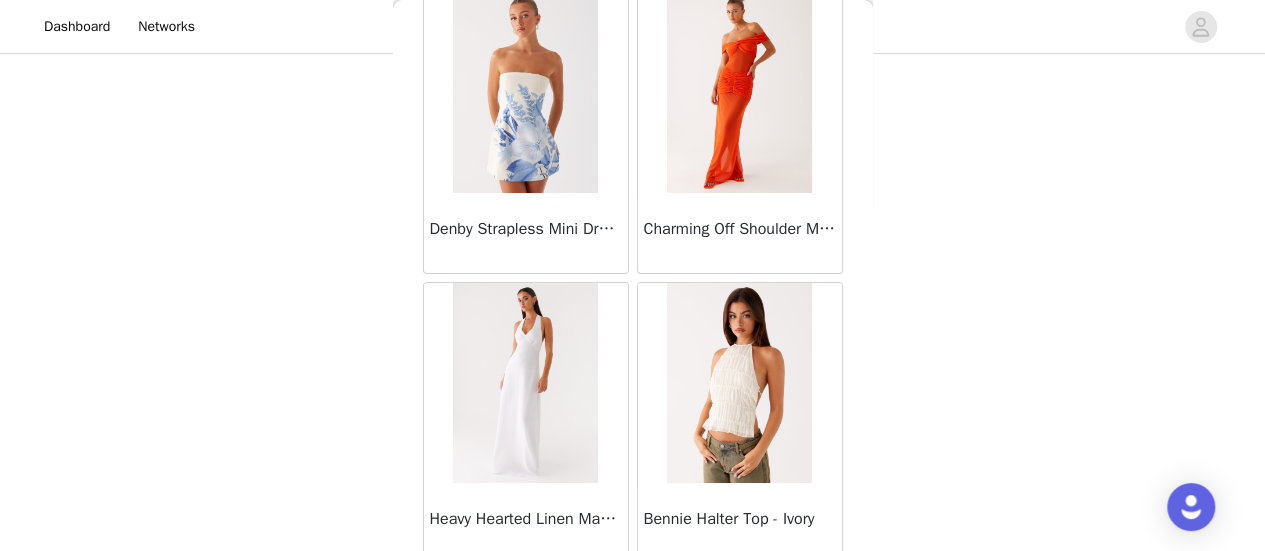 click on "Load More" at bounding box center (633, 598) 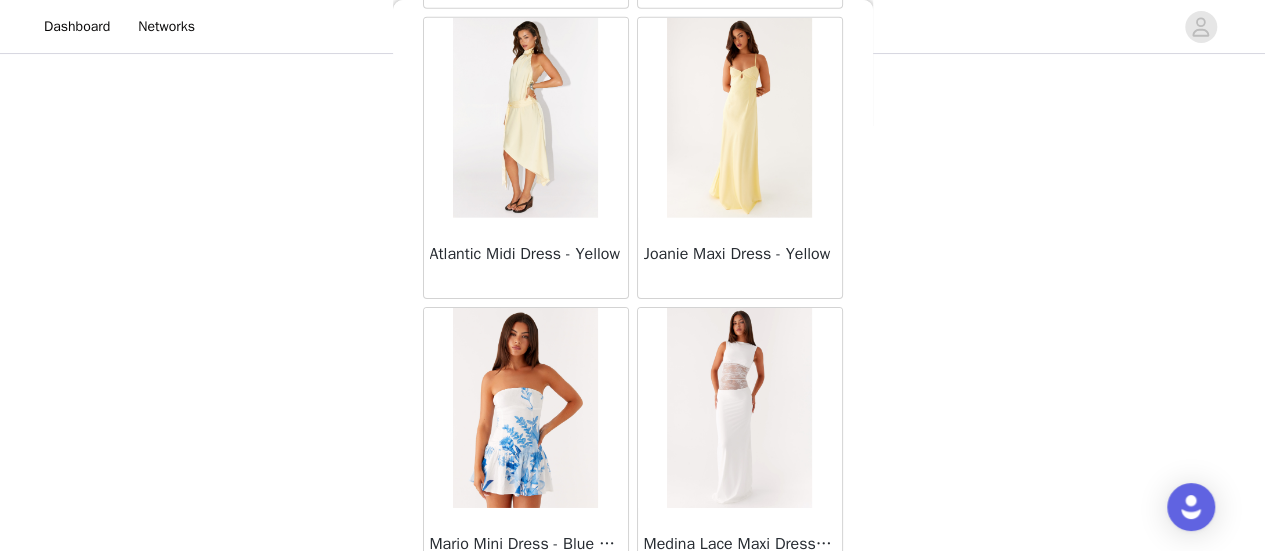 scroll, scrollTop: 37222, scrollLeft: 0, axis: vertical 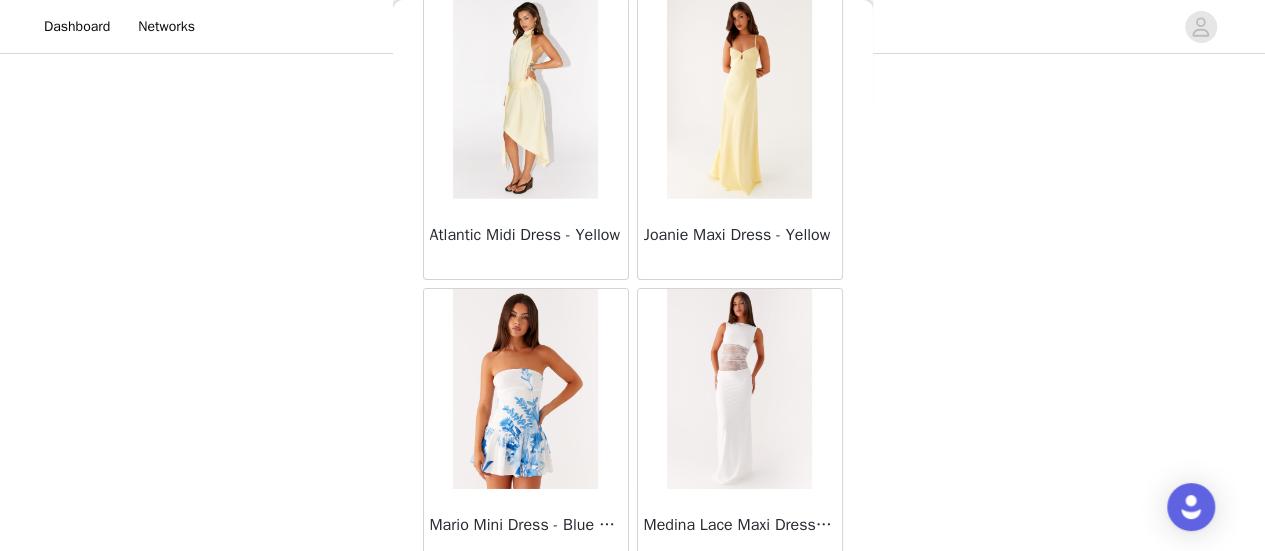 click on "Load More" at bounding box center (633, 604) 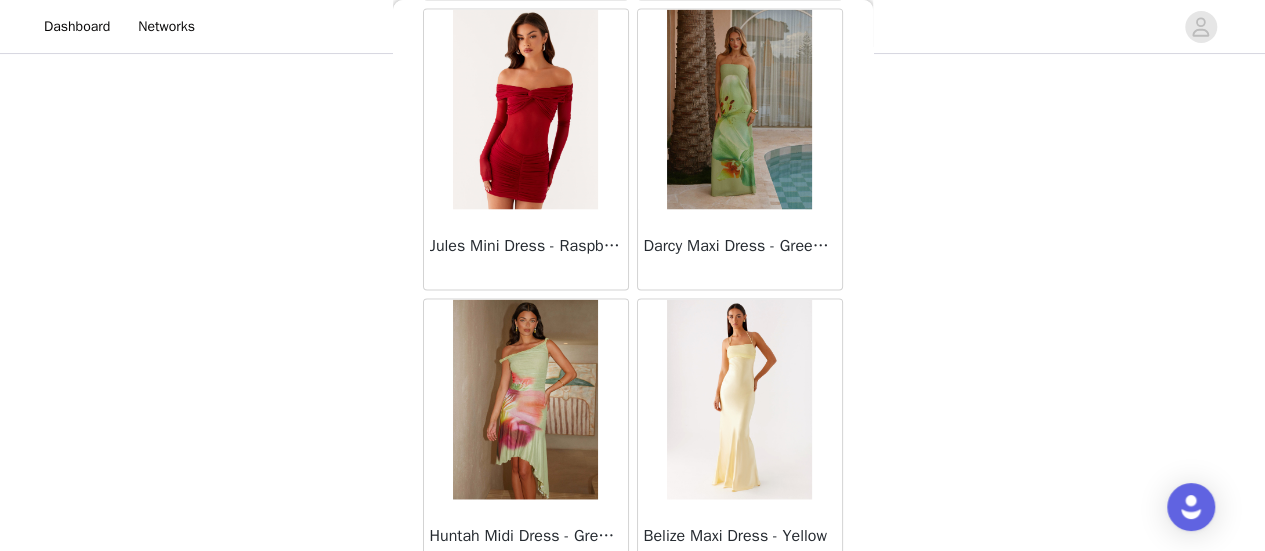 scroll, scrollTop: 40115, scrollLeft: 0, axis: vertical 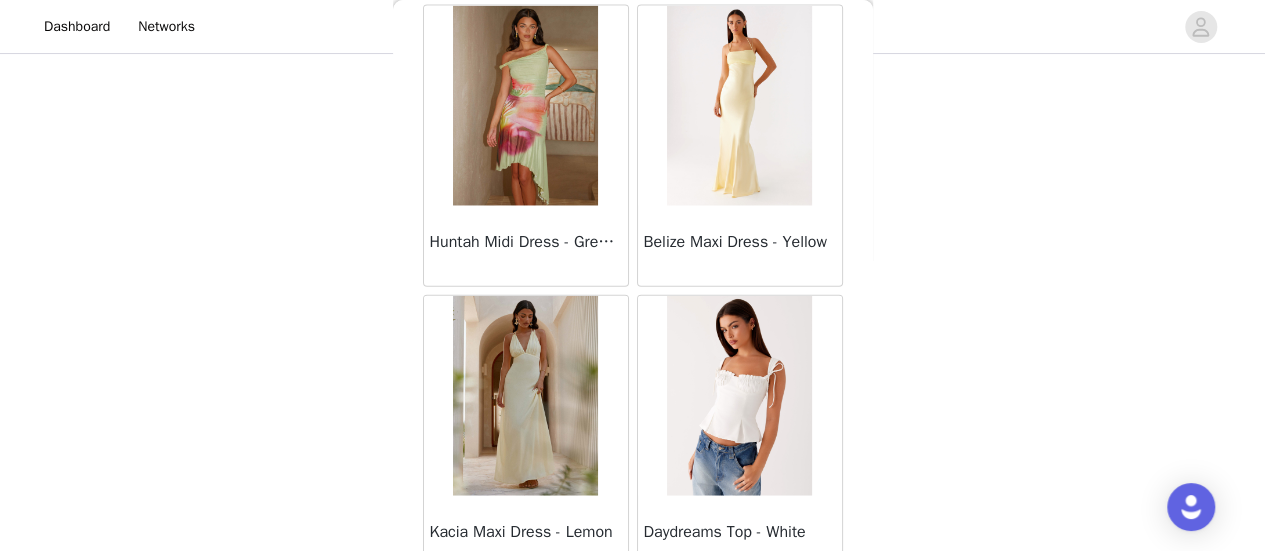 click on "Load More" at bounding box center (633, 611) 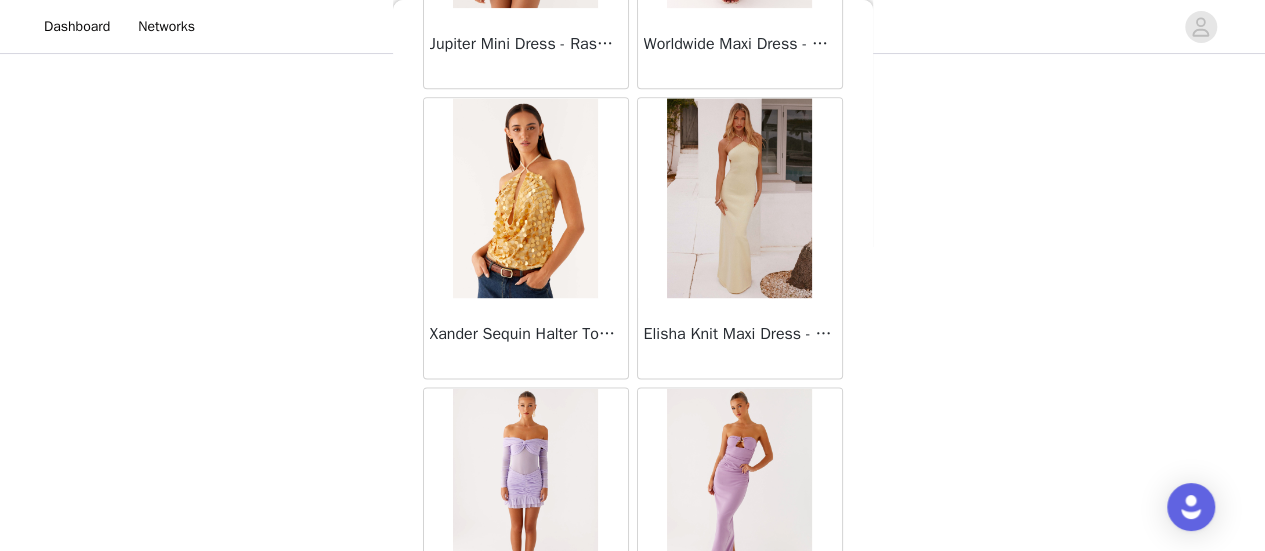 scroll, scrollTop: 43008, scrollLeft: 0, axis: vertical 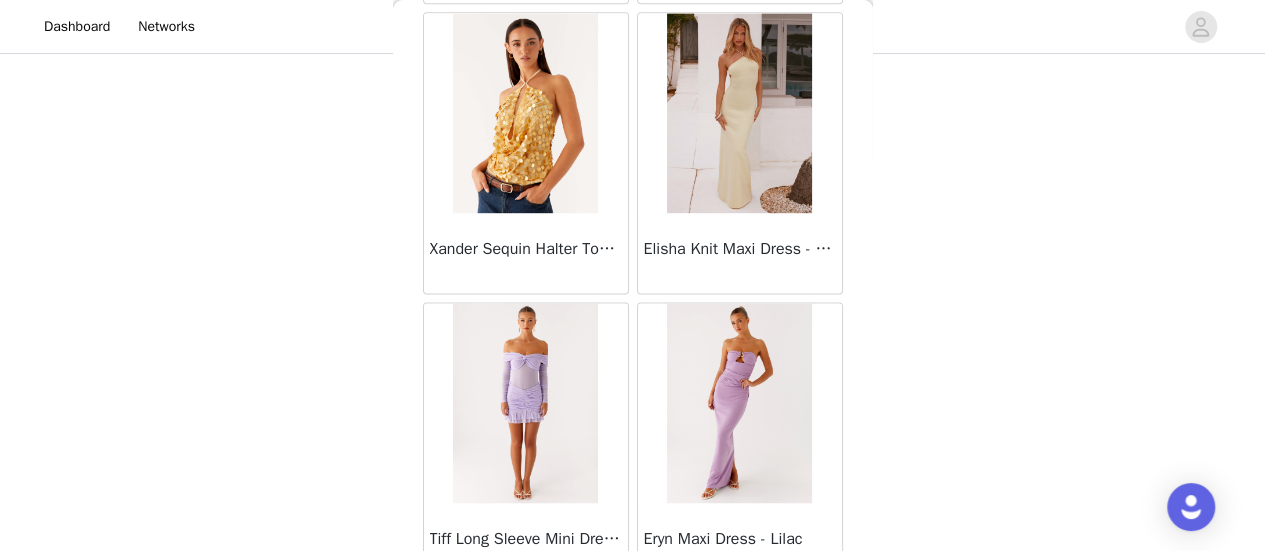 click on "Load More" at bounding box center [633, 618] 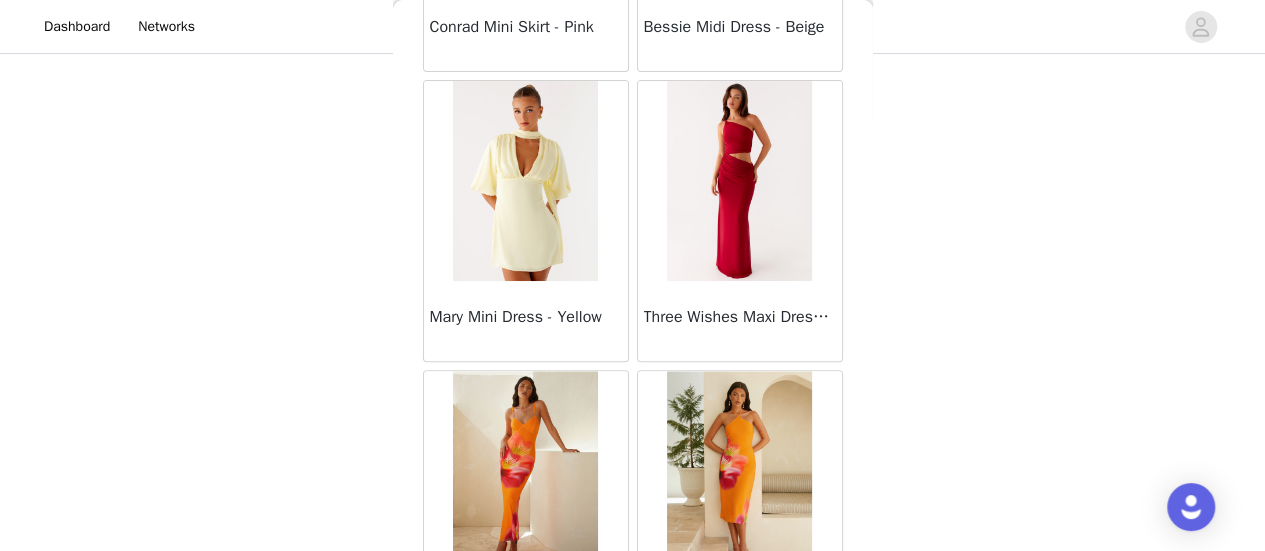scroll, scrollTop: 45902, scrollLeft: 0, axis: vertical 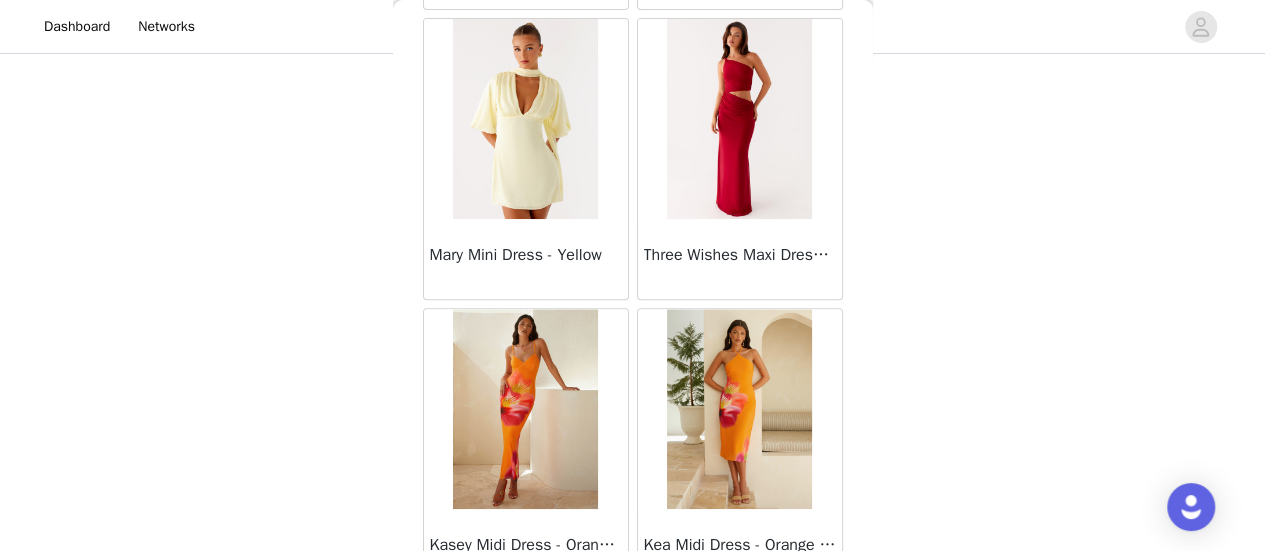 click on "Load More" at bounding box center (633, 624) 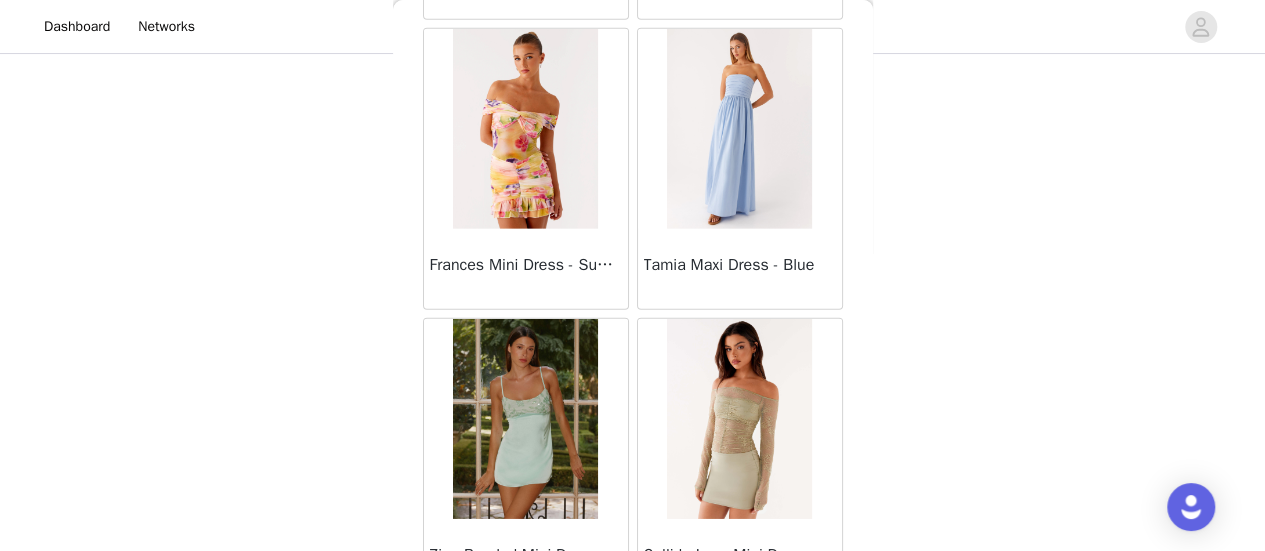 scroll, scrollTop: 48795, scrollLeft: 0, axis: vertical 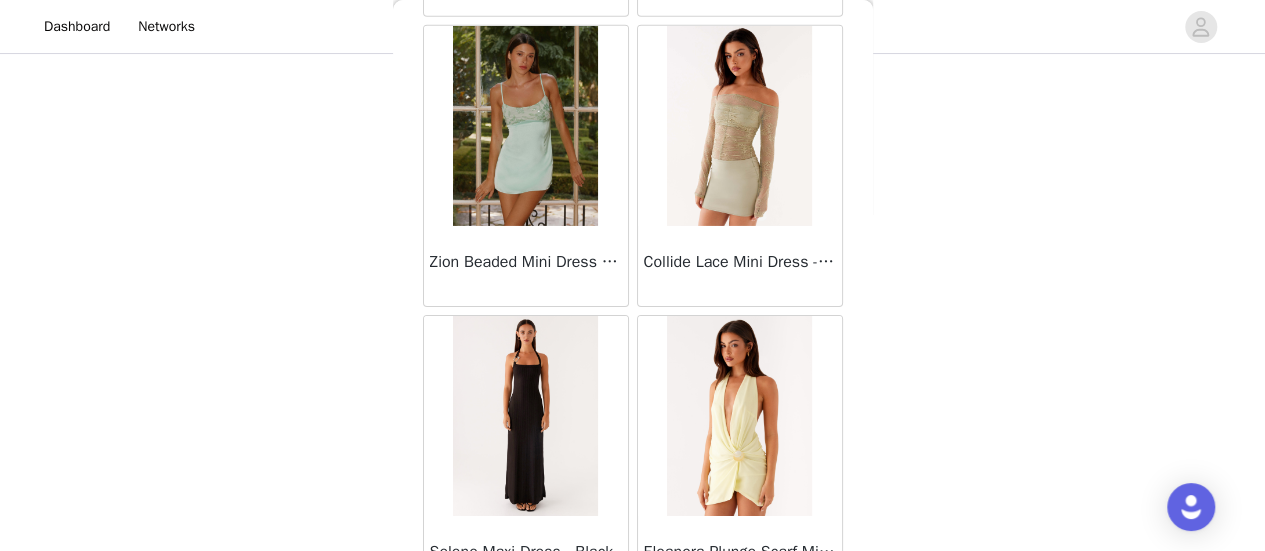 click on "Load More" at bounding box center (633, 631) 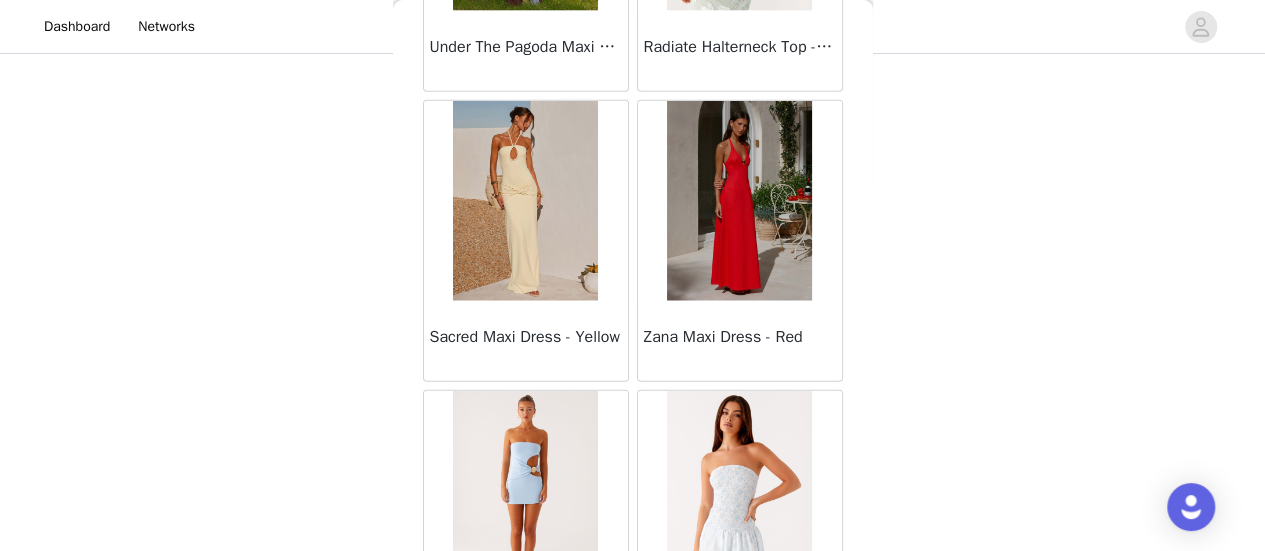 scroll, scrollTop: 51688, scrollLeft: 0, axis: vertical 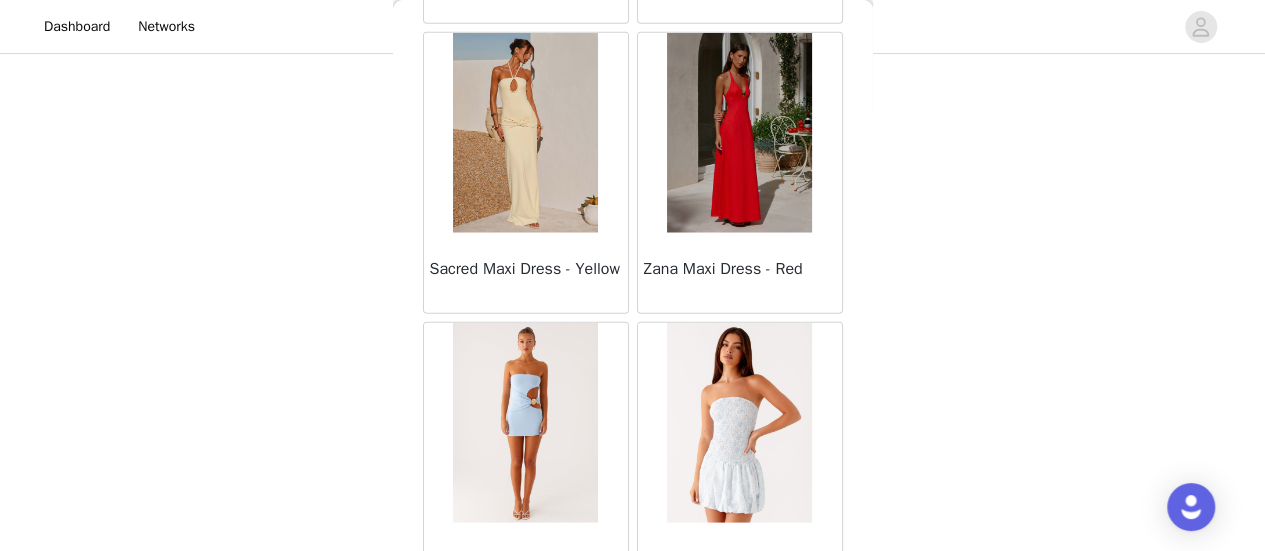click on "Load More" at bounding box center (633, 638) 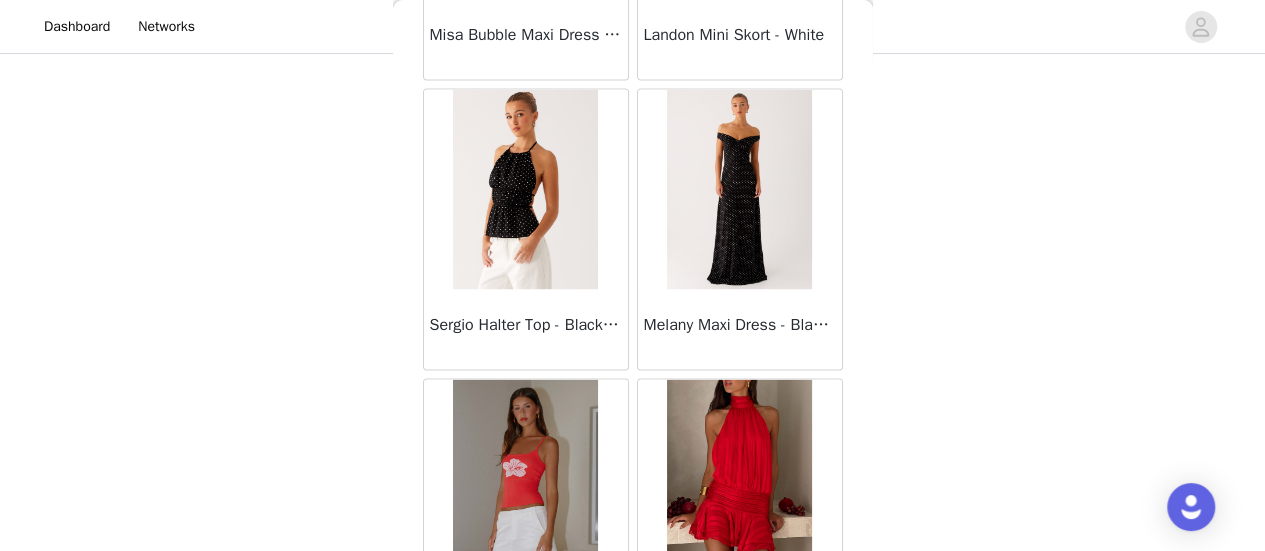 scroll, scrollTop: 54582, scrollLeft: 0, axis: vertical 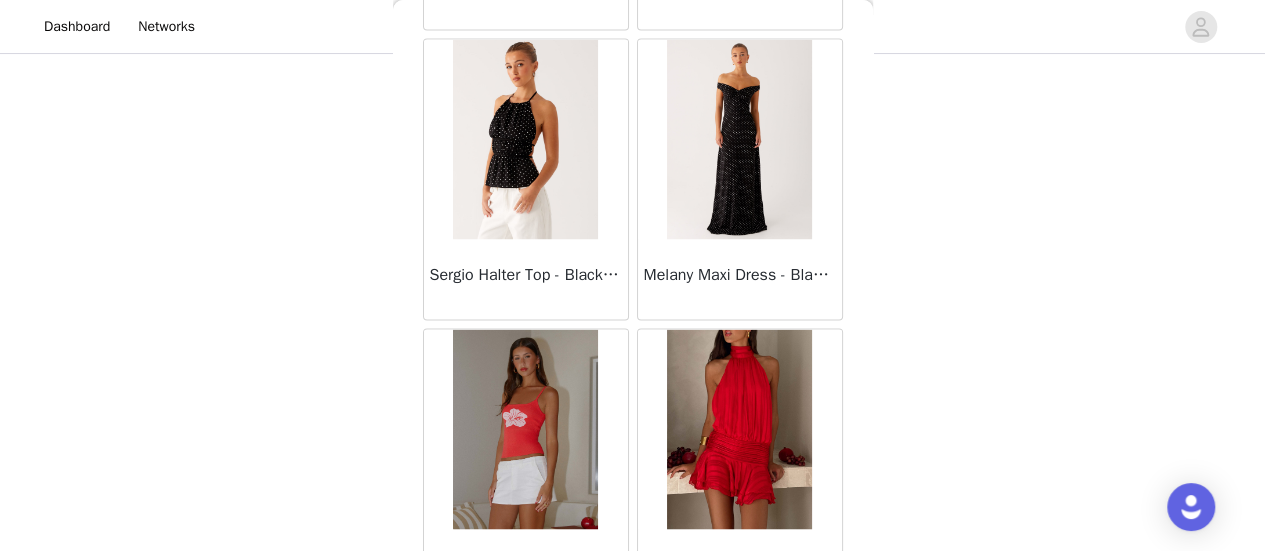 click on "Load More" at bounding box center [633, 644] 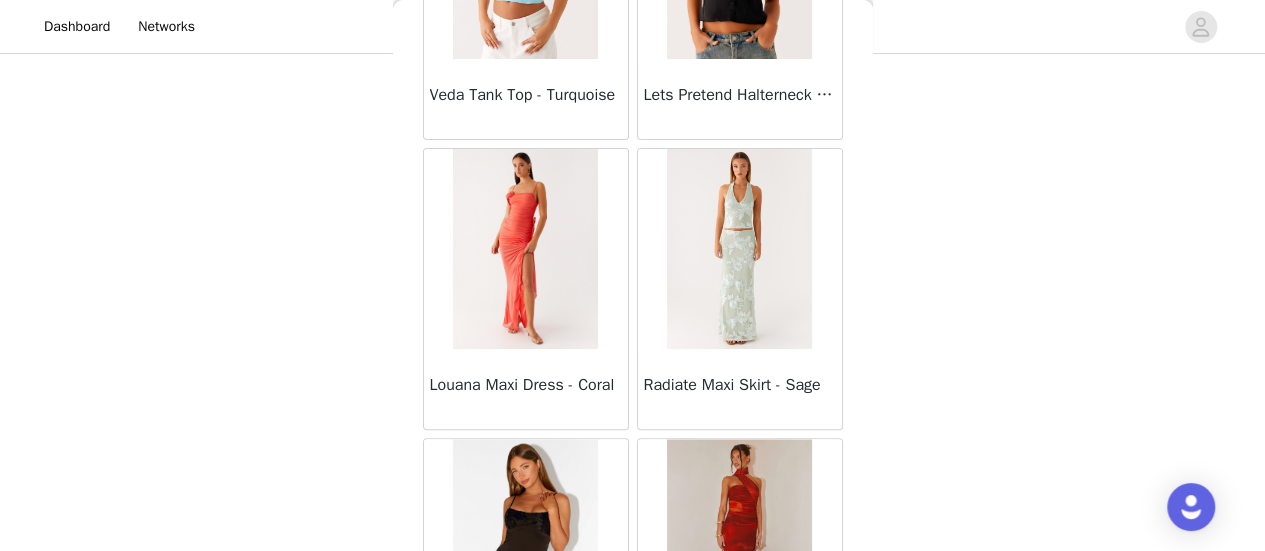 scroll, scrollTop: 57475, scrollLeft: 0, axis: vertical 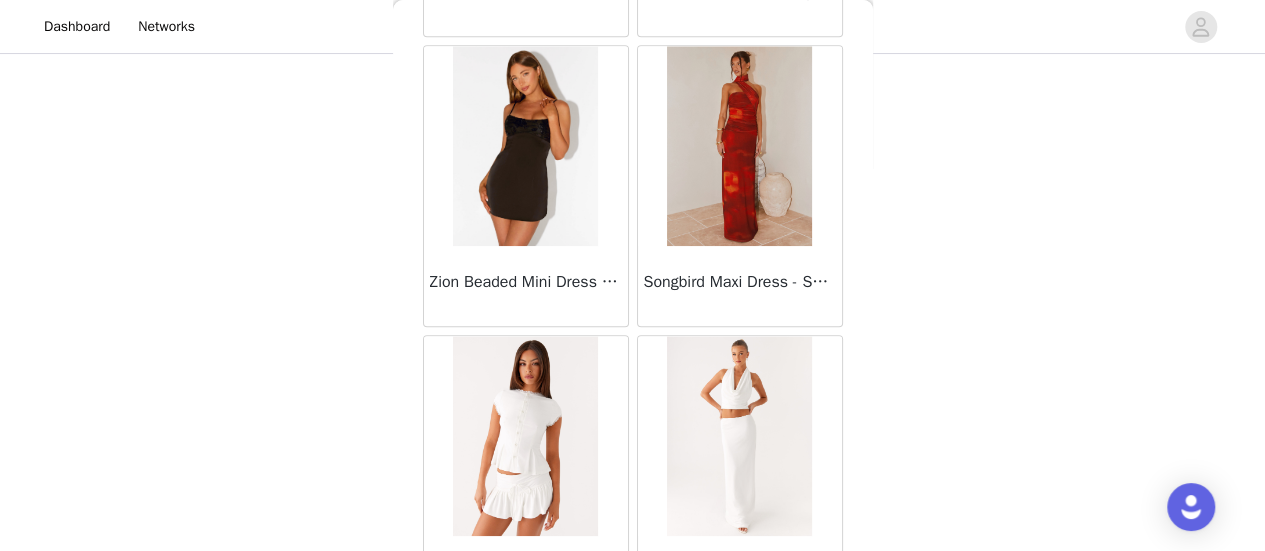 click on "Load More" at bounding box center (633, 651) 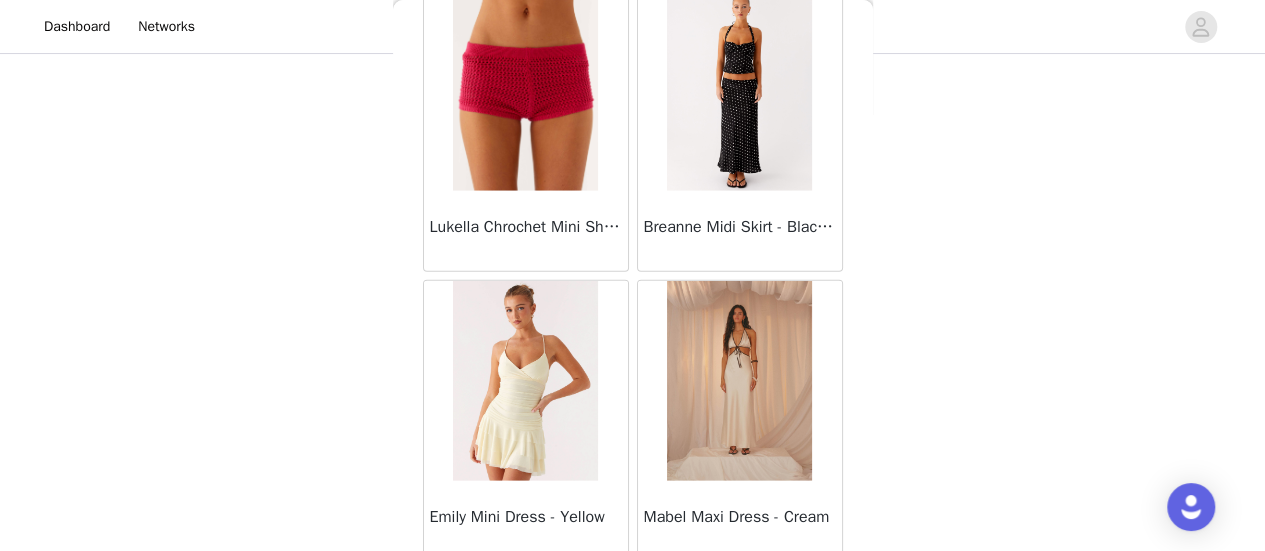 scroll, scrollTop: 59375, scrollLeft: 0, axis: vertical 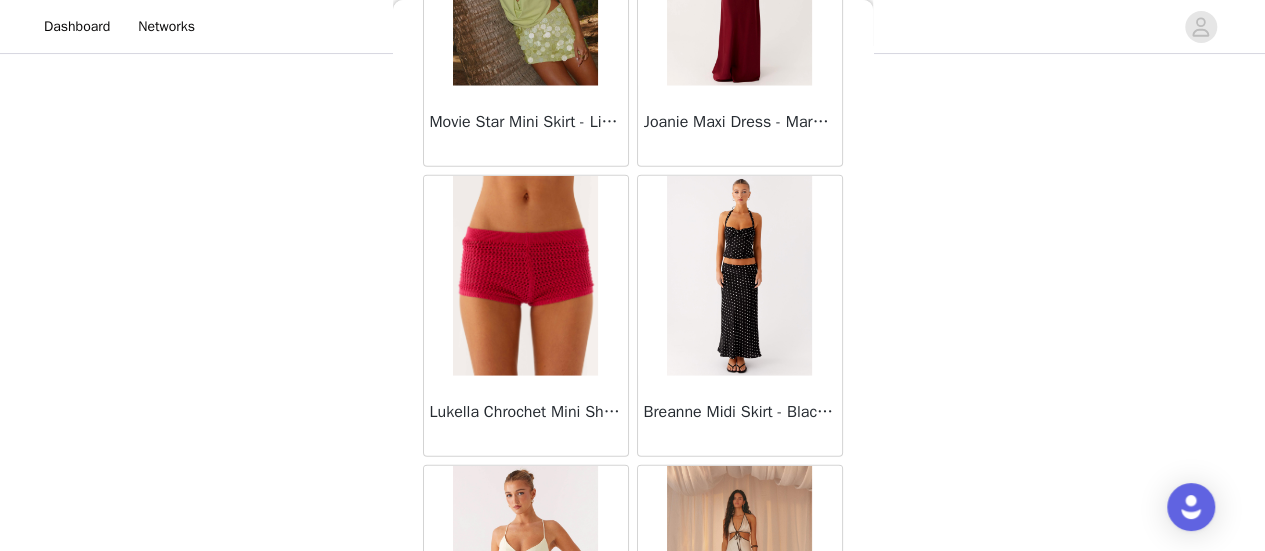 click at bounding box center (739, 276) 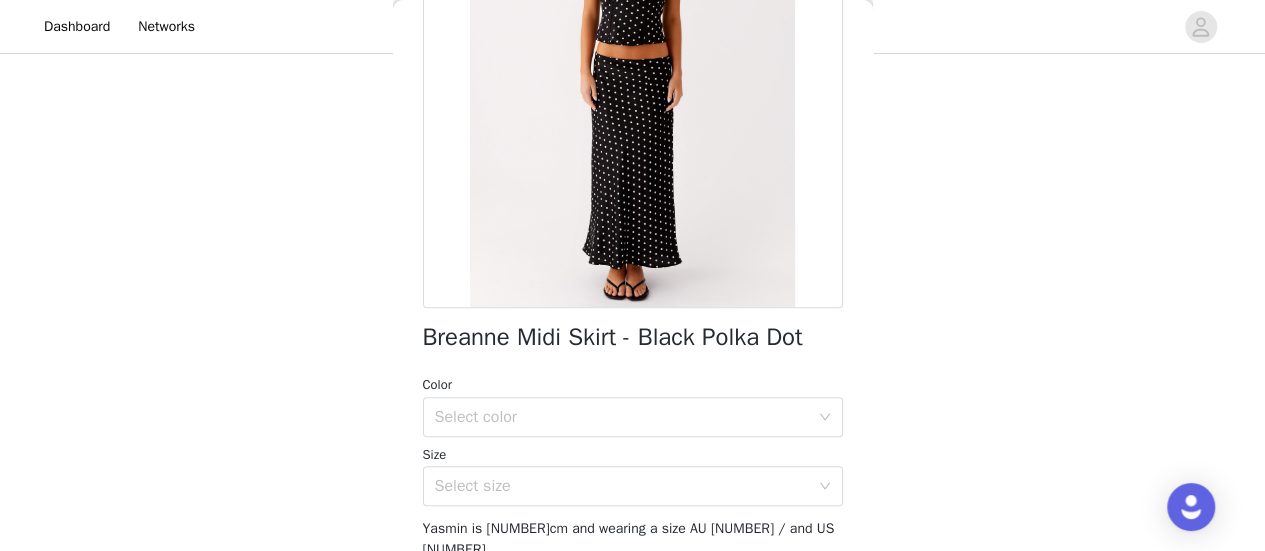 scroll, scrollTop: 400, scrollLeft: 0, axis: vertical 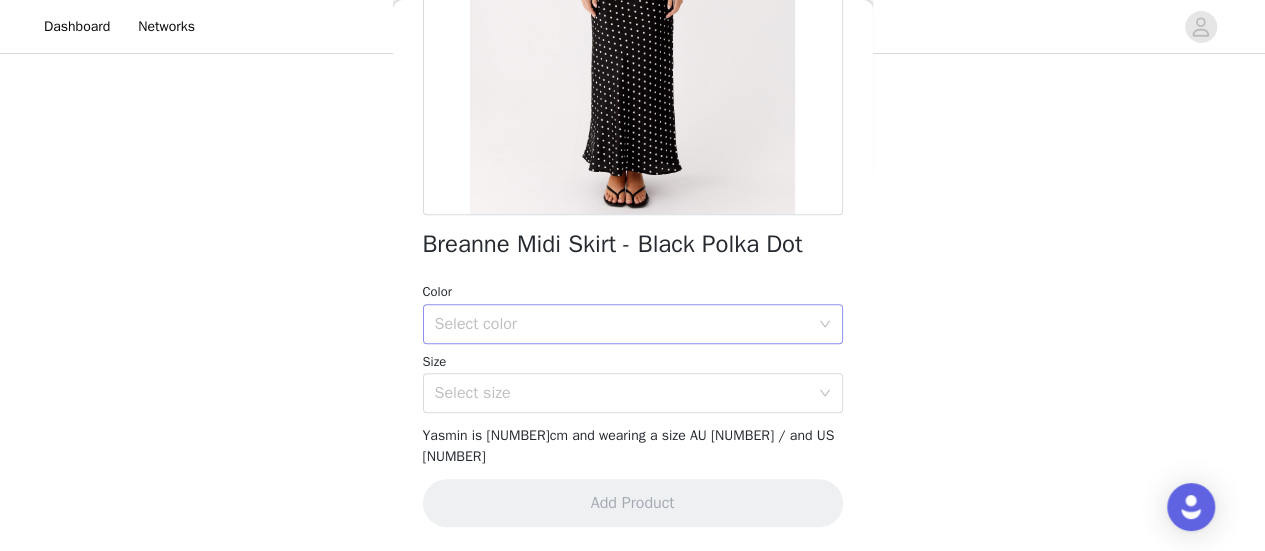 click on "Select color" at bounding box center [622, 324] 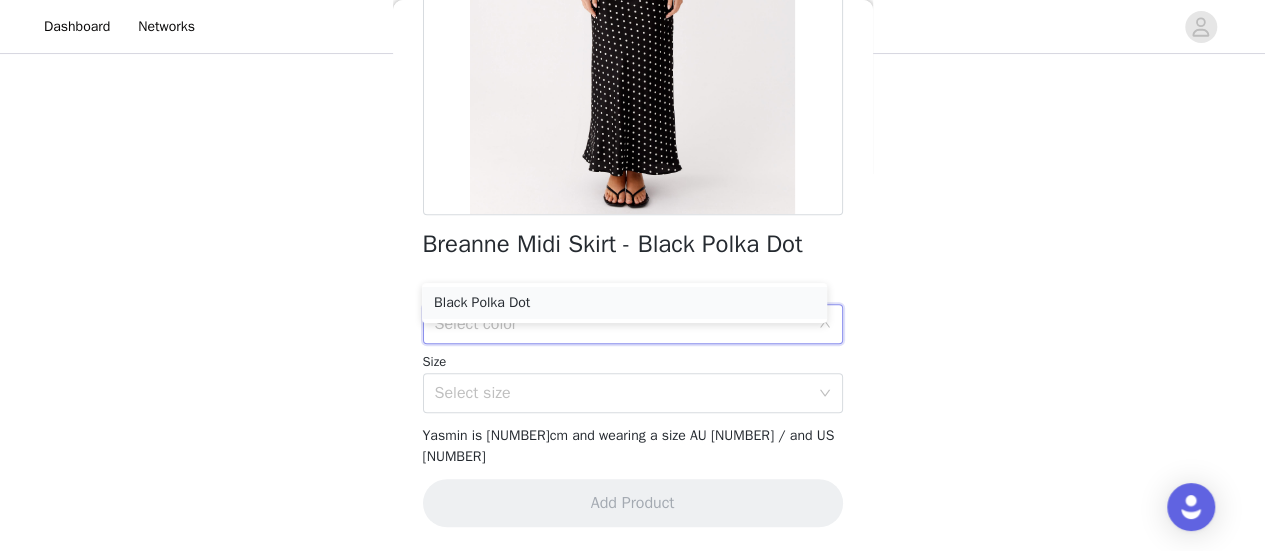 click on "Black Polka Dot" at bounding box center (624, 303) 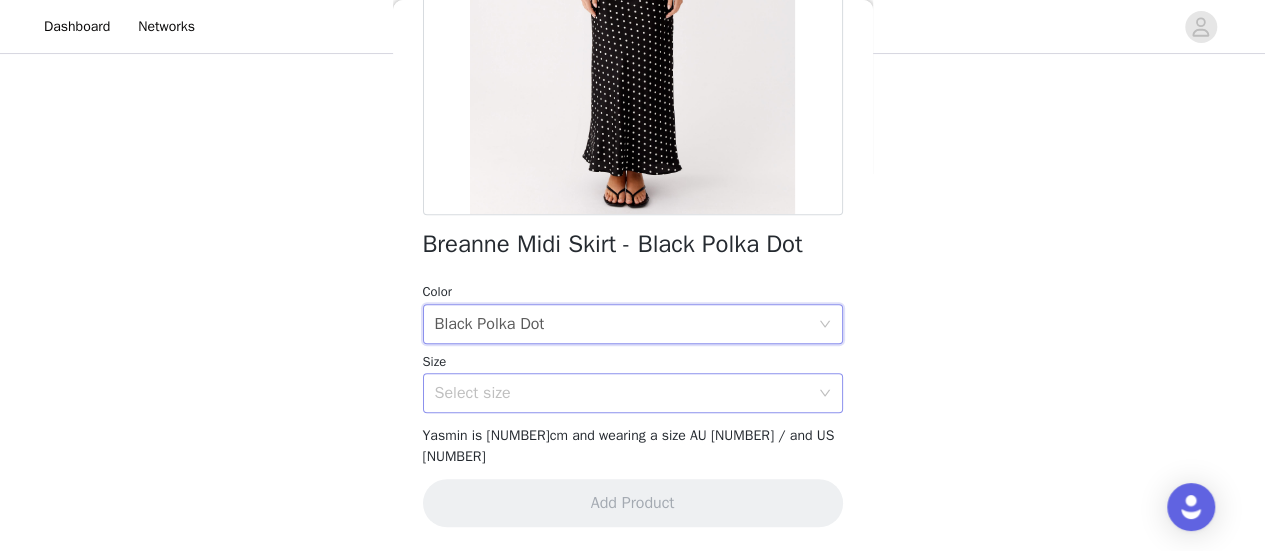 click on "Select size" at bounding box center (622, 393) 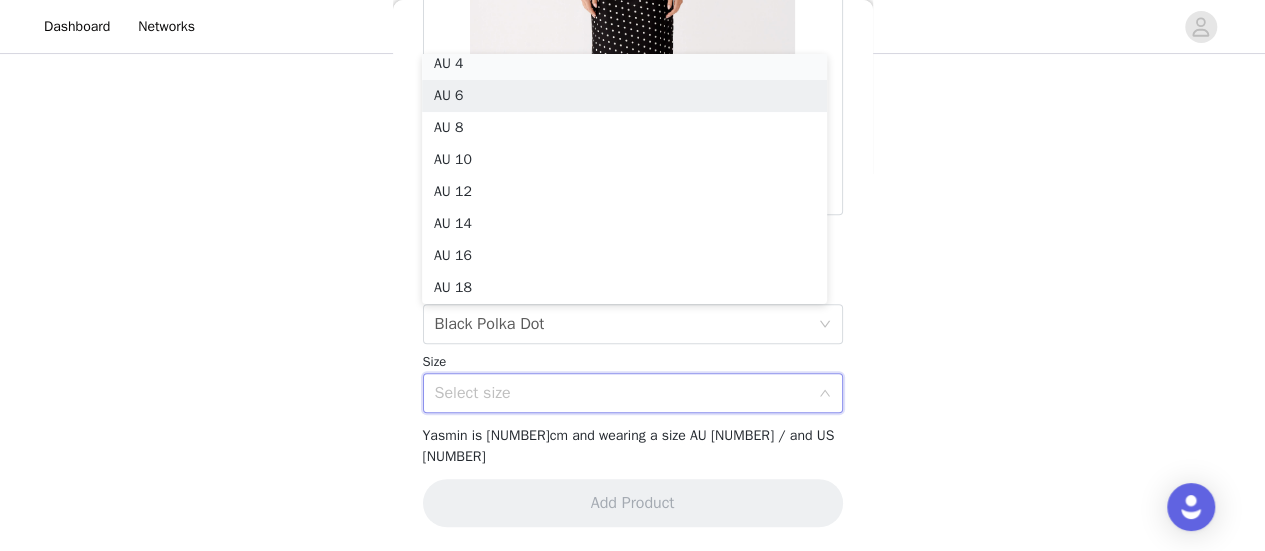 scroll, scrollTop: 4, scrollLeft: 0, axis: vertical 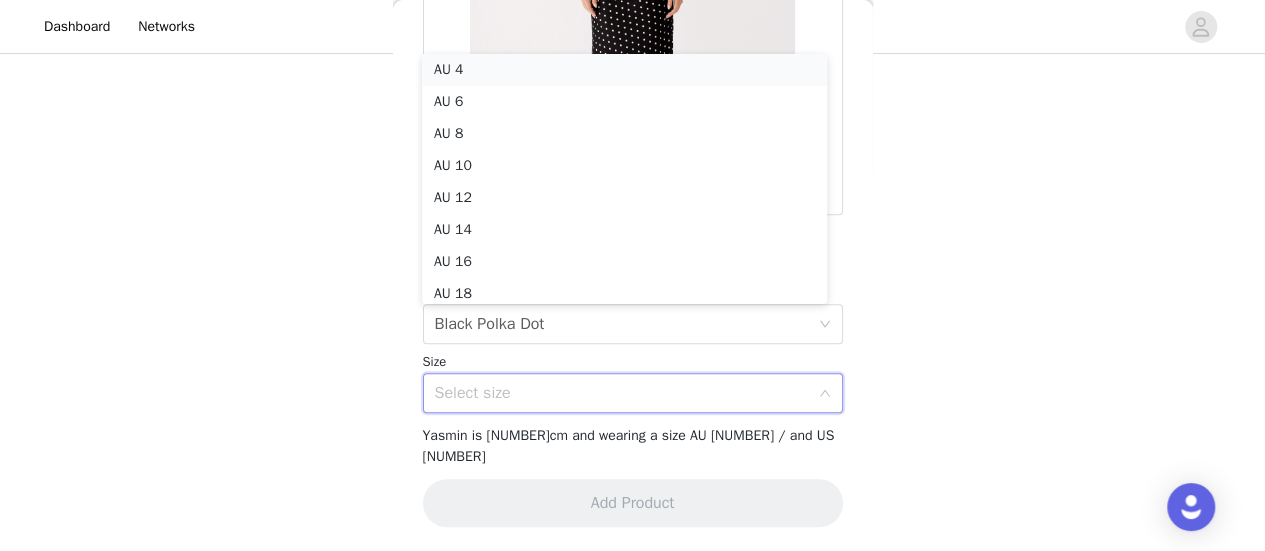 click on "AU 4" at bounding box center [624, 70] 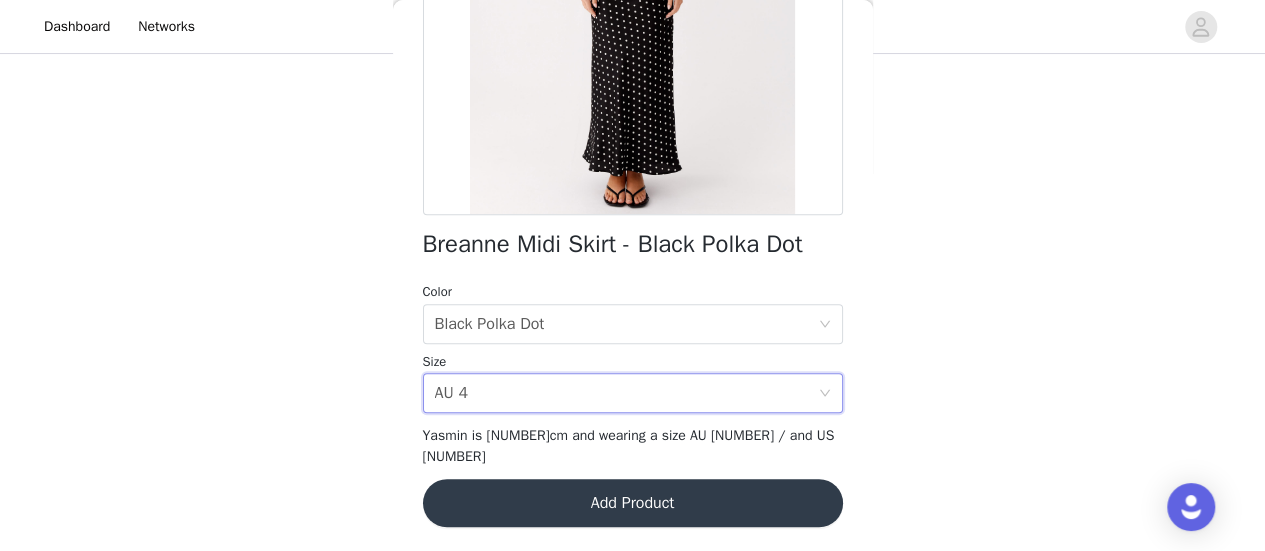 scroll, scrollTop: 524, scrollLeft: 0, axis: vertical 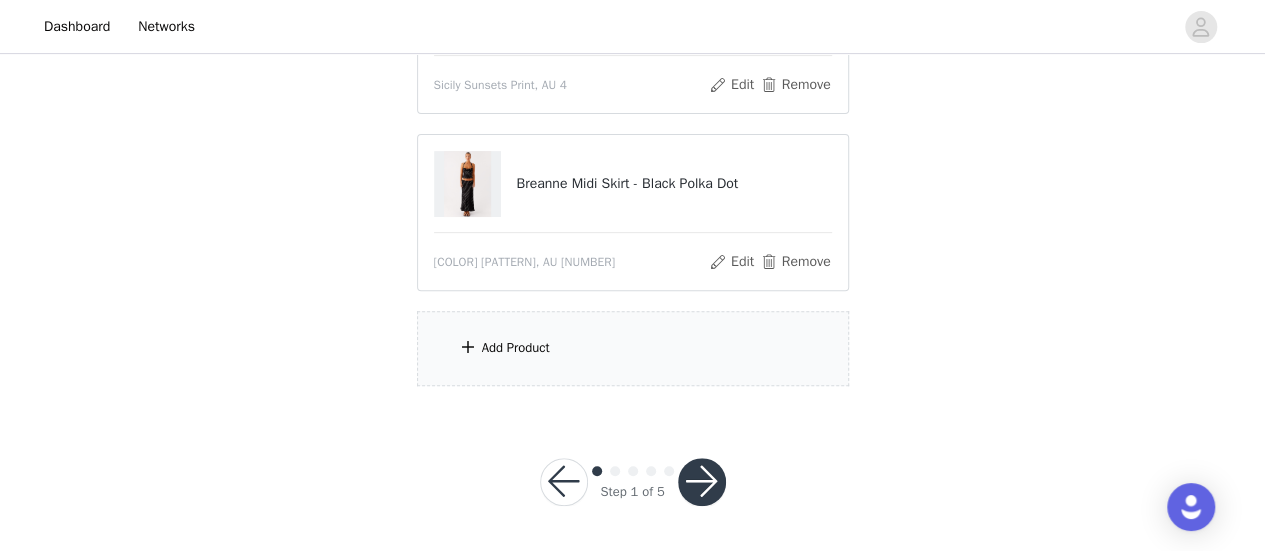 click on "Add Product" at bounding box center [633, 348] 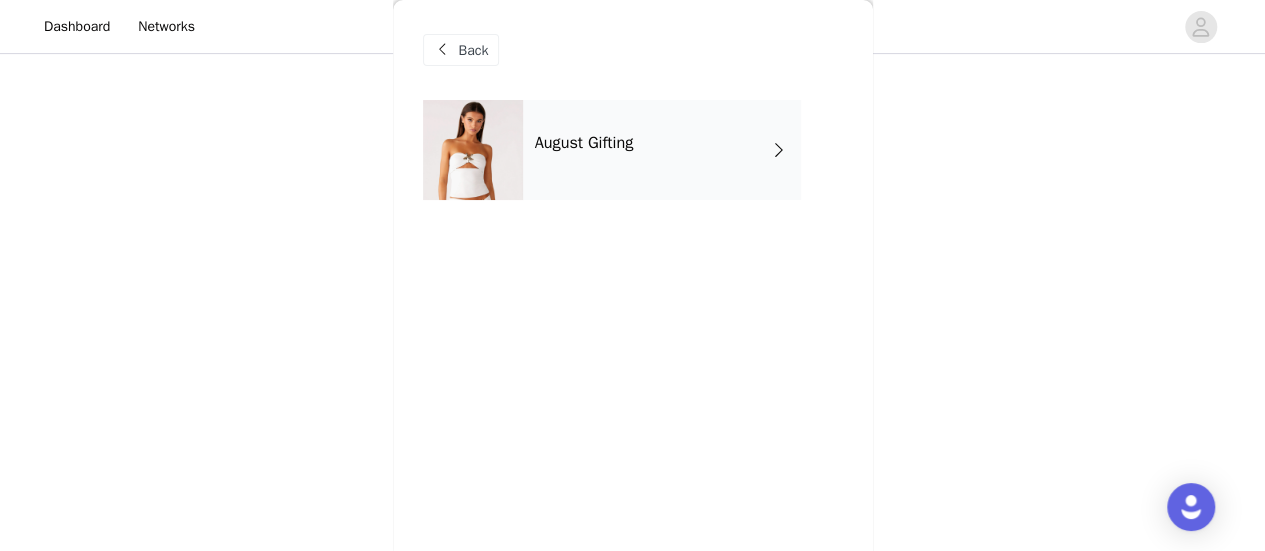 click on "August Gifting" at bounding box center (662, 150) 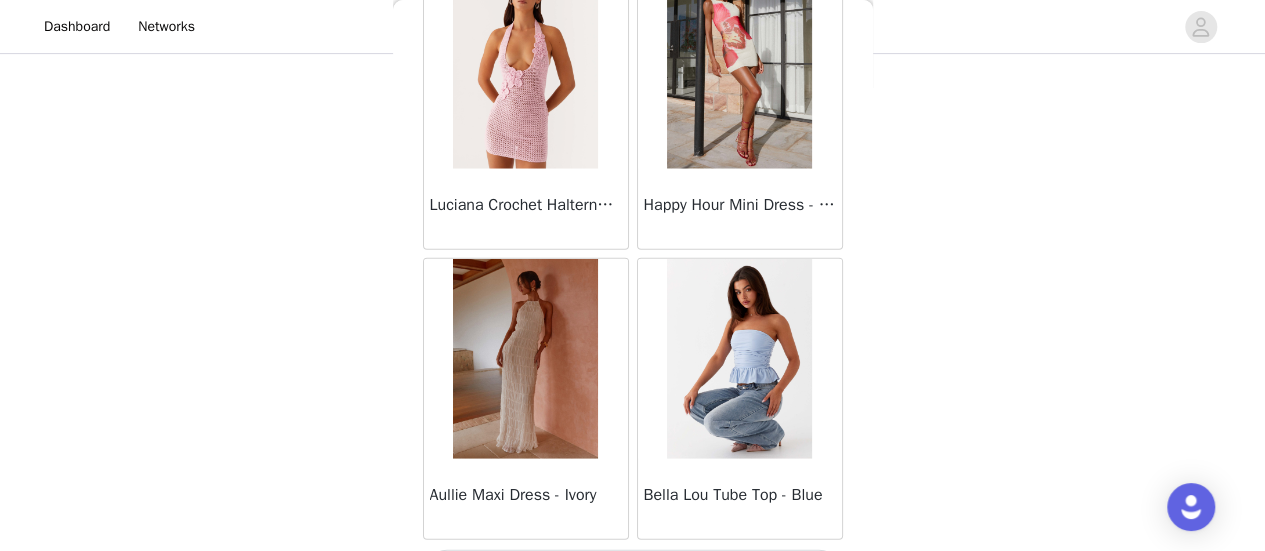 scroll, scrollTop: 2502, scrollLeft: 0, axis: vertical 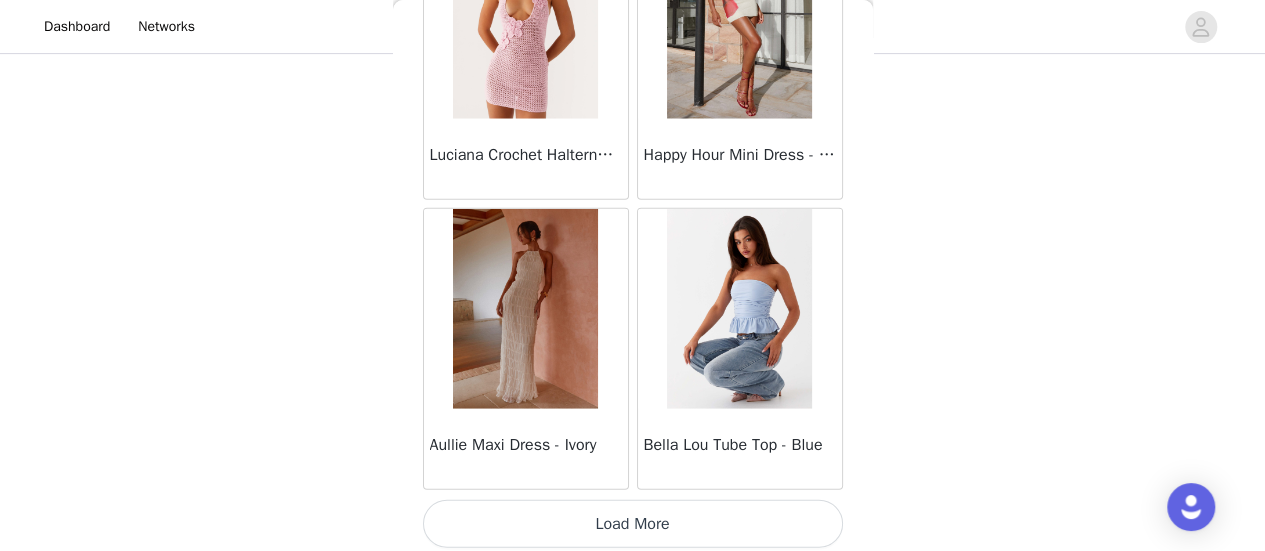 click on "Load More" at bounding box center [633, 524] 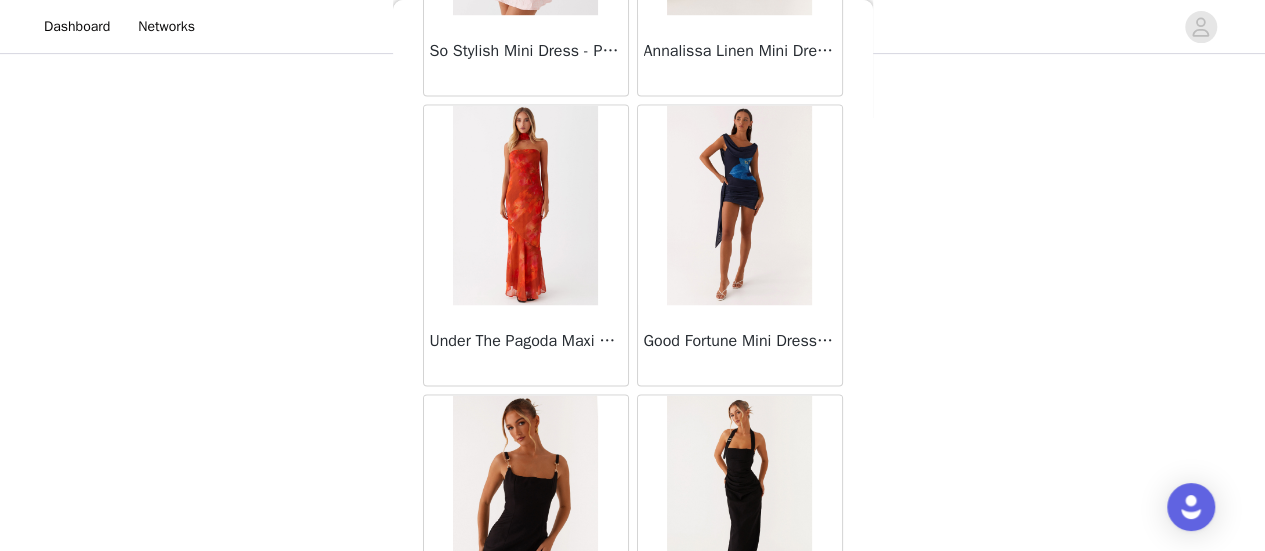 scroll, scrollTop: 5395, scrollLeft: 0, axis: vertical 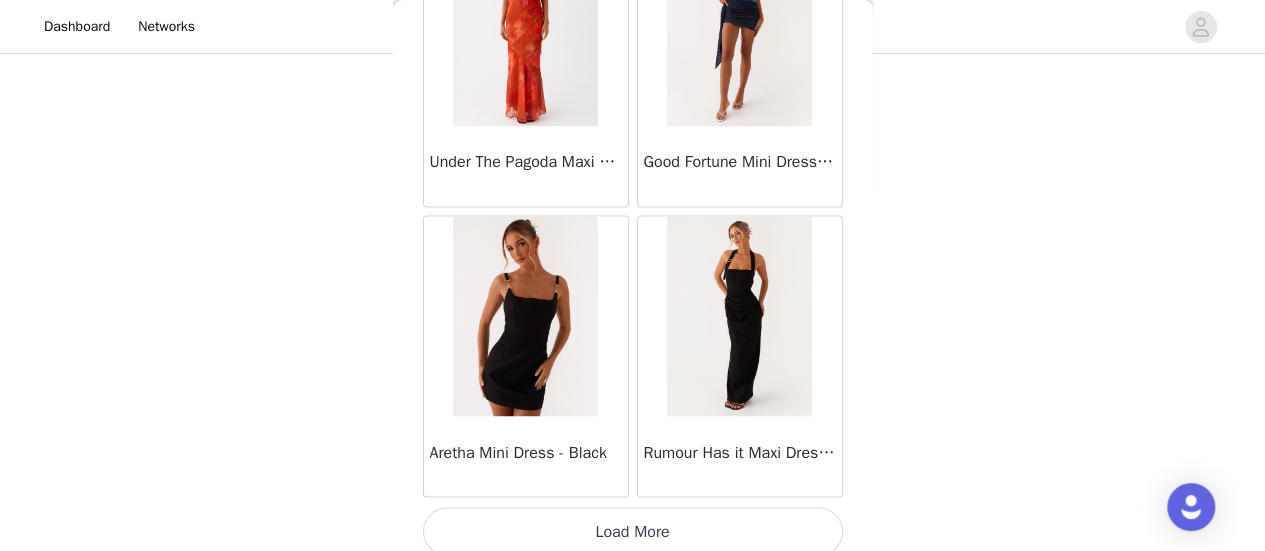 click on "Load More" at bounding box center (633, 531) 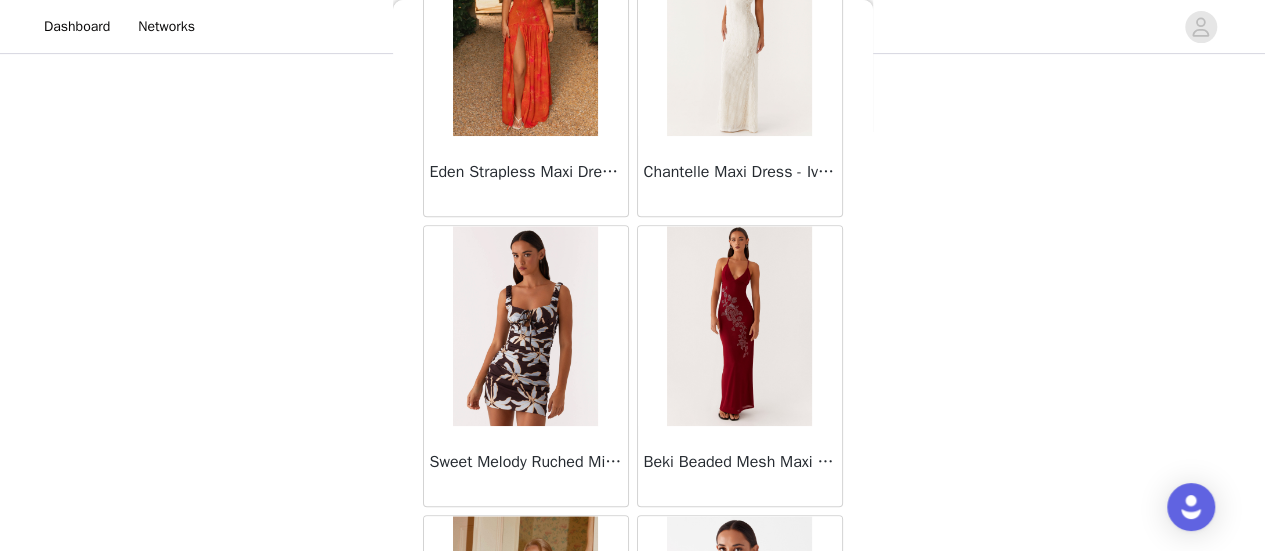 scroll, scrollTop: 8288, scrollLeft: 0, axis: vertical 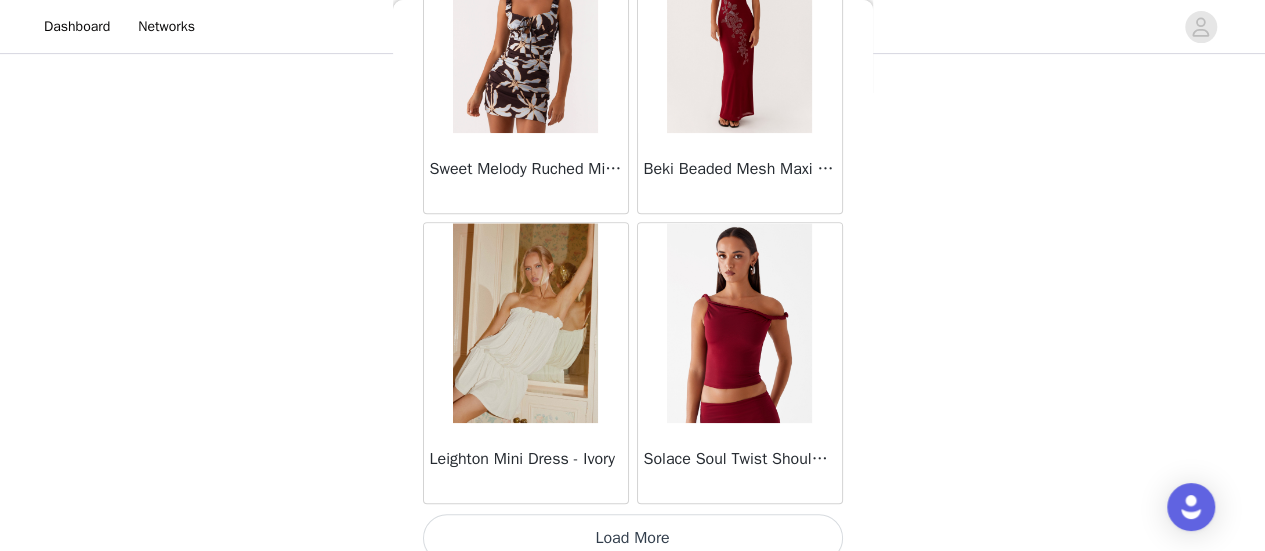 click on "Load More" at bounding box center (633, 538) 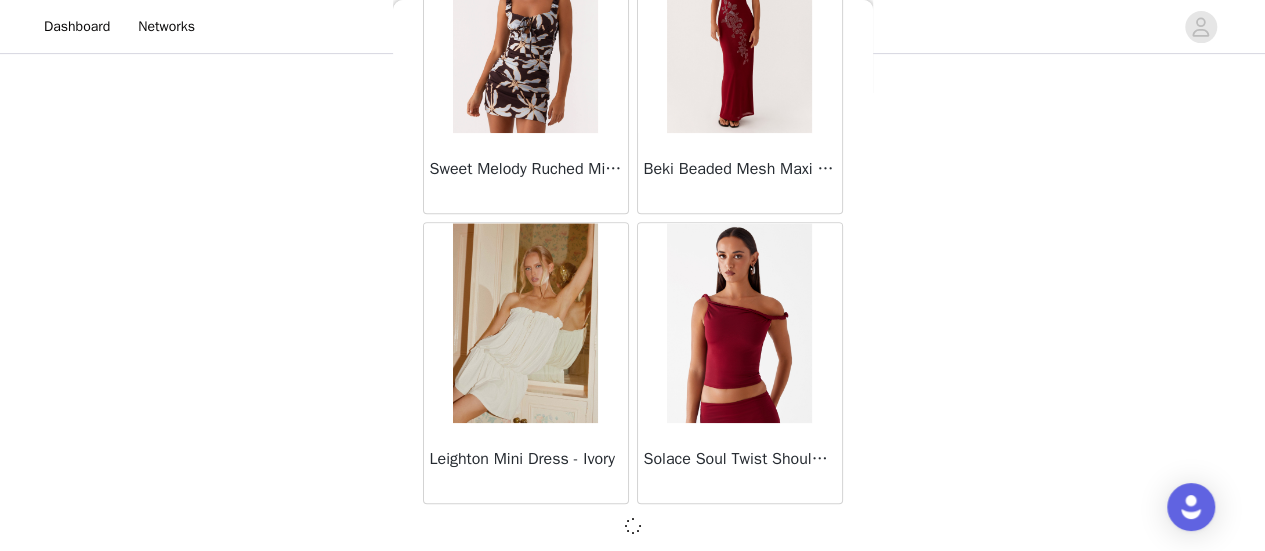 scroll, scrollTop: 8280, scrollLeft: 0, axis: vertical 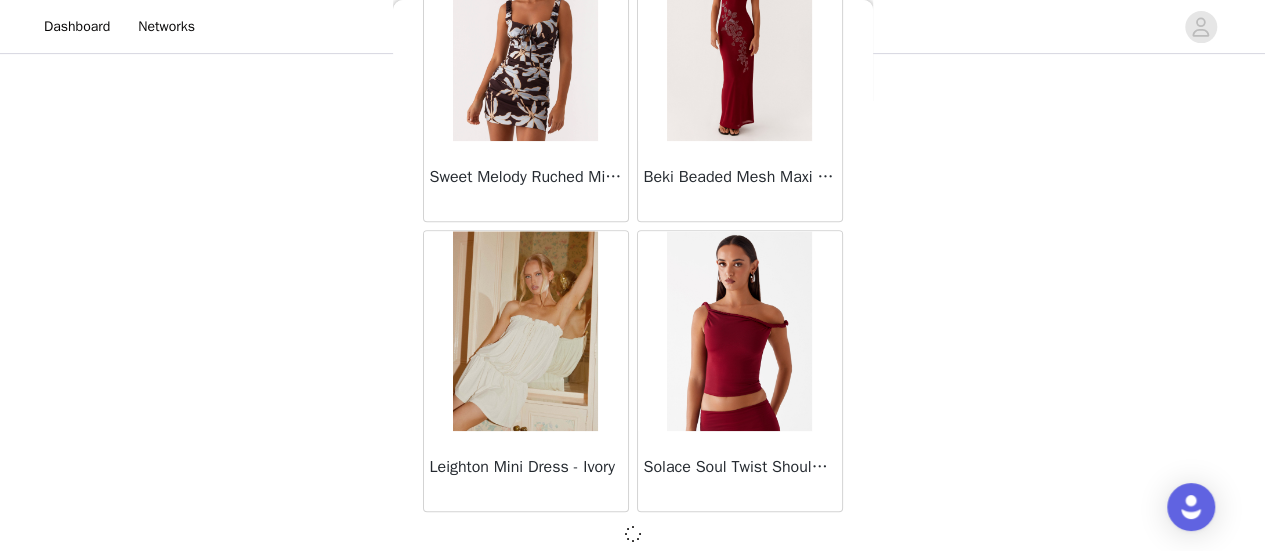 click at bounding box center [633, 534] 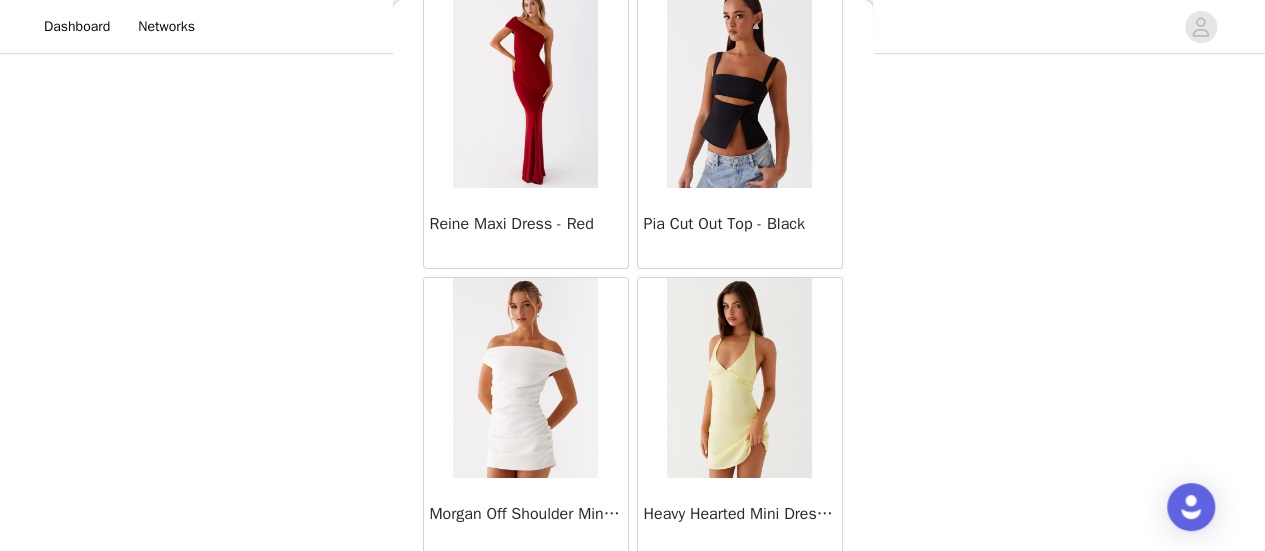 scroll, scrollTop: 11182, scrollLeft: 0, axis: vertical 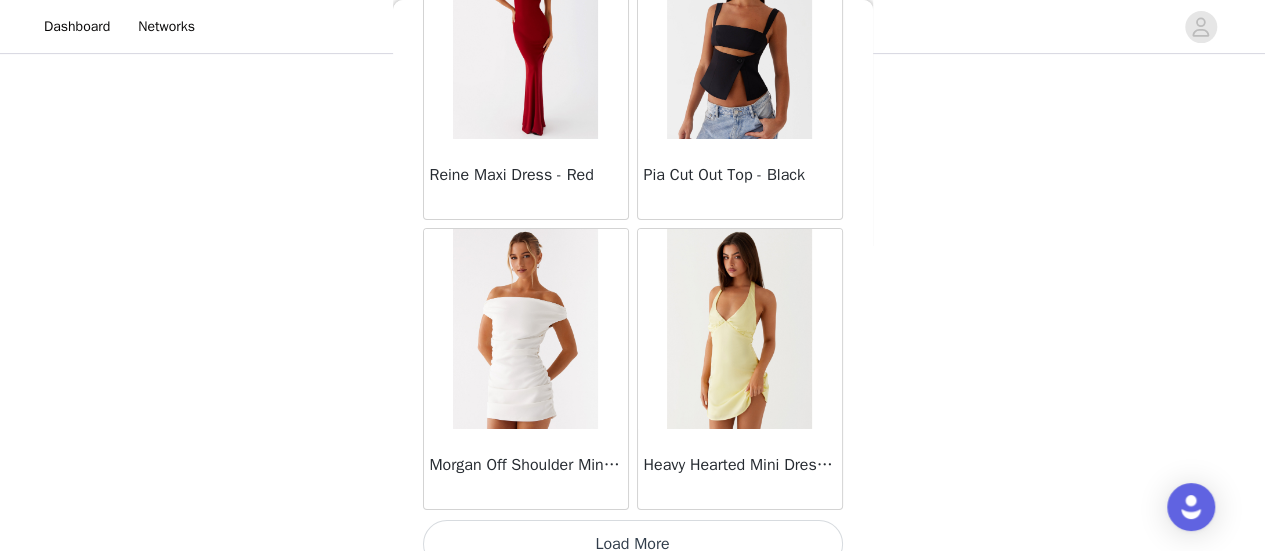 click on "Load More" at bounding box center [633, 544] 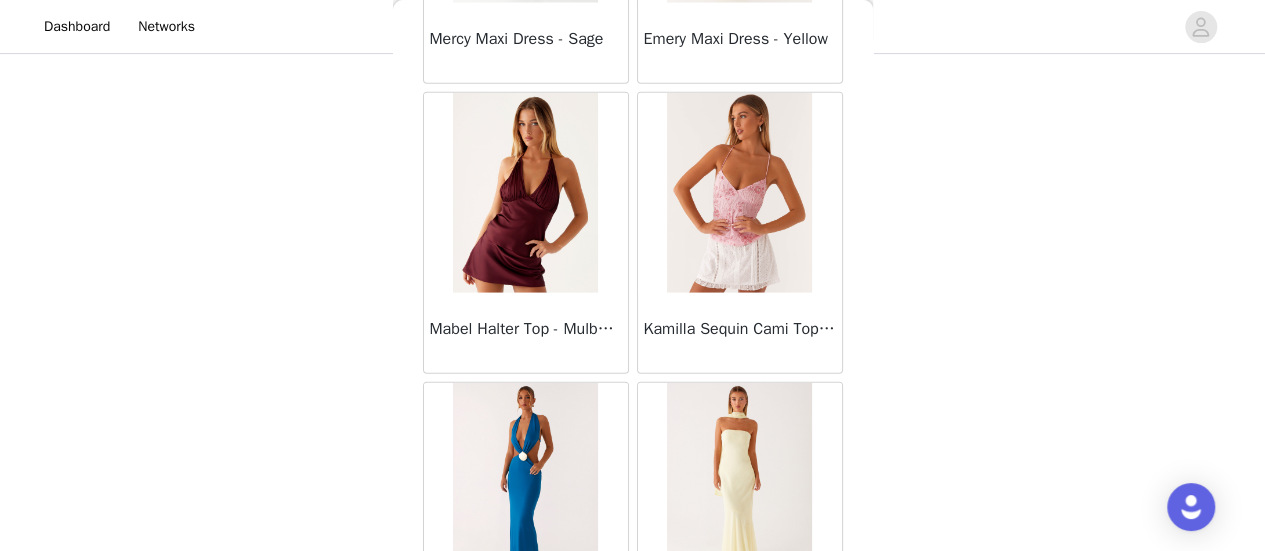 scroll, scrollTop: 14075, scrollLeft: 0, axis: vertical 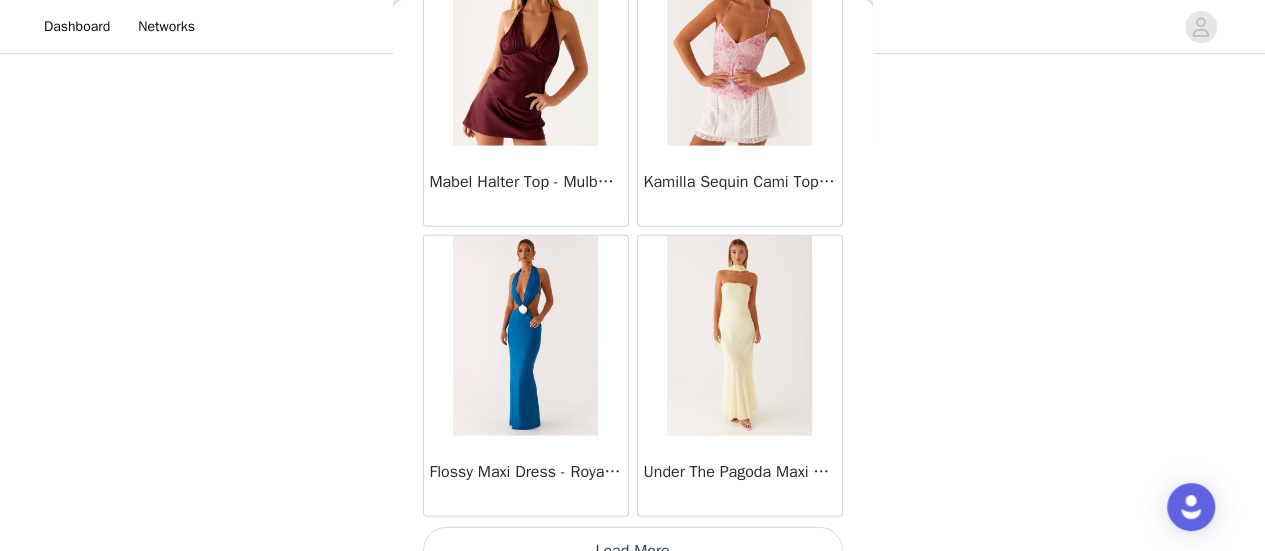 click on "Load More" at bounding box center (633, 551) 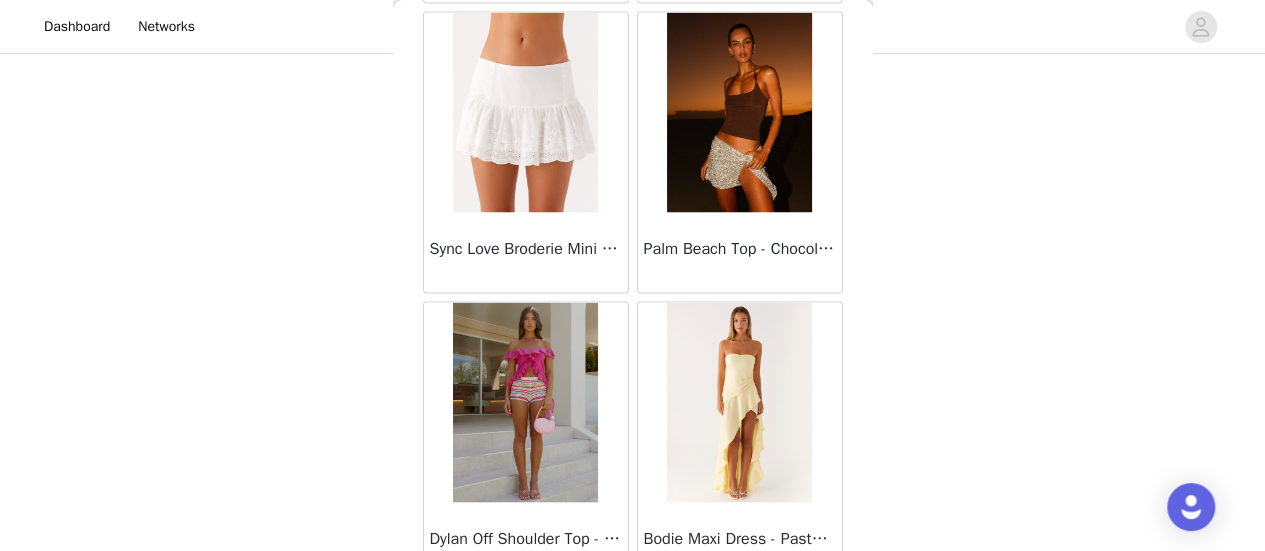 scroll, scrollTop: 16968, scrollLeft: 0, axis: vertical 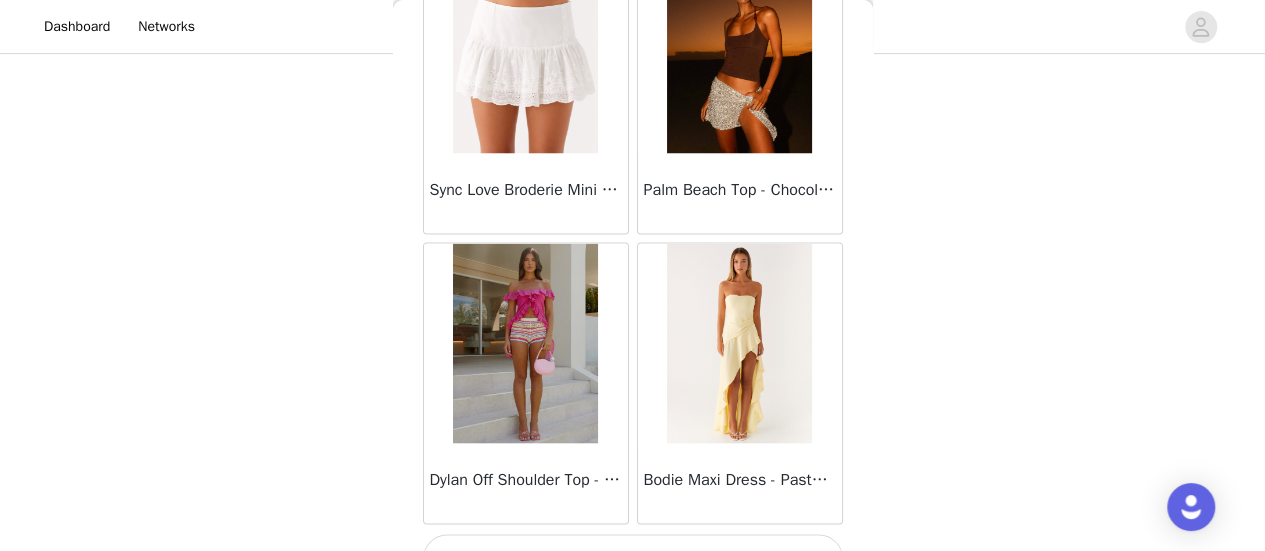 click on "Load More" at bounding box center [633, 558] 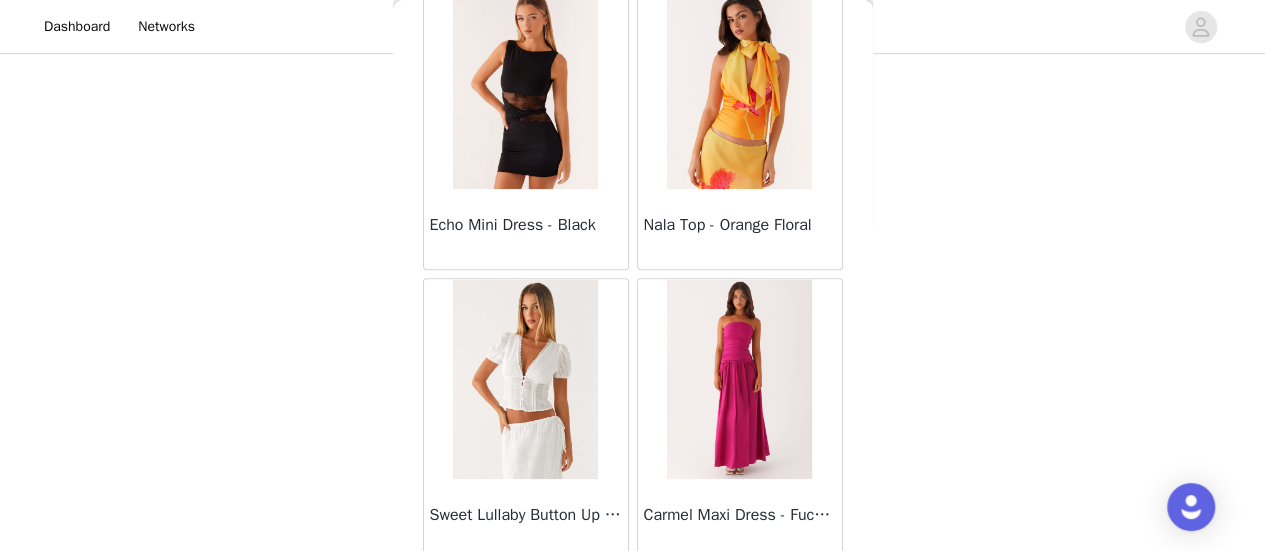 scroll, scrollTop: 19862, scrollLeft: 0, axis: vertical 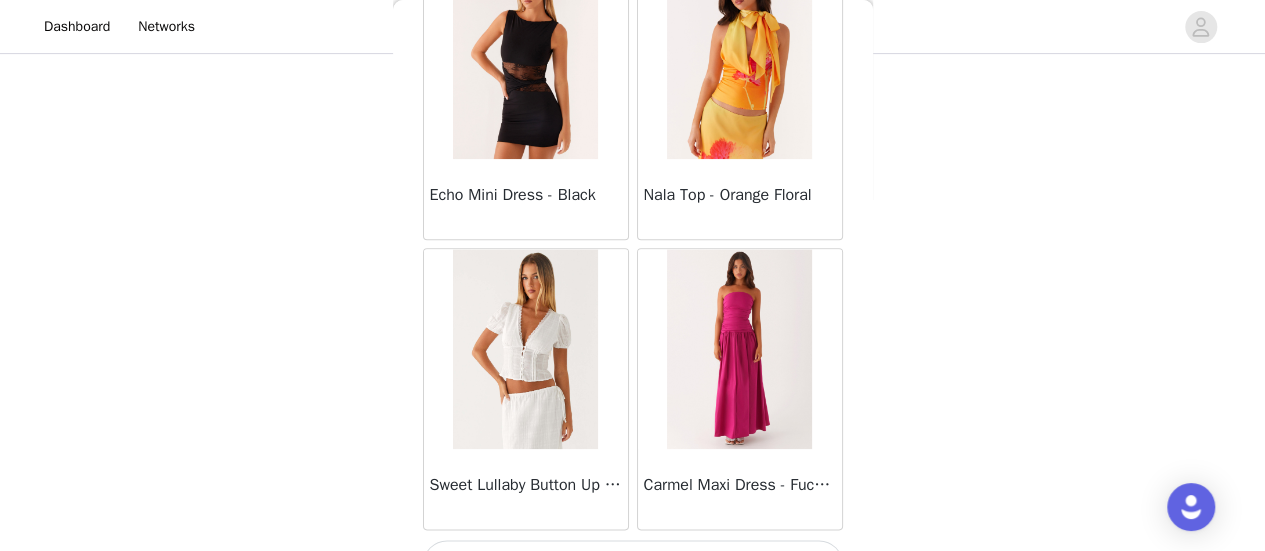 click on "Load More" at bounding box center [633, 564] 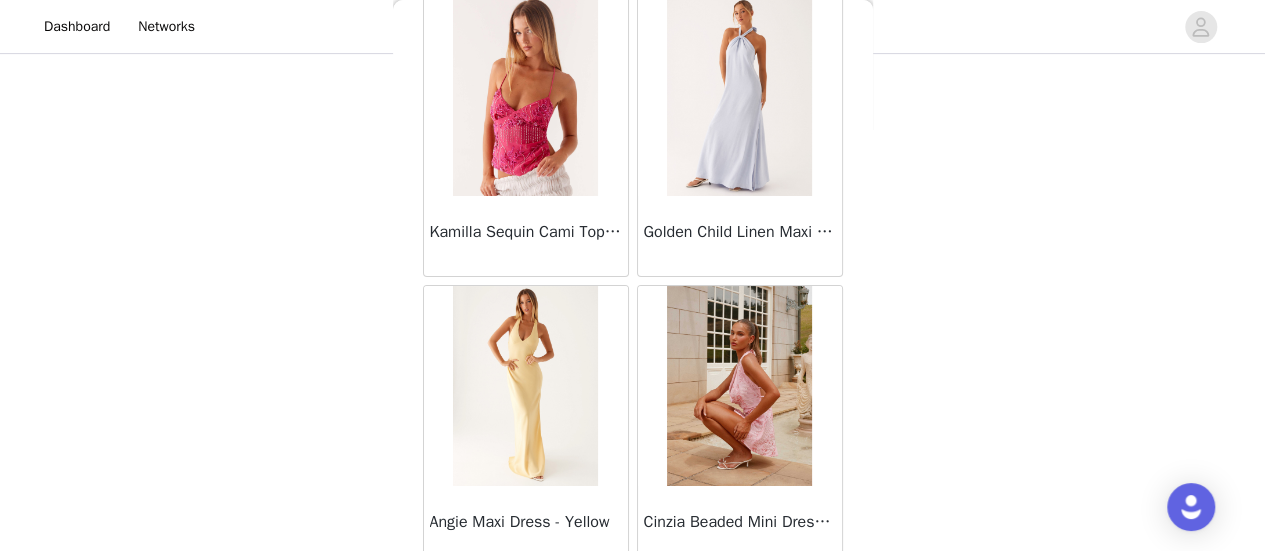 scroll, scrollTop: 22755, scrollLeft: 0, axis: vertical 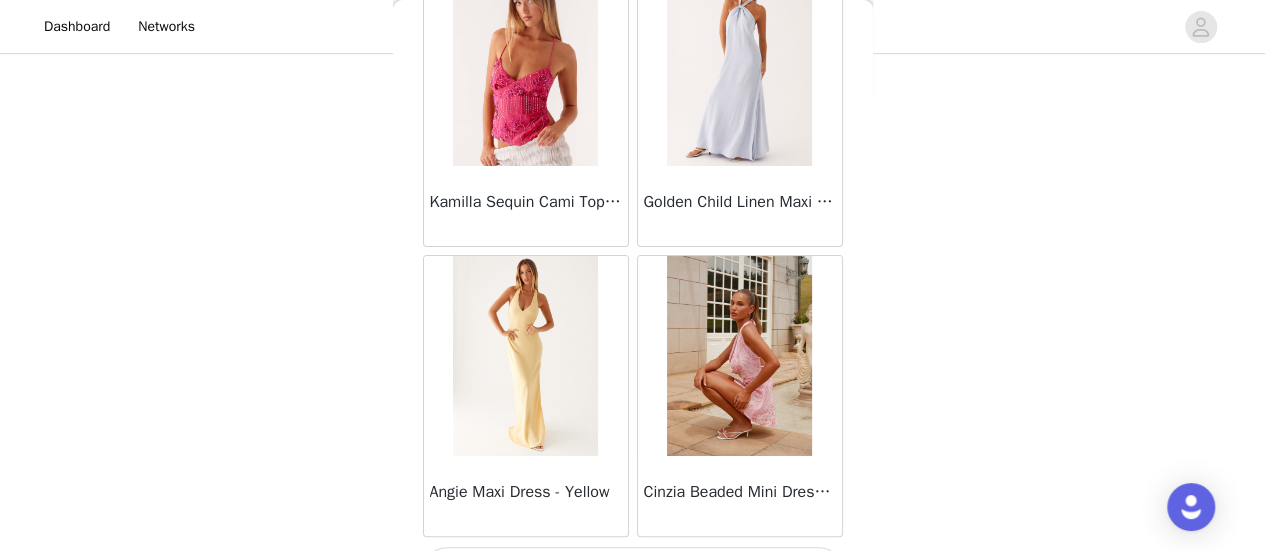 click on "Load More" at bounding box center [633, 571] 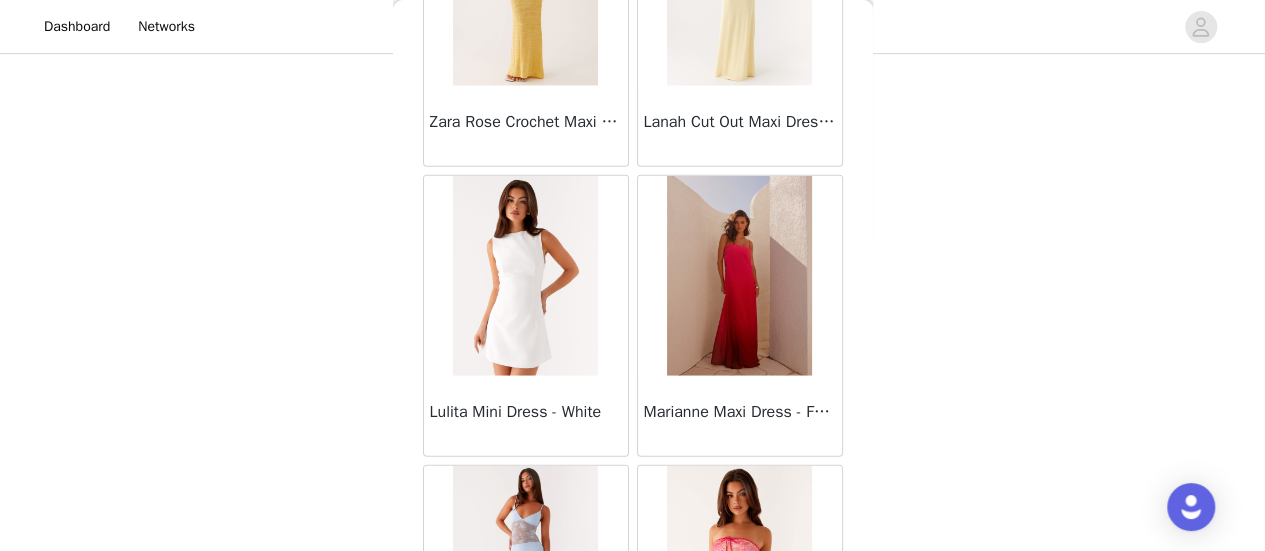 scroll, scrollTop: 25648, scrollLeft: 0, axis: vertical 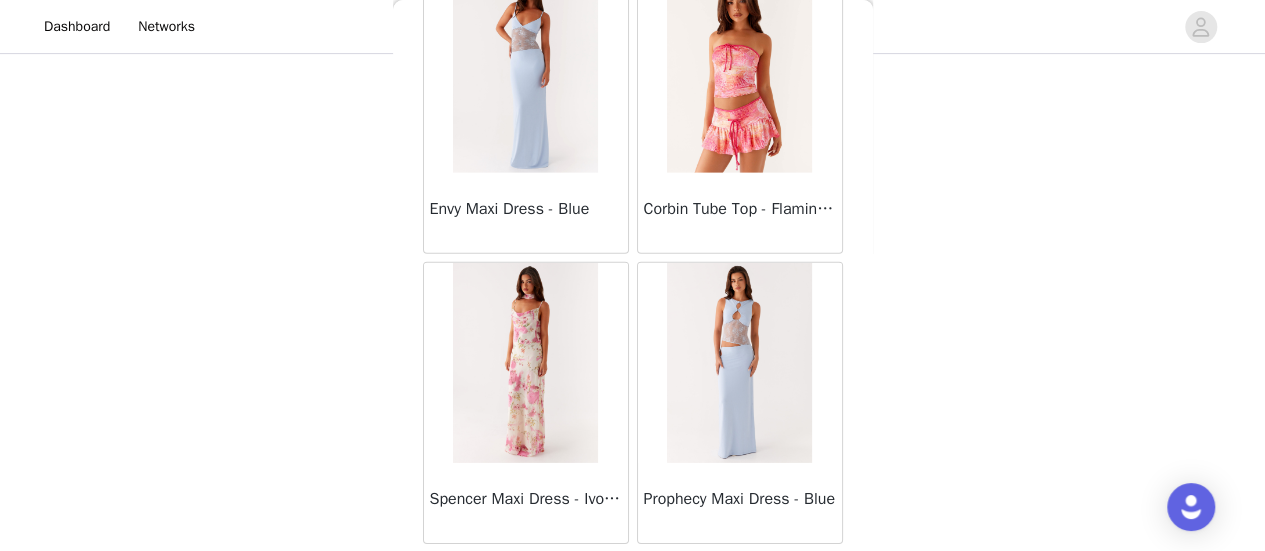 click on "Load More" at bounding box center (633, 578) 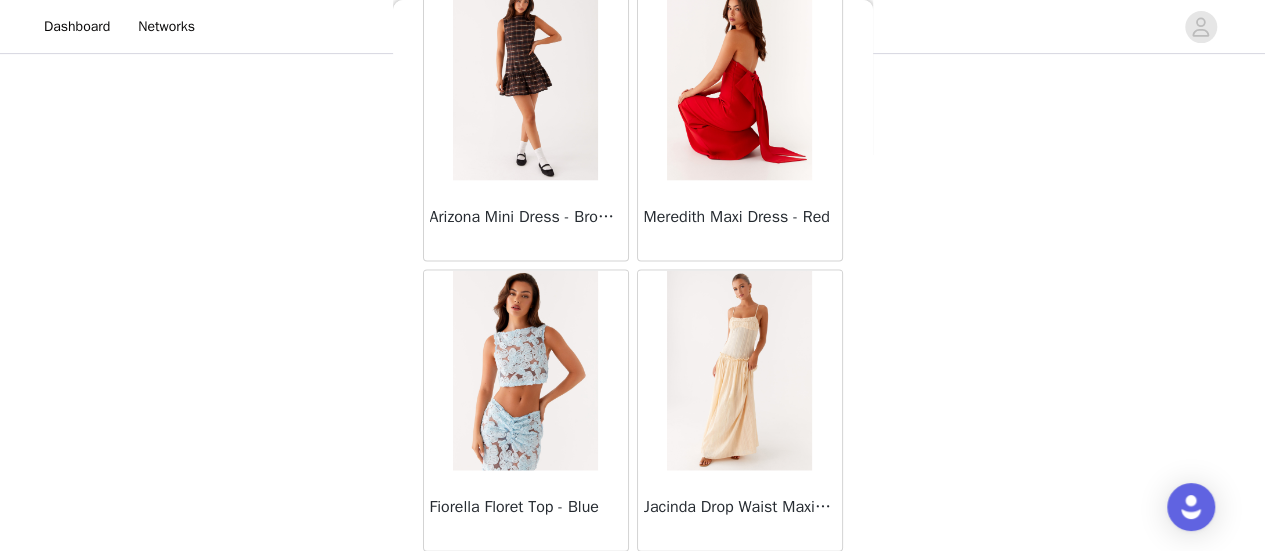 scroll, scrollTop: 28542, scrollLeft: 0, axis: vertical 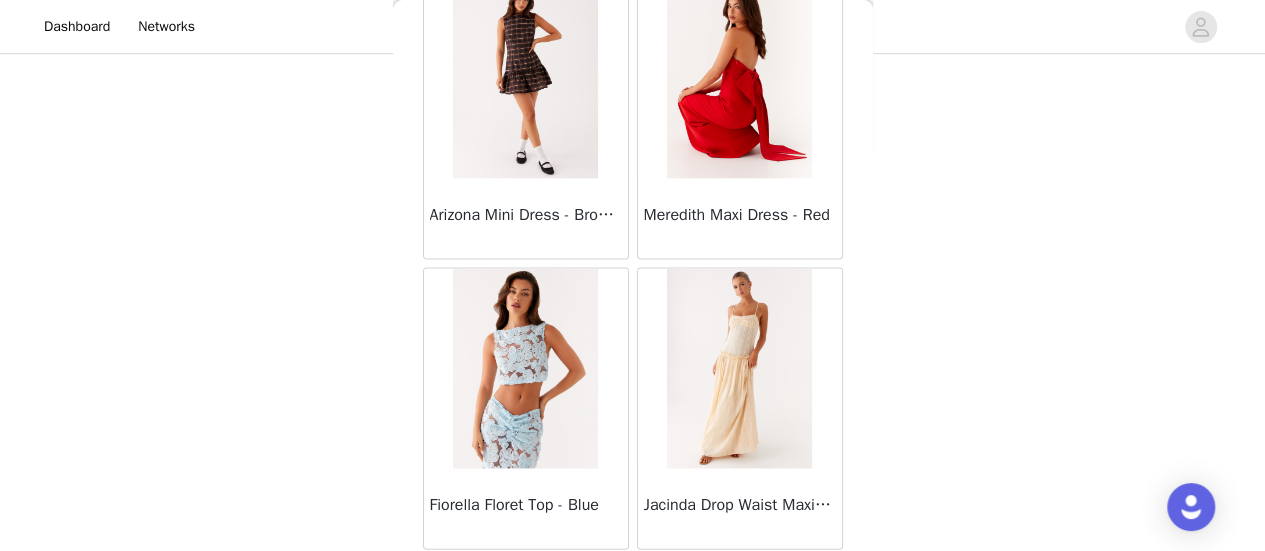 click on "Load More" at bounding box center (633, 584) 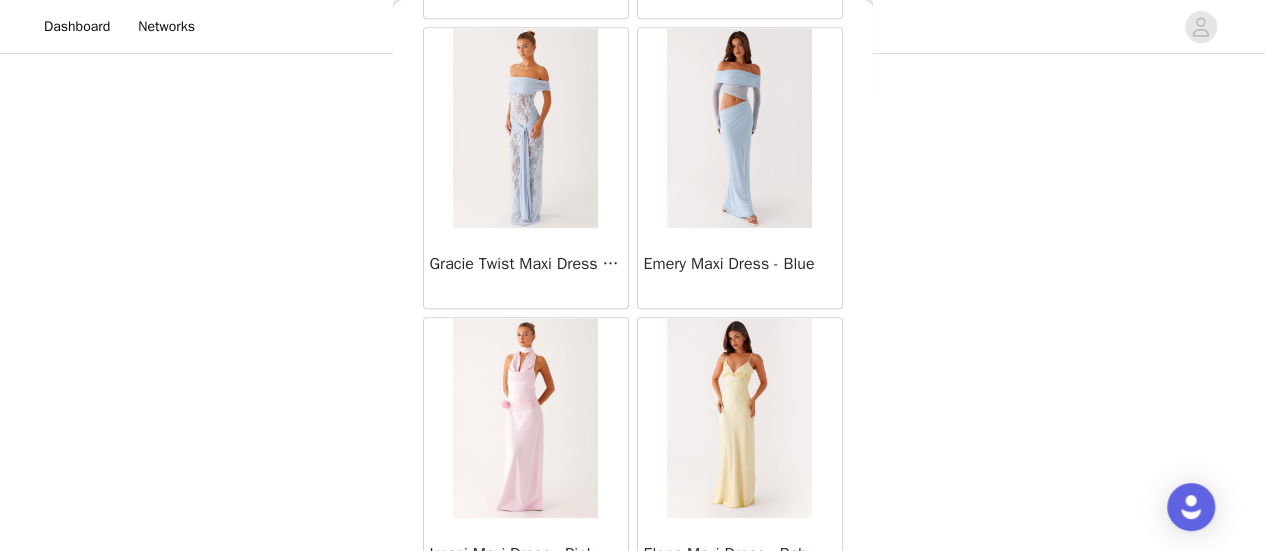 scroll, scrollTop: 31435, scrollLeft: 0, axis: vertical 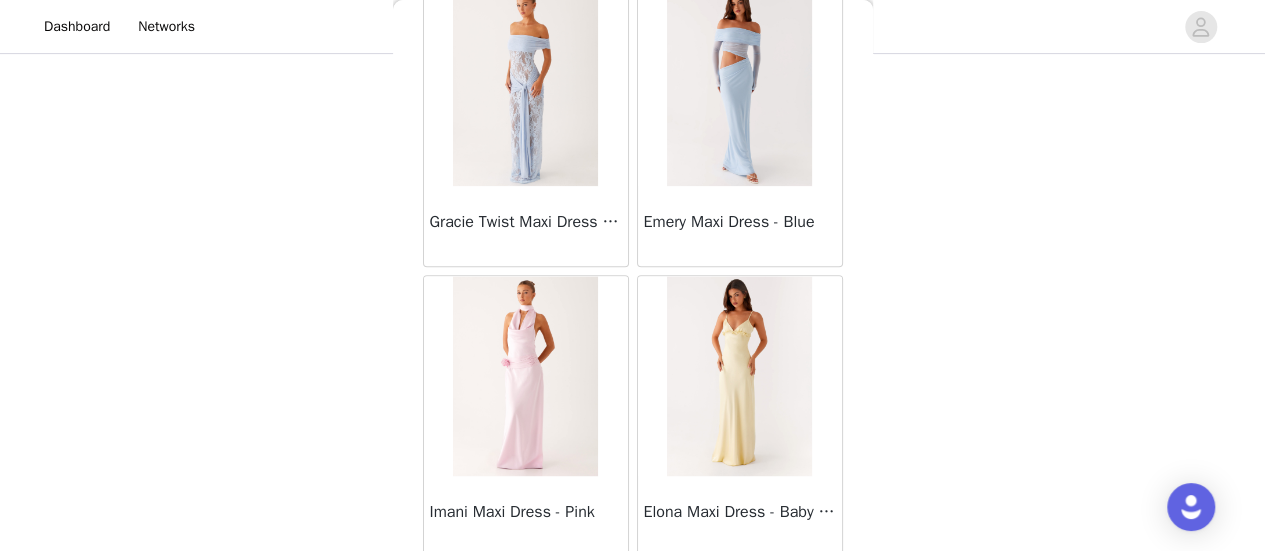click on "Load More" at bounding box center (633, 591) 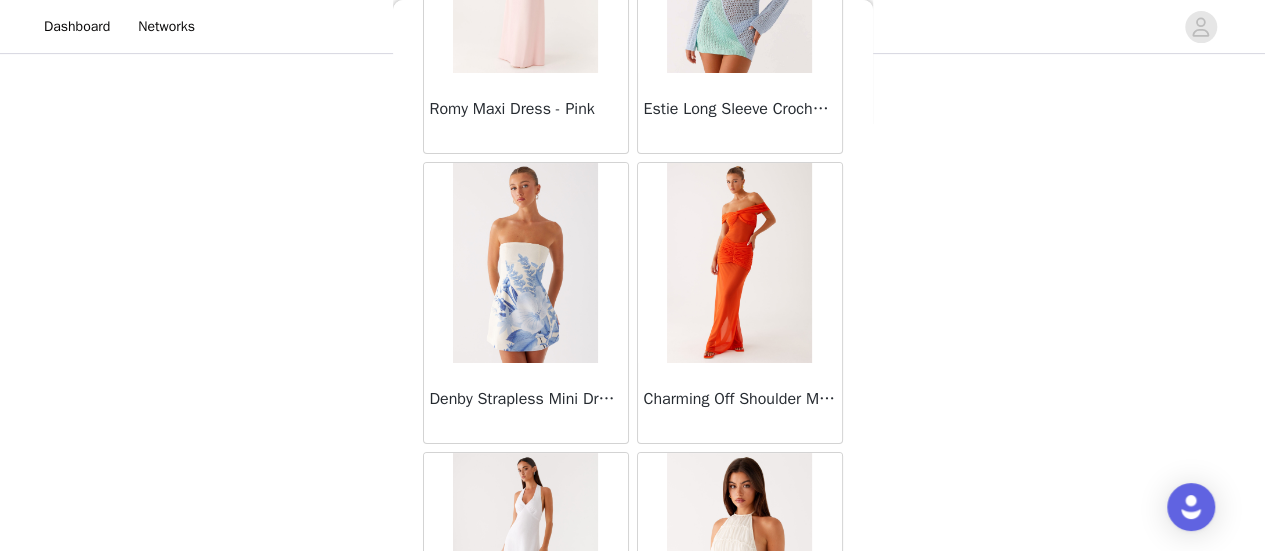 scroll, scrollTop: 34328, scrollLeft: 0, axis: vertical 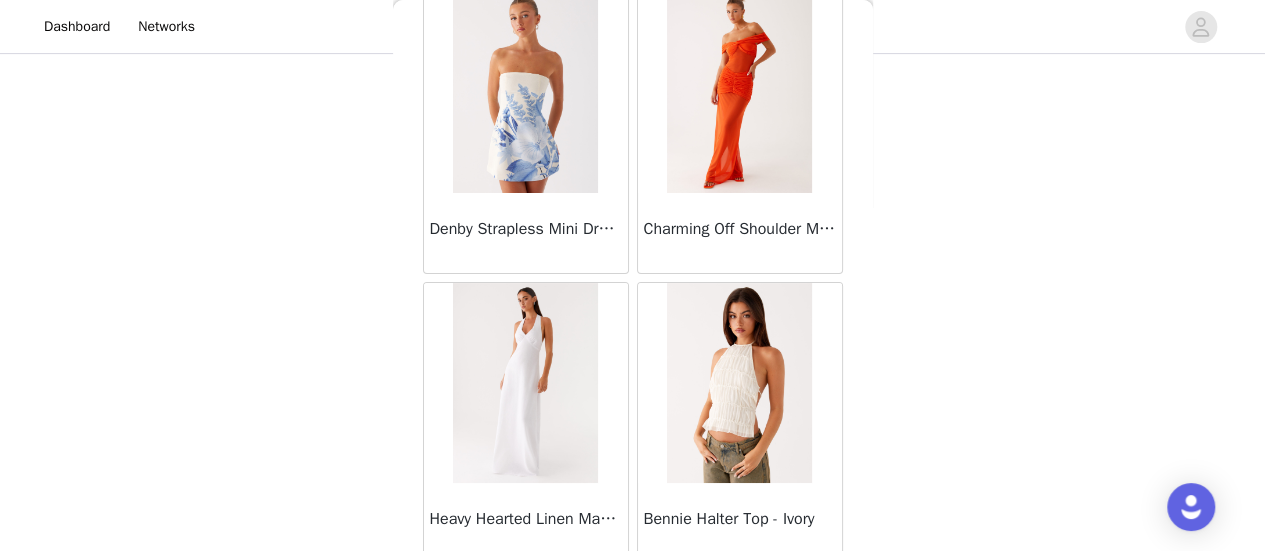 click on "Load More" at bounding box center (633, 598) 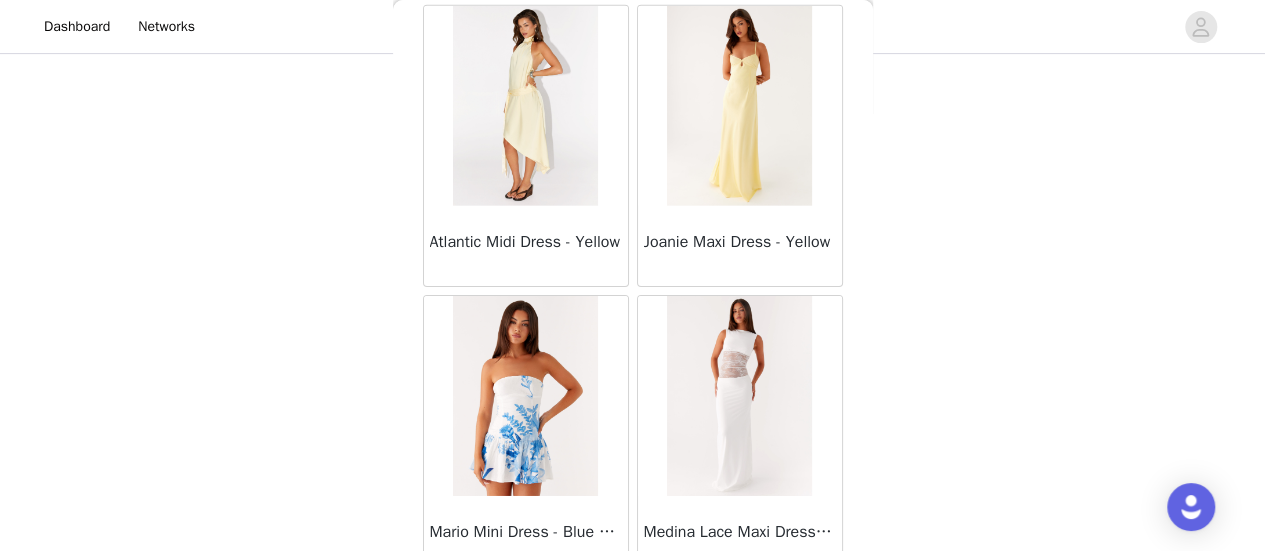 scroll, scrollTop: 37222, scrollLeft: 0, axis: vertical 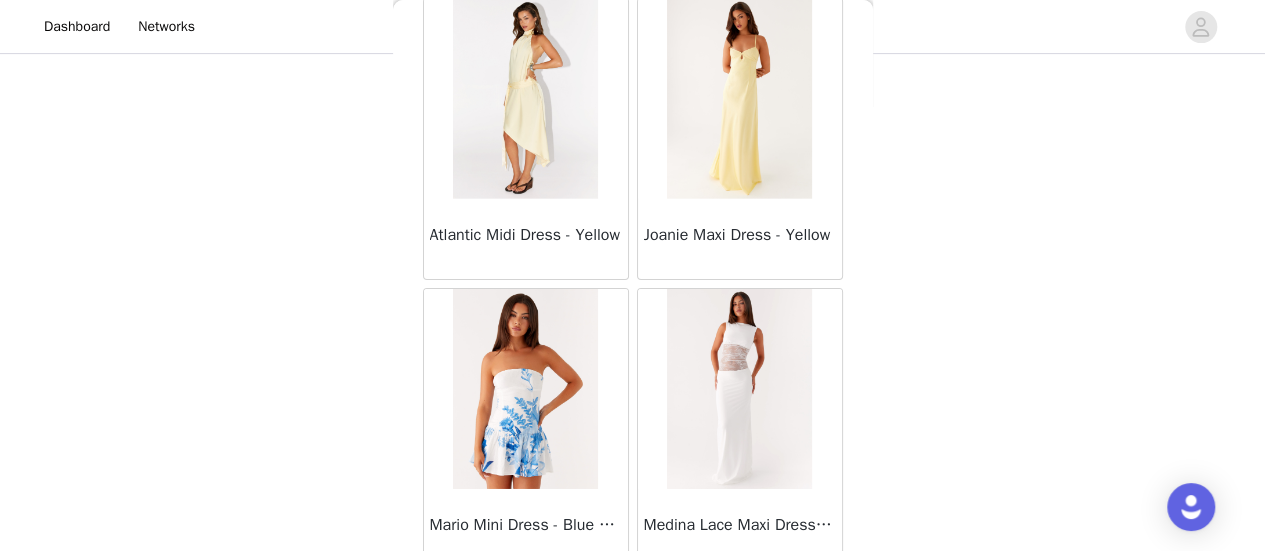 click on "Load More" at bounding box center (633, 604) 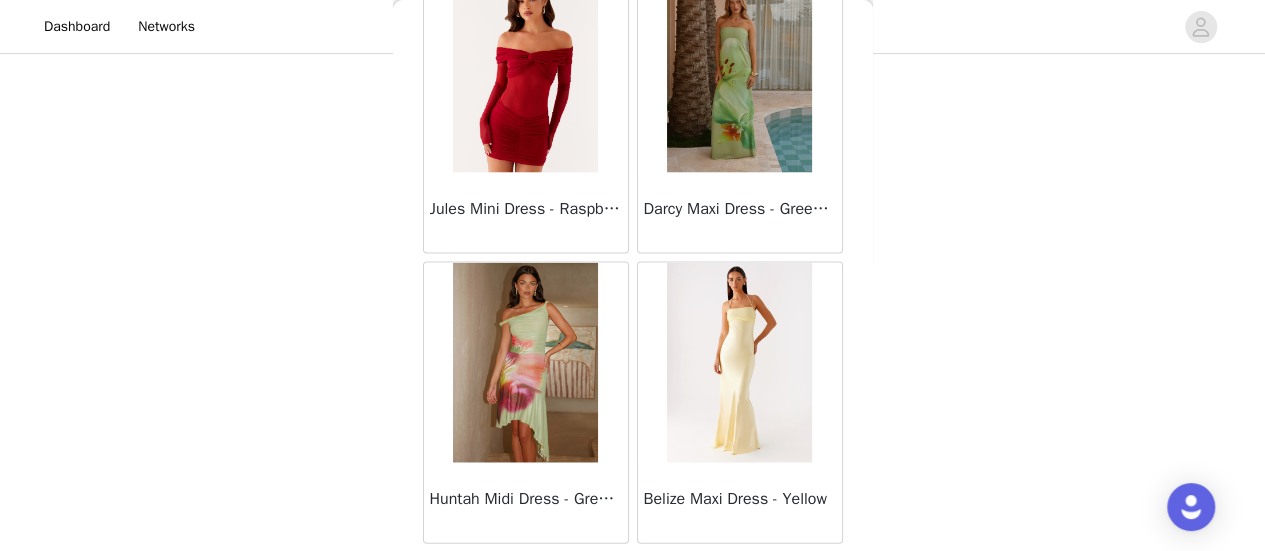 scroll, scrollTop: 40115, scrollLeft: 0, axis: vertical 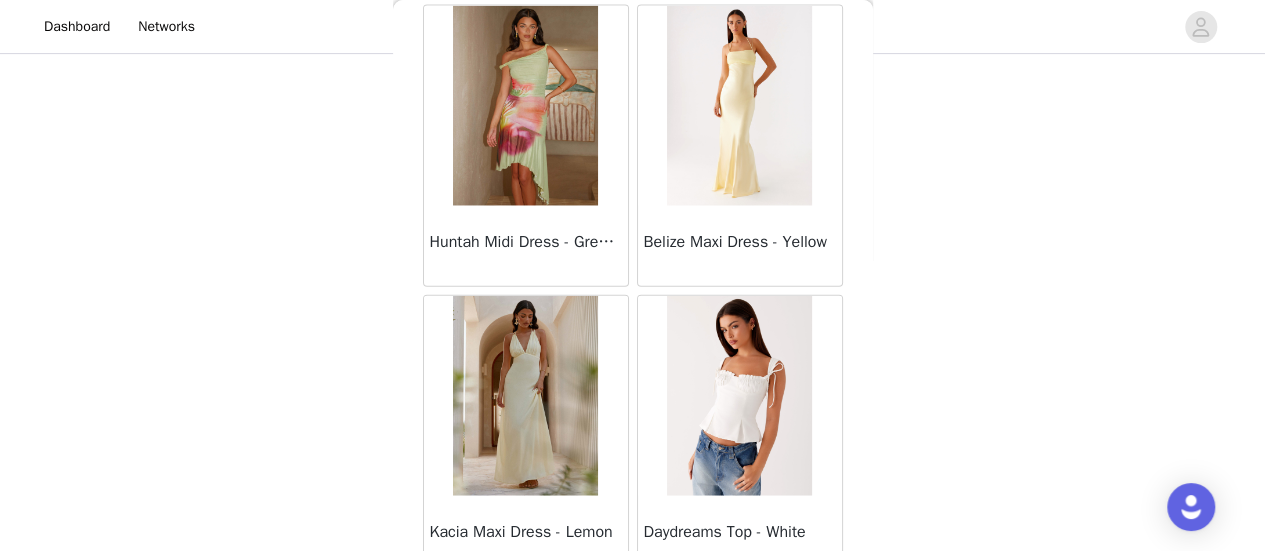 click on "Load More" at bounding box center [633, 611] 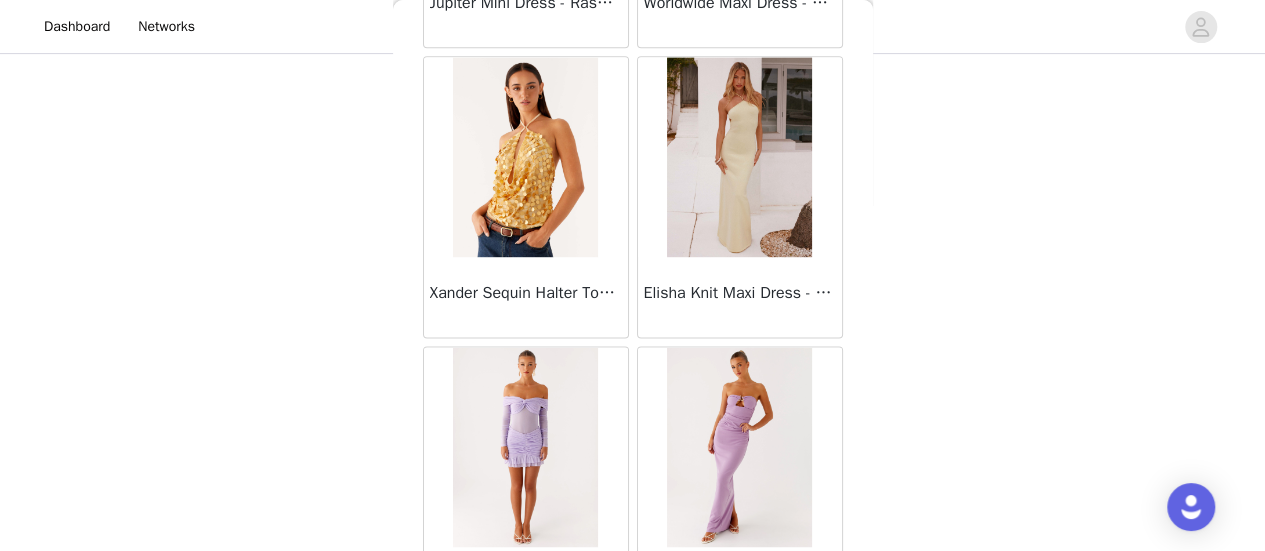 scroll, scrollTop: 43008, scrollLeft: 0, axis: vertical 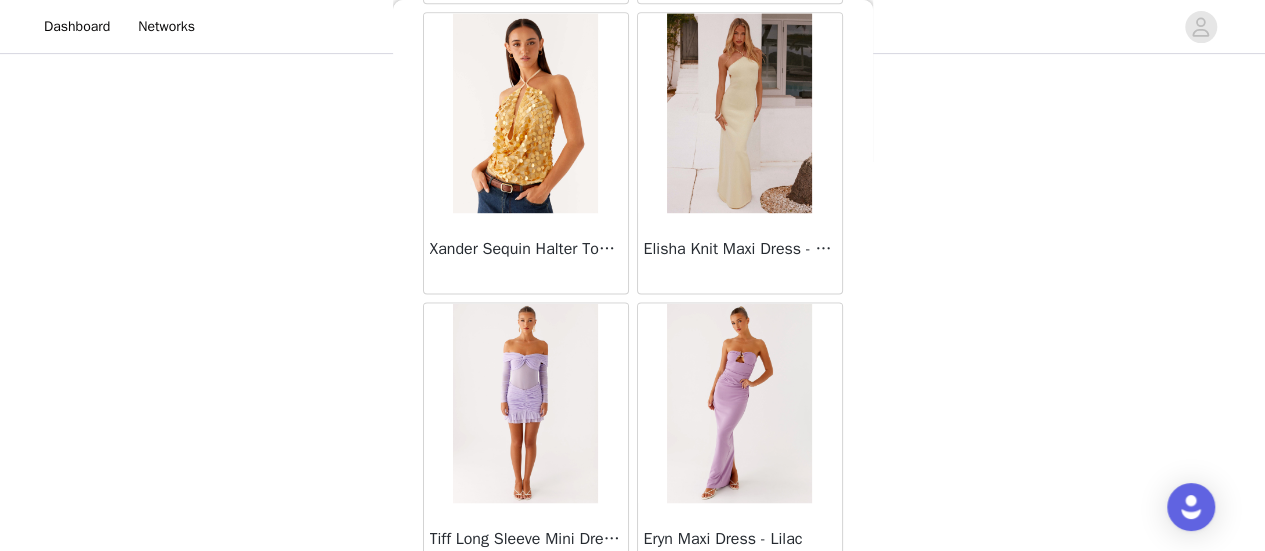click on "Load More" at bounding box center [633, 618] 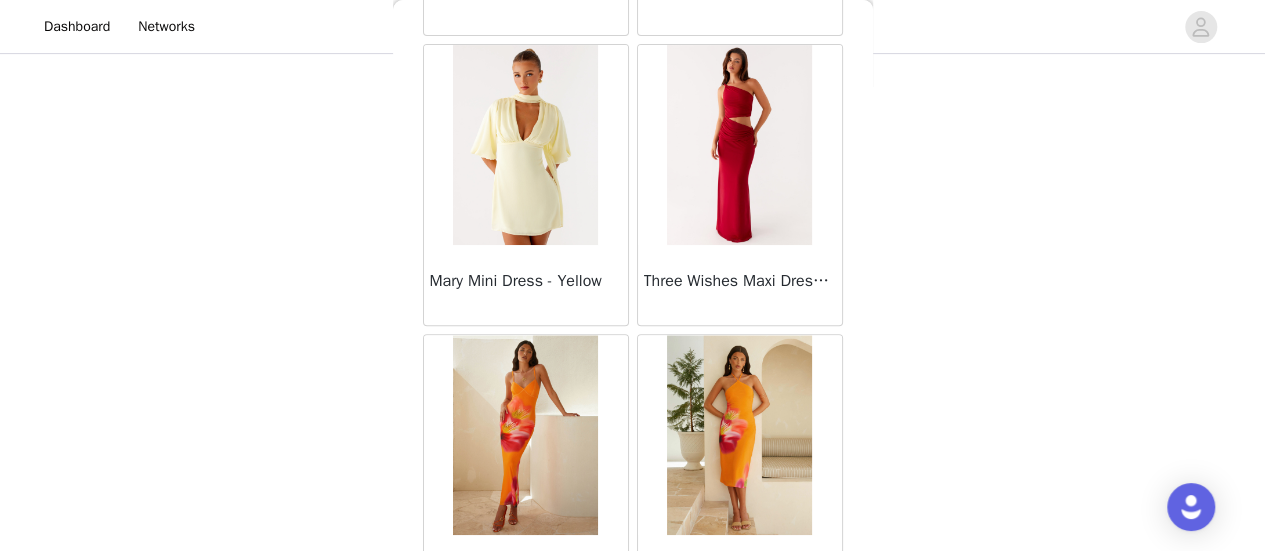 scroll, scrollTop: 45902, scrollLeft: 0, axis: vertical 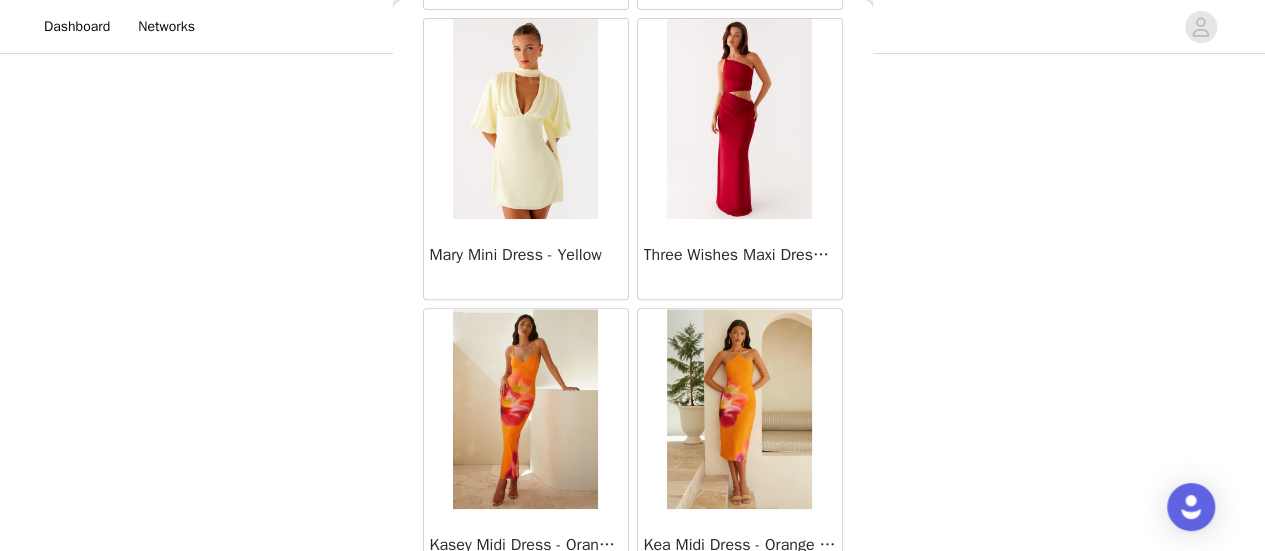 click on "Load More" at bounding box center [633, 624] 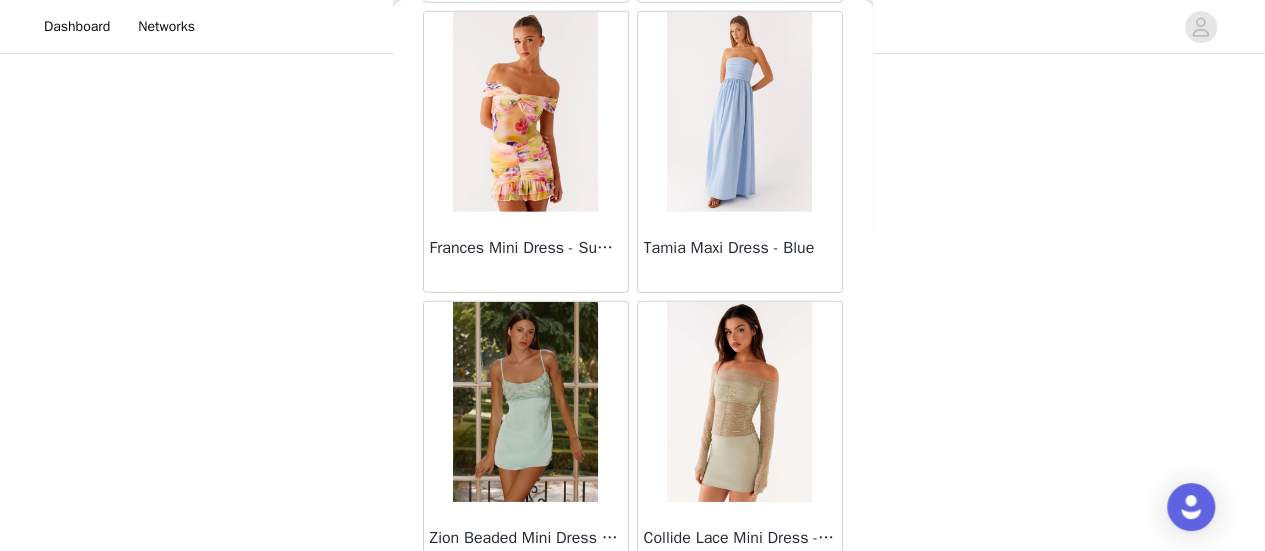 scroll, scrollTop: 48795, scrollLeft: 0, axis: vertical 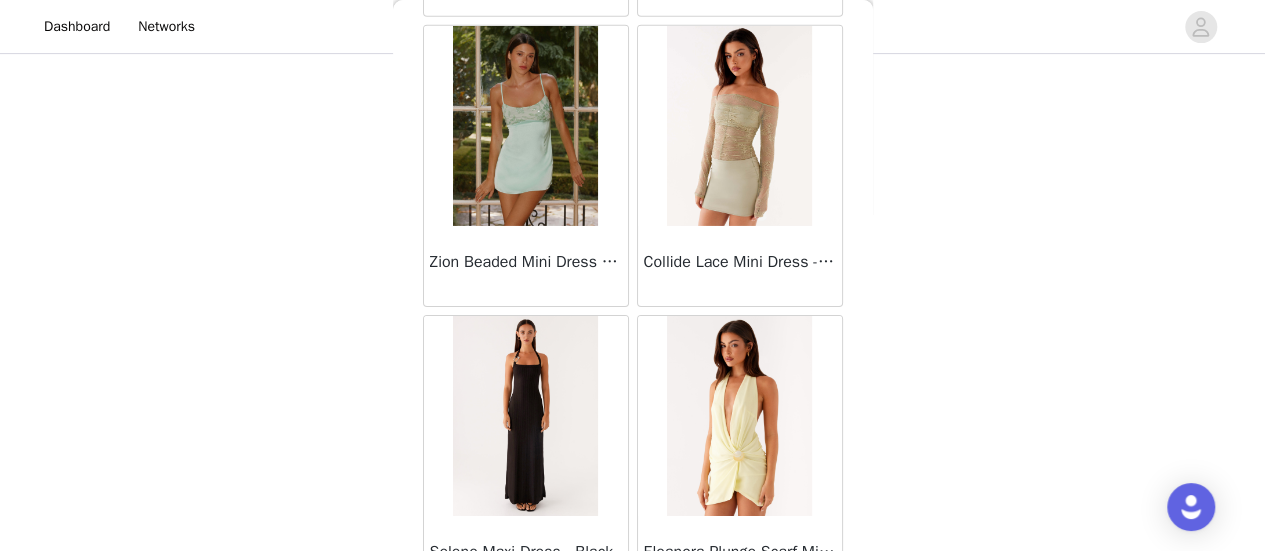 click on "Load More" at bounding box center [633, 631] 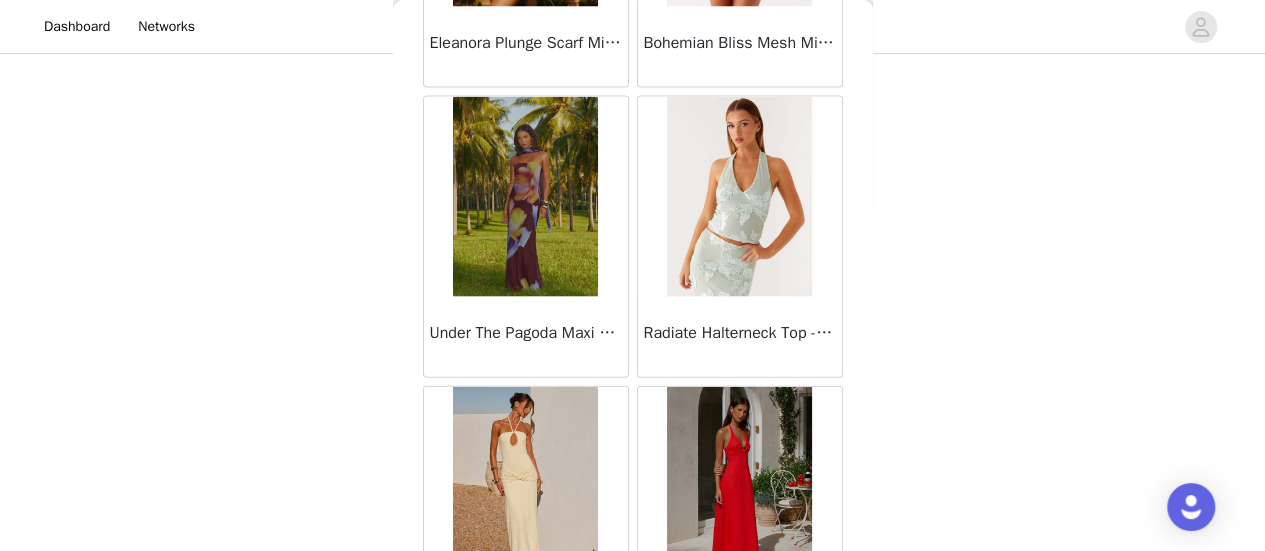 scroll, scrollTop: 51688, scrollLeft: 0, axis: vertical 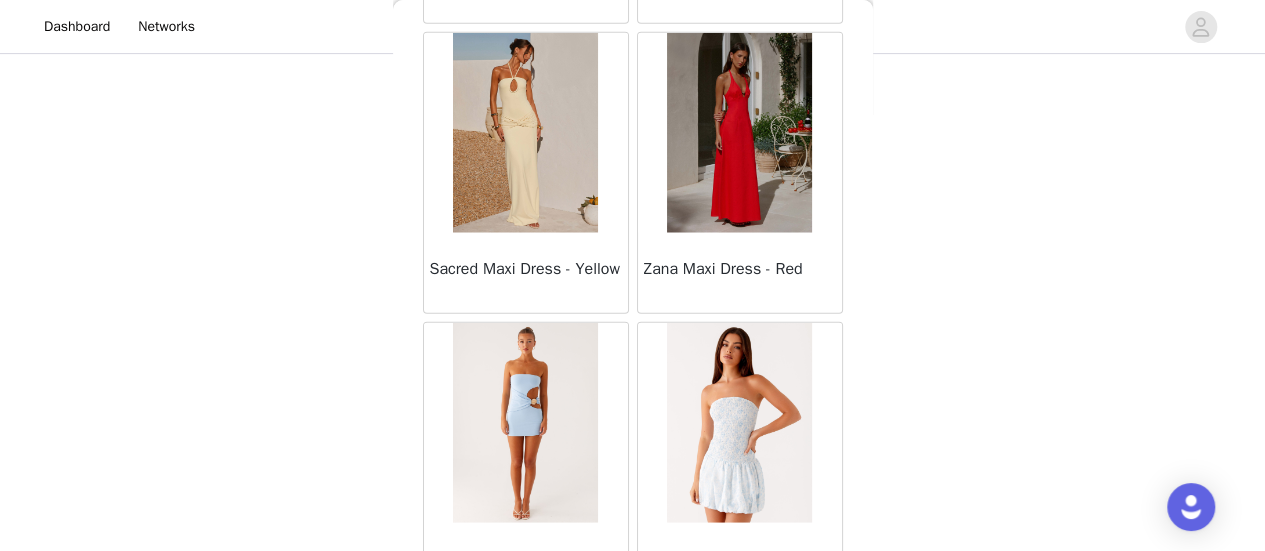 click on "Load More" at bounding box center [633, 638] 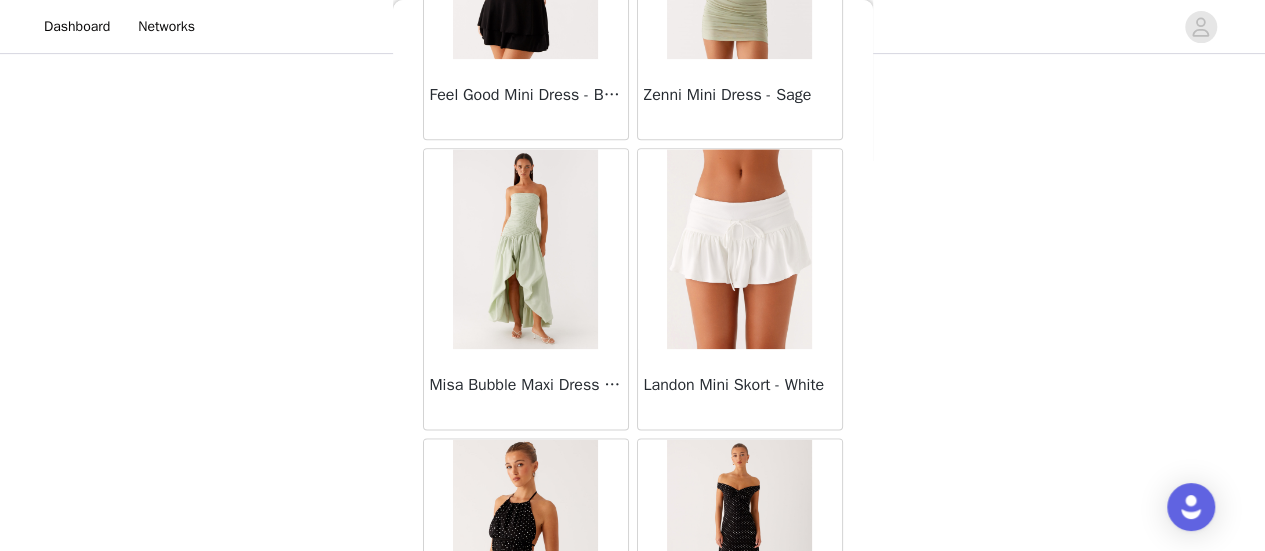 scroll, scrollTop: 54582, scrollLeft: 0, axis: vertical 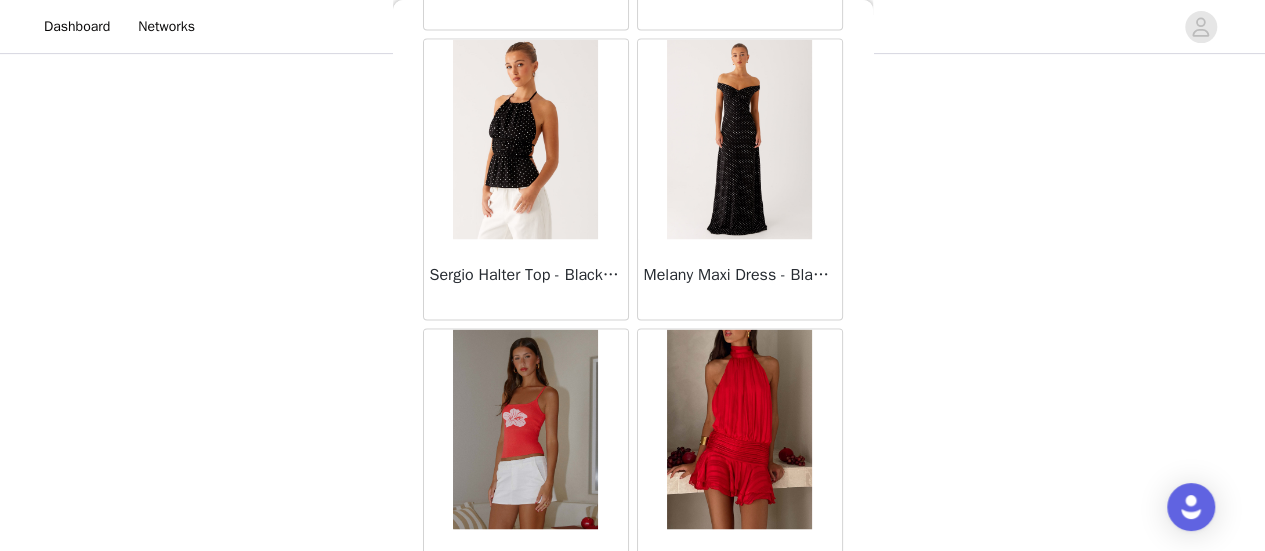 click on "Load More" at bounding box center [633, 644] 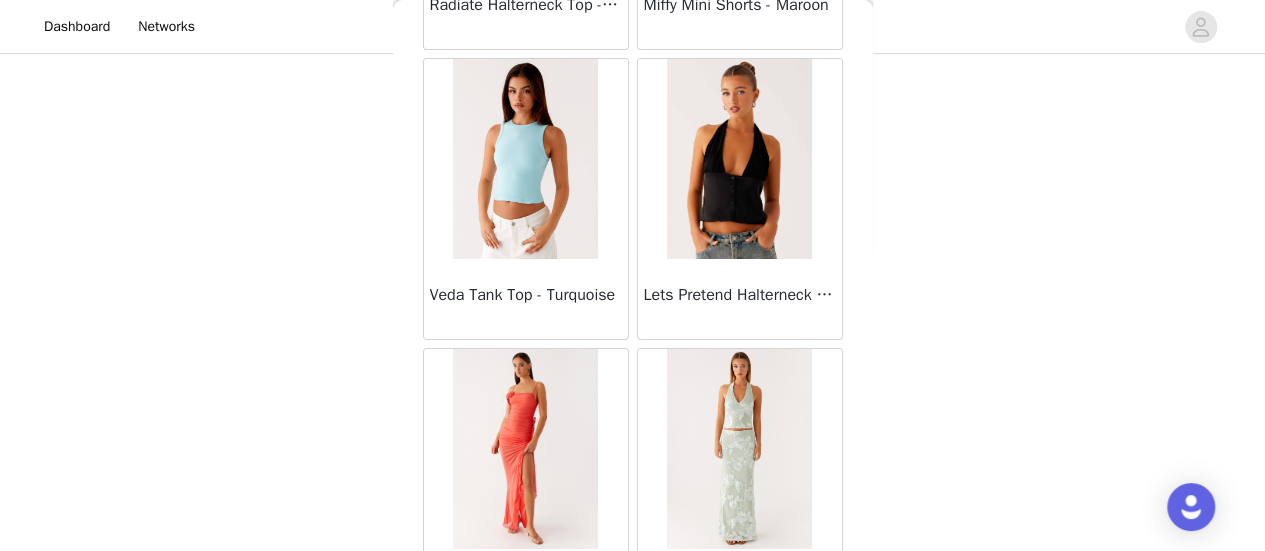 scroll, scrollTop: 57475, scrollLeft: 0, axis: vertical 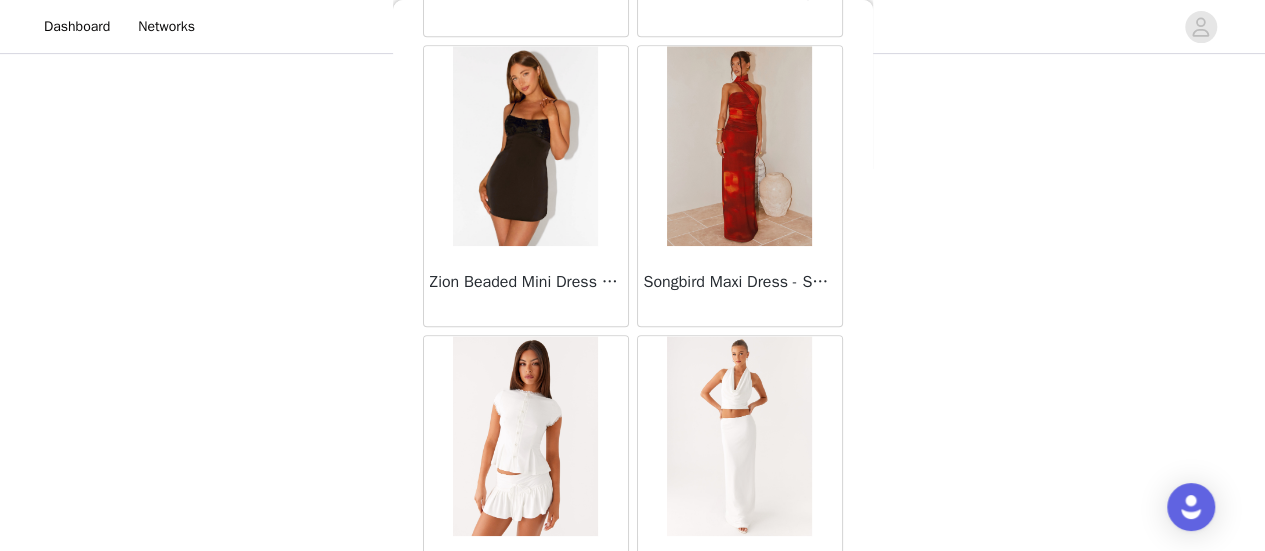 click on "Load More" at bounding box center [633, 651] 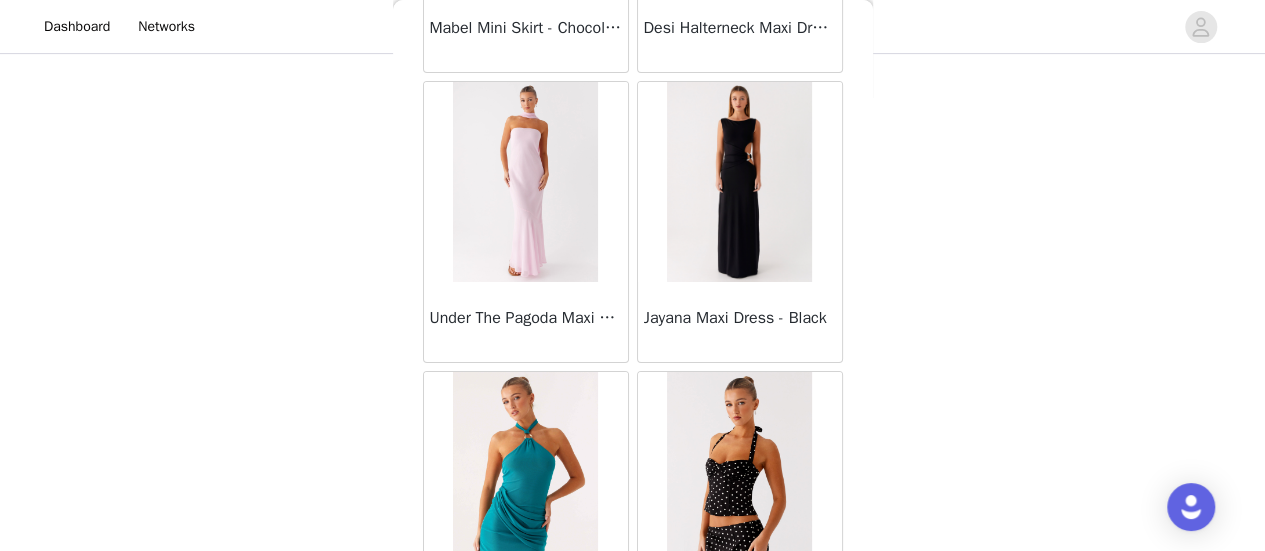 scroll, scrollTop: 60368, scrollLeft: 0, axis: vertical 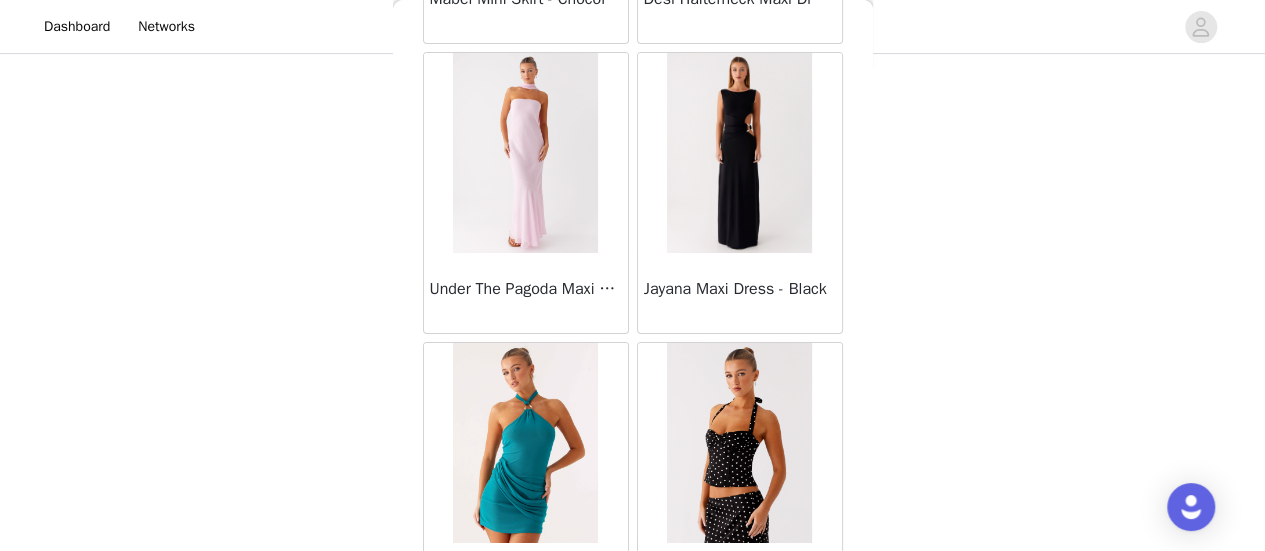 click at bounding box center [739, 443] 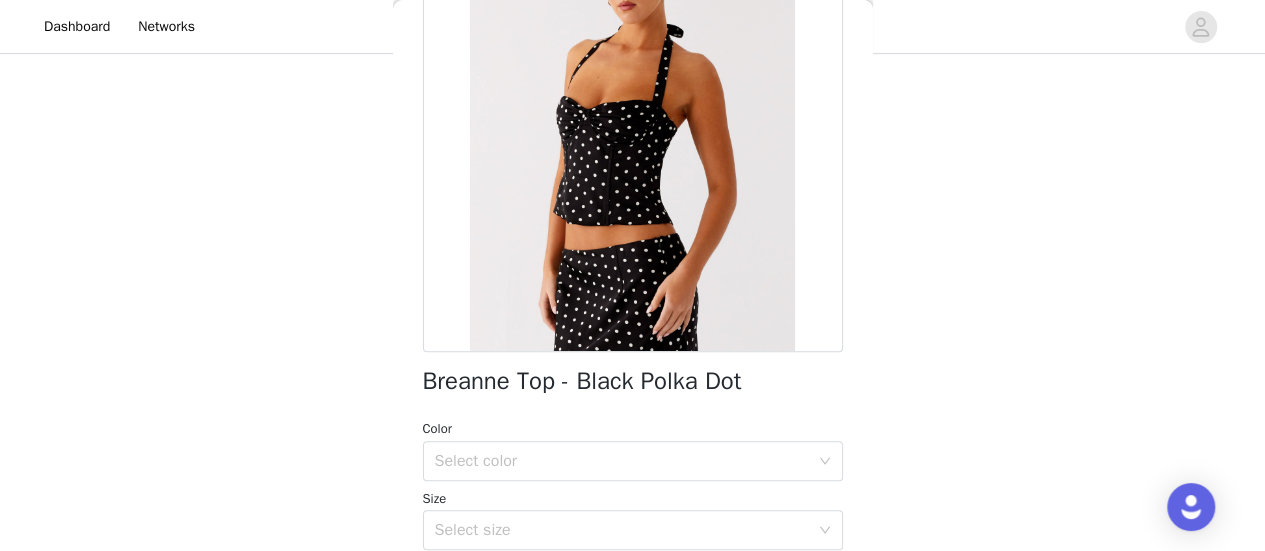 scroll, scrollTop: 200, scrollLeft: 0, axis: vertical 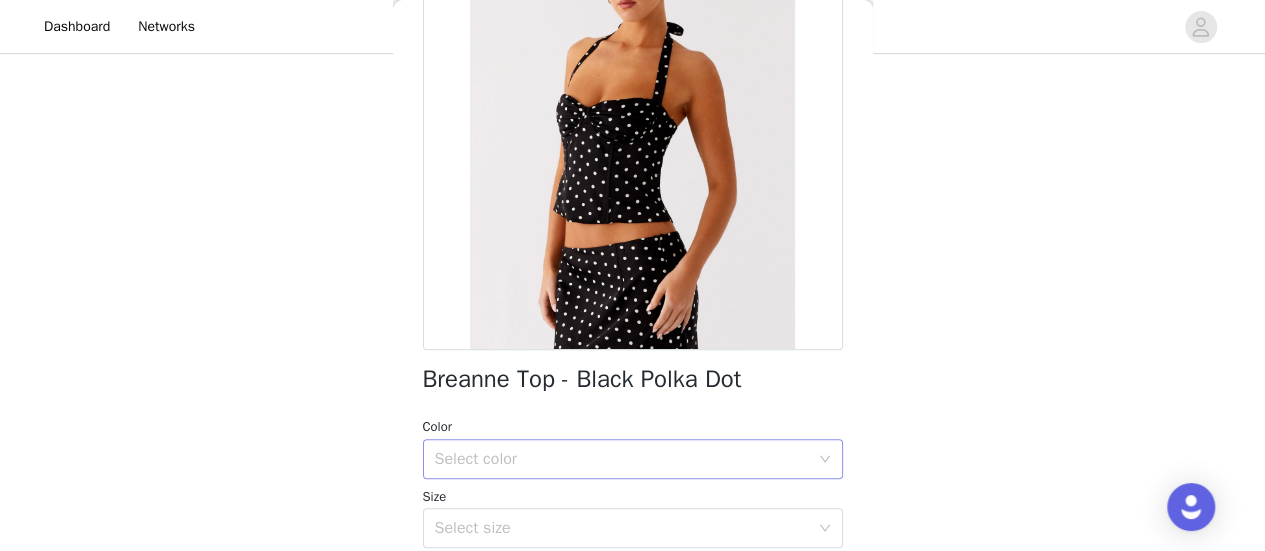click on "Select color" at bounding box center [622, 459] 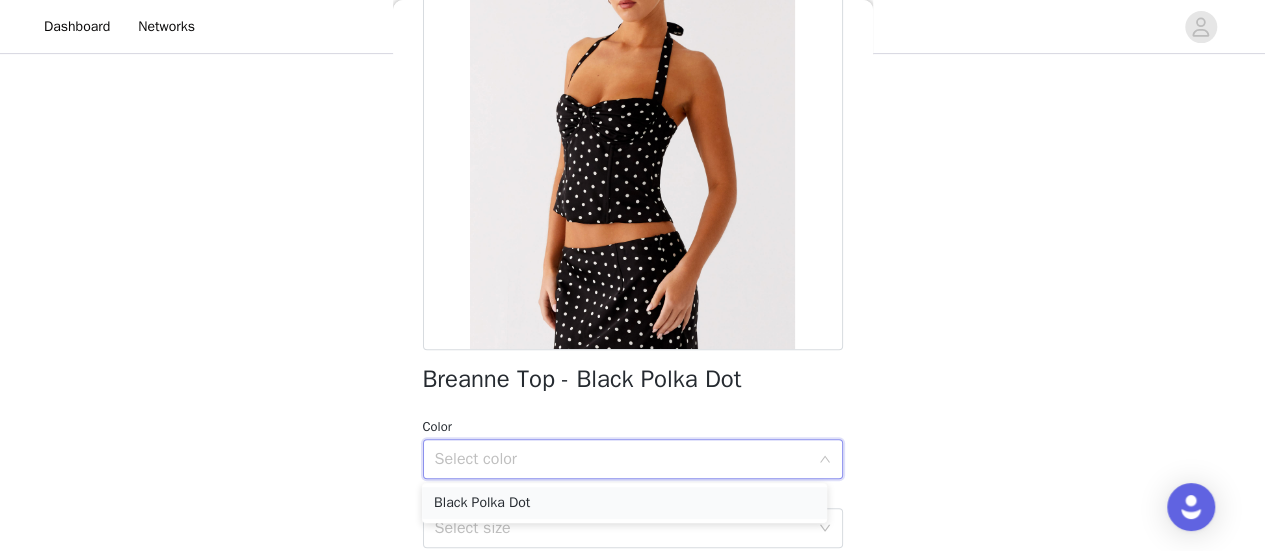 click on "Black Polka Dot" at bounding box center (624, 503) 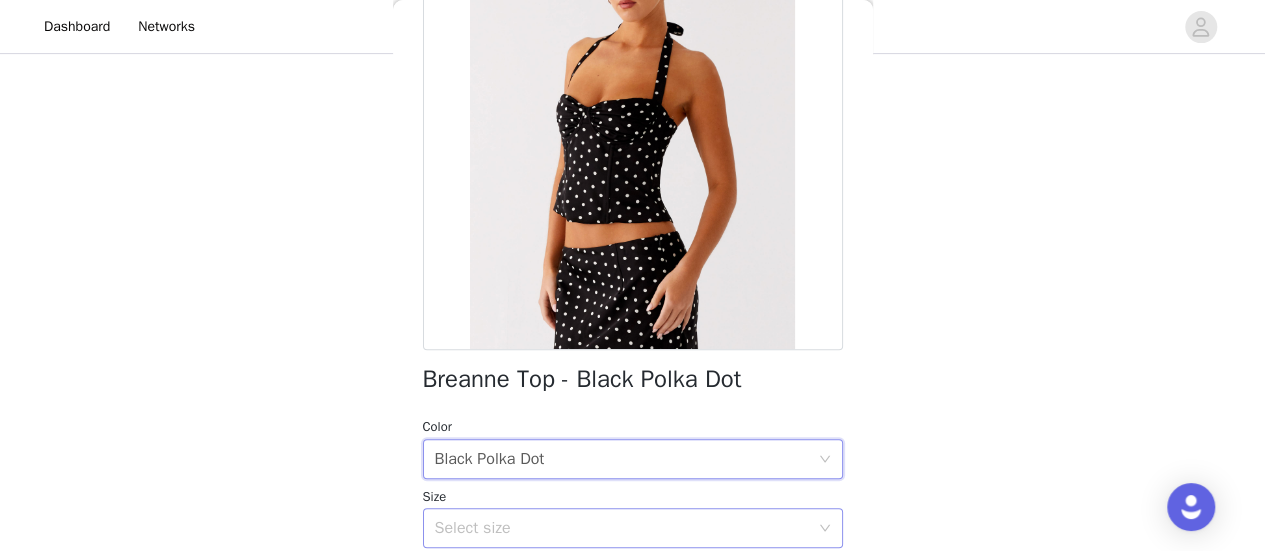 click on "Select size" at bounding box center [626, 528] 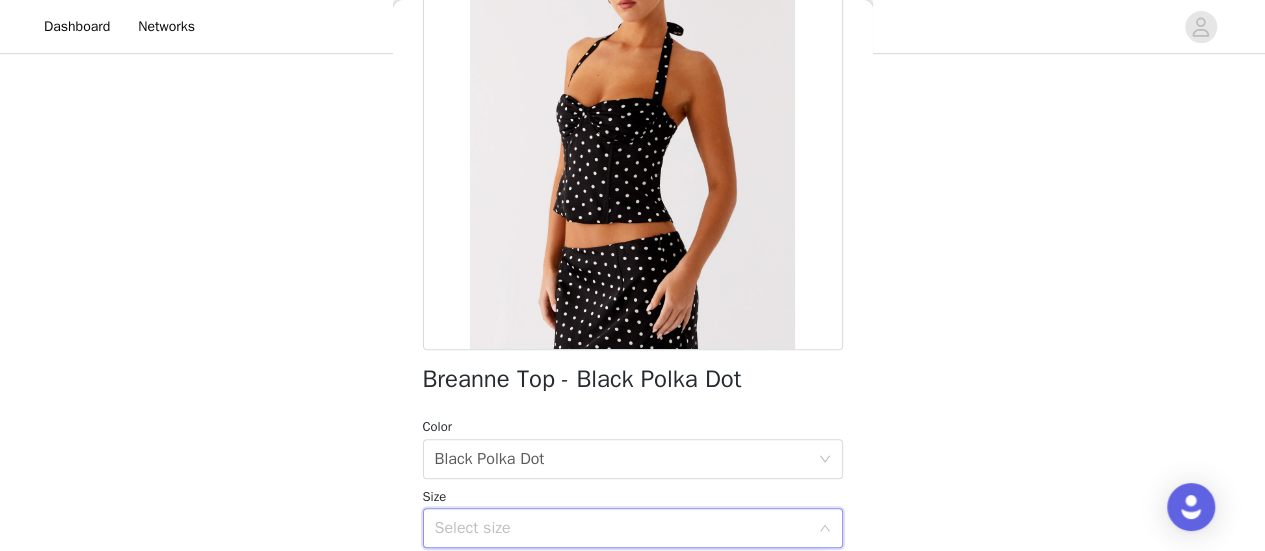 click on "Select size" at bounding box center (622, 528) 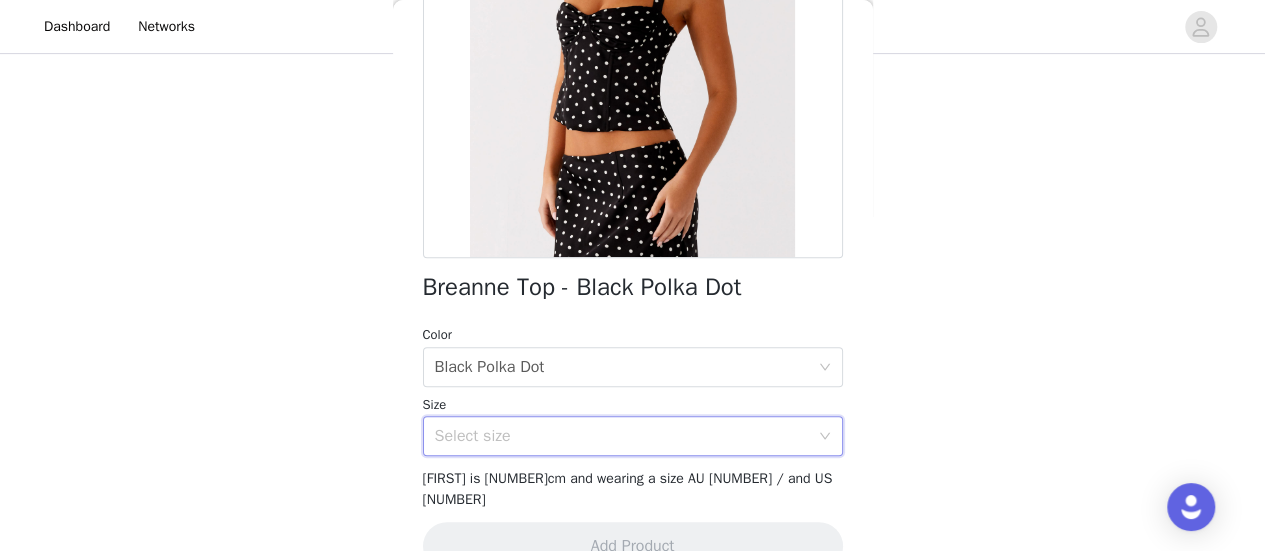 scroll, scrollTop: 400, scrollLeft: 0, axis: vertical 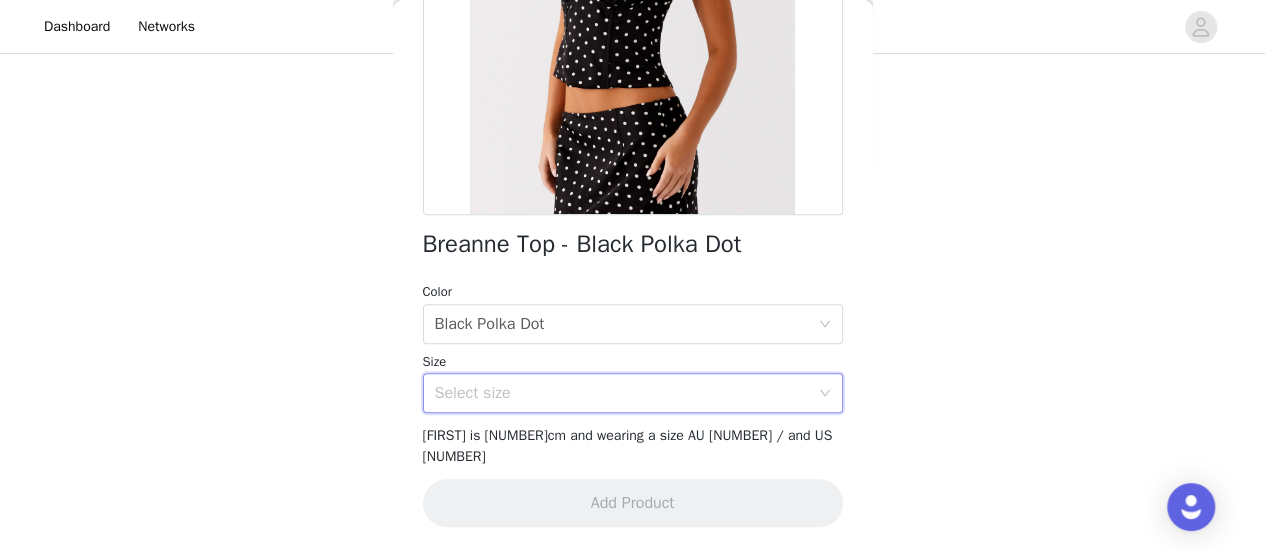 click on "Select size" at bounding box center (633, 393) 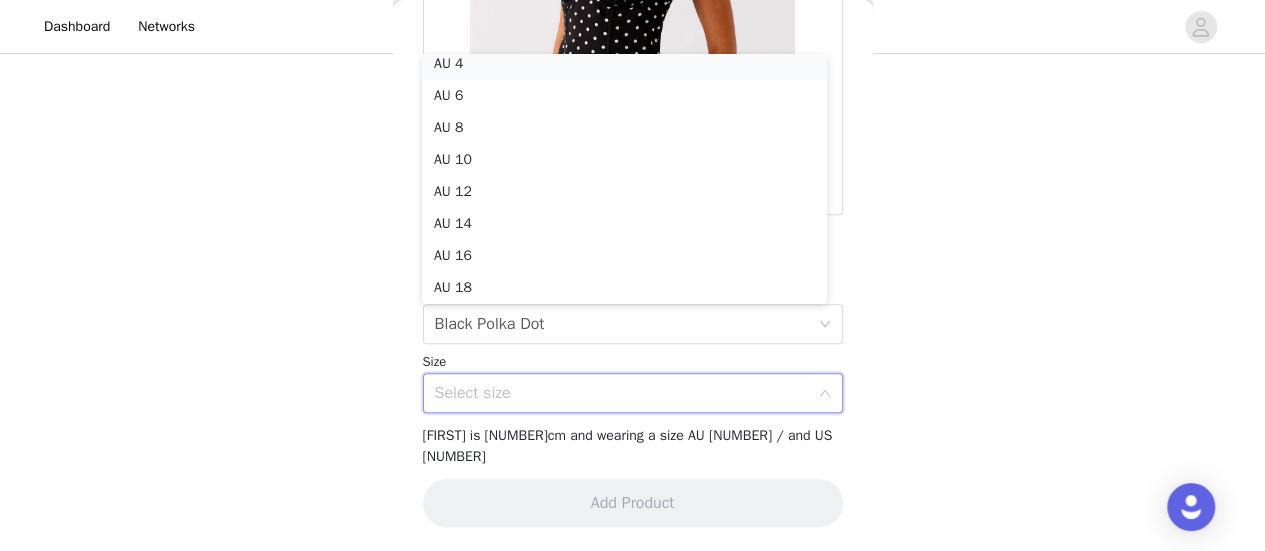 scroll, scrollTop: 4, scrollLeft: 0, axis: vertical 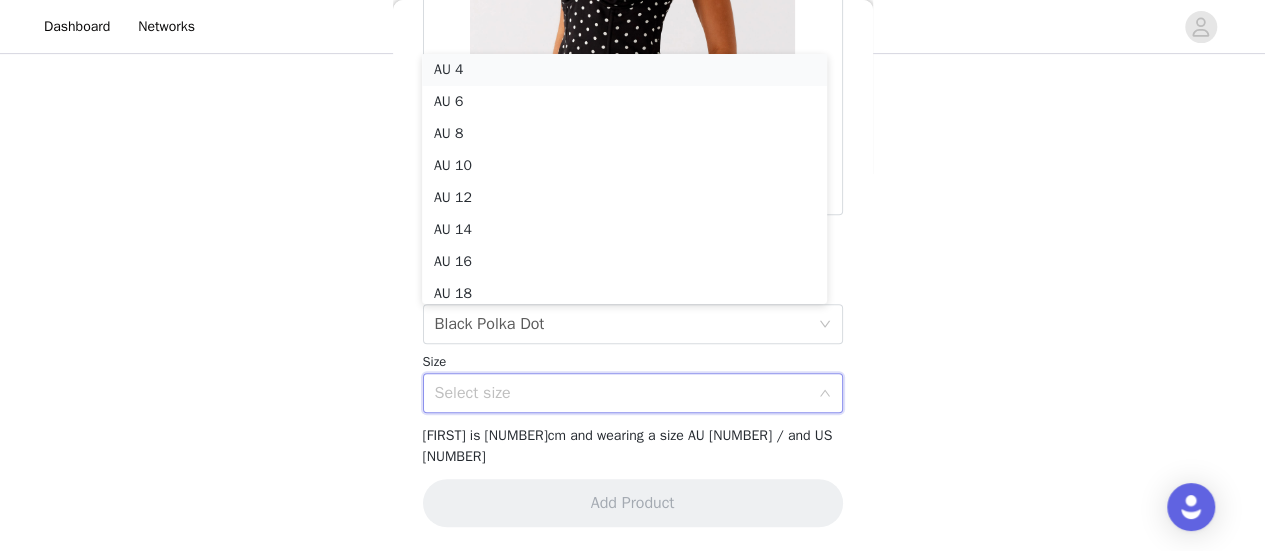 click on "AU 4" at bounding box center (624, 70) 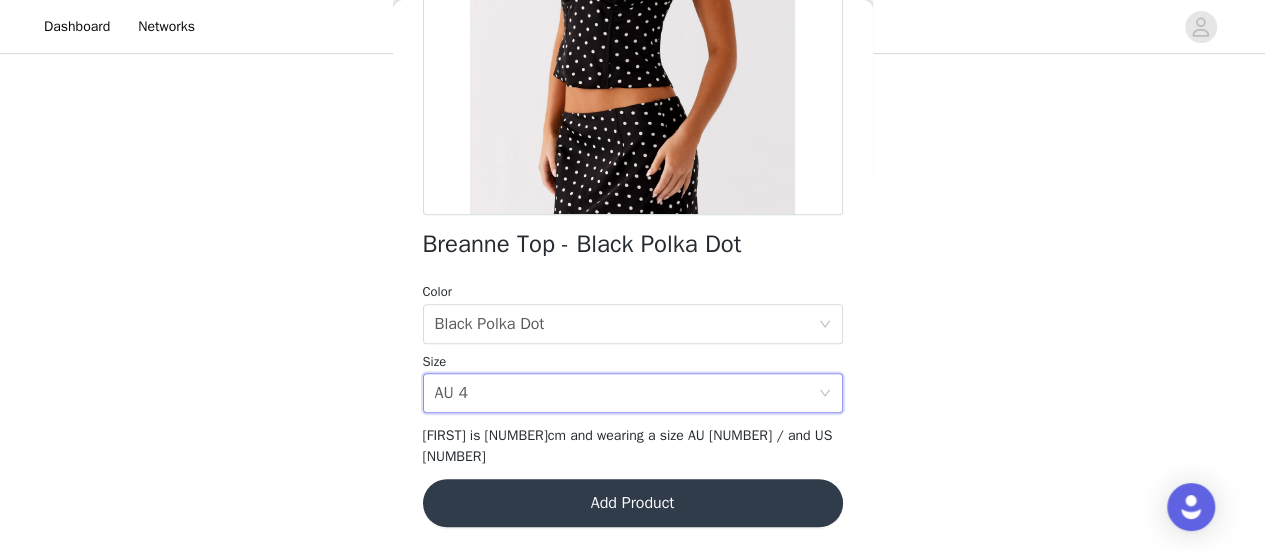 click at bounding box center (633, -10) 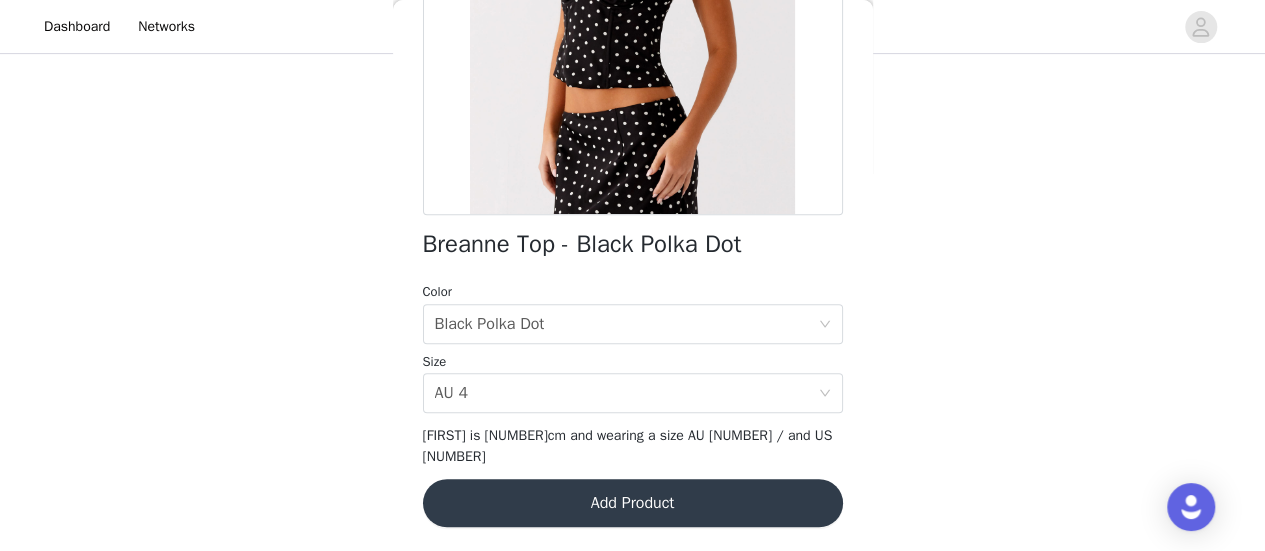 scroll, scrollTop: 502, scrollLeft: 0, axis: vertical 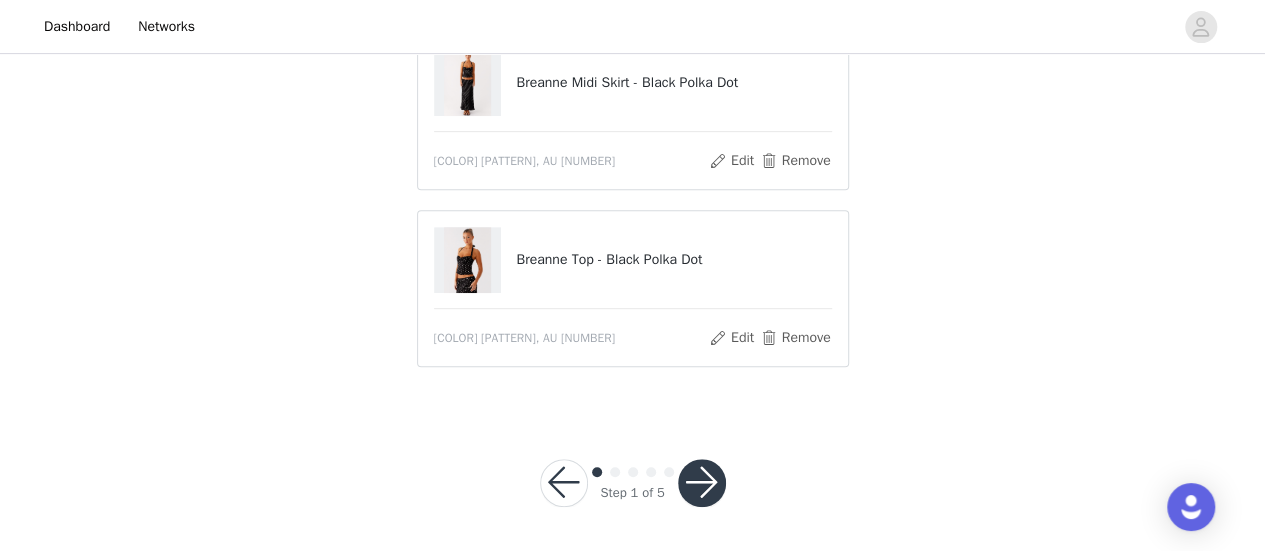 click at bounding box center [702, 483] 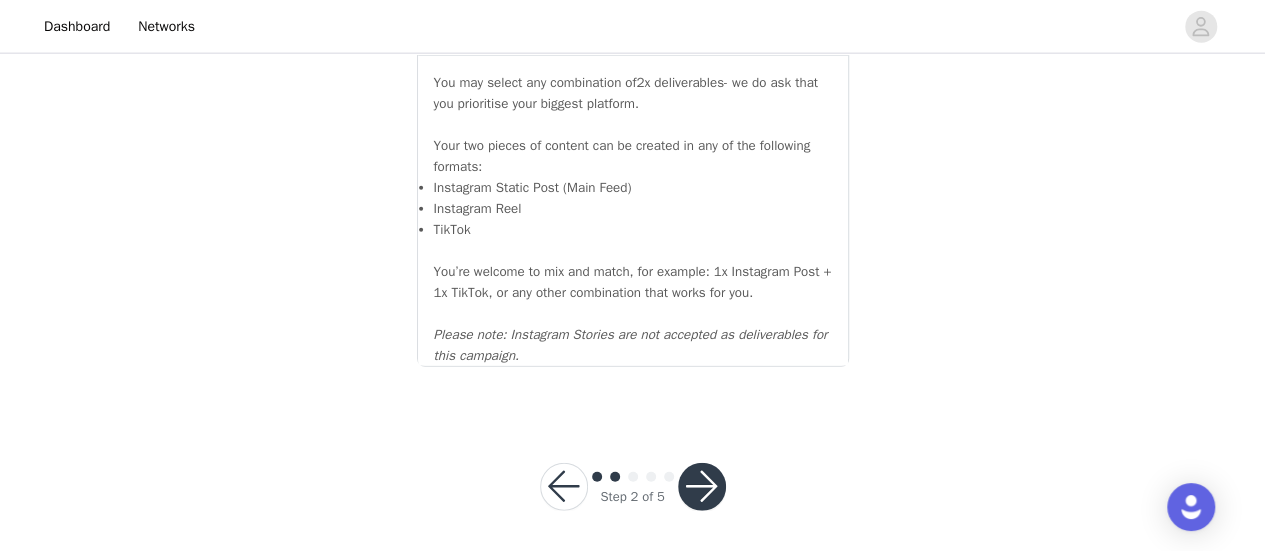 scroll, scrollTop: 2399, scrollLeft: 0, axis: vertical 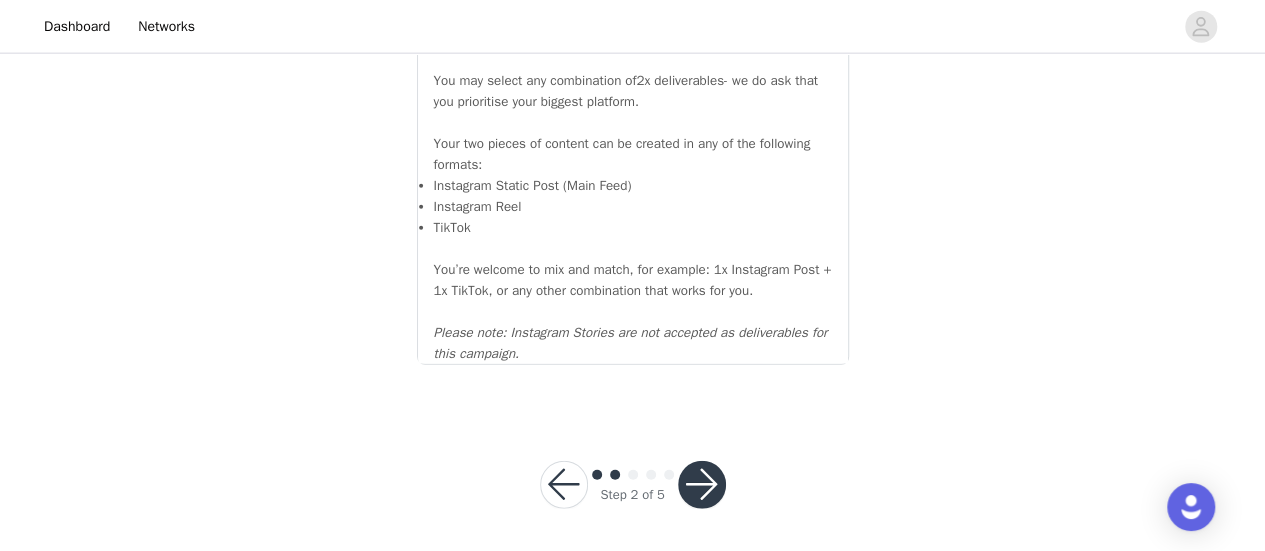 click at bounding box center [702, 485] 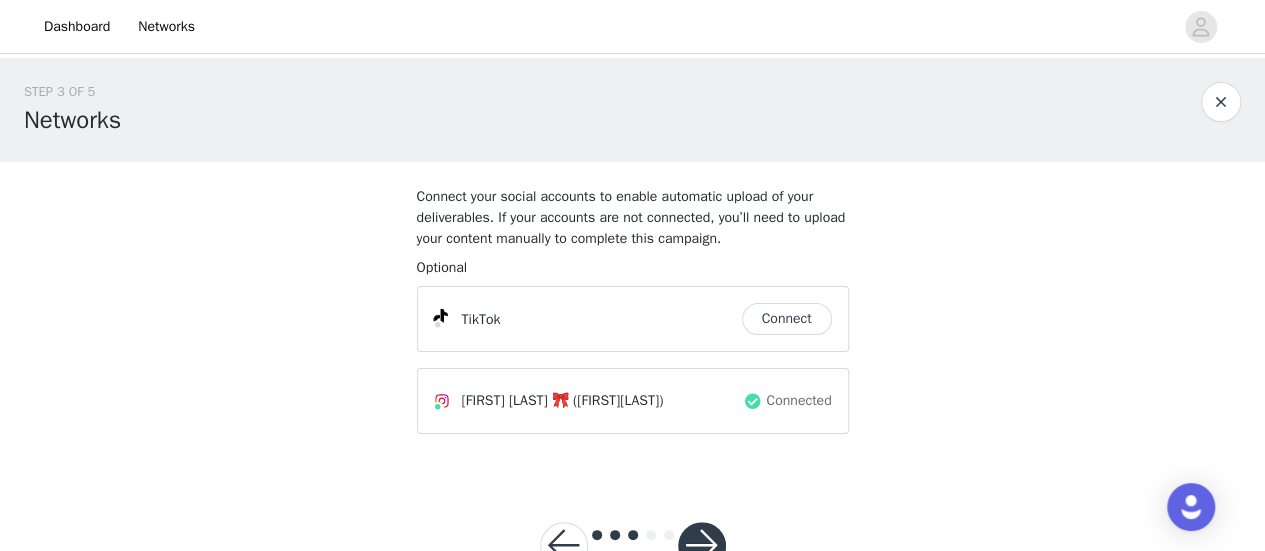 scroll, scrollTop: 64, scrollLeft: 0, axis: vertical 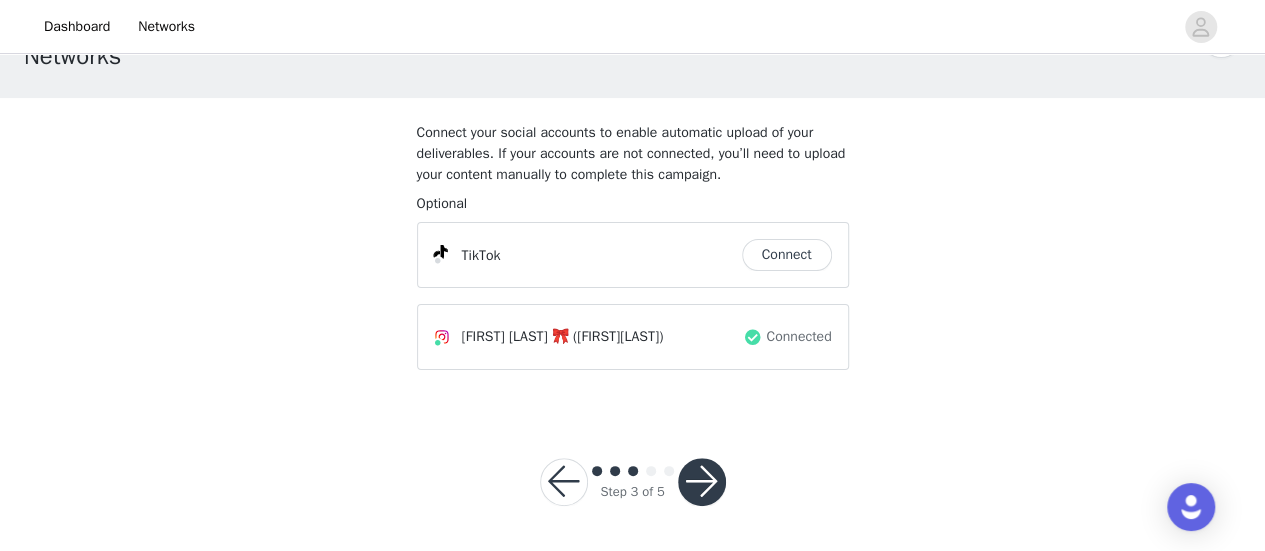 click at bounding box center [702, 482] 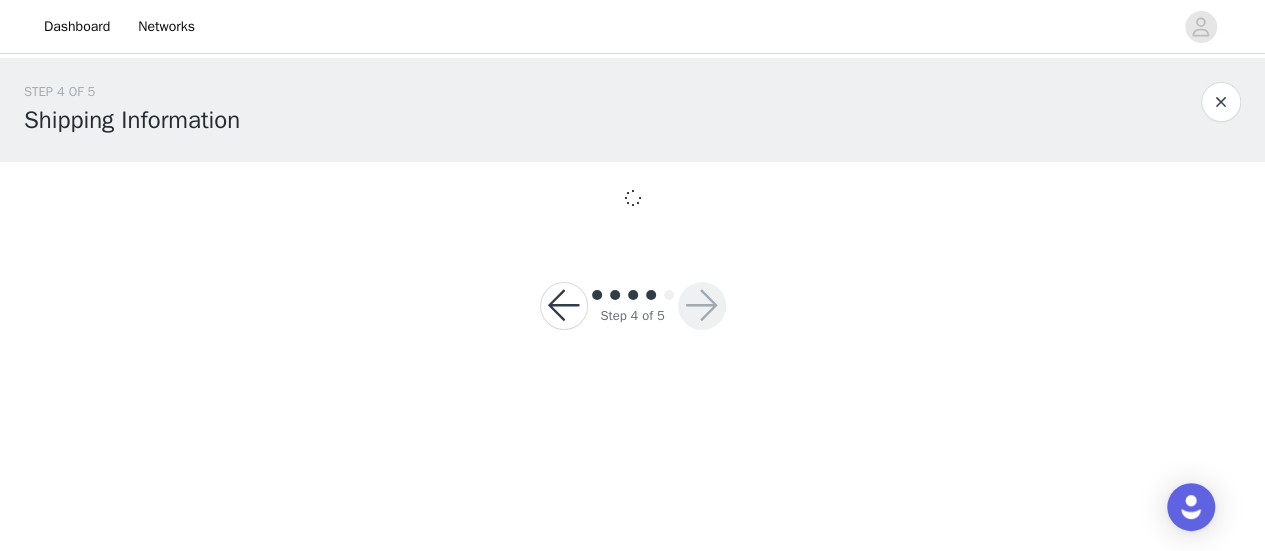 scroll, scrollTop: 0, scrollLeft: 0, axis: both 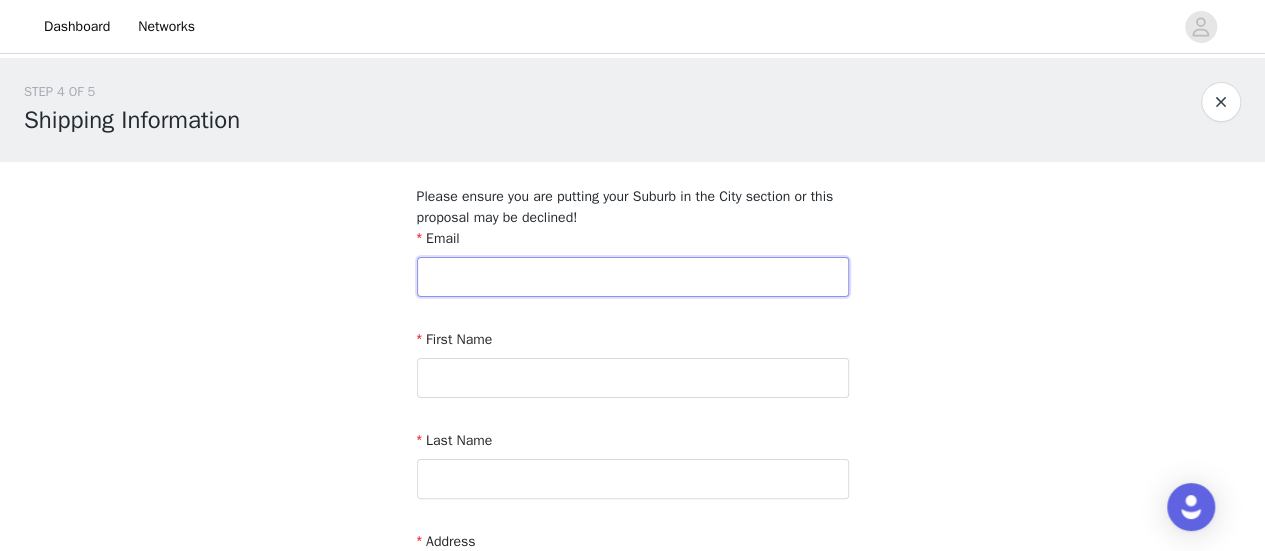 click at bounding box center (633, 277) 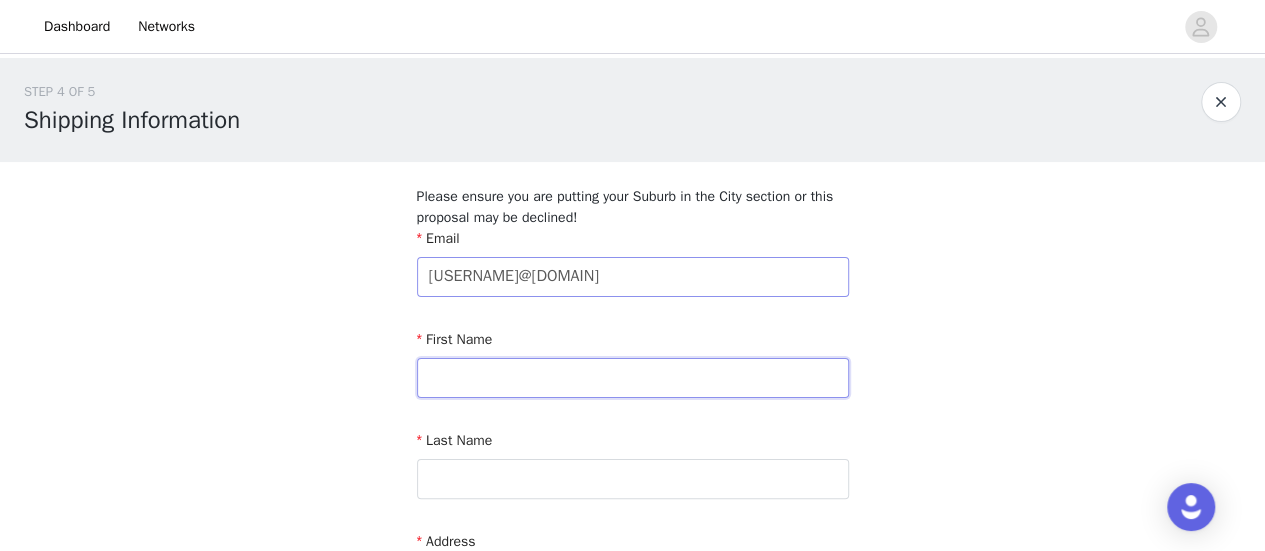 type on "Dakota" 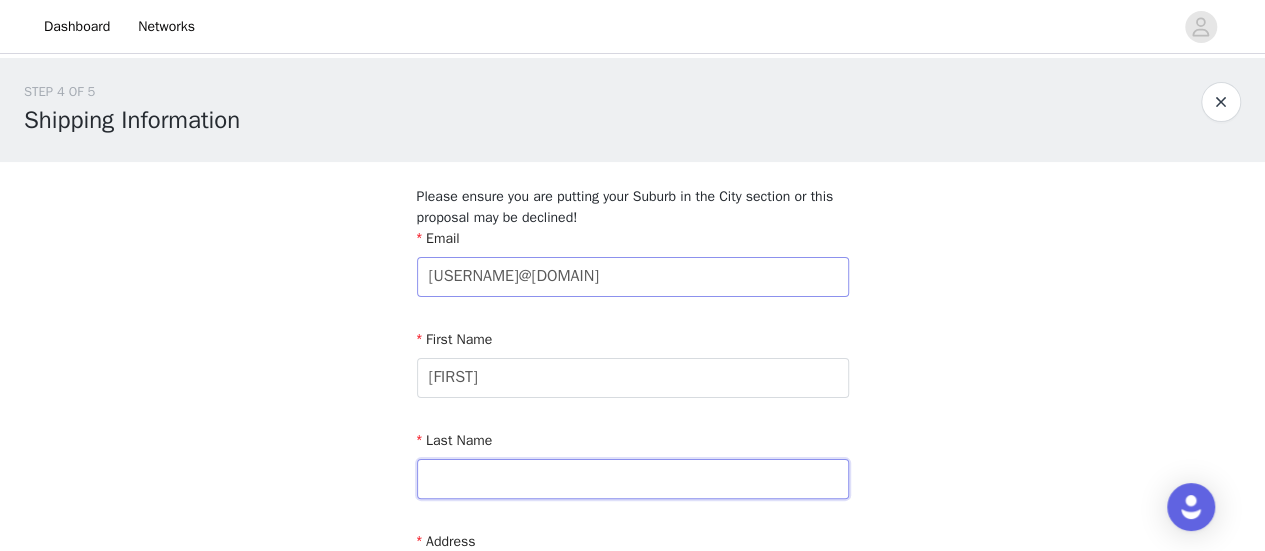 type on "Hinch-Woods" 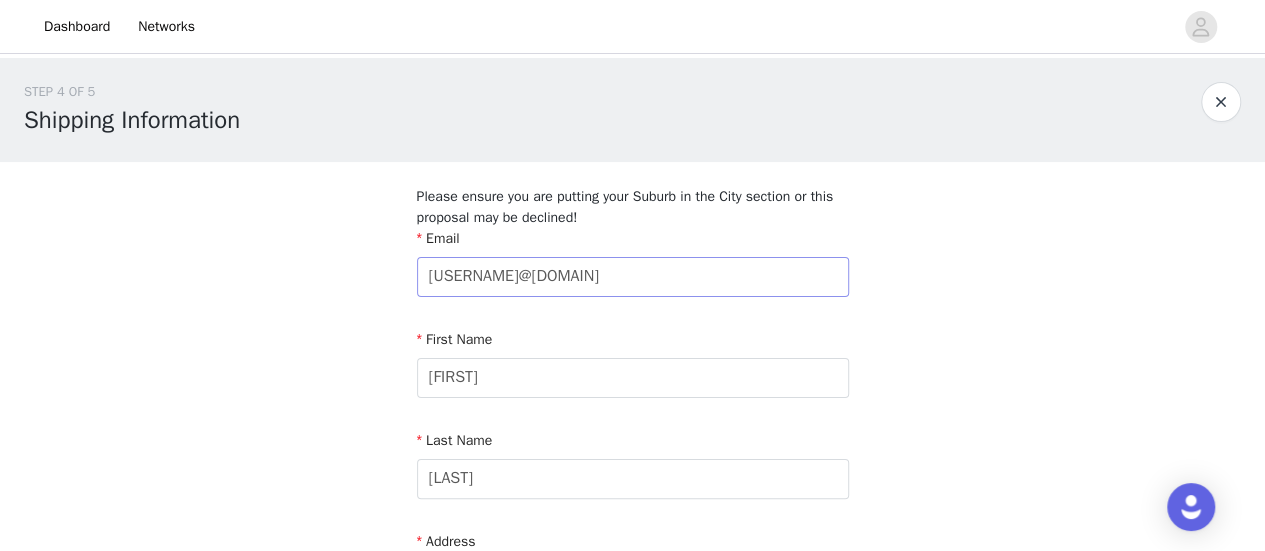 type on "34 Boynton Gardens" 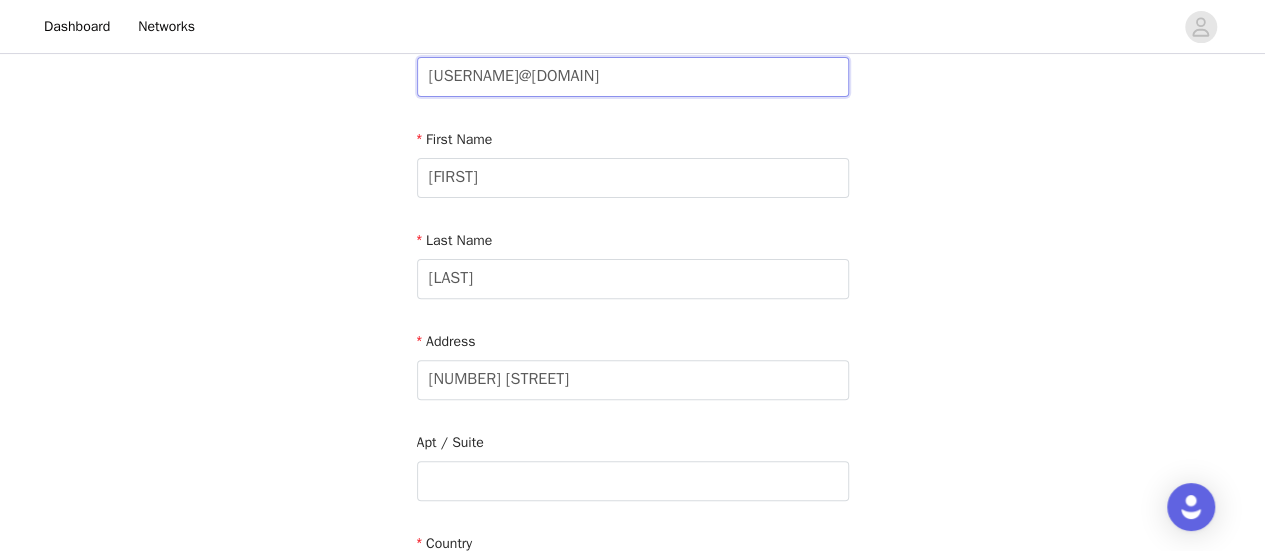 scroll, scrollTop: 400, scrollLeft: 0, axis: vertical 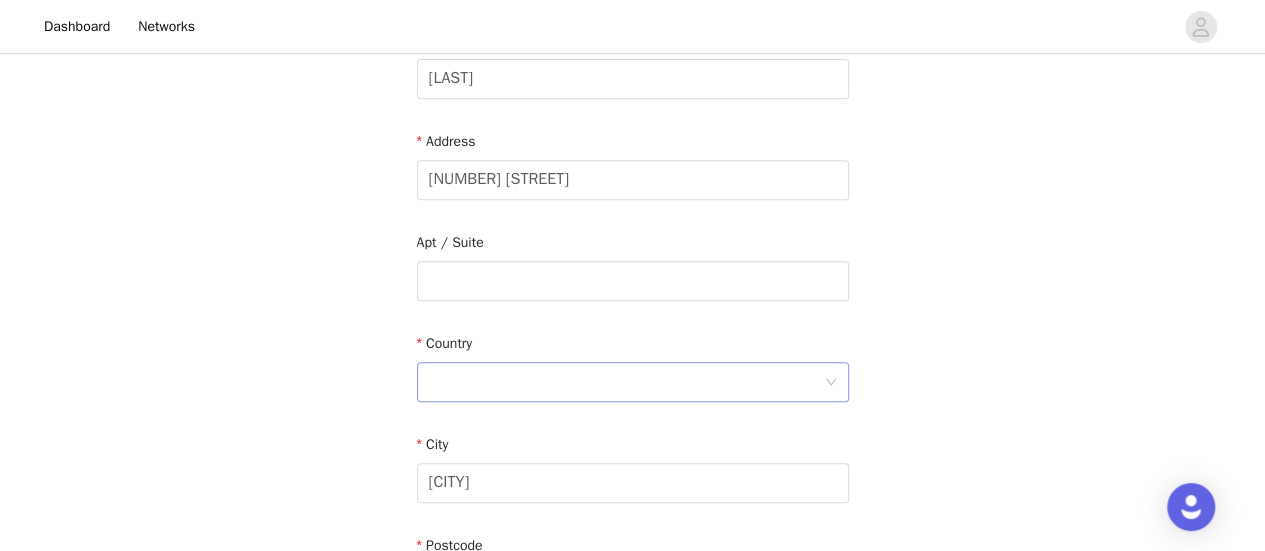 click at bounding box center [626, 382] 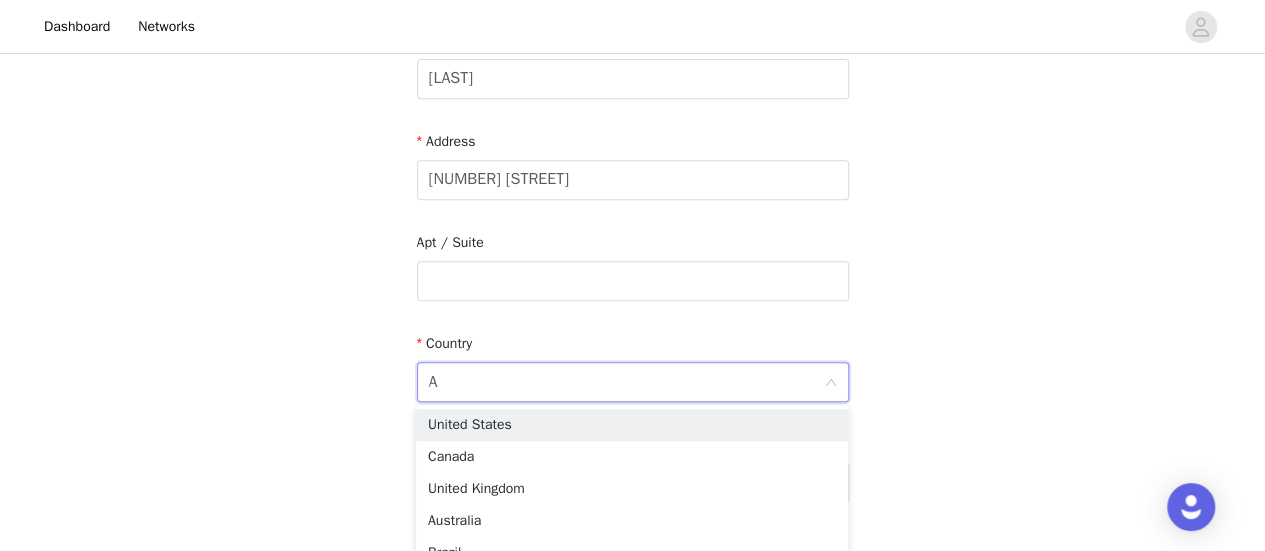 type on "Au" 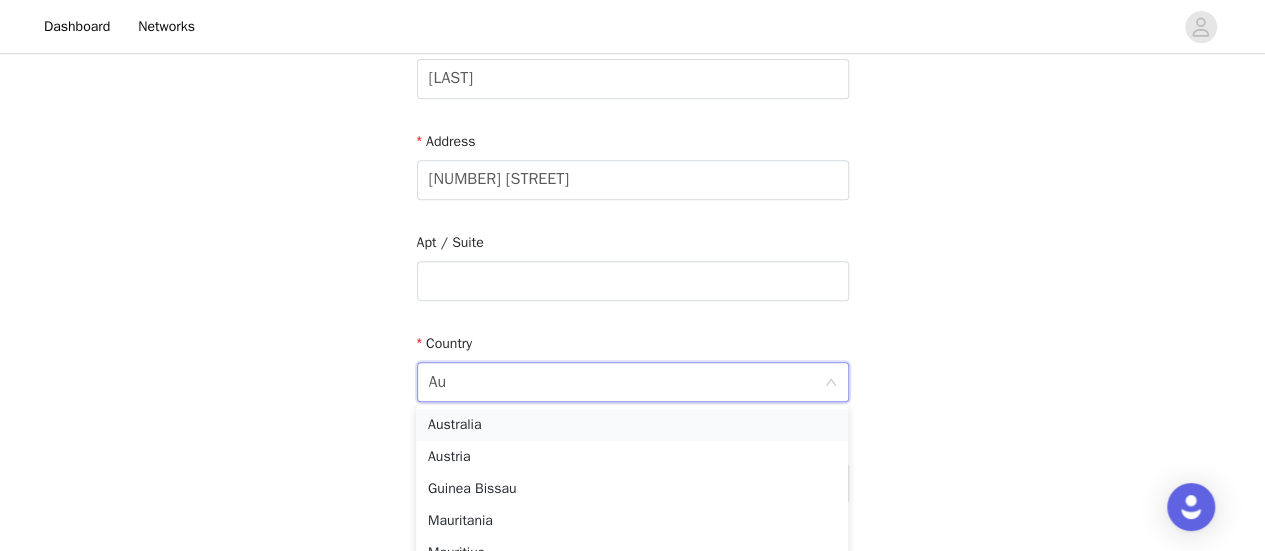 click on "Australia" at bounding box center [632, 425] 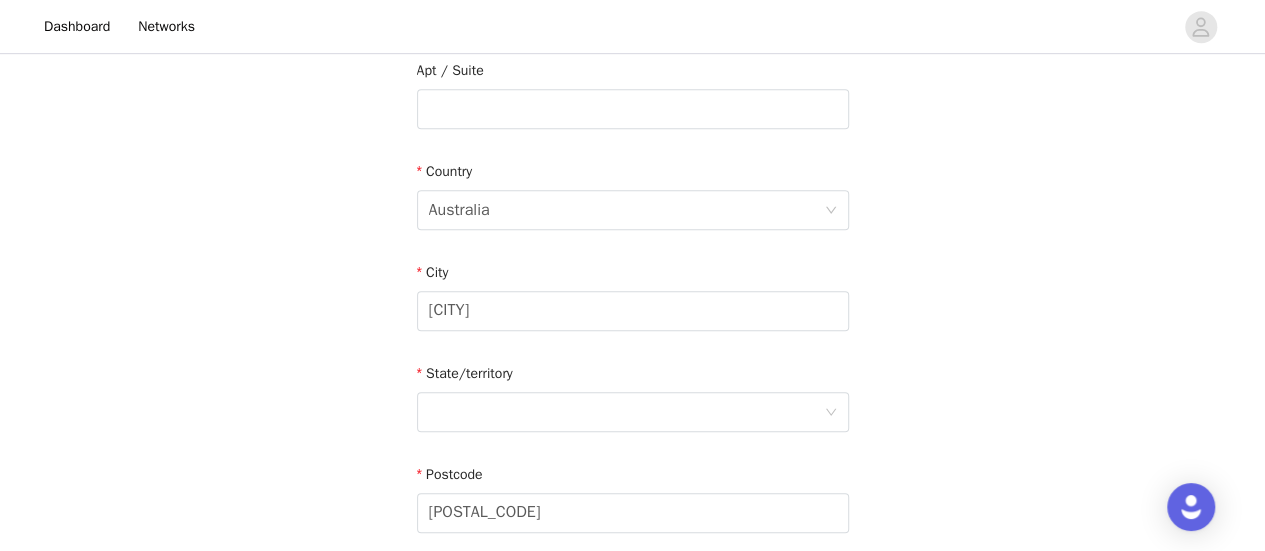scroll, scrollTop: 600, scrollLeft: 0, axis: vertical 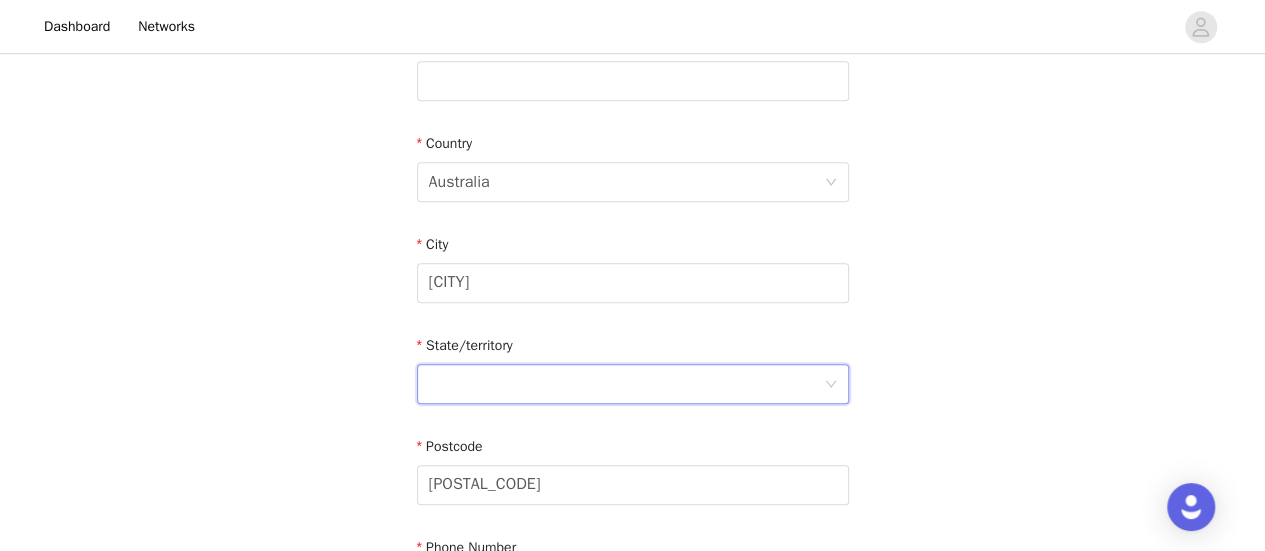 click at bounding box center (626, 384) 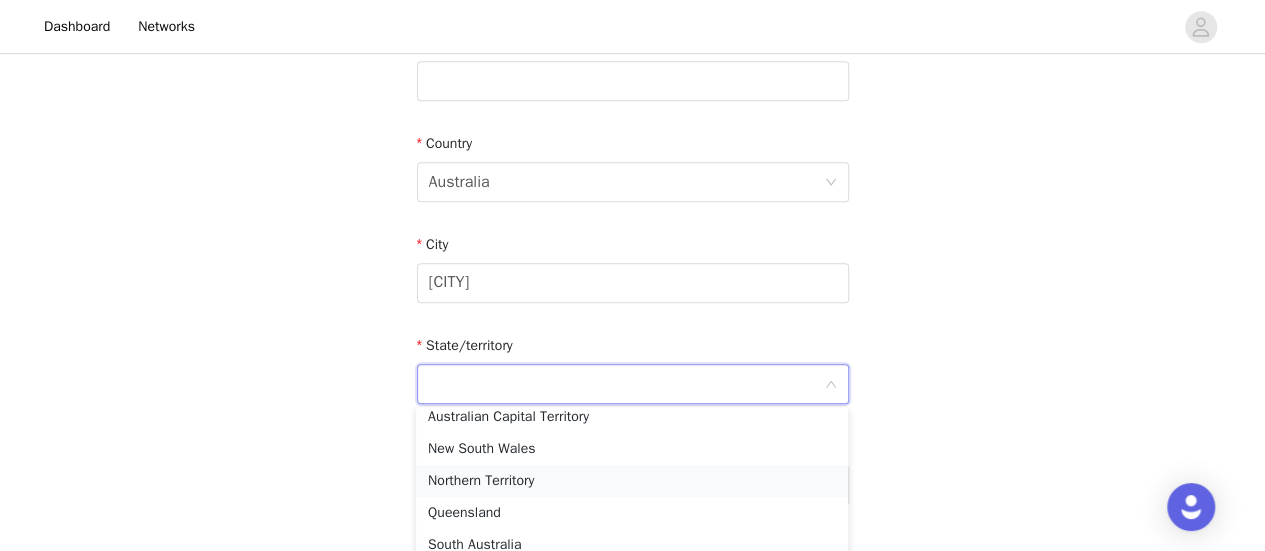 scroll, scrollTop: 14, scrollLeft: 0, axis: vertical 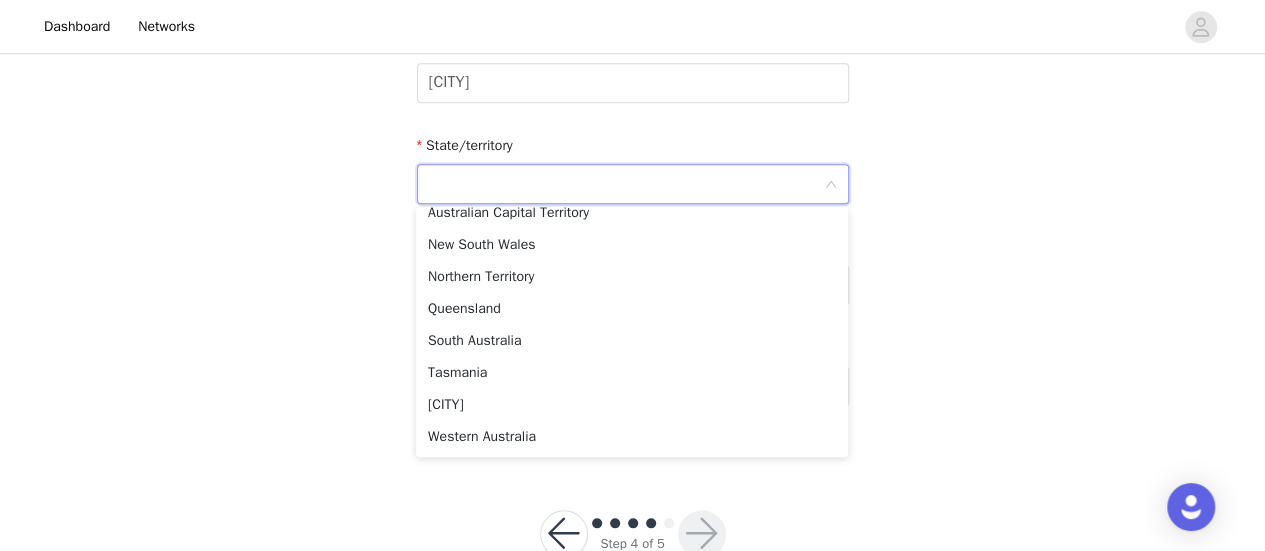 click on "Australian Capital Territory
New South Wales
Northern Territory
Queensland
South Australia
Tasmania
Victoria
Western Australia" at bounding box center [632, 332] 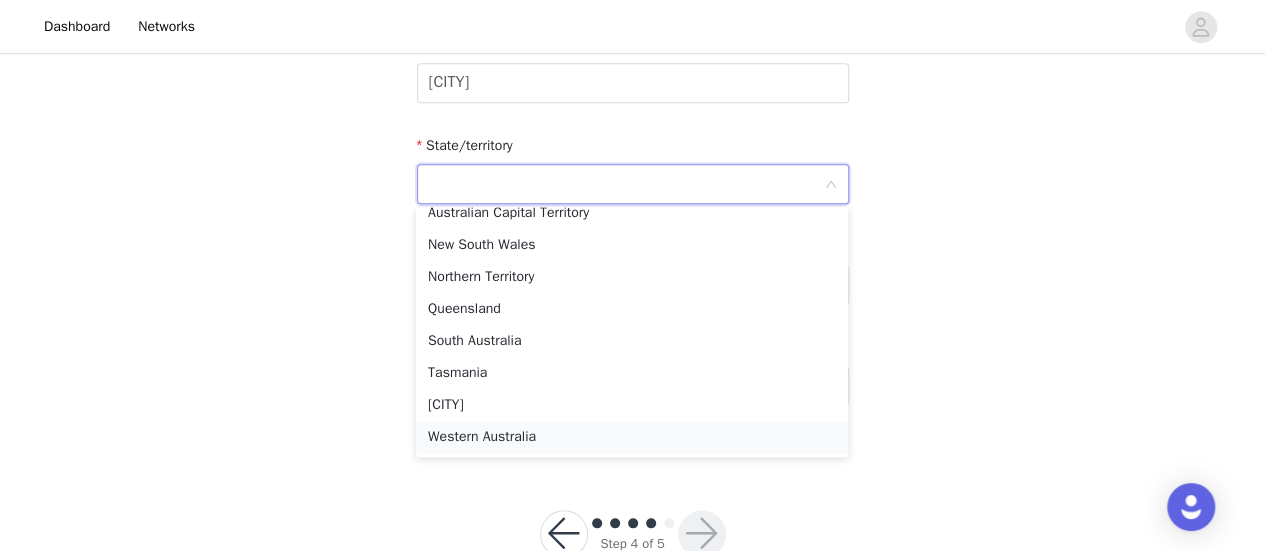 click on "Western Australia" at bounding box center (632, 437) 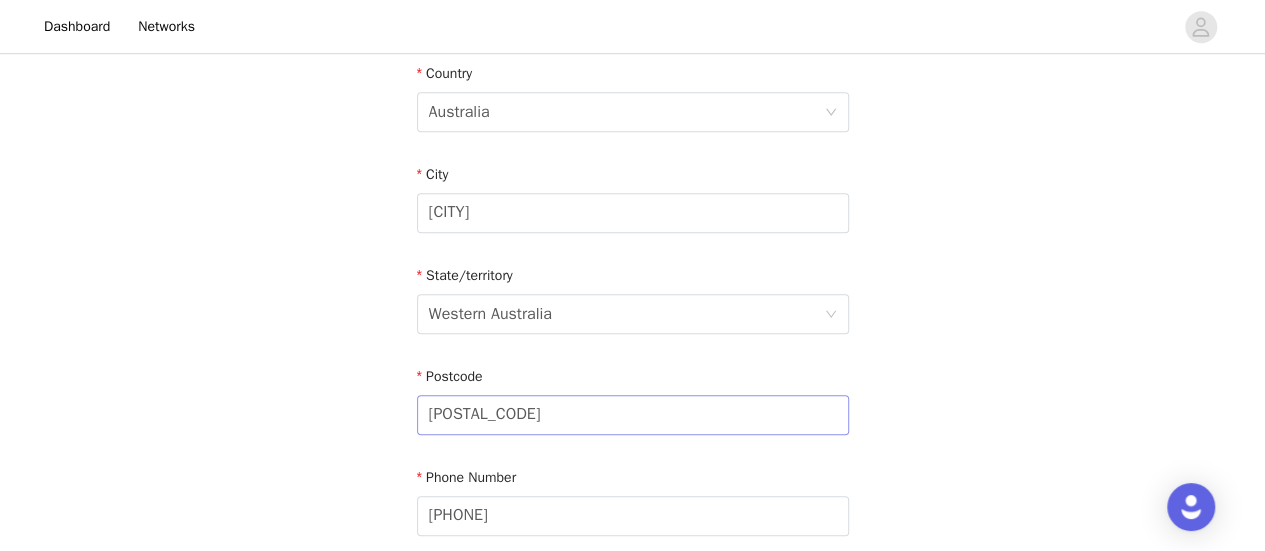 scroll, scrollTop: 854, scrollLeft: 0, axis: vertical 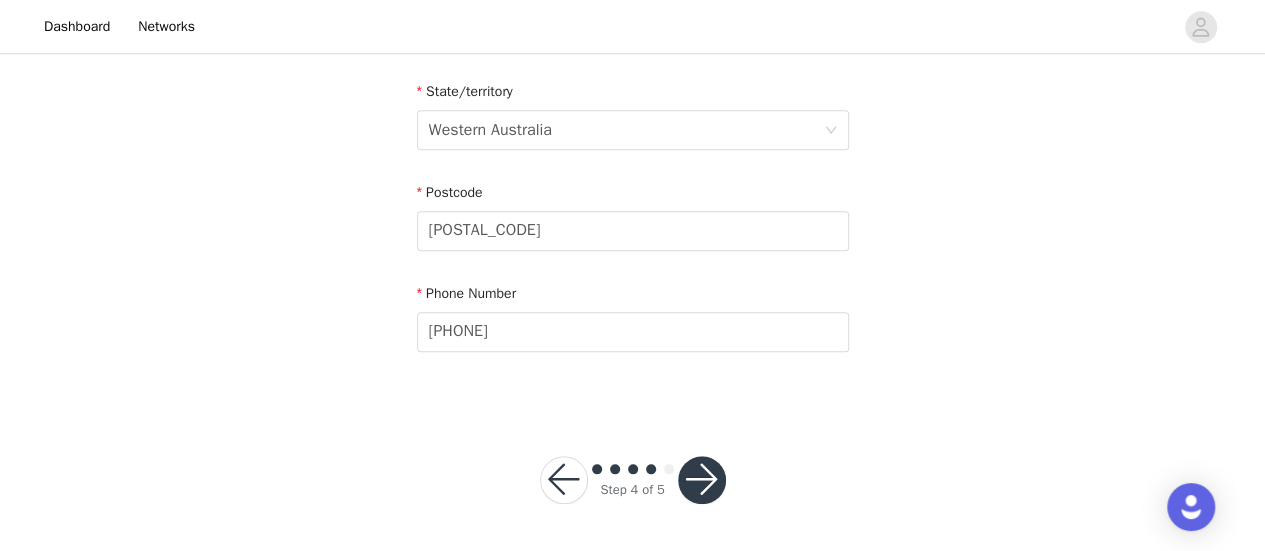 click at bounding box center (702, 480) 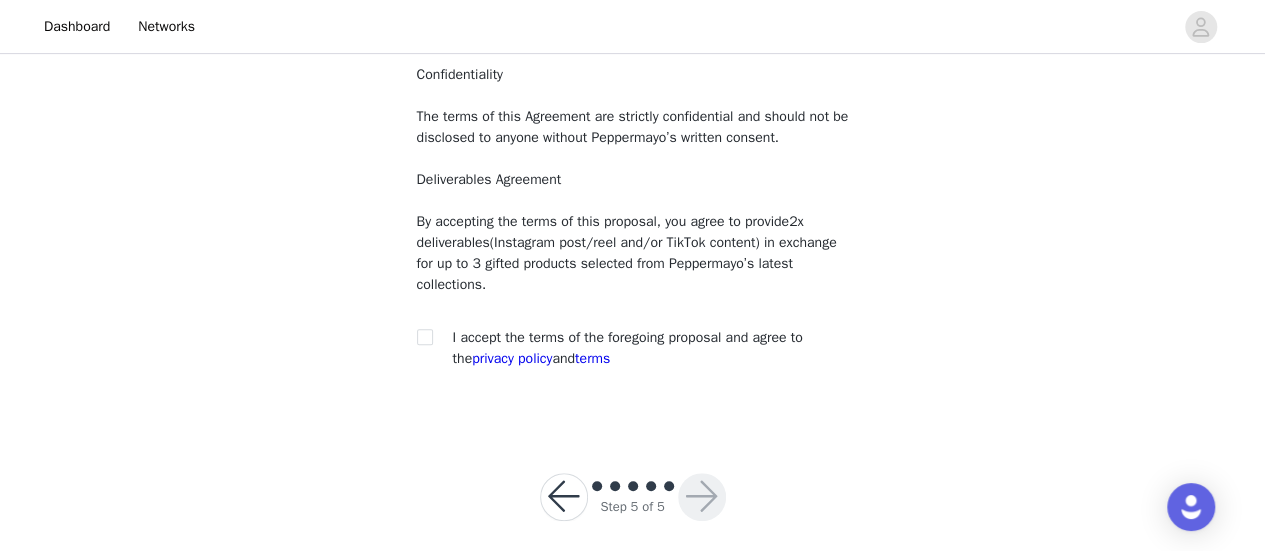 scroll, scrollTop: 372, scrollLeft: 0, axis: vertical 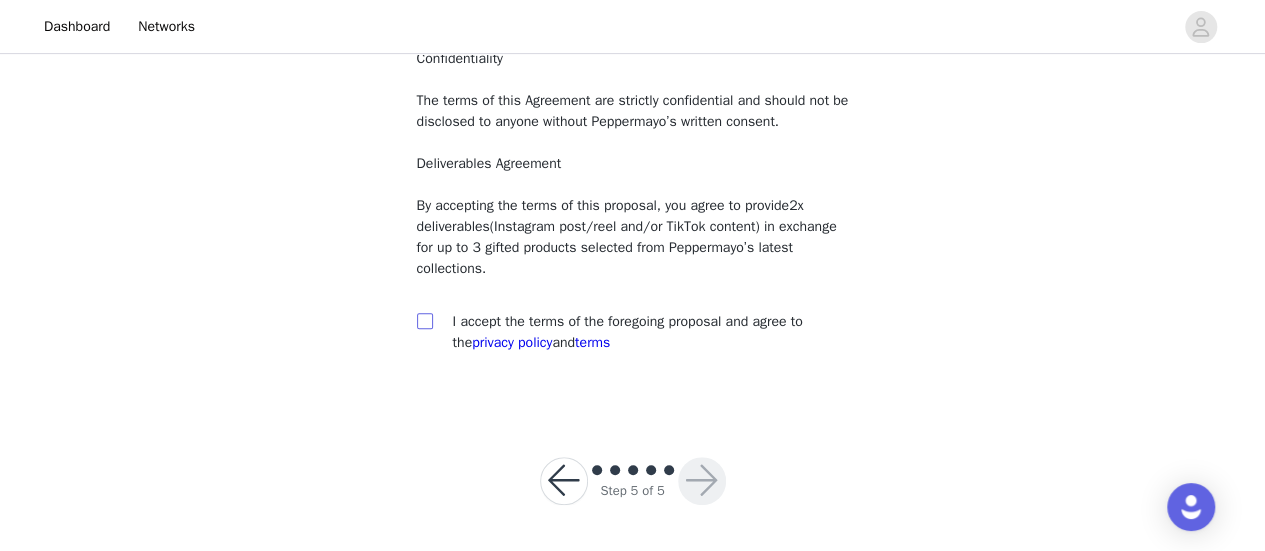 click at bounding box center (424, 320) 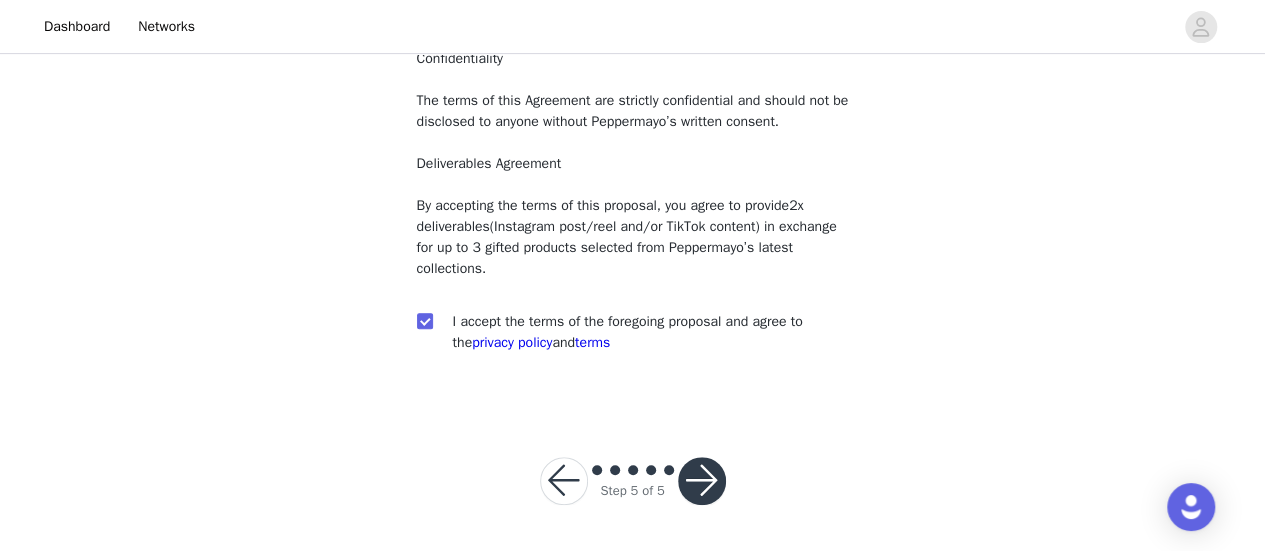 click at bounding box center (633, 471) 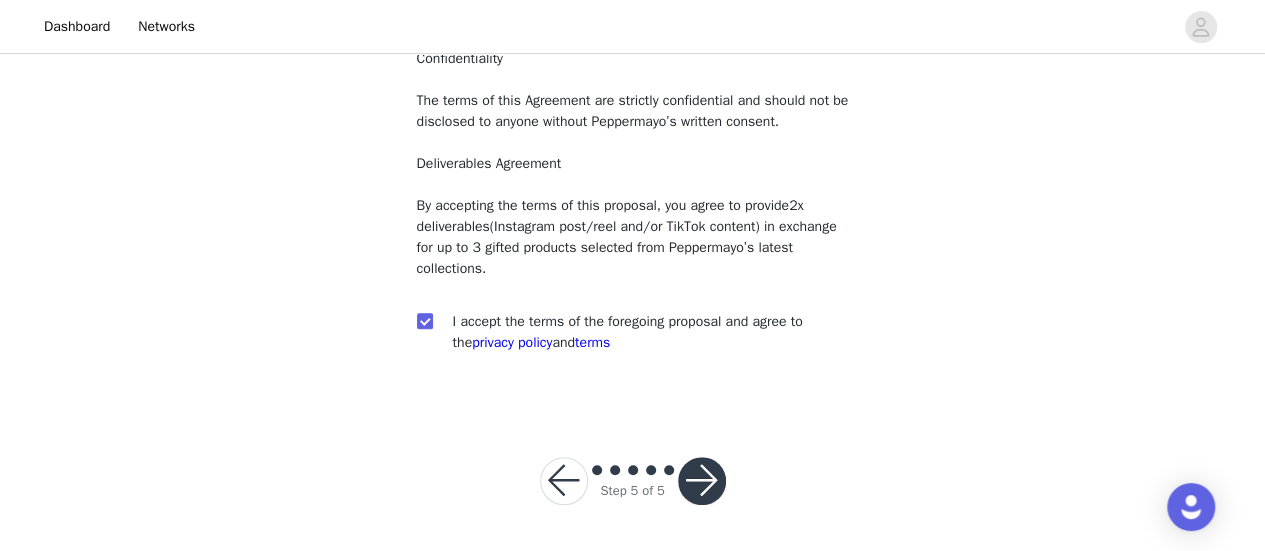 click at bounding box center [564, 481] 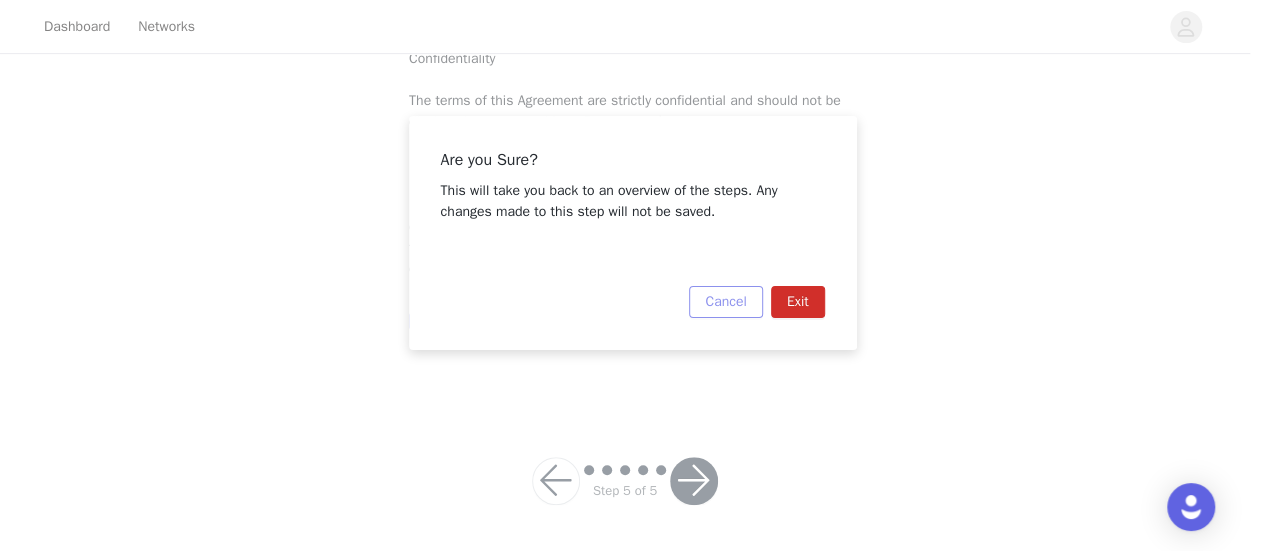 click on "Cancel" at bounding box center (725, 302) 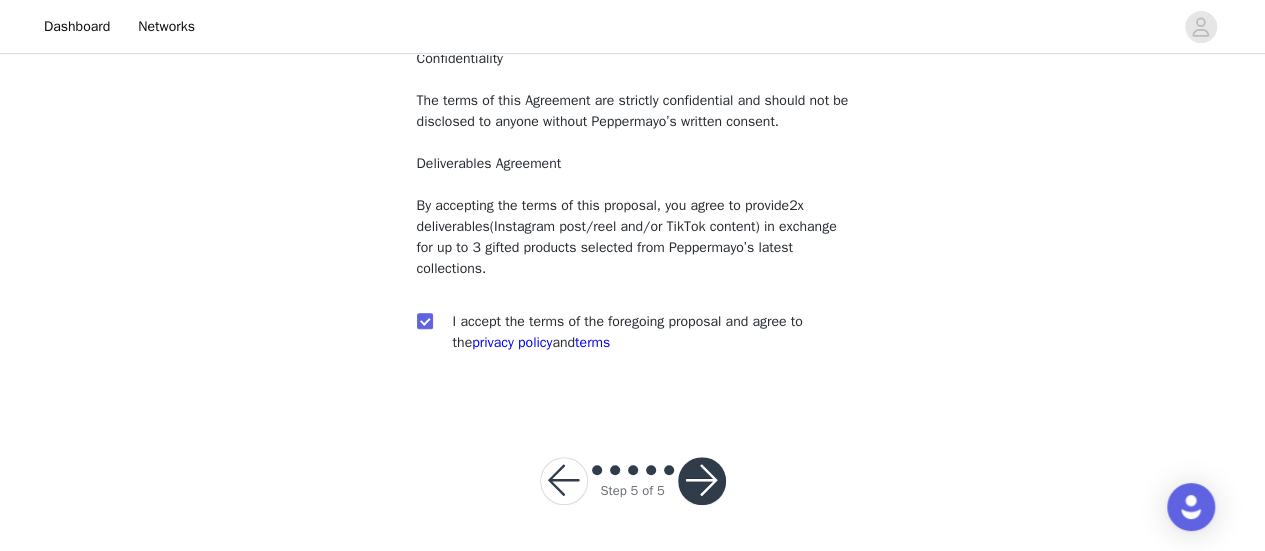 click at bounding box center [651, 470] 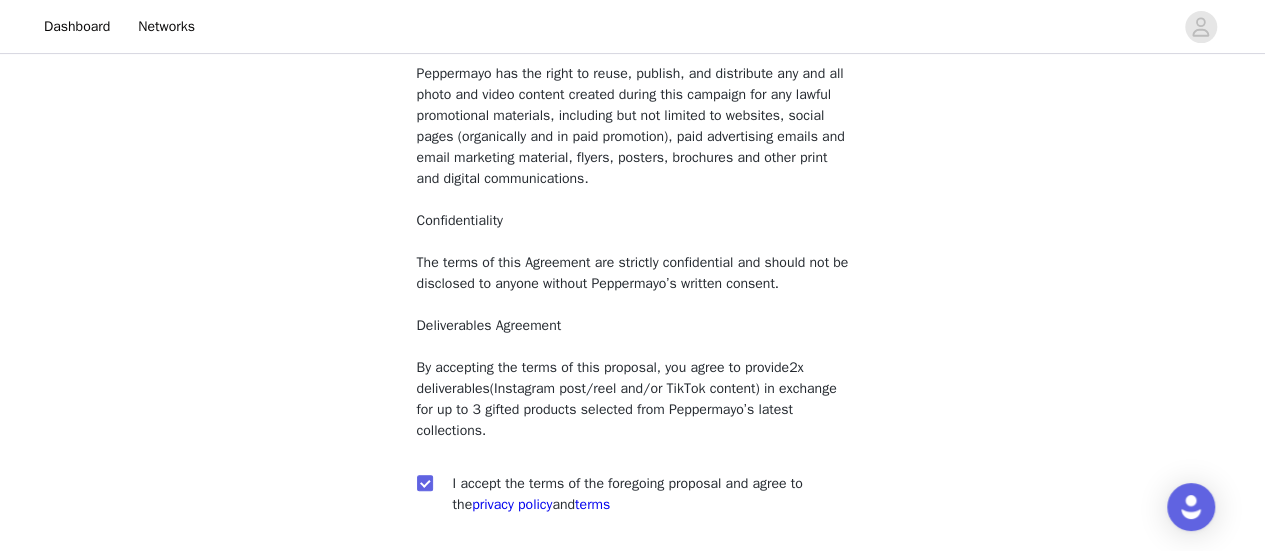 scroll, scrollTop: 372, scrollLeft: 0, axis: vertical 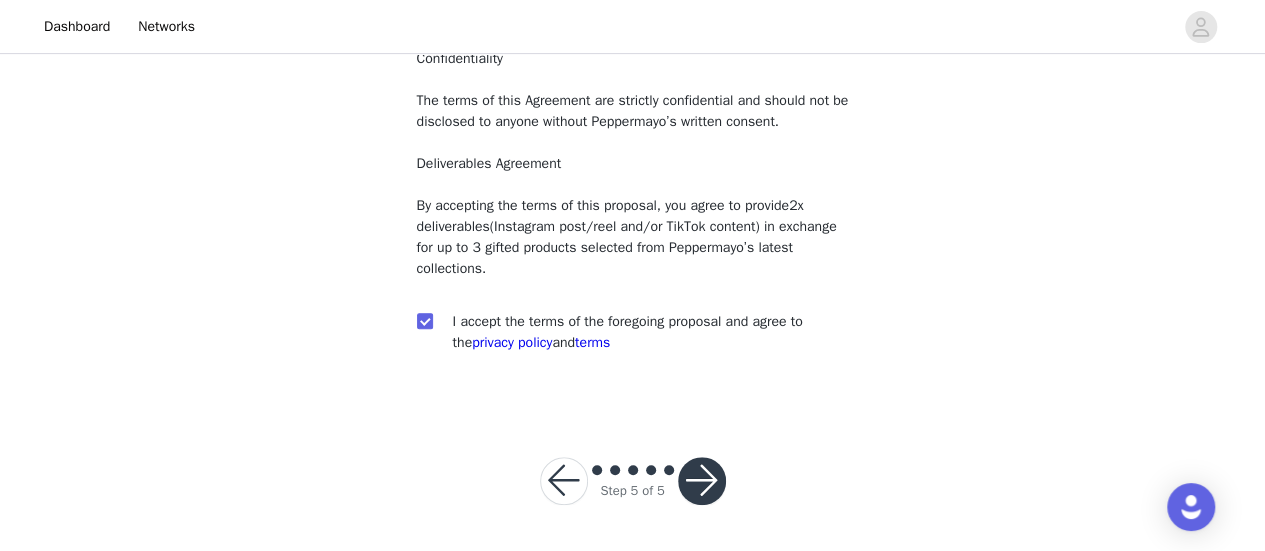 click at bounding box center (702, 481) 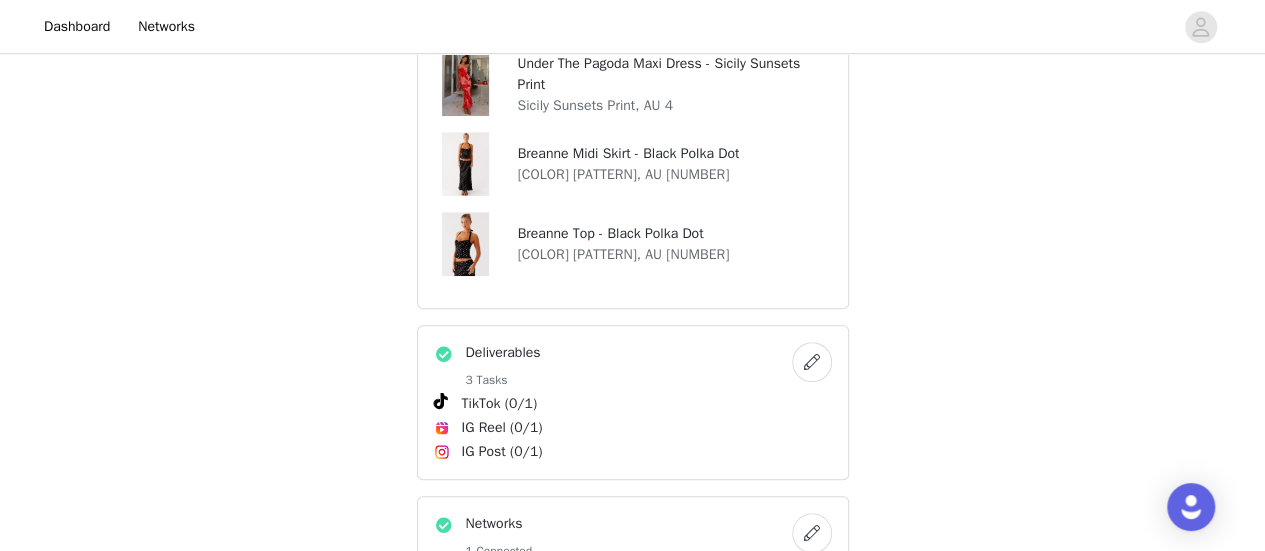 scroll, scrollTop: 400, scrollLeft: 0, axis: vertical 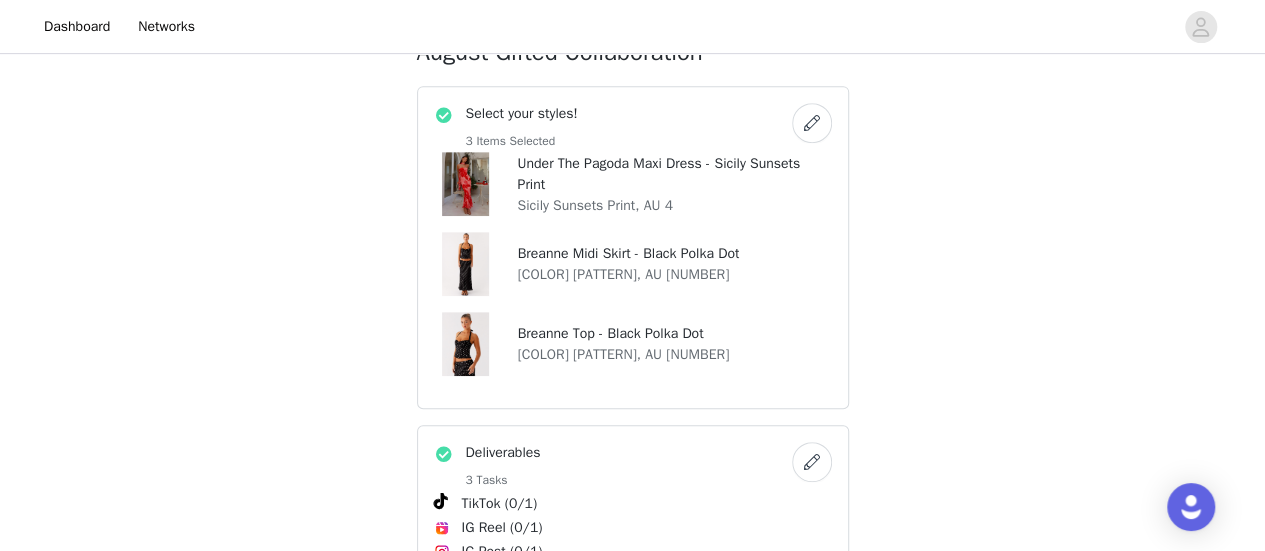 click at bounding box center [812, 462] 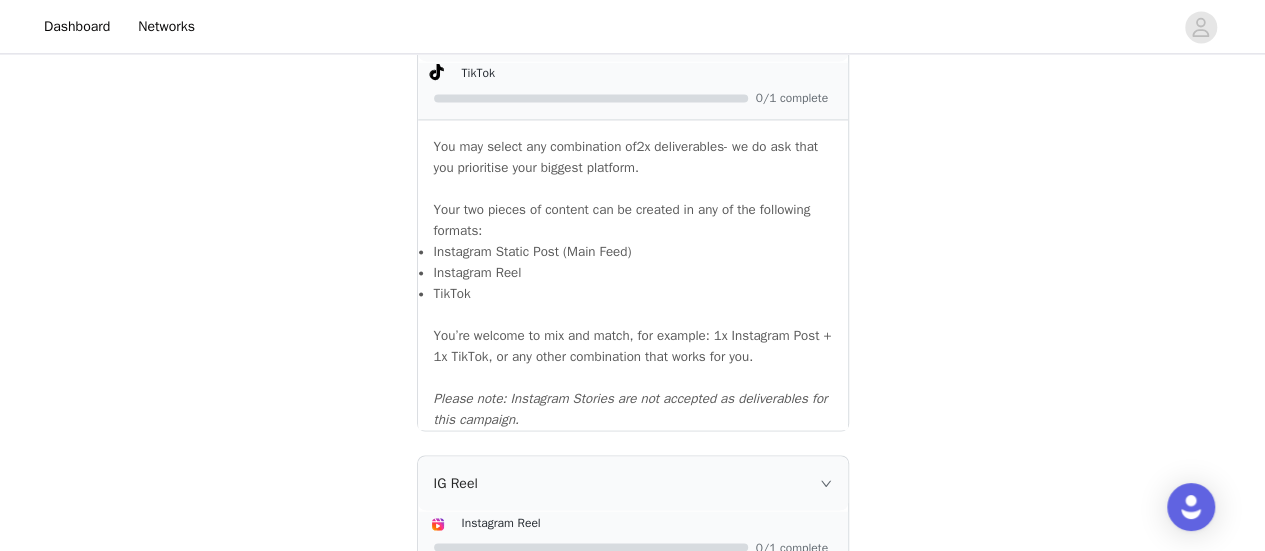 scroll, scrollTop: 1500, scrollLeft: 0, axis: vertical 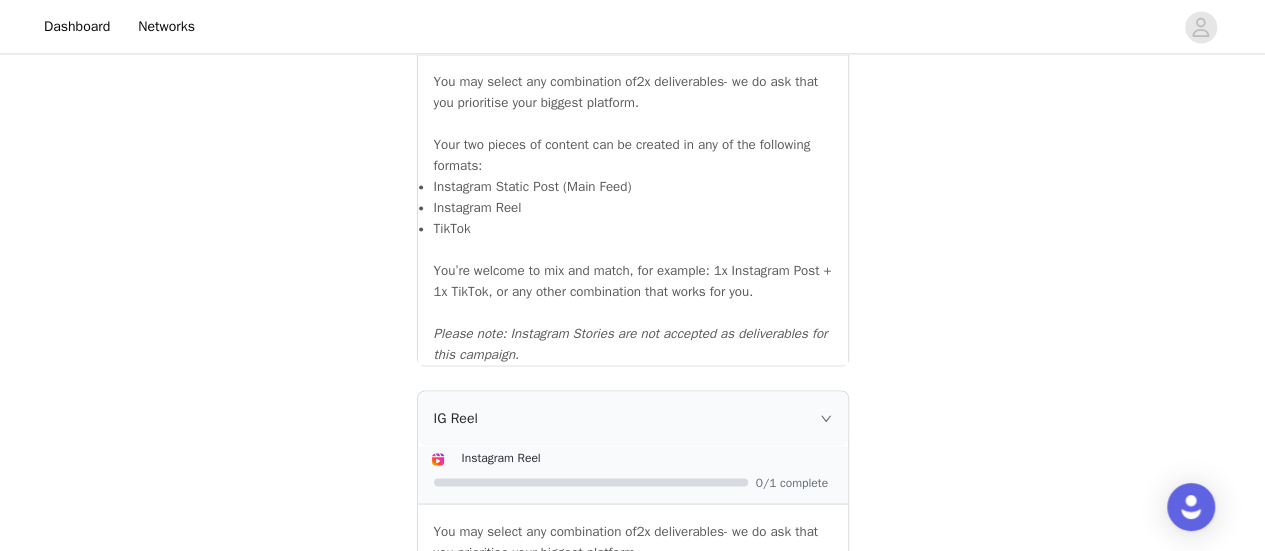 click 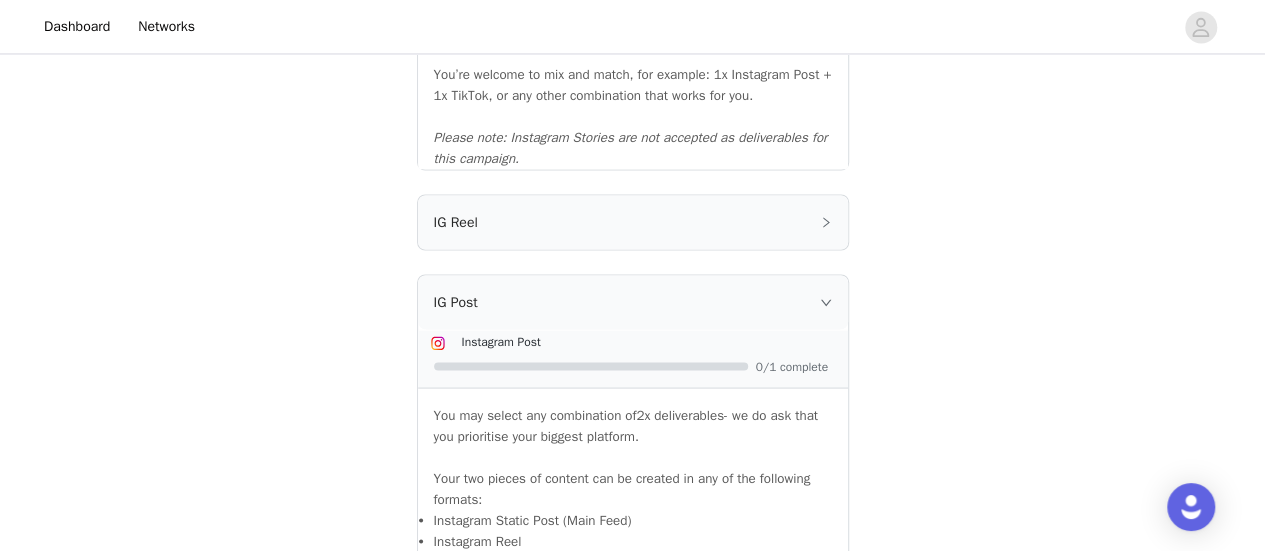 scroll, scrollTop: 1700, scrollLeft: 0, axis: vertical 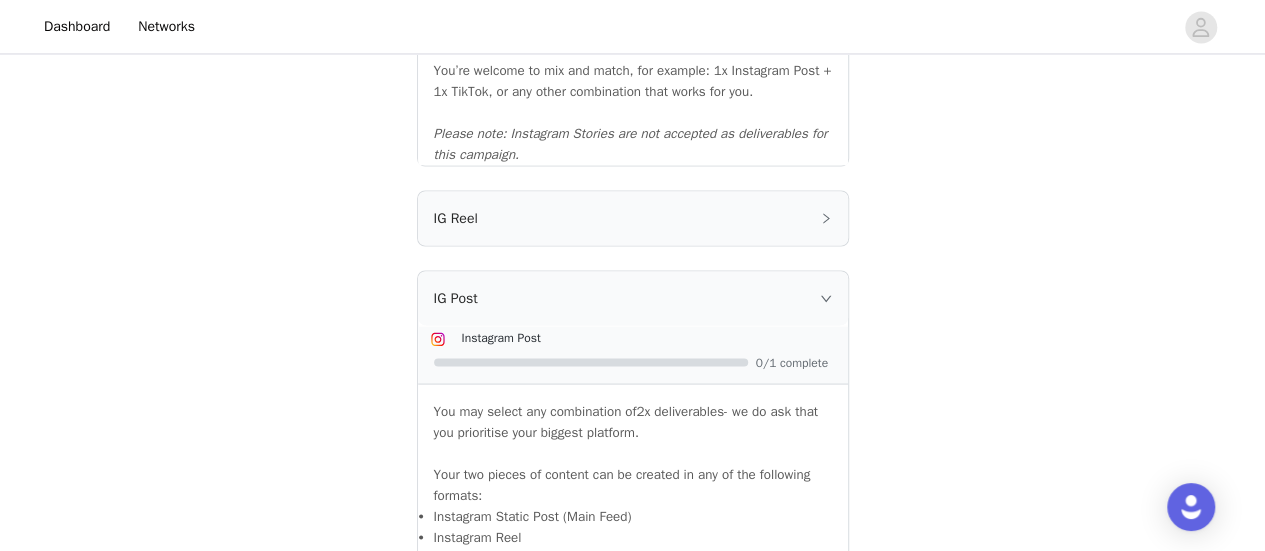 click 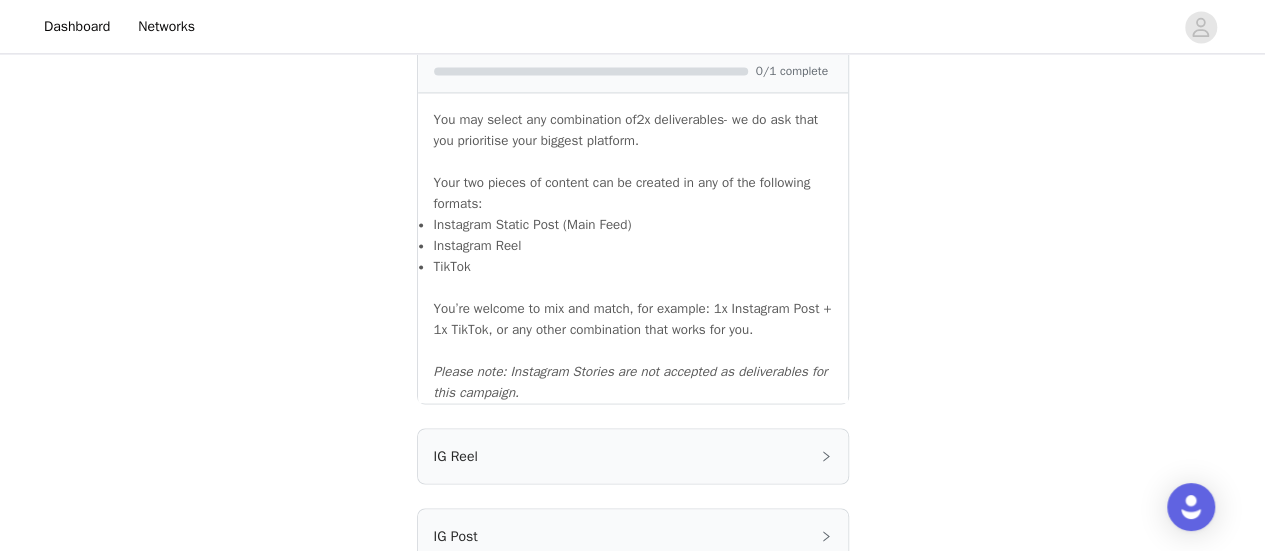 click on "You’re welcome to mix and match, for example: 1x Instagram Post + 1x TikTok, or any other combination that works for you." at bounding box center (633, 319) 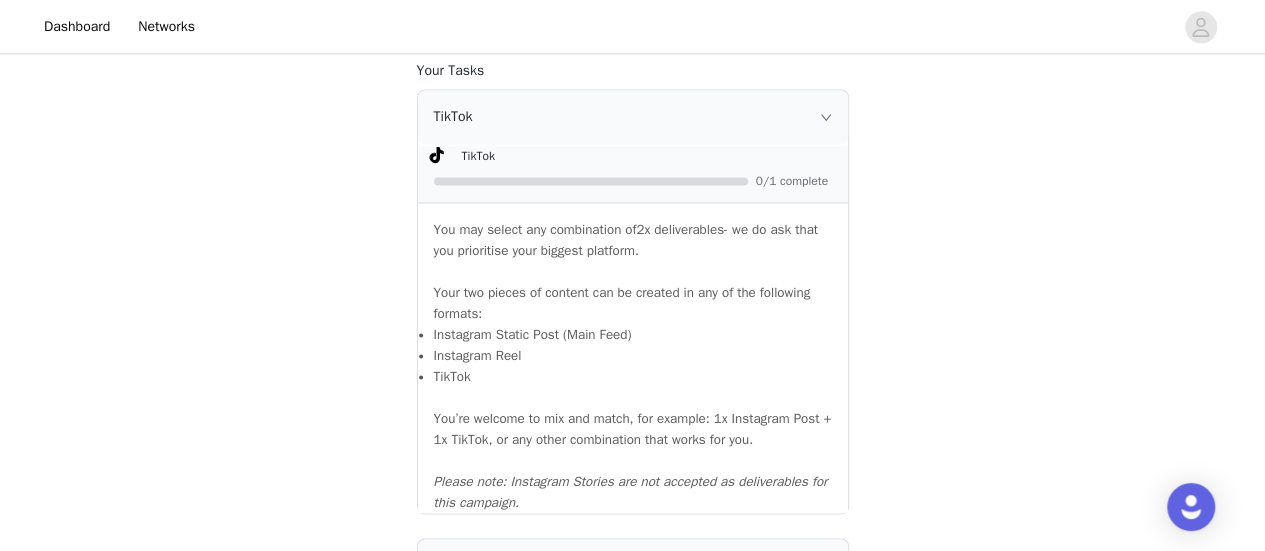 scroll, scrollTop: 1162, scrollLeft: 0, axis: vertical 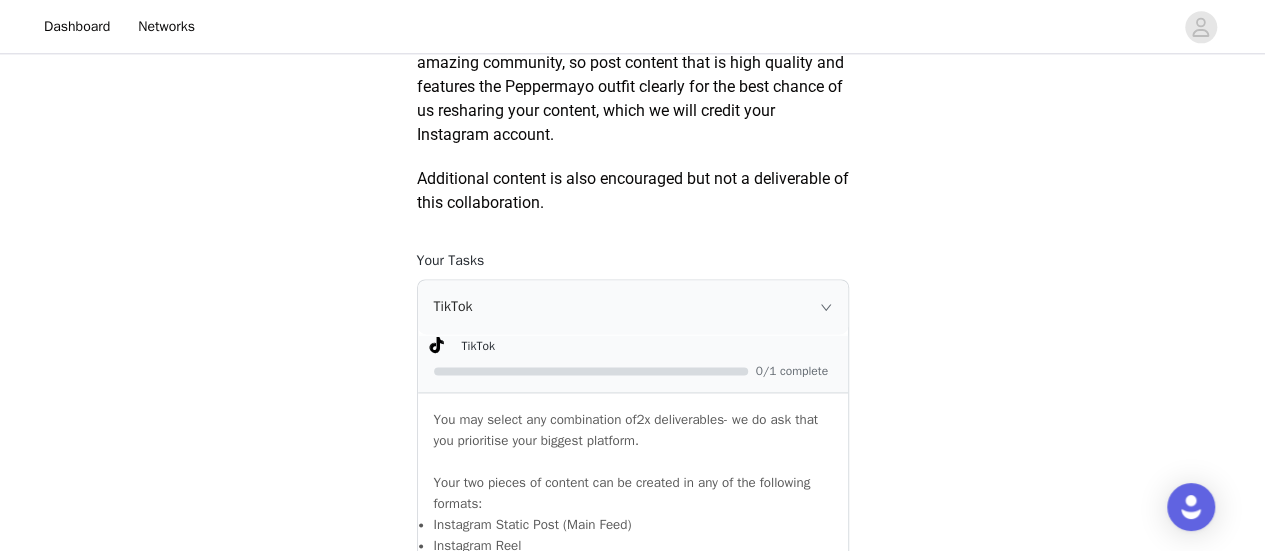 click at bounding box center (591, 371) 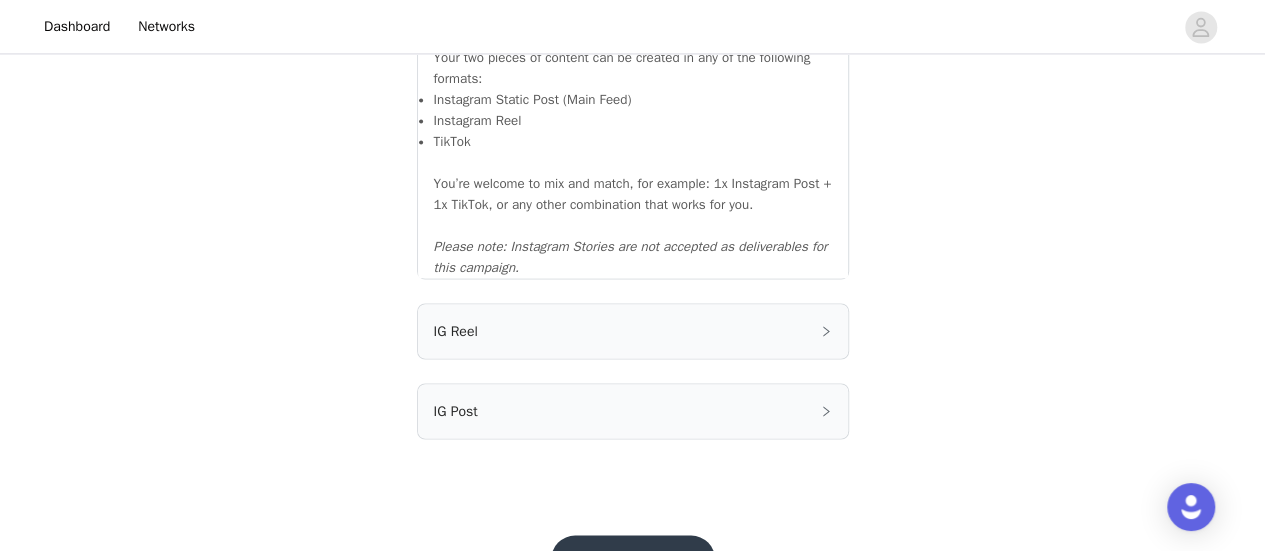 scroll, scrollTop: 1662, scrollLeft: 0, axis: vertical 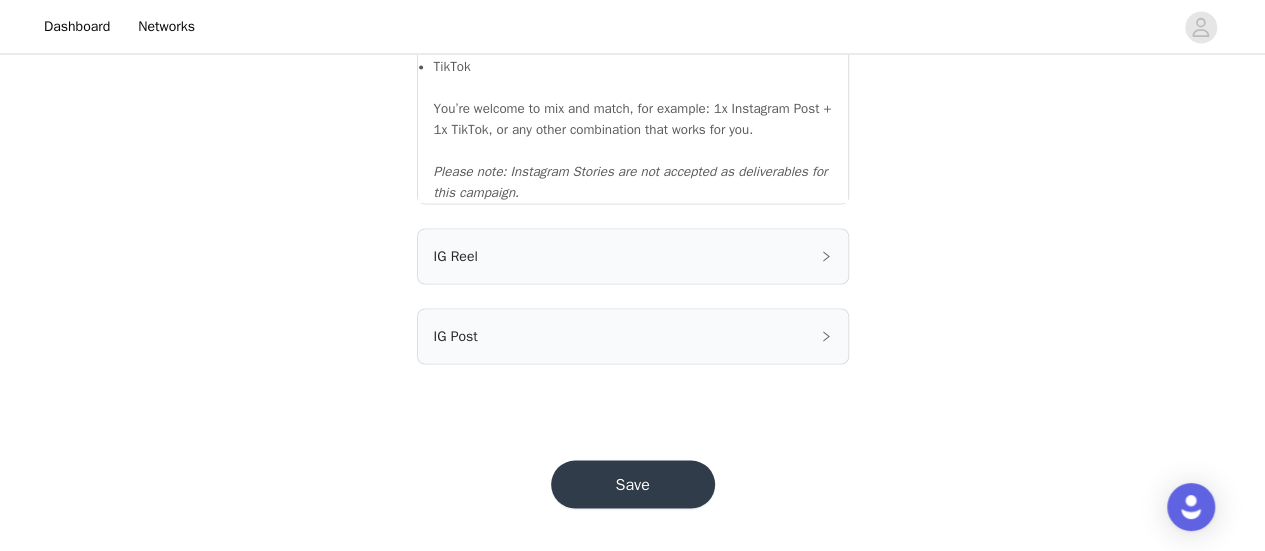 click on "Save" at bounding box center [633, 484] 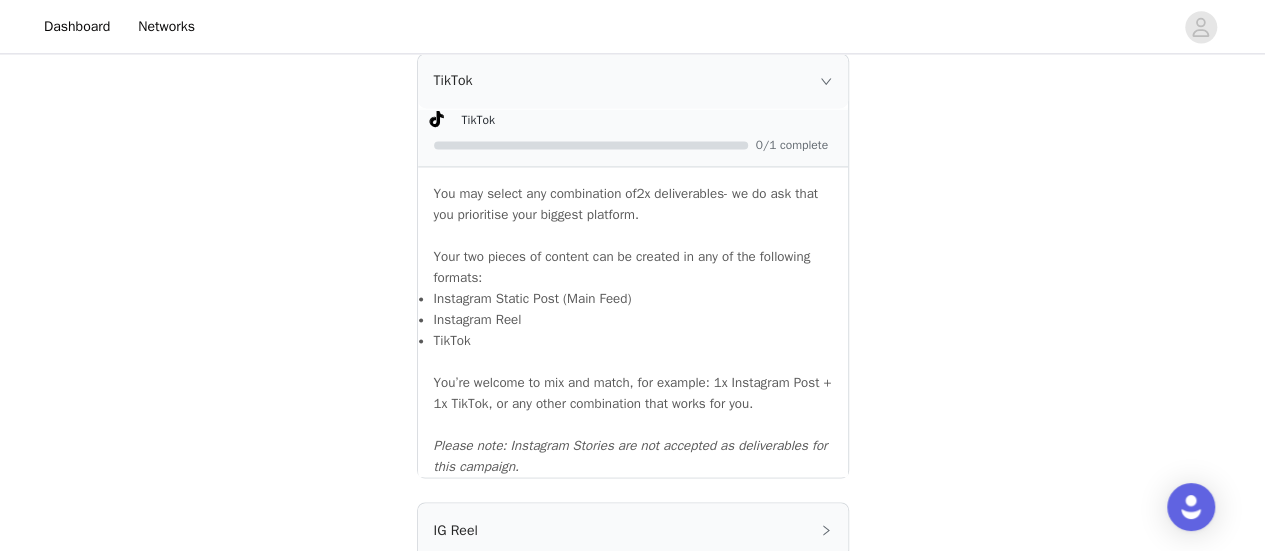 scroll, scrollTop: 1362, scrollLeft: 0, axis: vertical 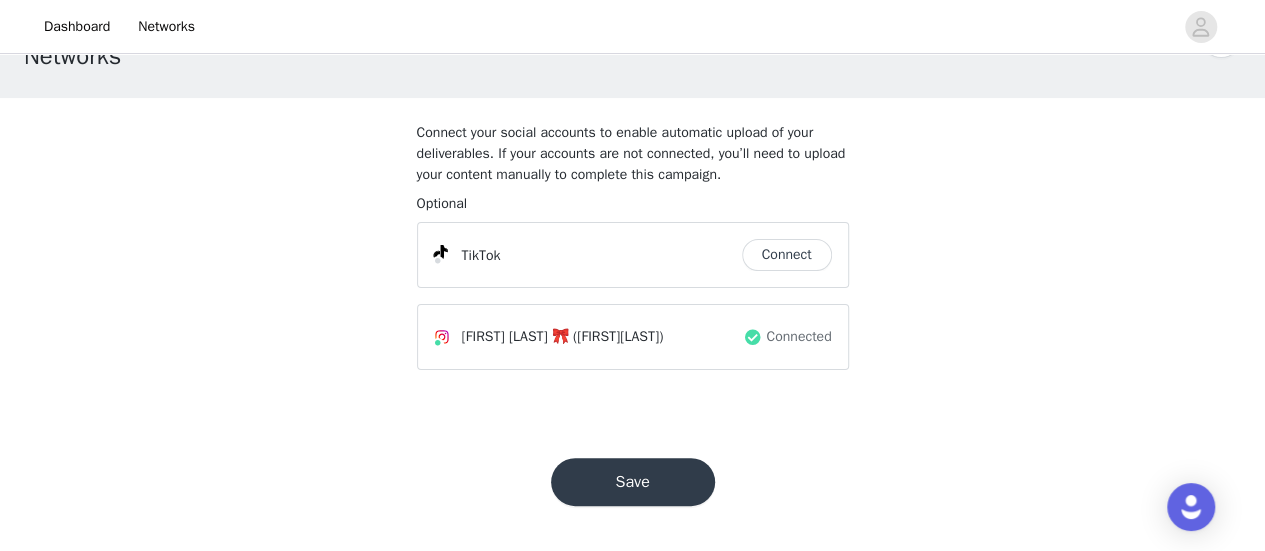 click on "Save" at bounding box center (633, 482) 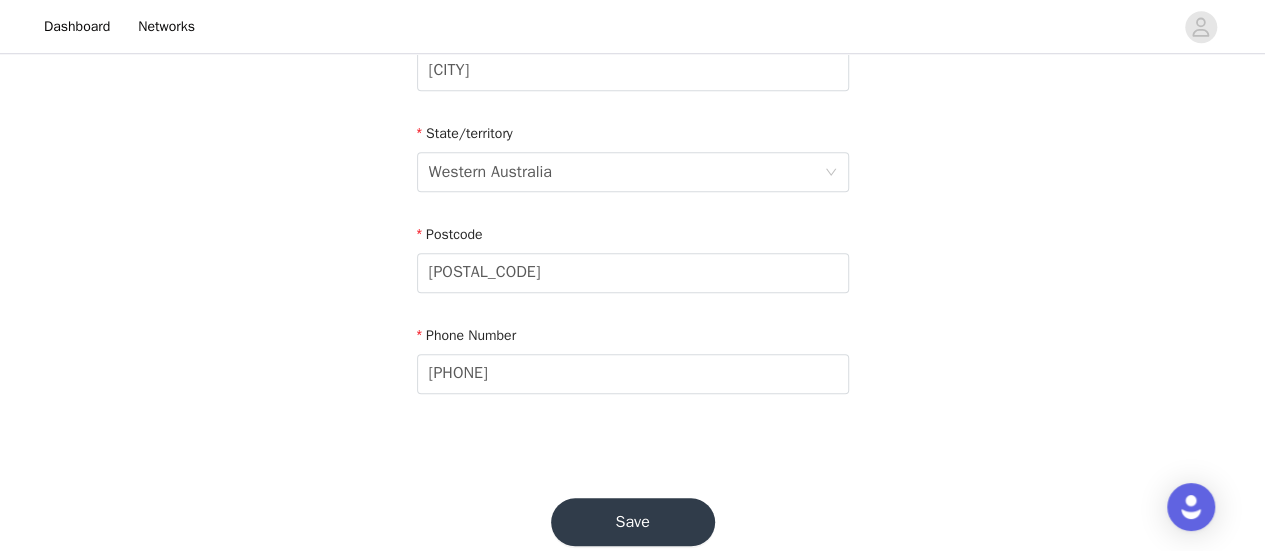 scroll, scrollTop: 854, scrollLeft: 0, axis: vertical 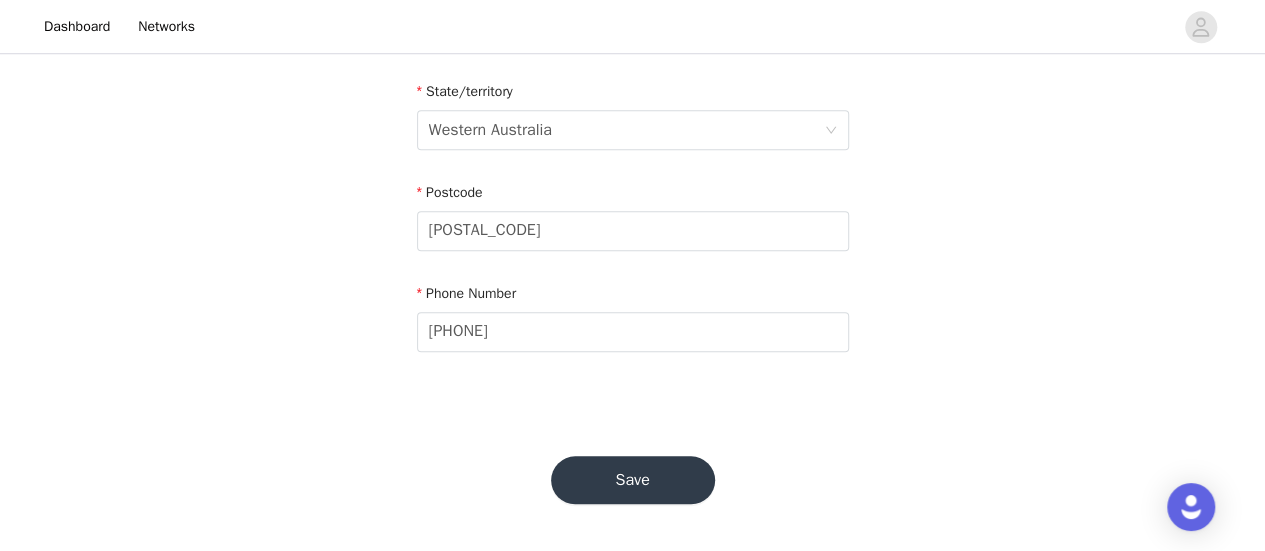 click on "Save" at bounding box center (633, 480) 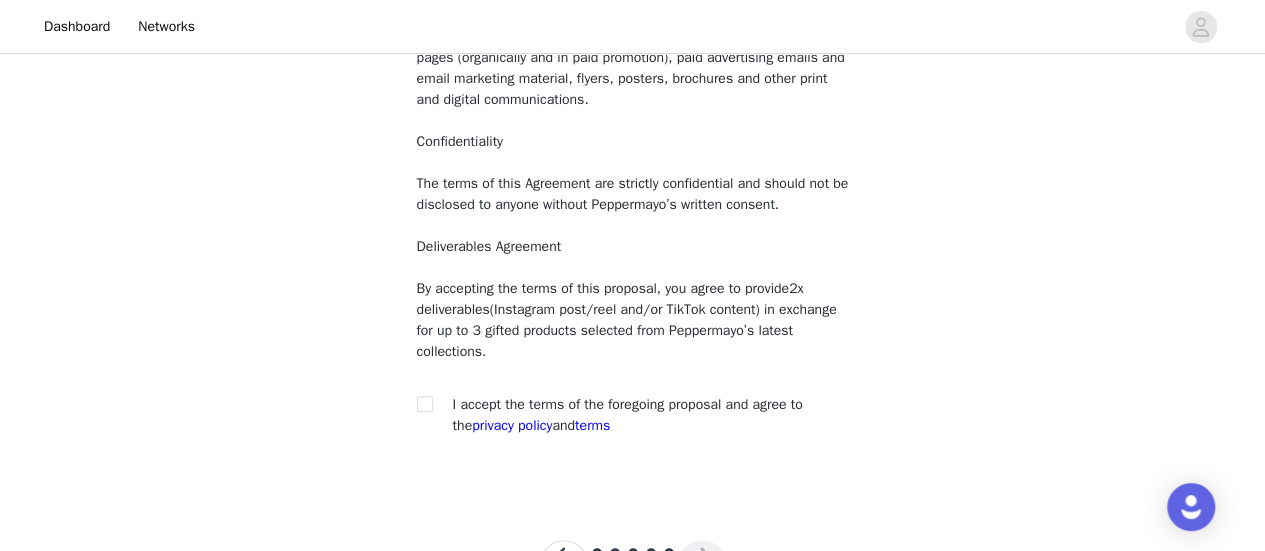 scroll, scrollTop: 372, scrollLeft: 0, axis: vertical 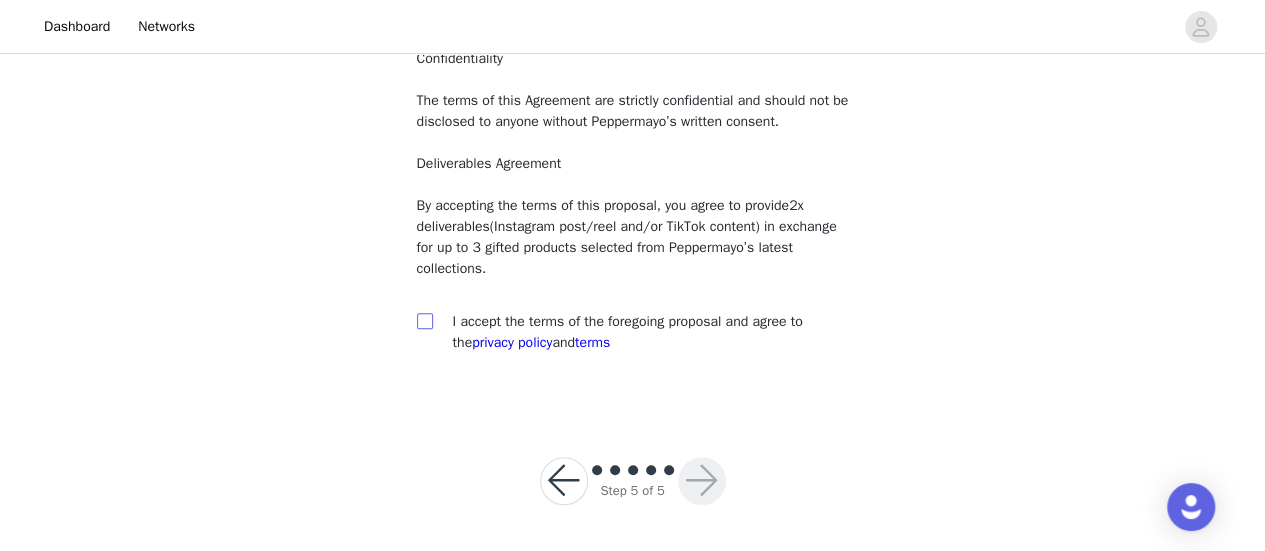 drag, startPoint x: 424, startPoint y: 324, endPoint x: 452, endPoint y: 373, distance: 56.435802 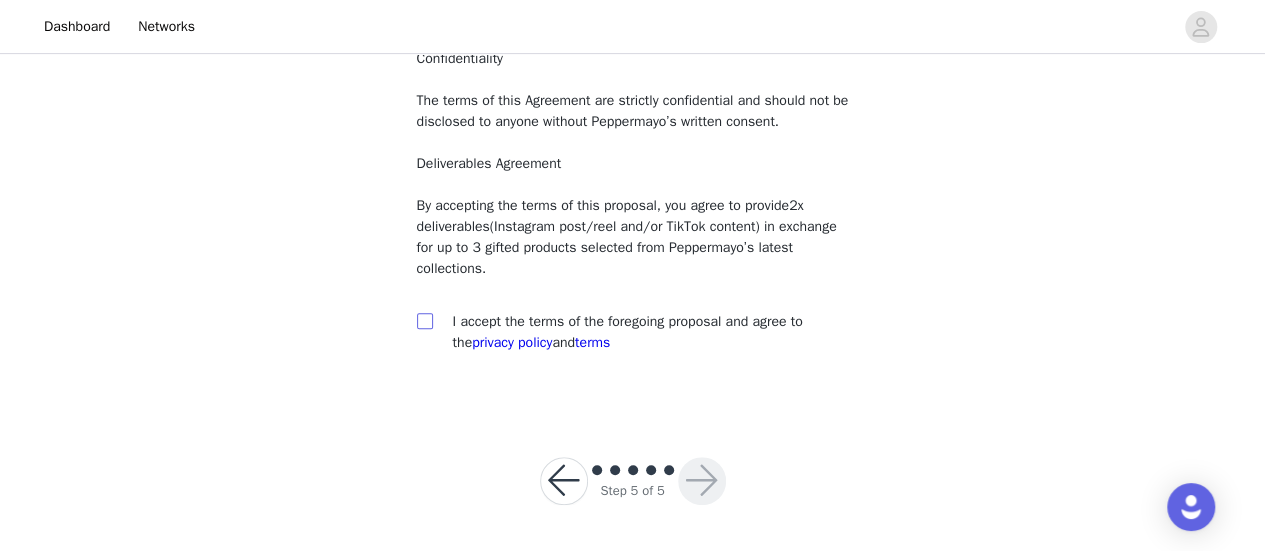 click at bounding box center (424, 320) 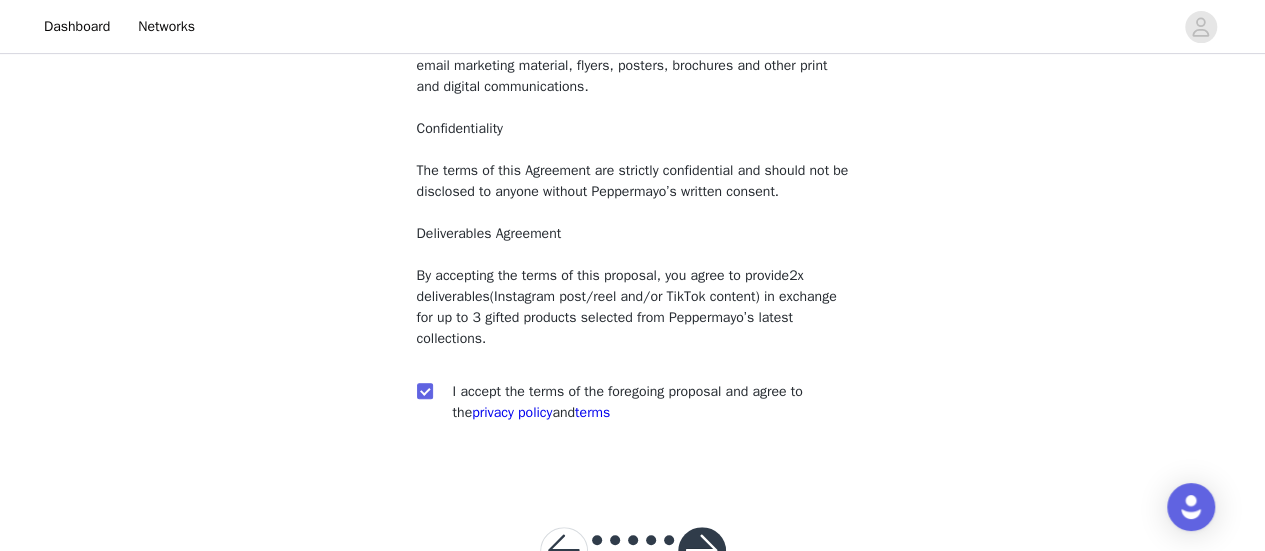 scroll, scrollTop: 372, scrollLeft: 0, axis: vertical 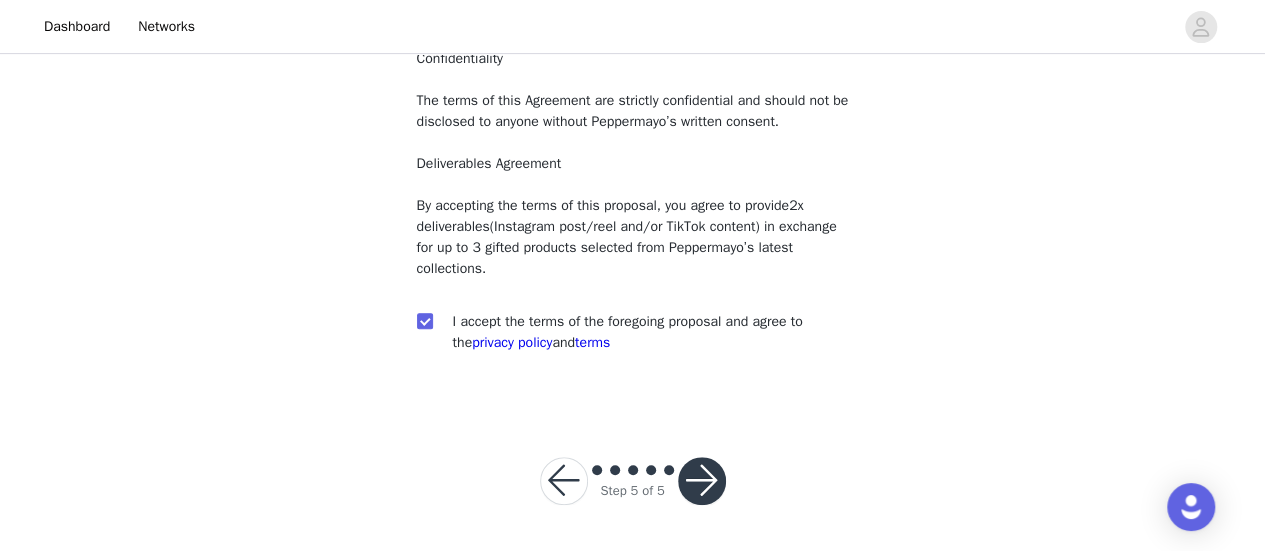 click at bounding box center (702, 481) 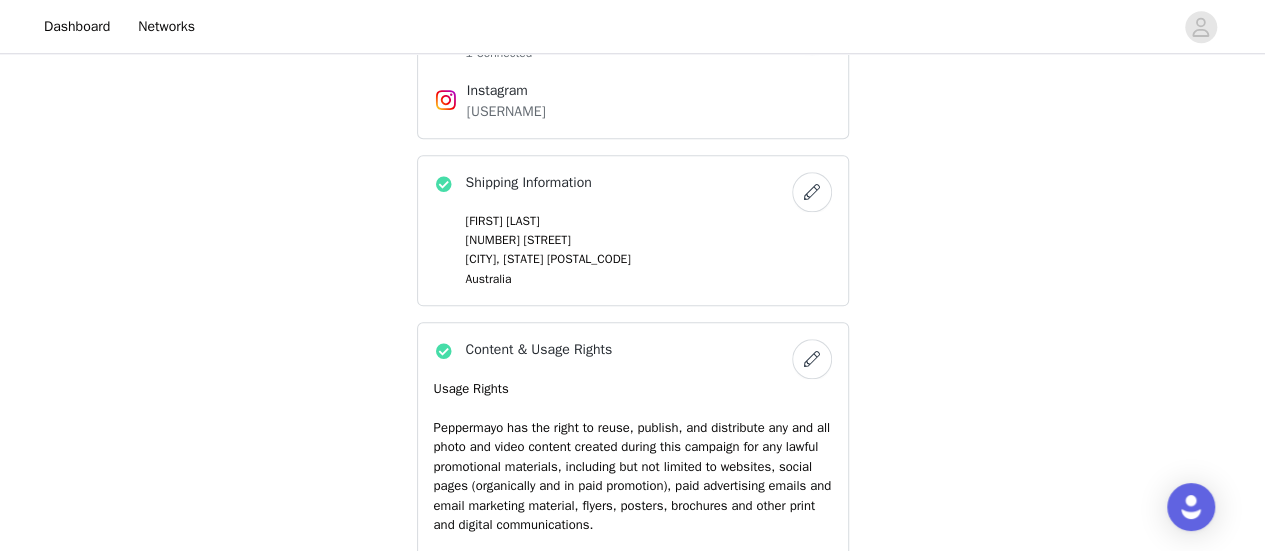 scroll, scrollTop: 1000, scrollLeft: 0, axis: vertical 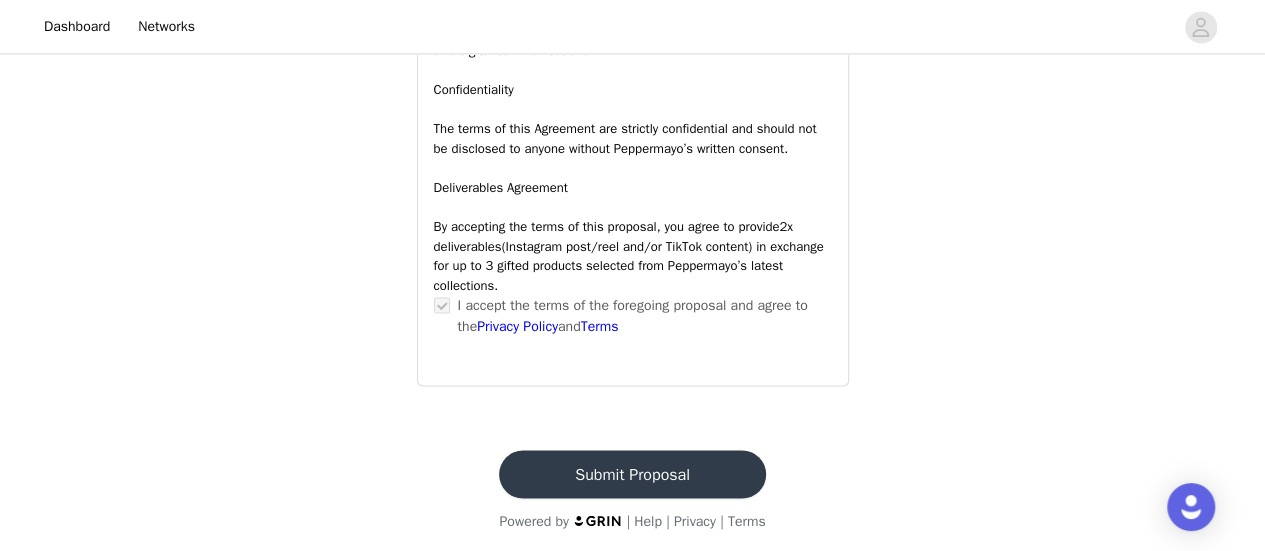 click on "Submit Proposal" at bounding box center (632, 474) 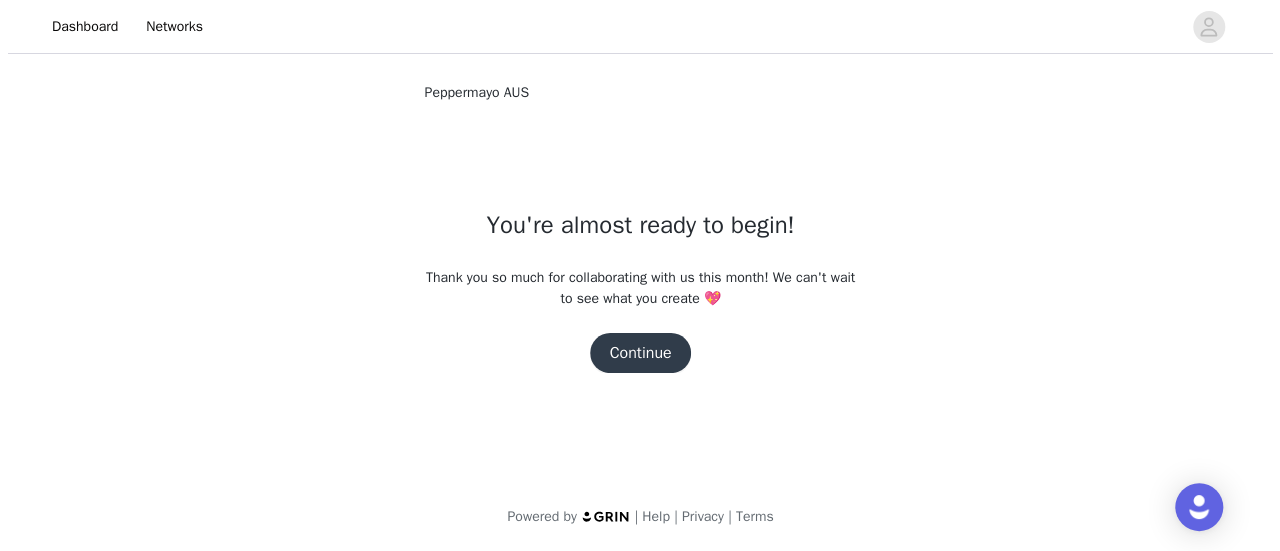 scroll, scrollTop: 0, scrollLeft: 0, axis: both 